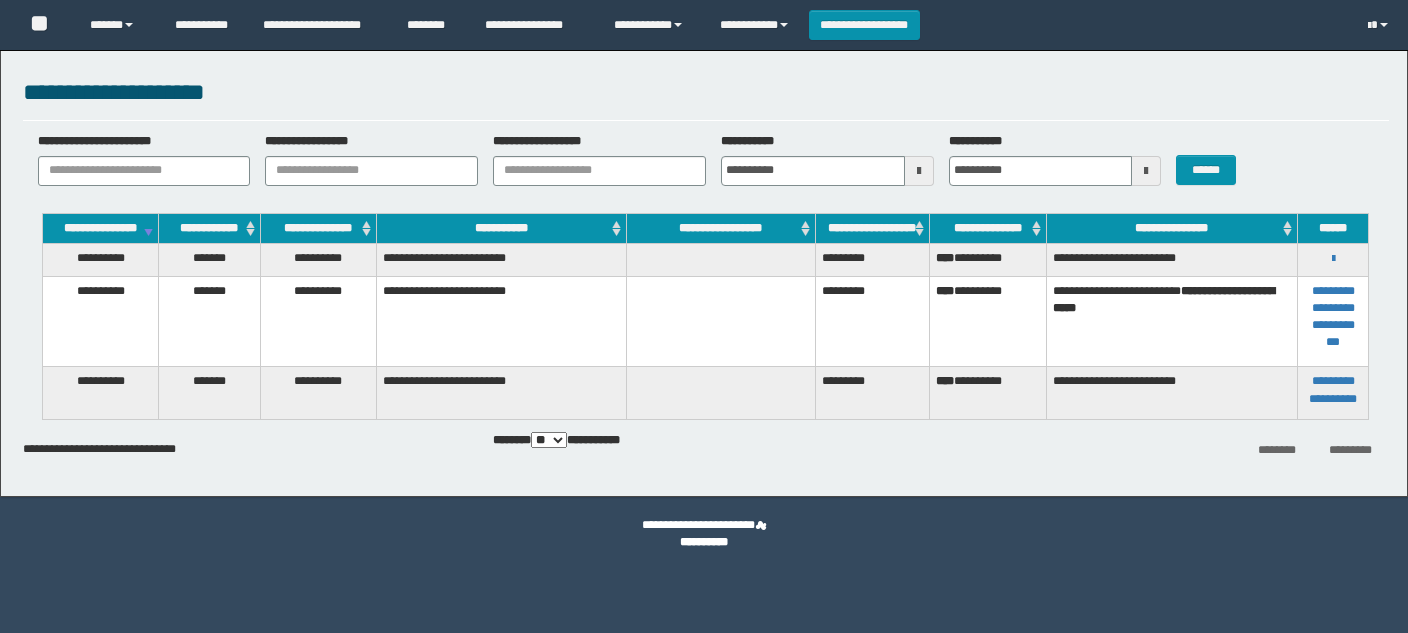 scroll, scrollTop: 0, scrollLeft: 0, axis: both 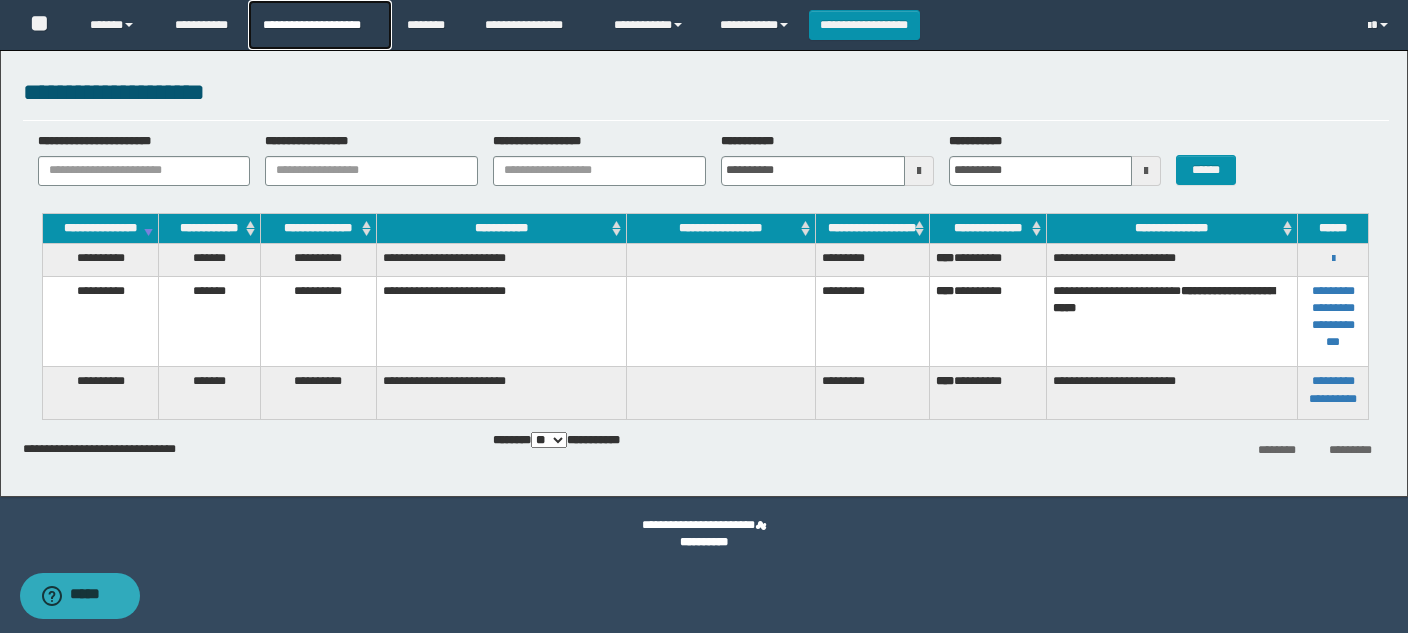 click on "**********" at bounding box center (319, 25) 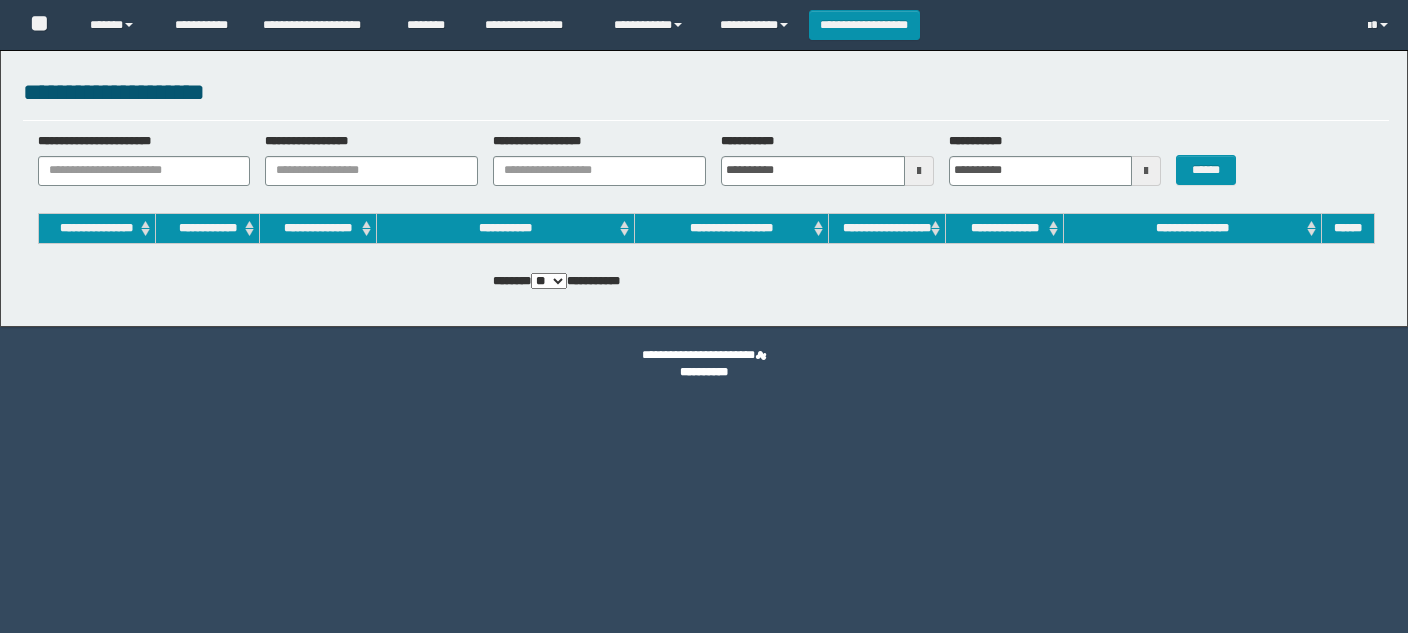 scroll, scrollTop: 0, scrollLeft: 0, axis: both 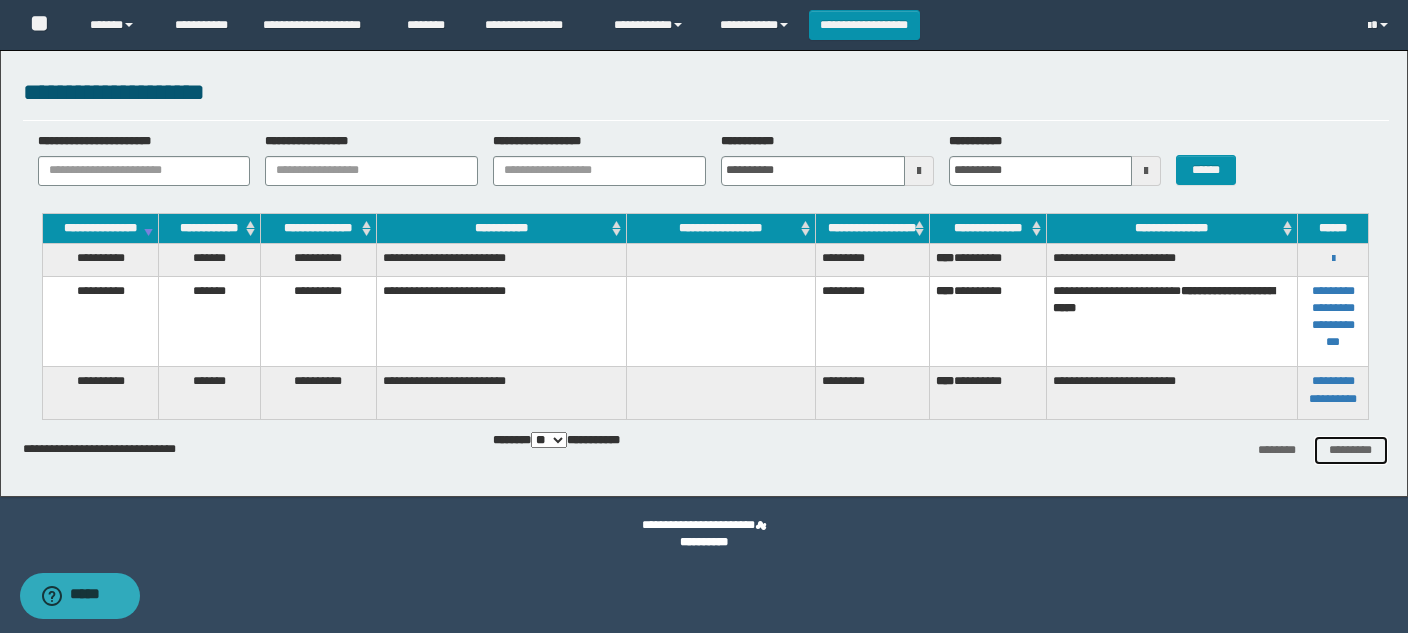 click on "*********" at bounding box center [1351, 450] 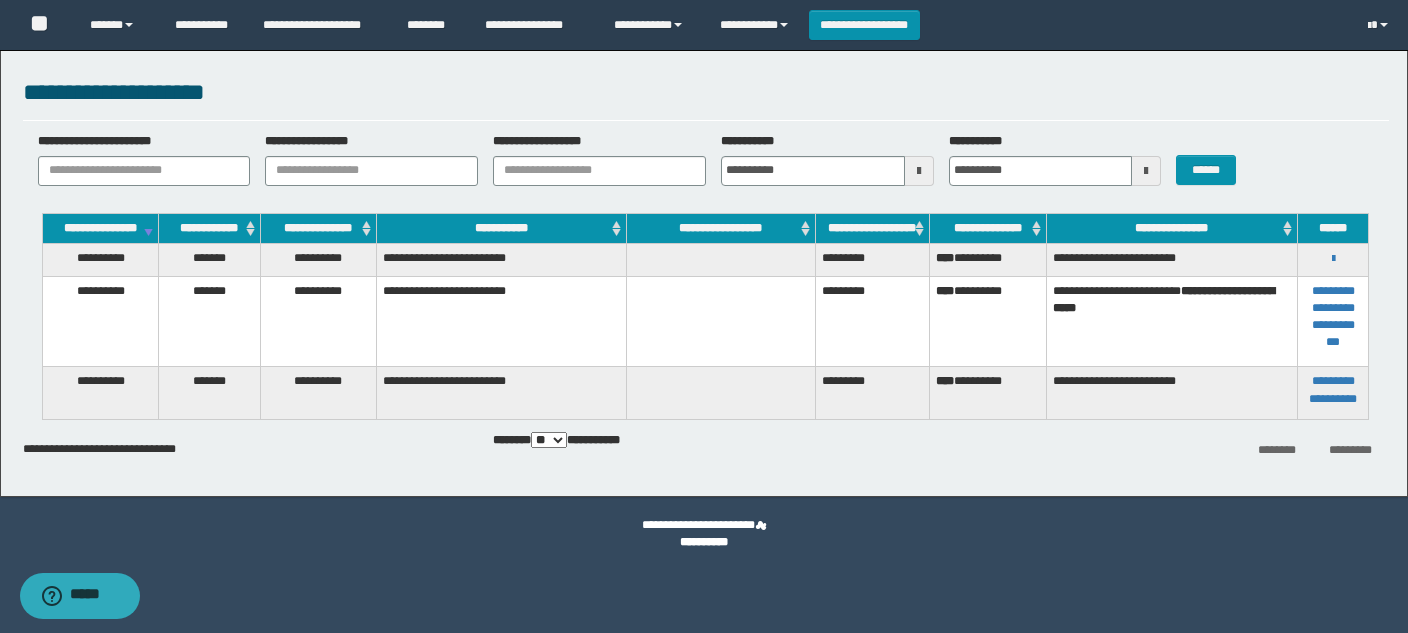 click on "**********" at bounding box center [100, 259] 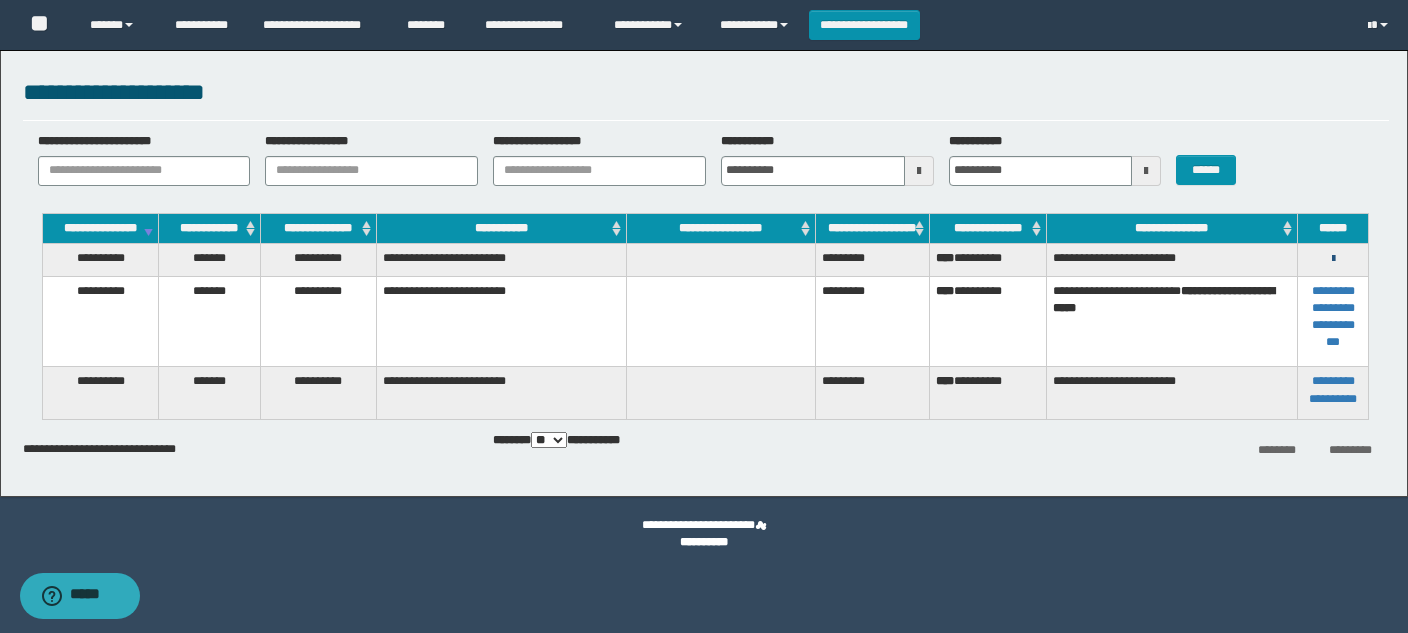 click at bounding box center [1333, 259] 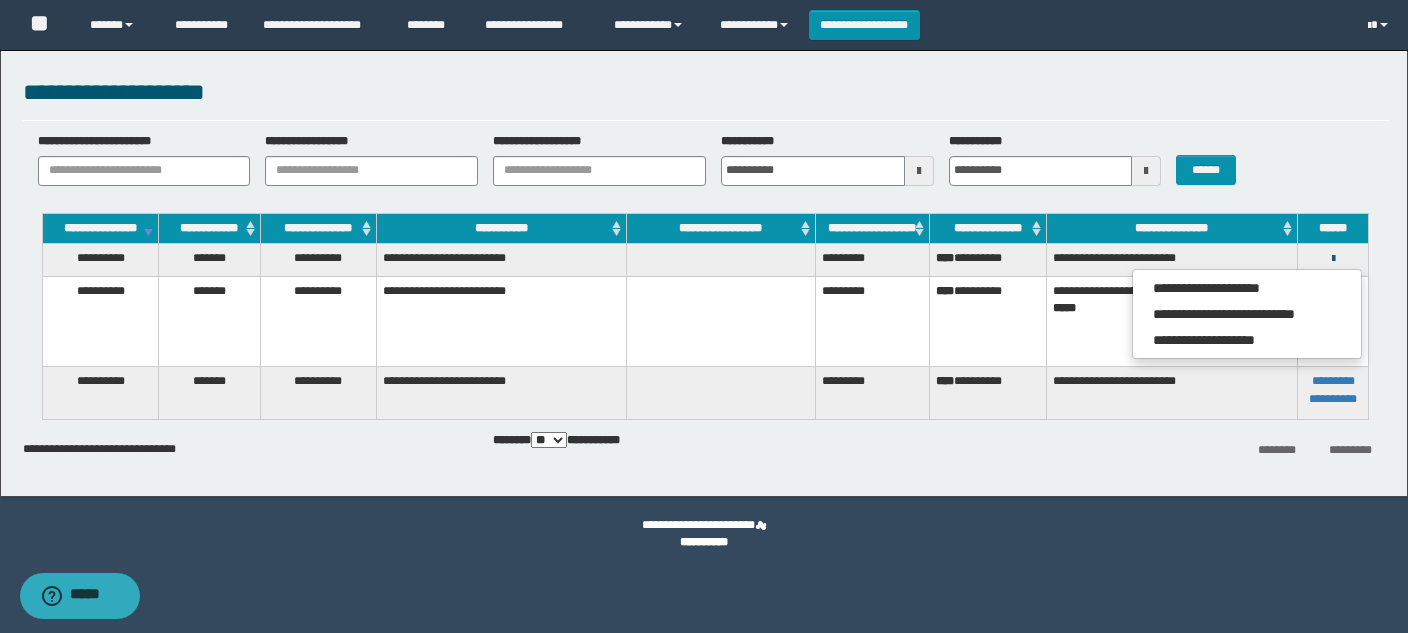 click at bounding box center (1333, 259) 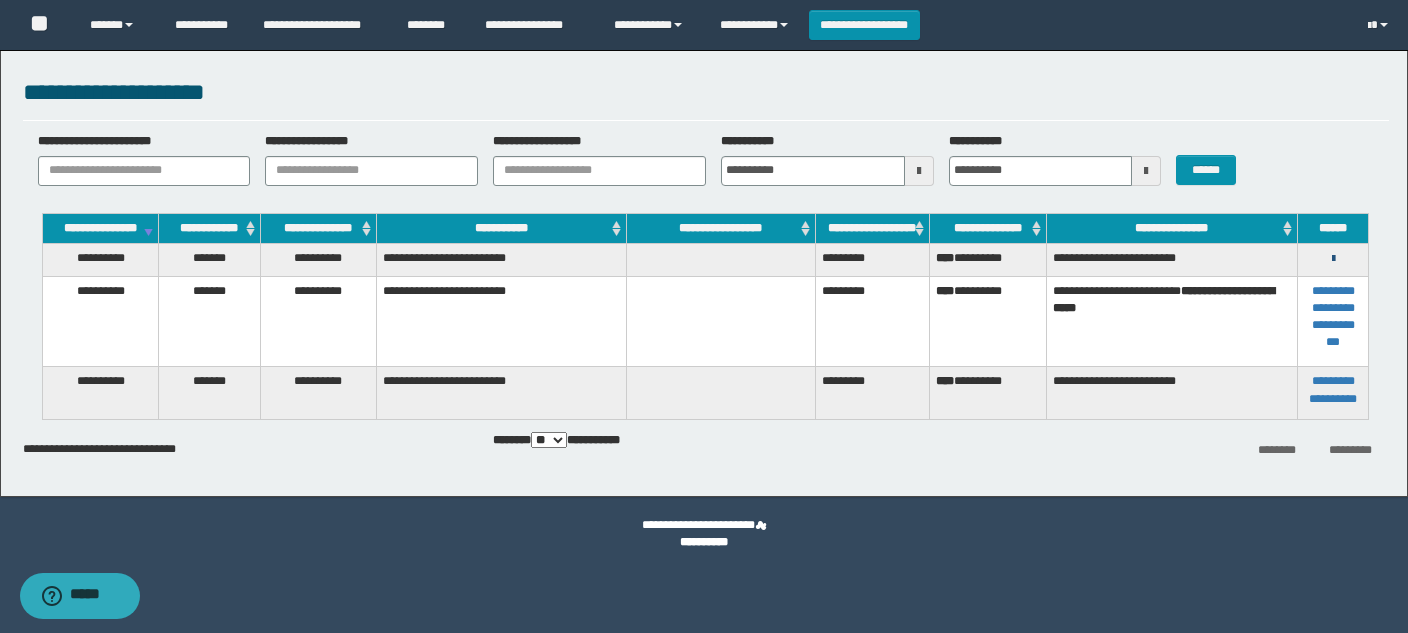 click at bounding box center (1333, 259) 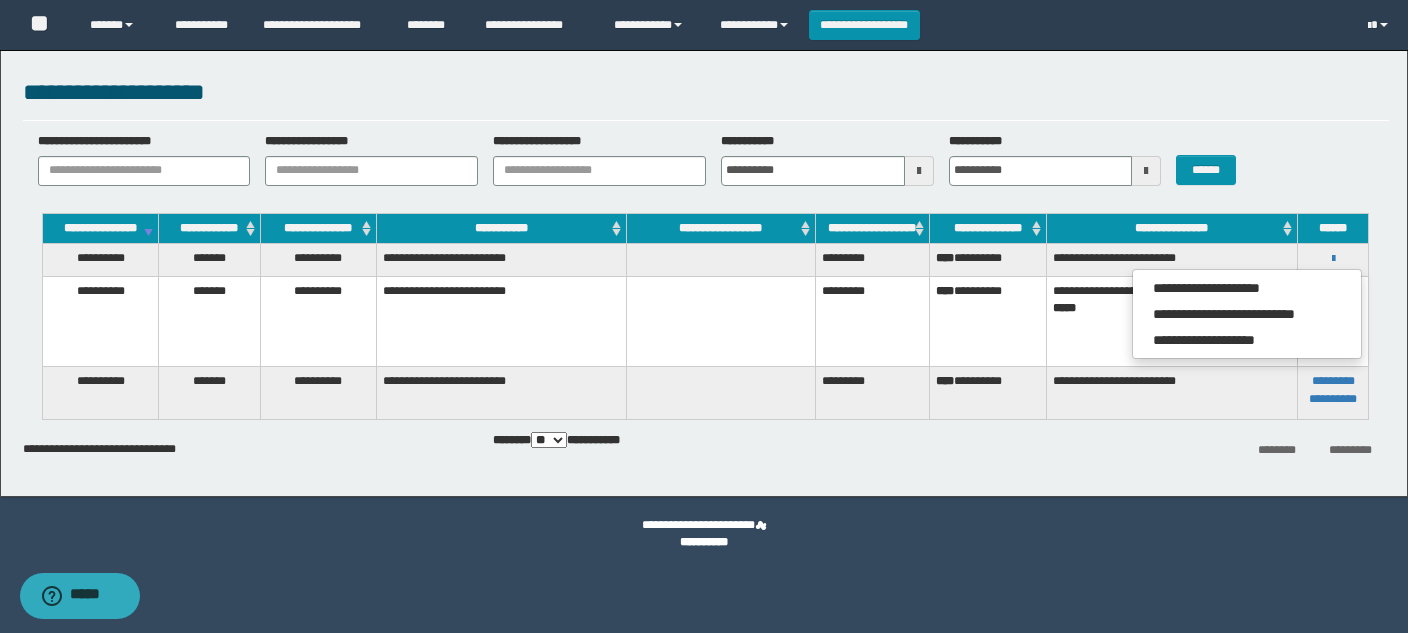 click on "**********" at bounding box center (706, 166) 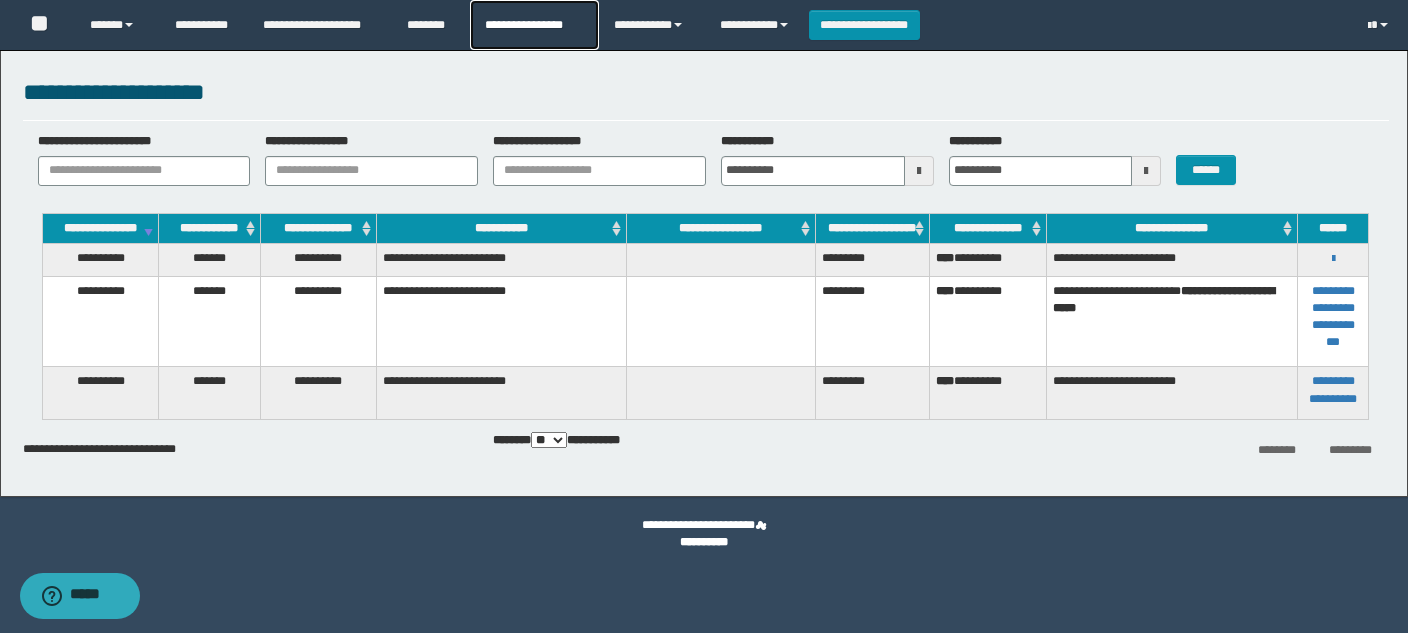 click on "**********" at bounding box center (534, 25) 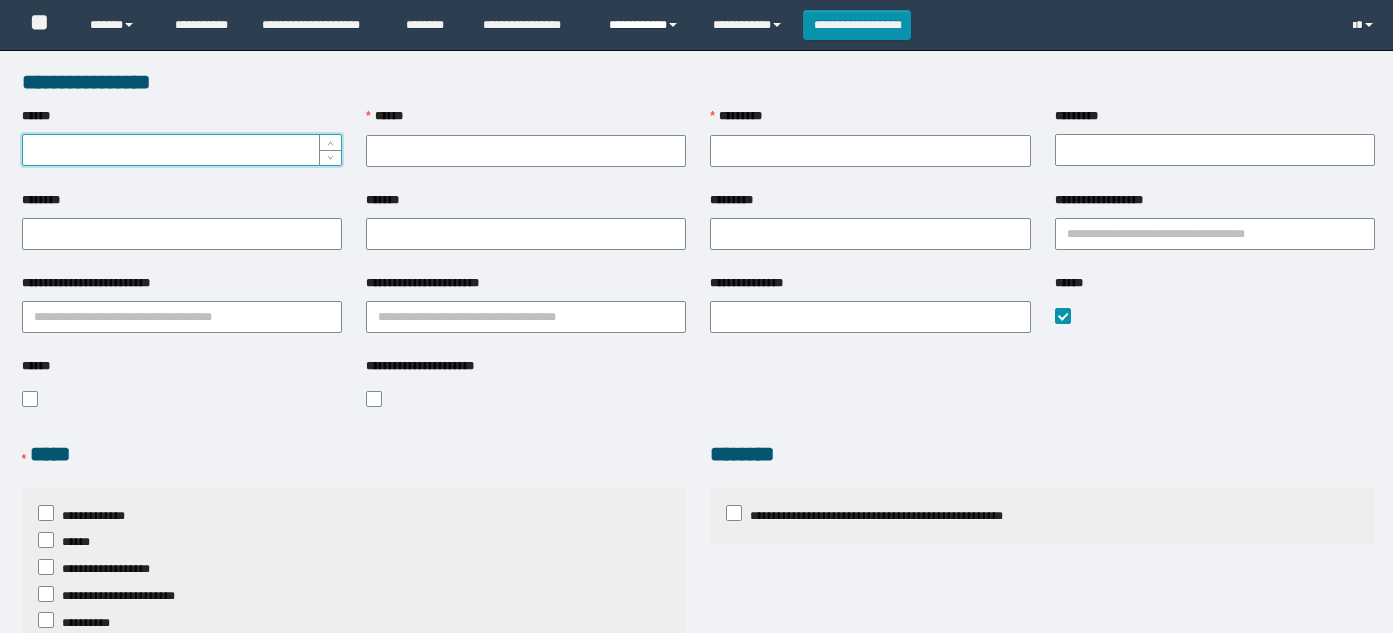 scroll, scrollTop: 0, scrollLeft: 0, axis: both 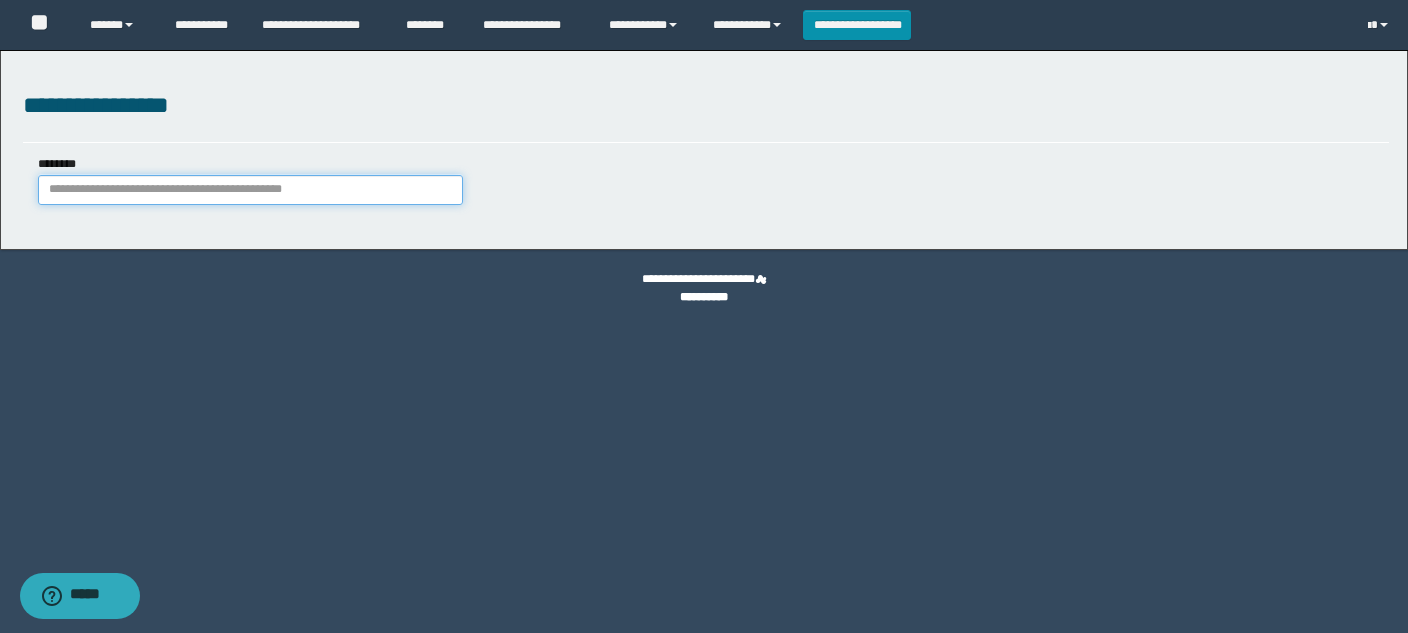 click on "********" at bounding box center [250, 190] 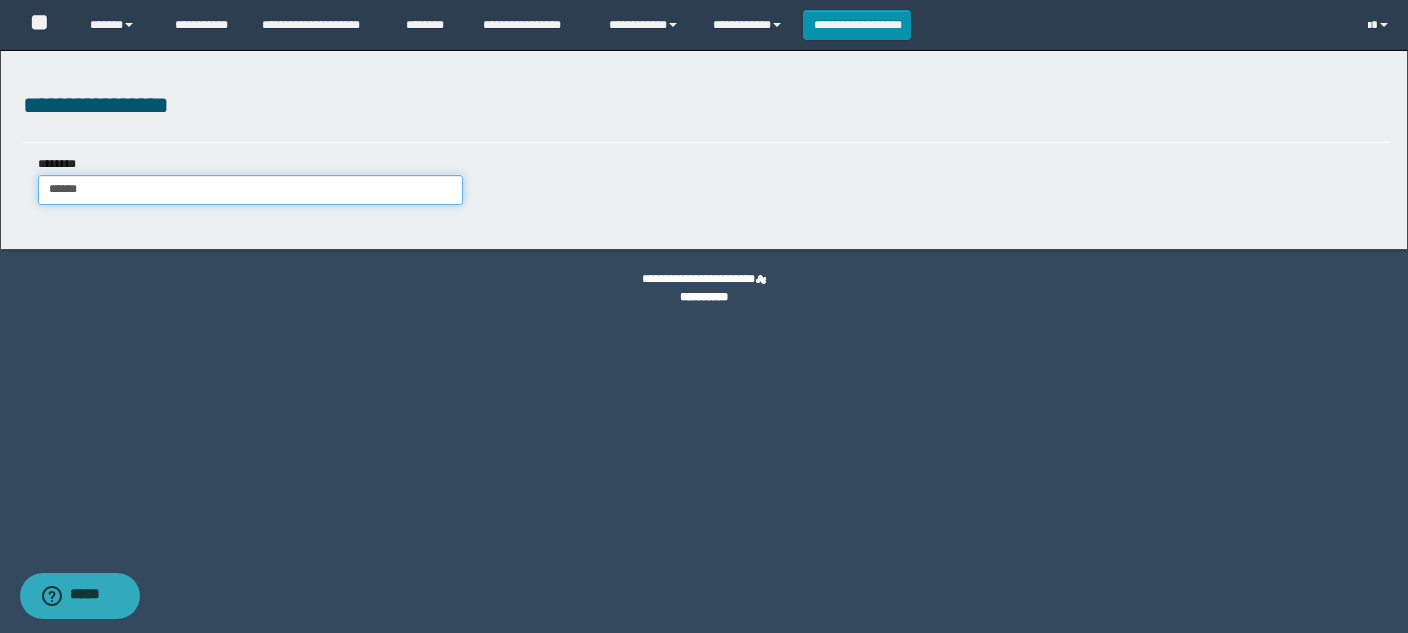 type on "*******" 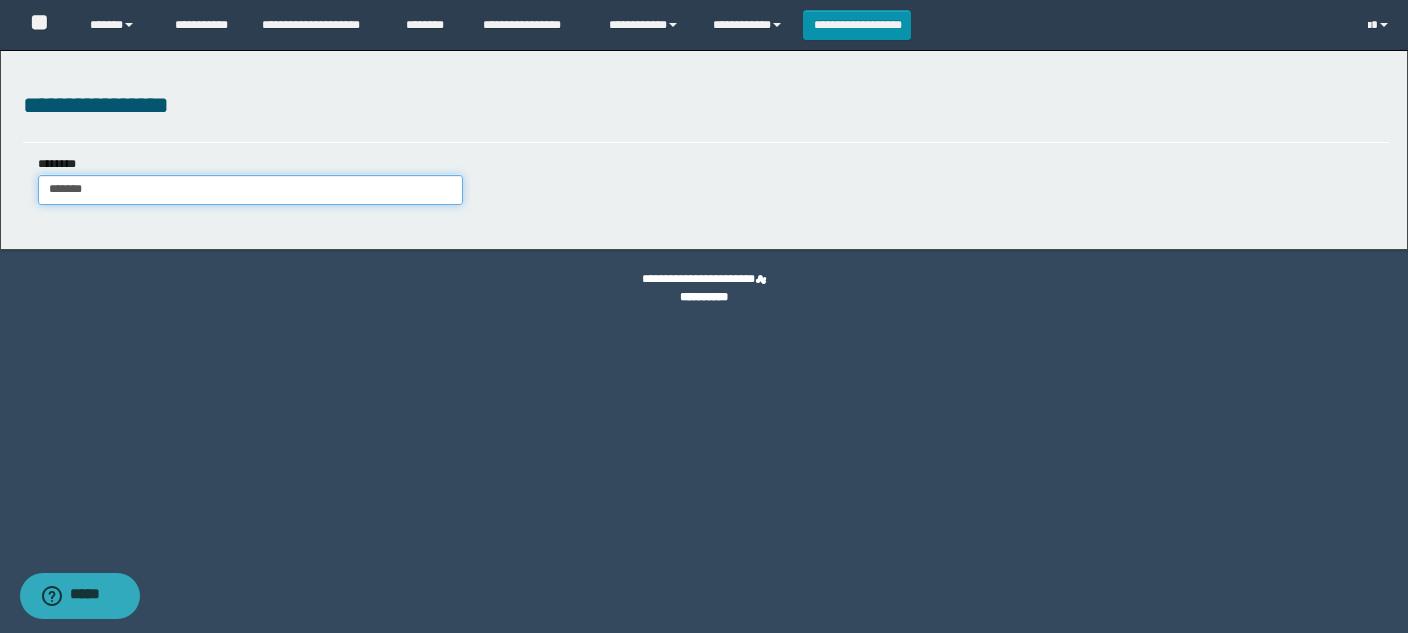 type on "*******" 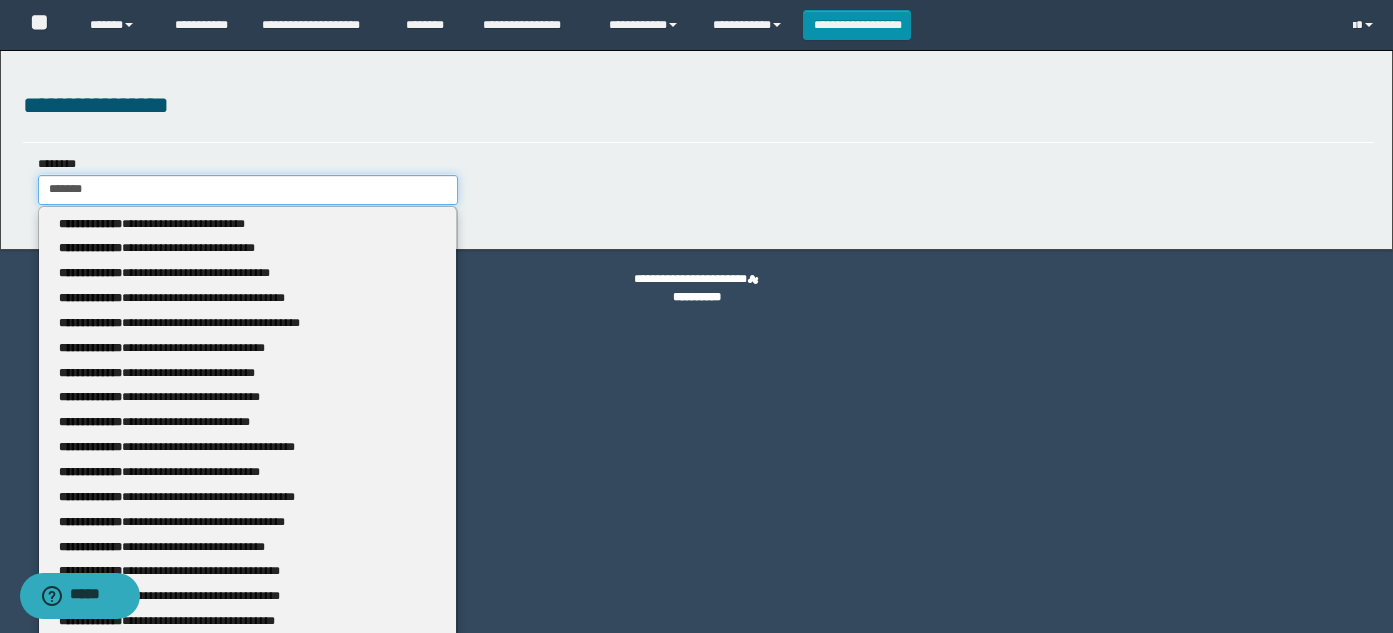 click on "*******" at bounding box center [248, 190] 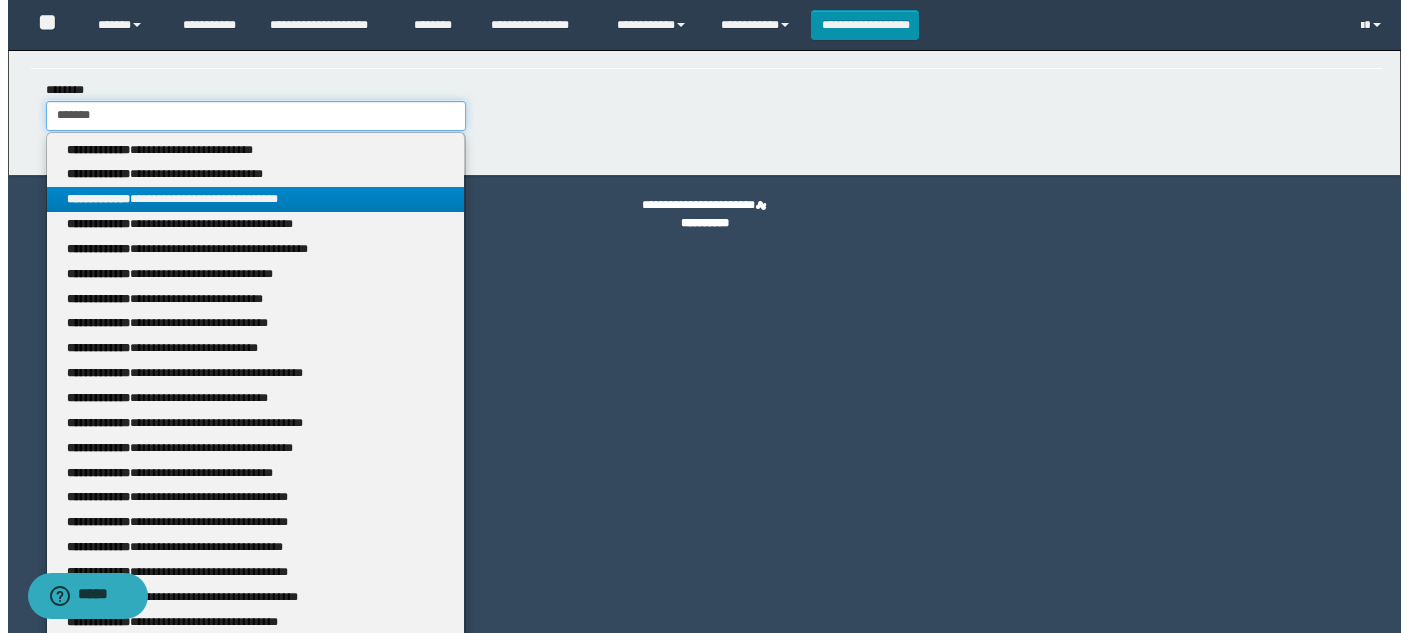 scroll, scrollTop: 0, scrollLeft: 0, axis: both 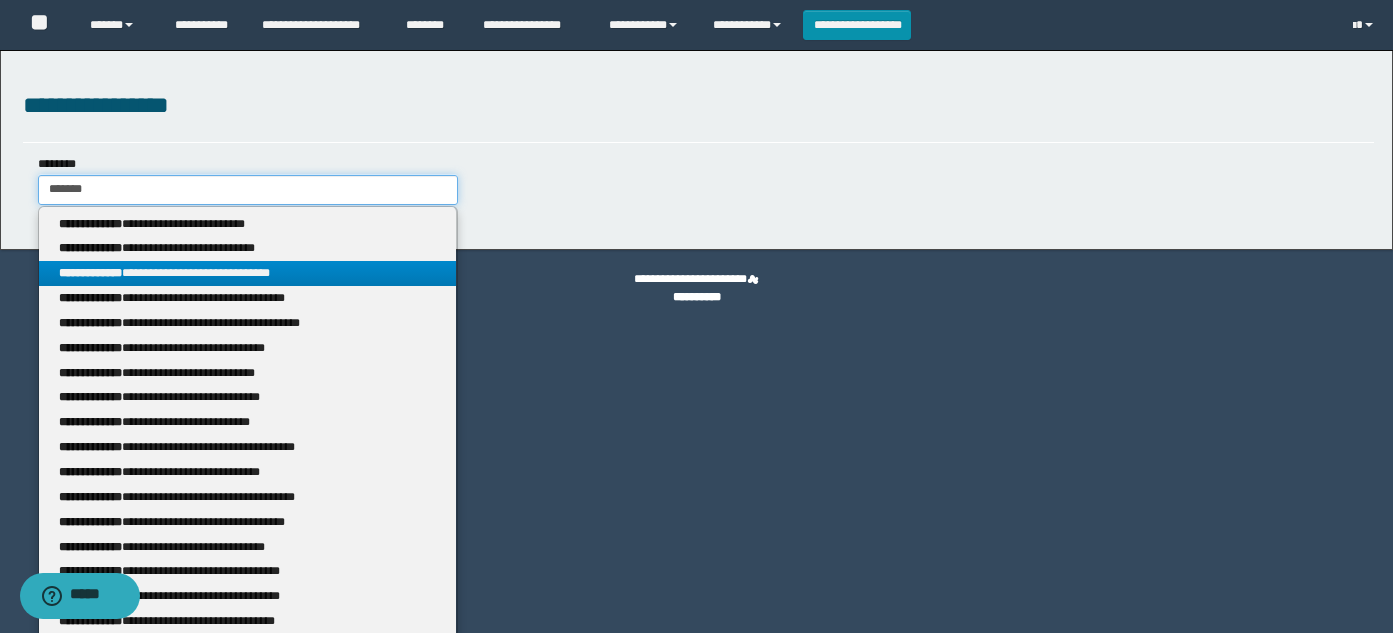 type 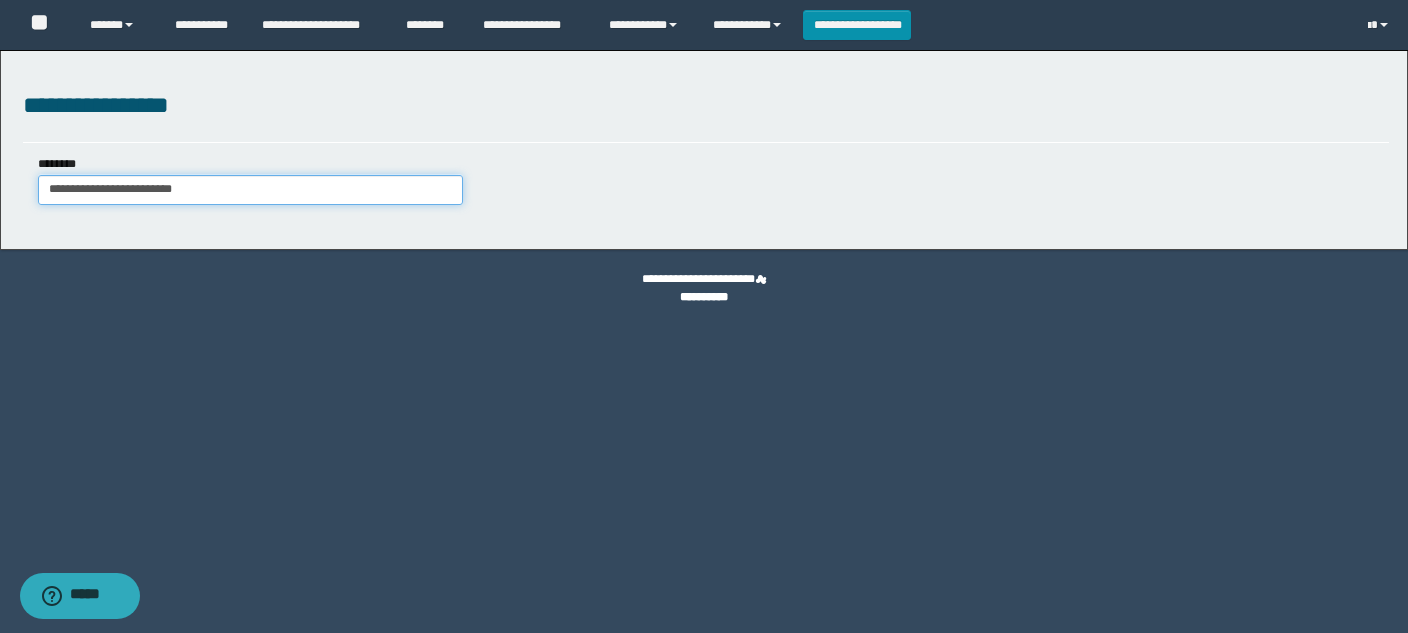 type on "**********" 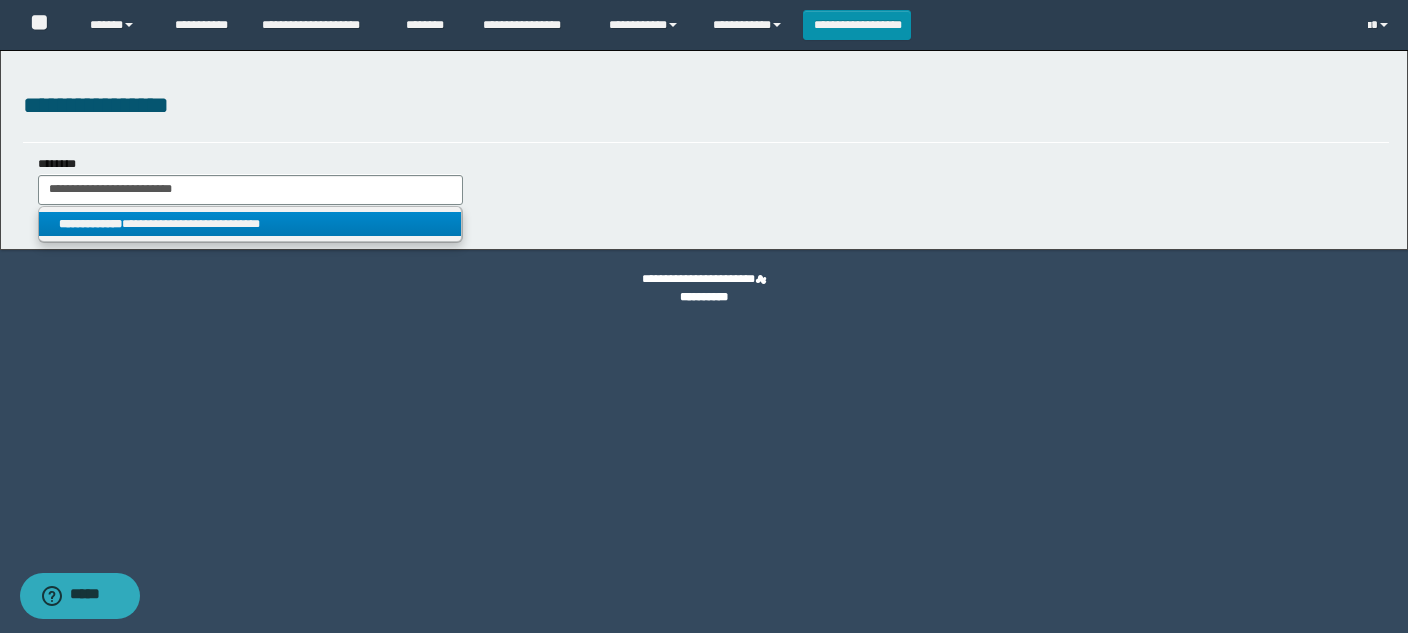 click on "**********" at bounding box center (250, 224) 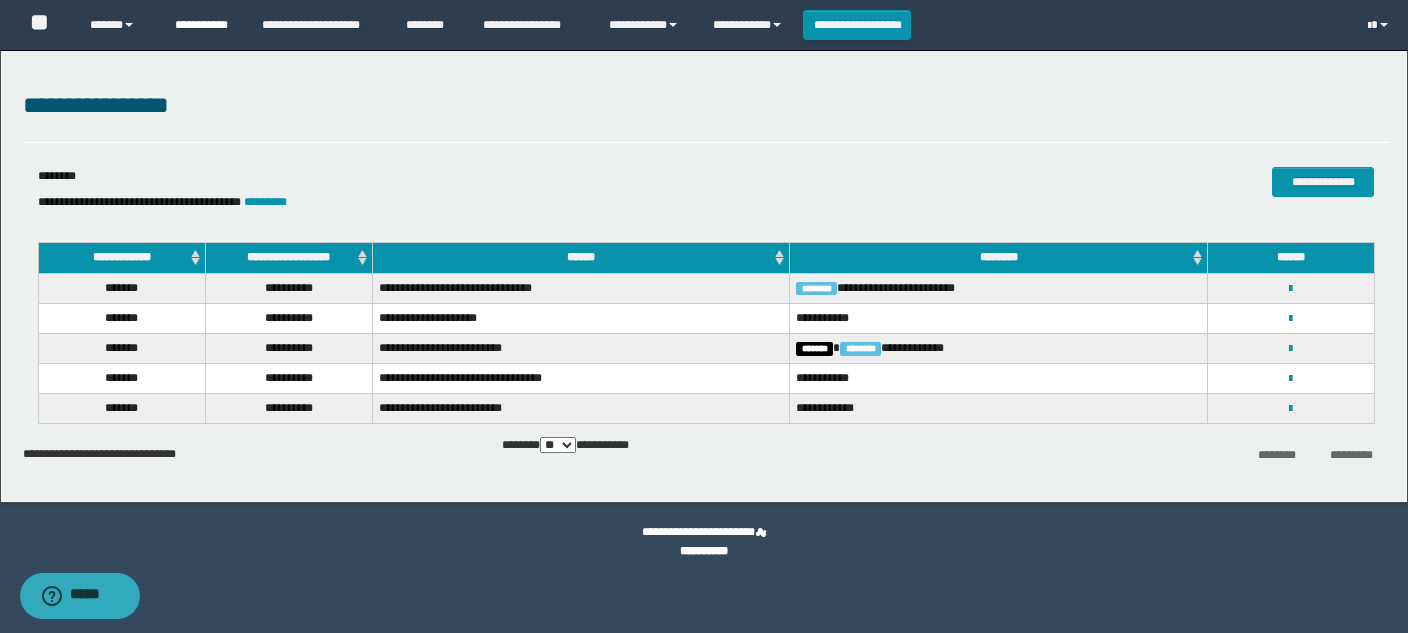 click on "**********" at bounding box center [203, 25] 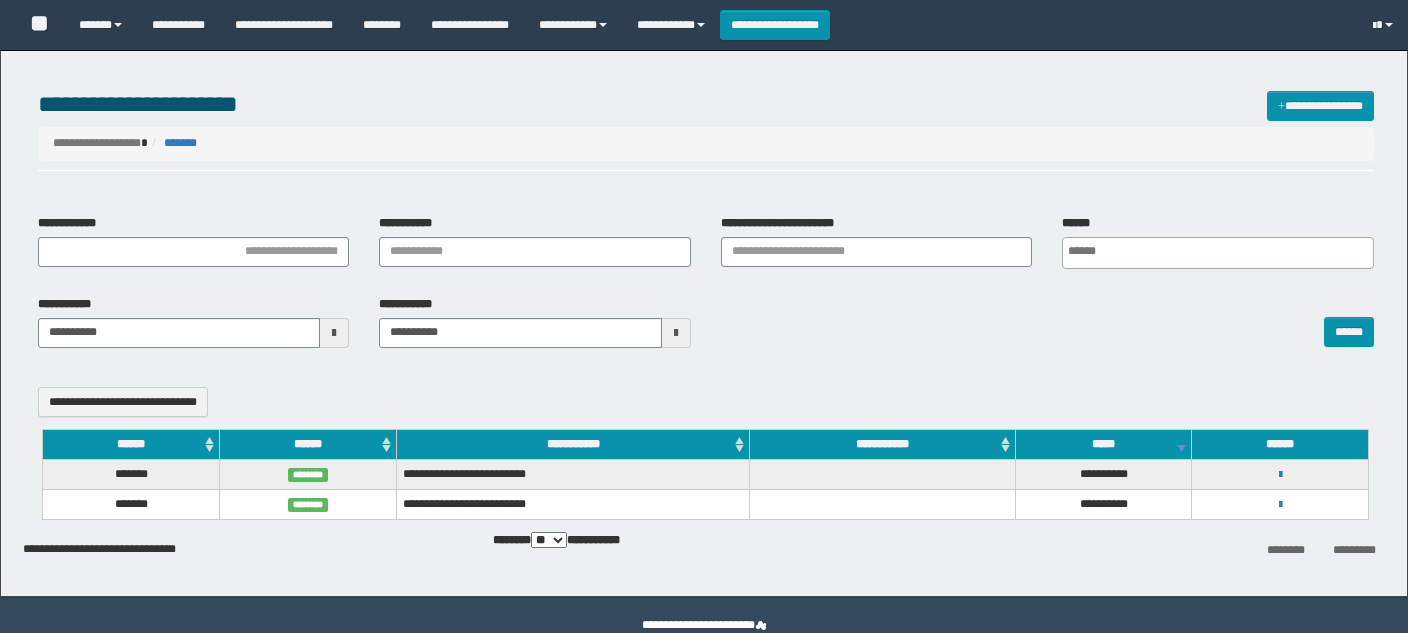 select 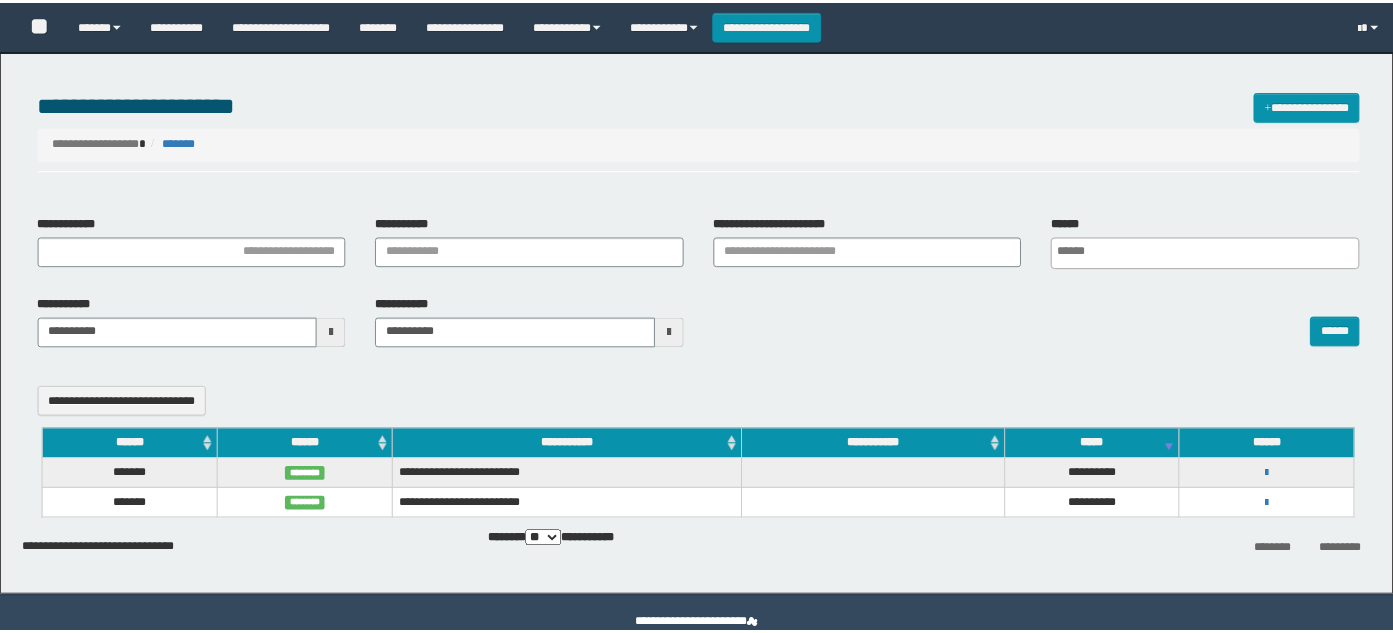scroll, scrollTop: 0, scrollLeft: 0, axis: both 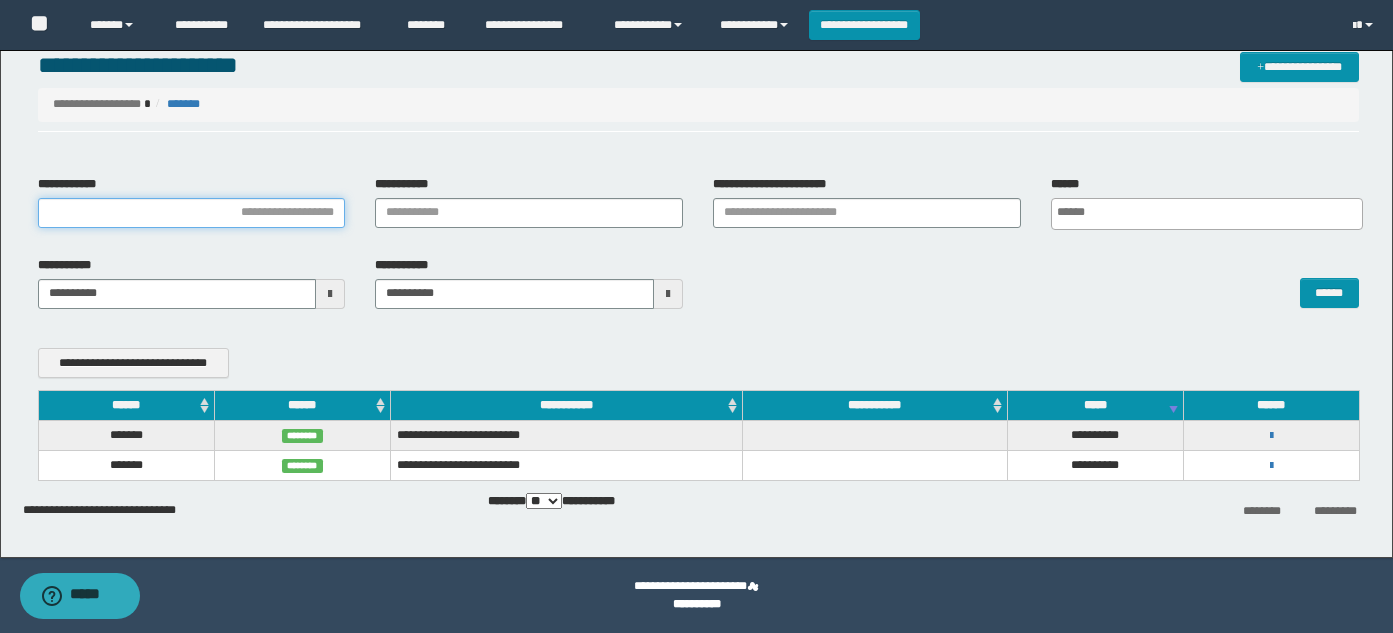 click on "**********" at bounding box center [192, 213] 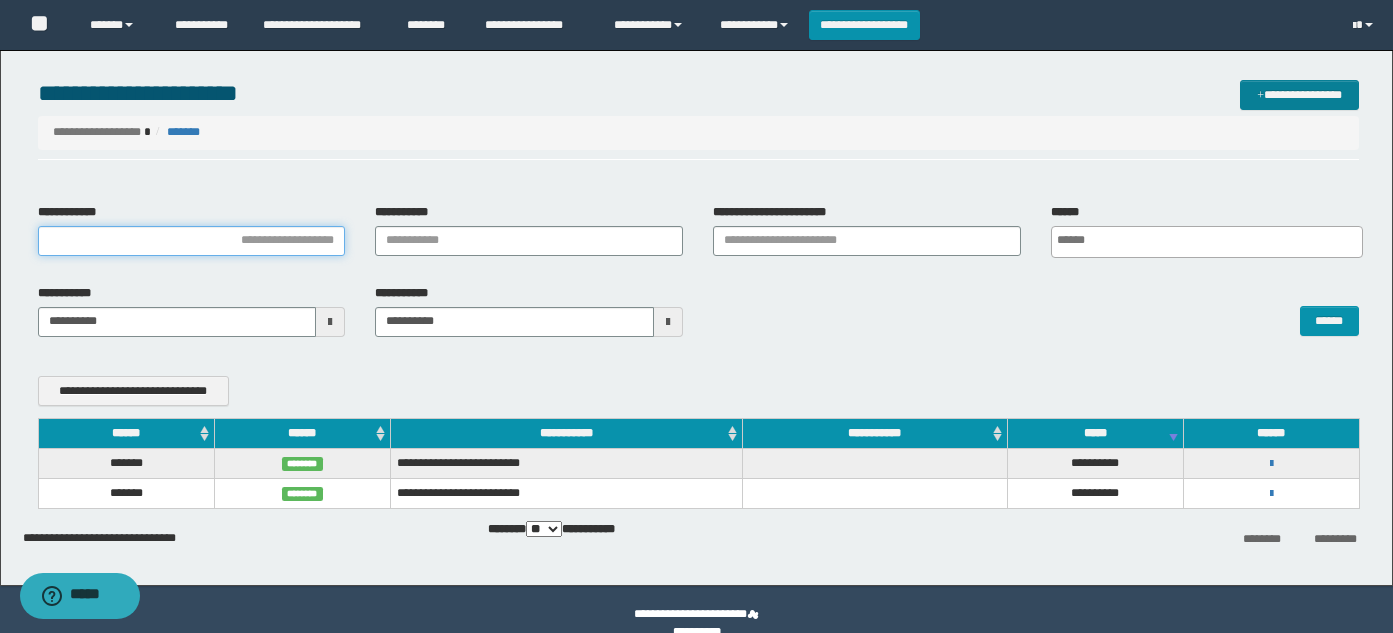 scroll, scrollTop: 0, scrollLeft: 0, axis: both 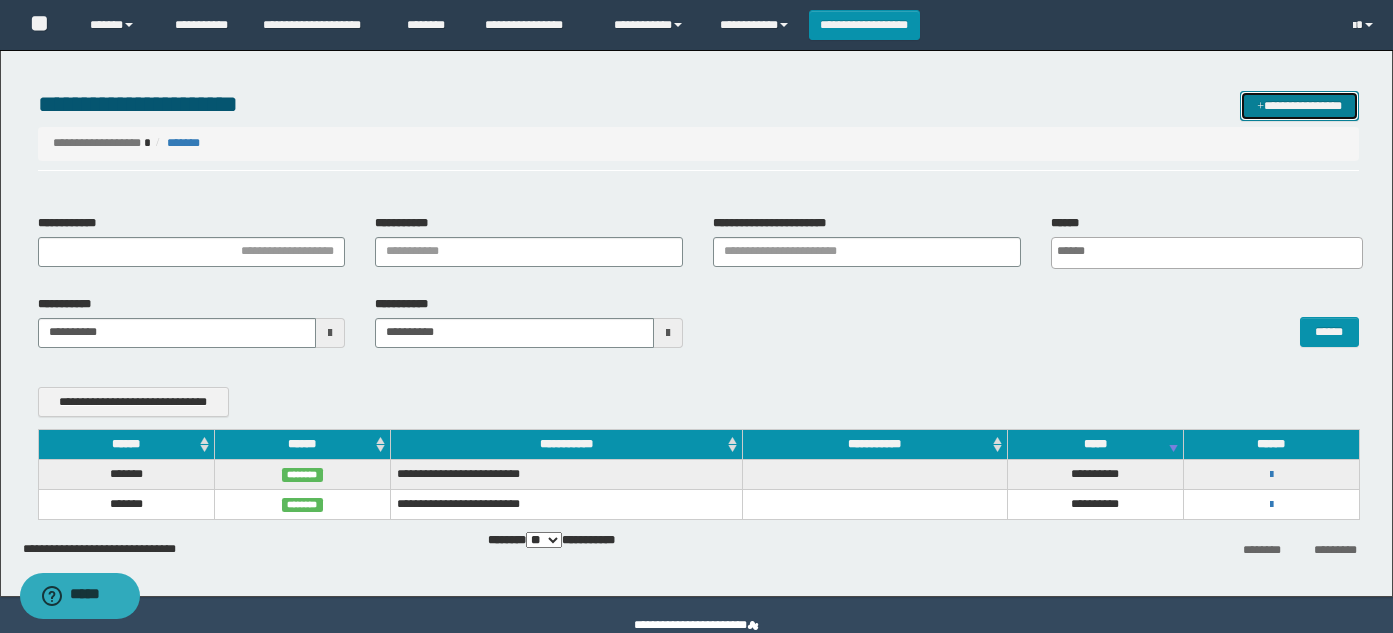 click on "**********" at bounding box center [1299, 106] 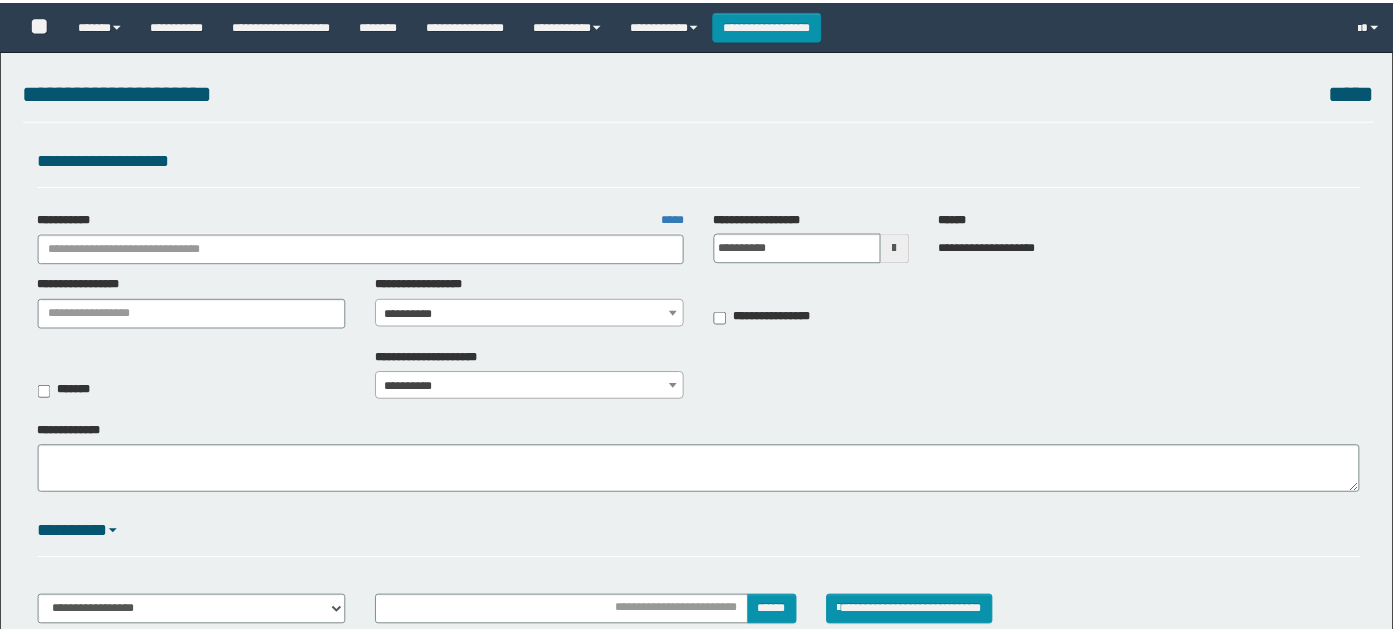 scroll, scrollTop: 0, scrollLeft: 0, axis: both 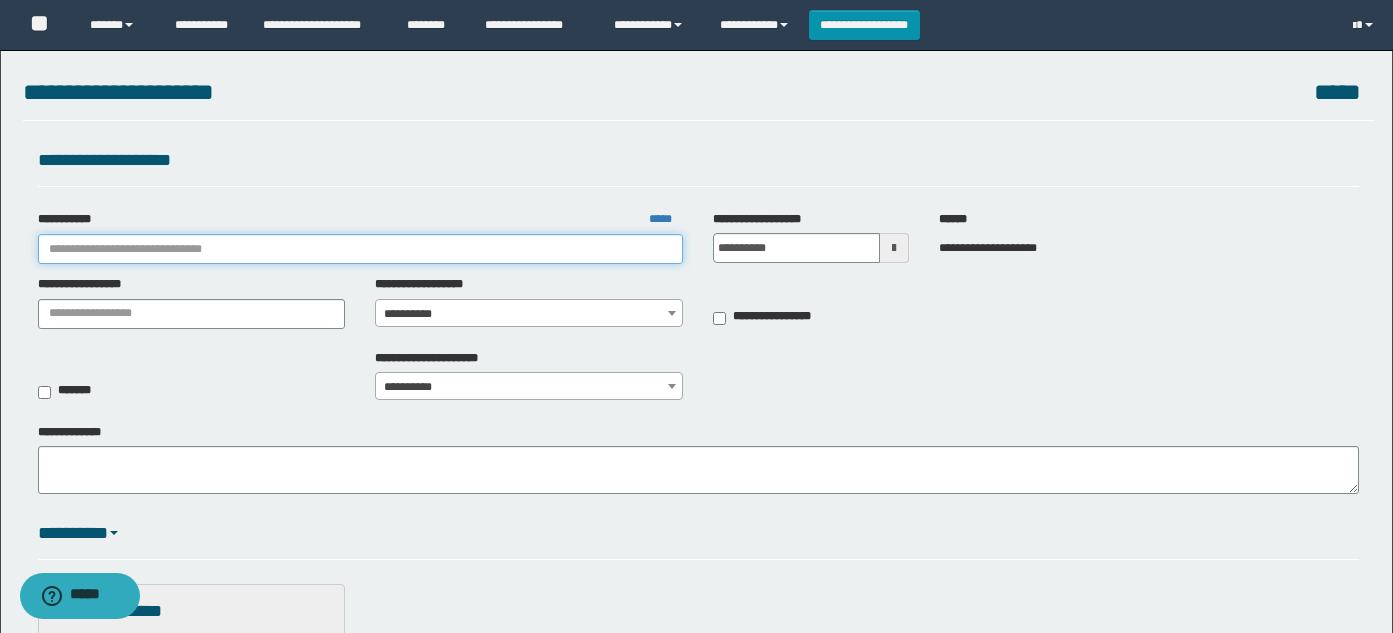 click on "**********" at bounding box center (361, 249) 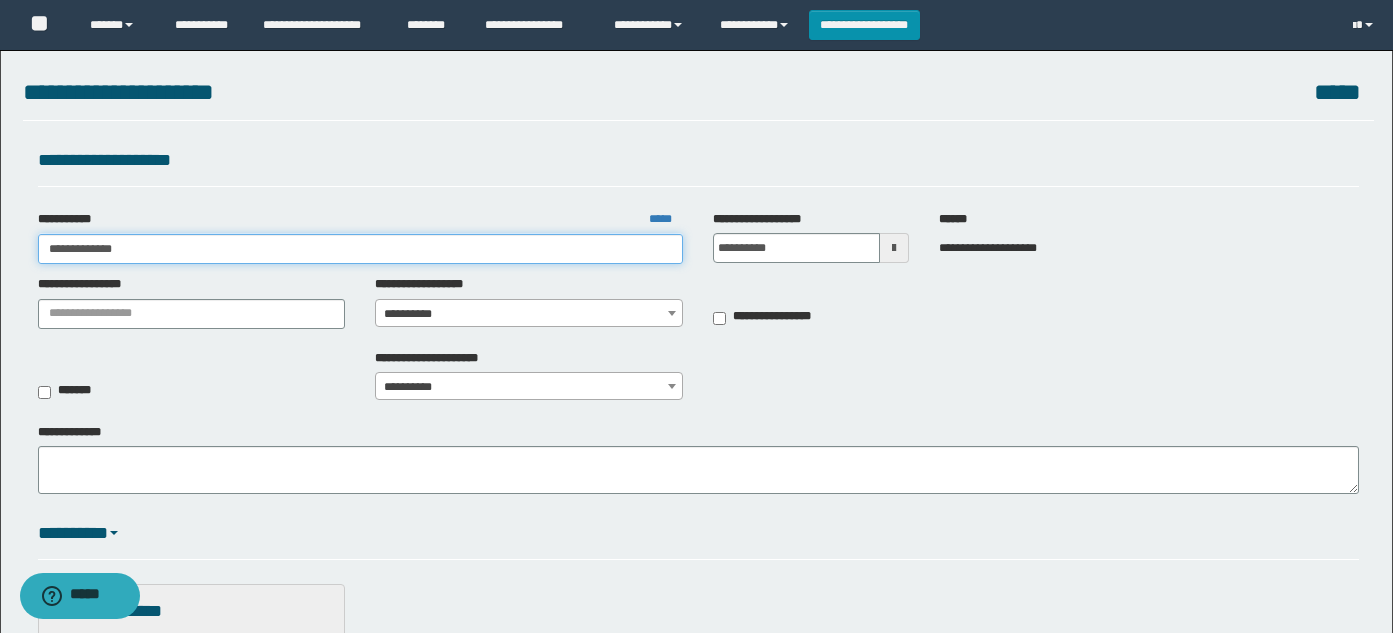 type on "**********" 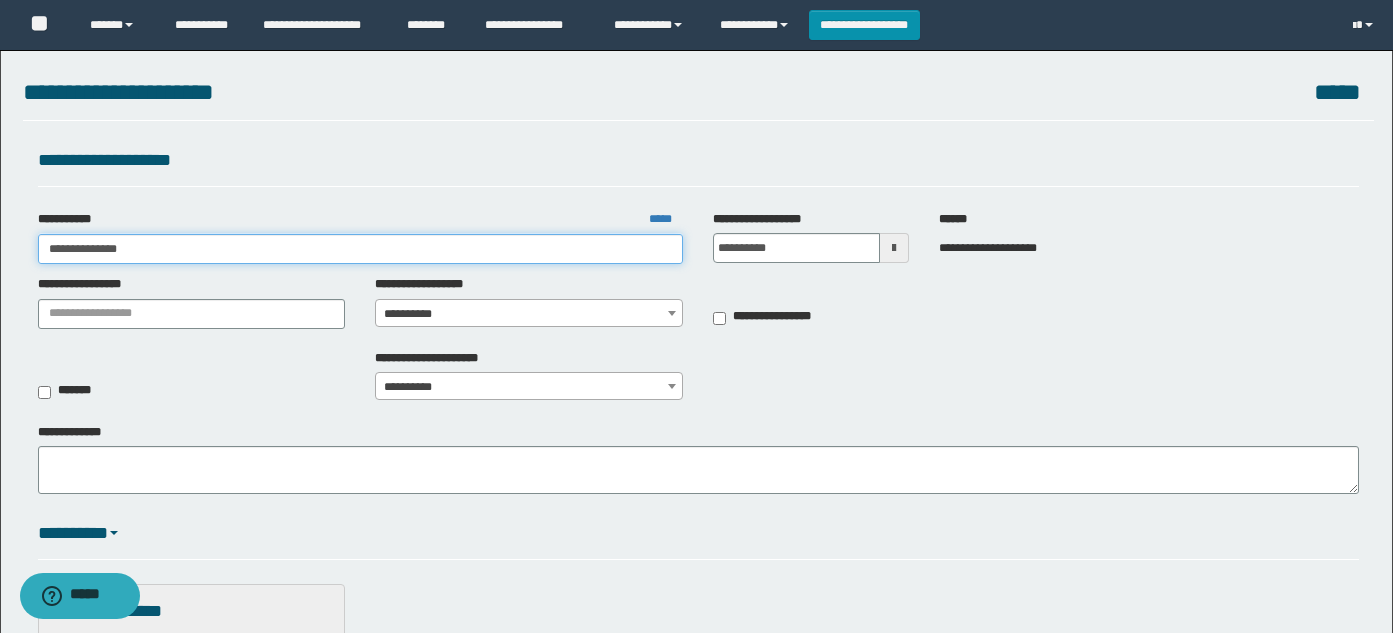 type on "**********" 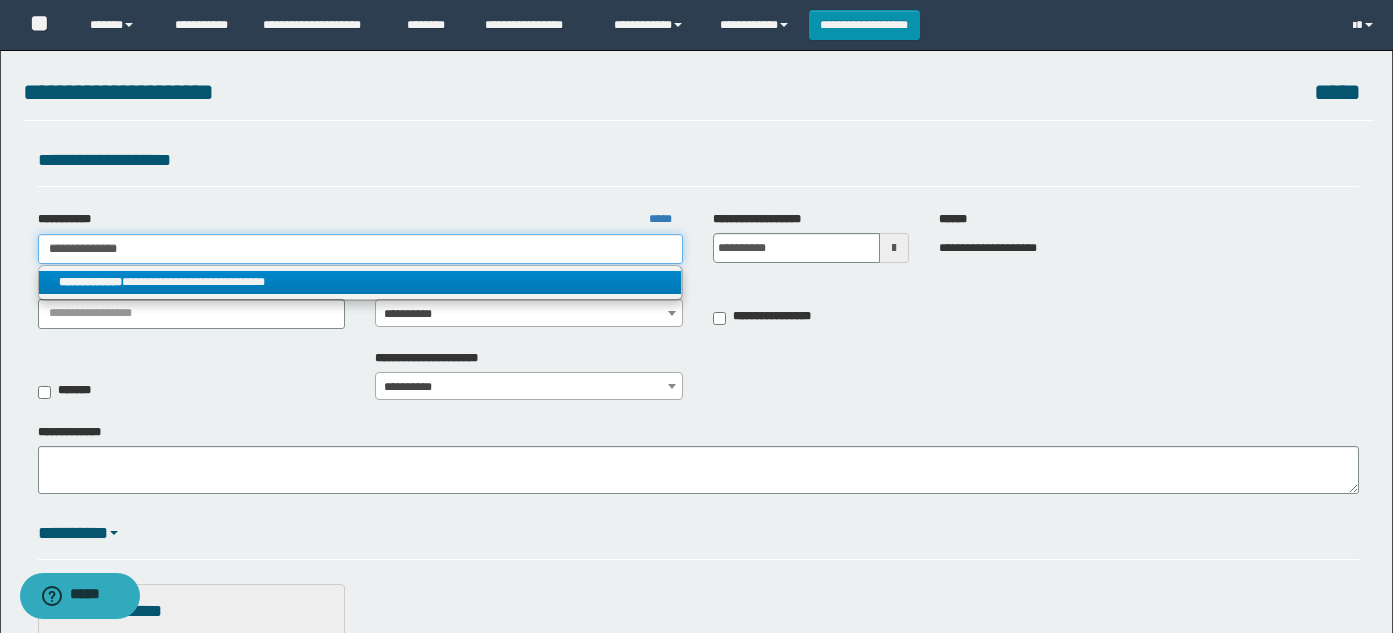 type on "**********" 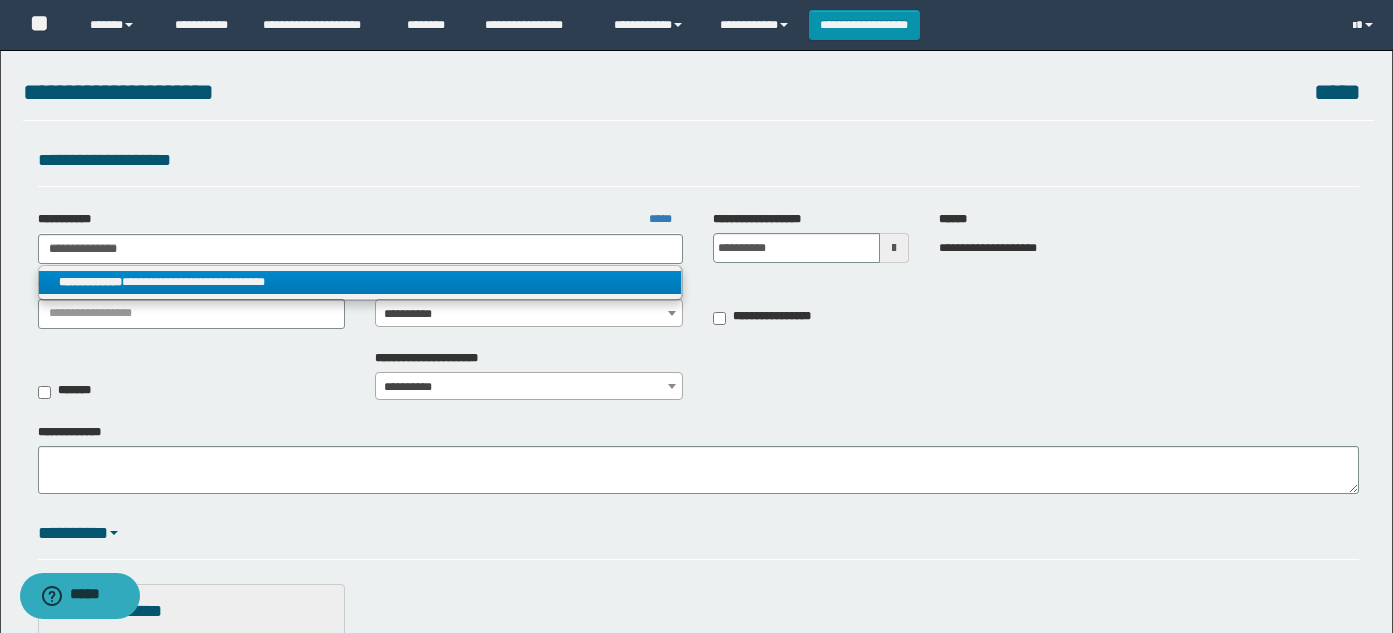 click on "**********" at bounding box center (360, 282) 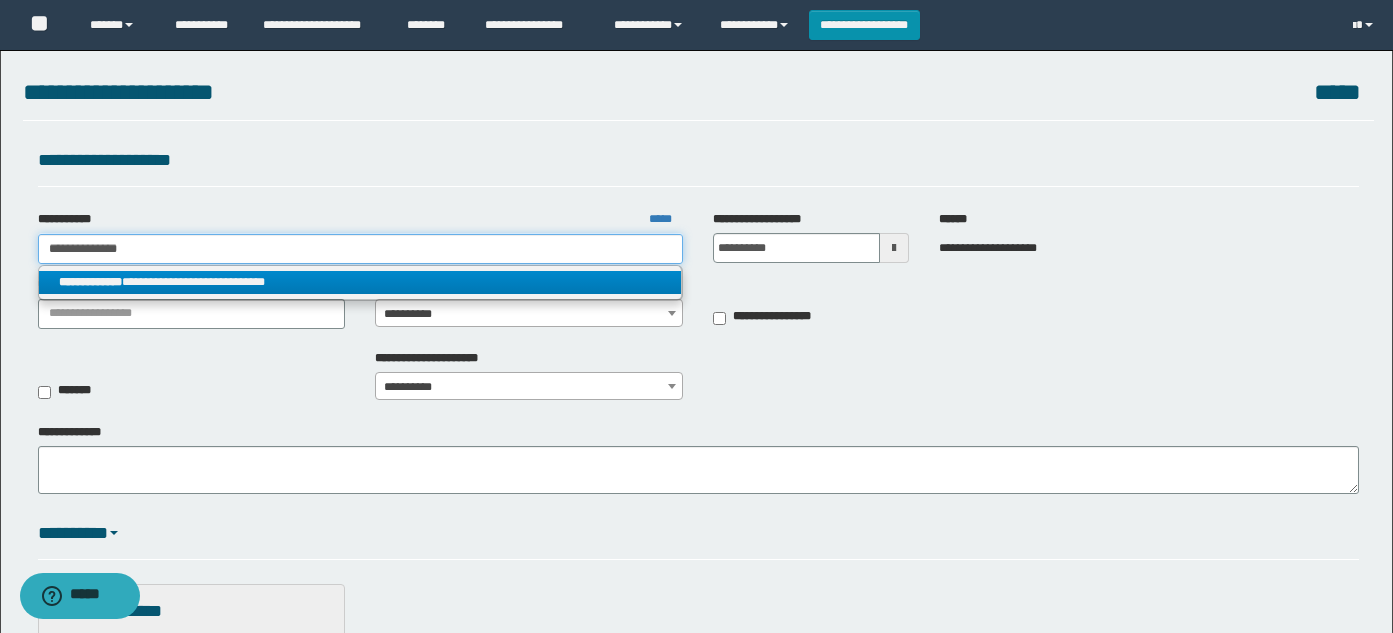 type 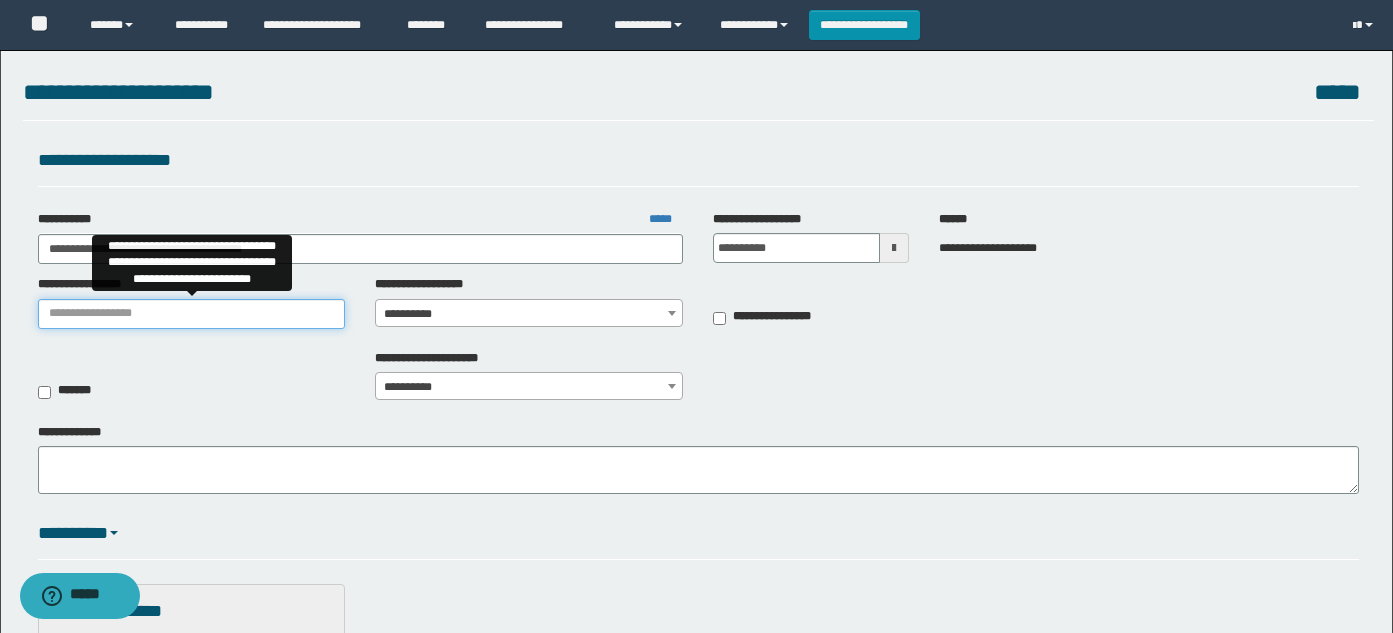 click on "**********" at bounding box center (192, 314) 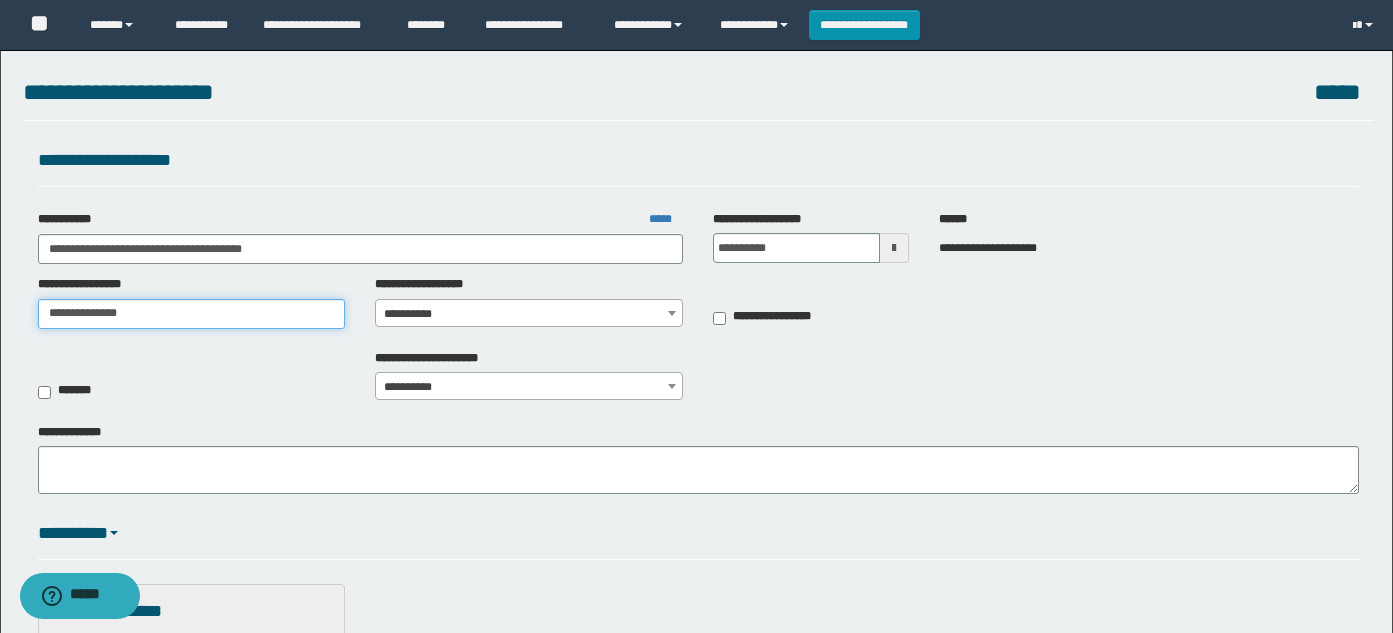 type on "**********" 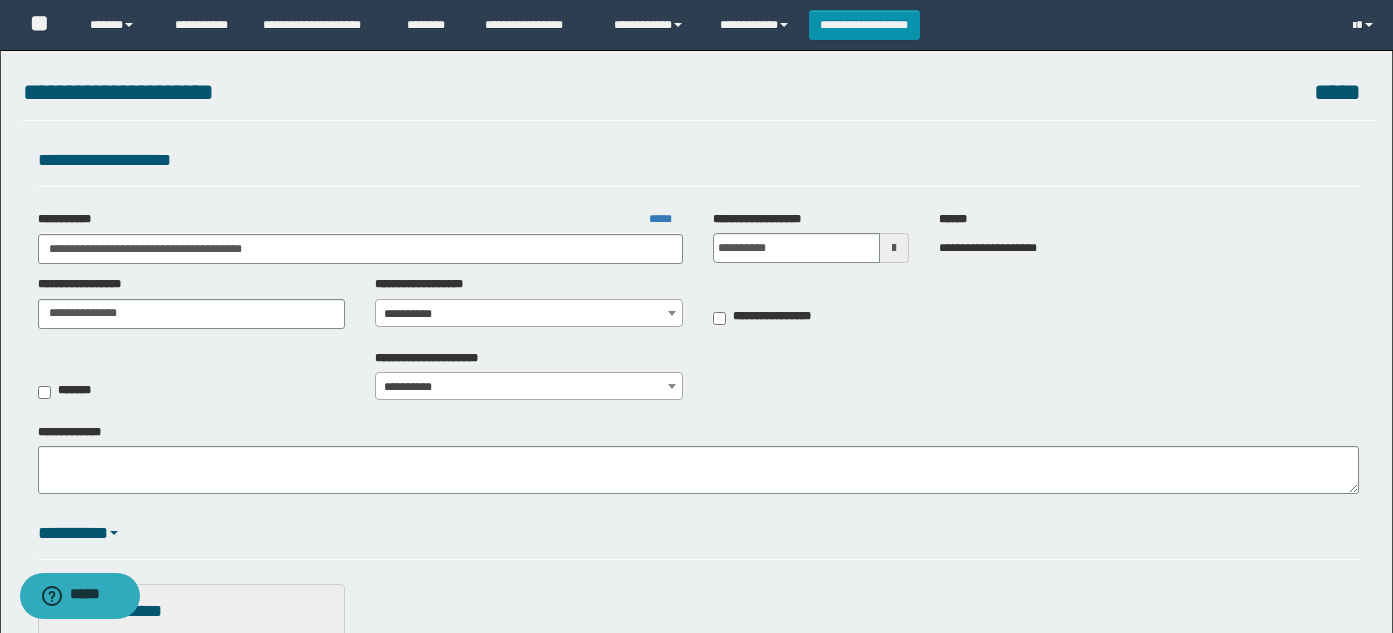 click on "*******" at bounding box center (192, 381) 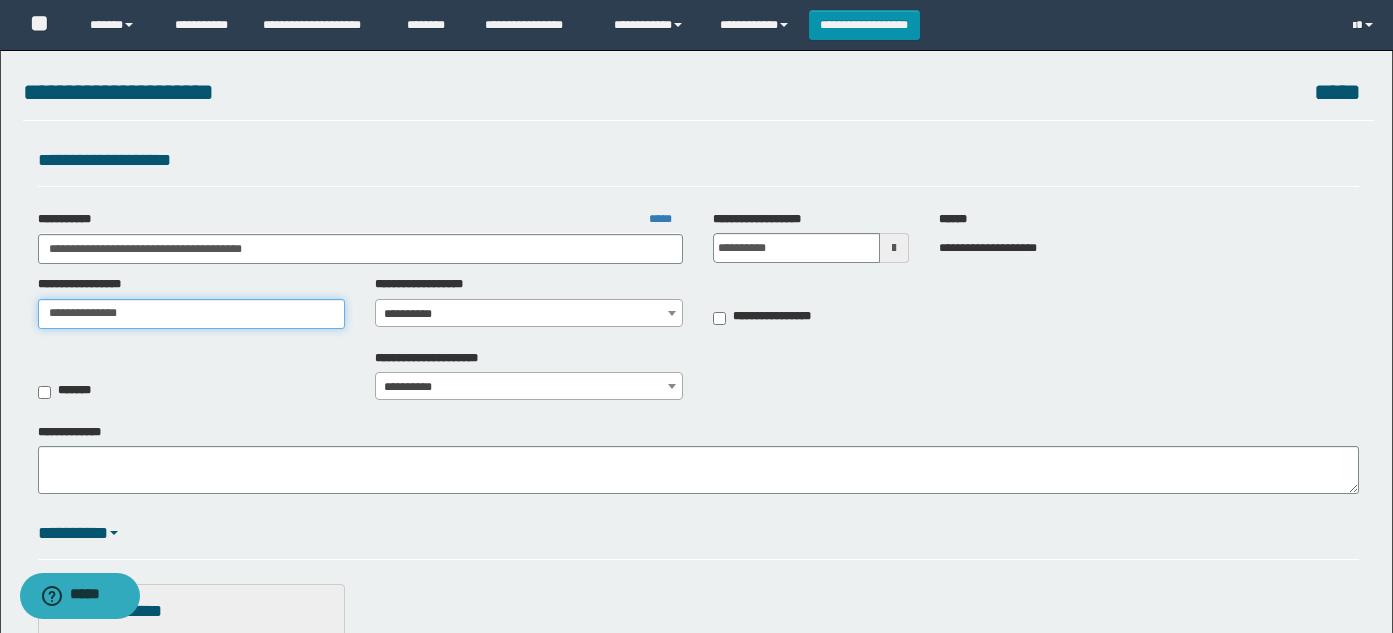 click on "**********" at bounding box center (192, 314) 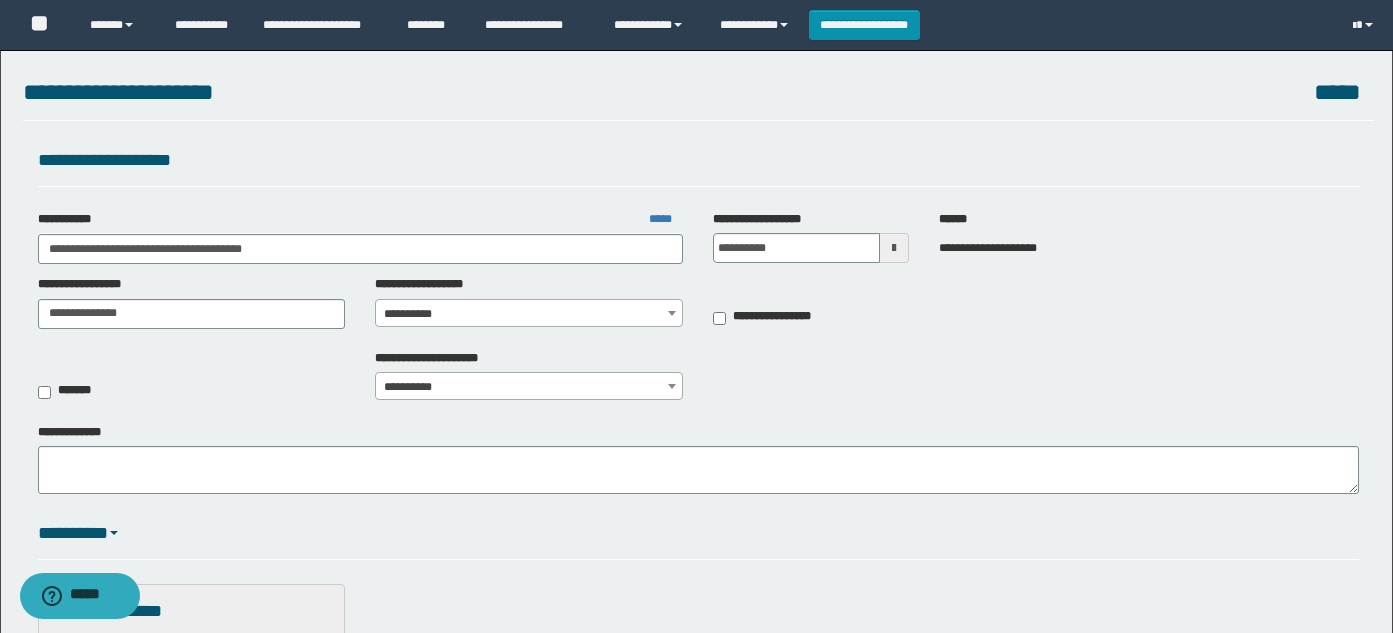 click on "**********" at bounding box center (529, 314) 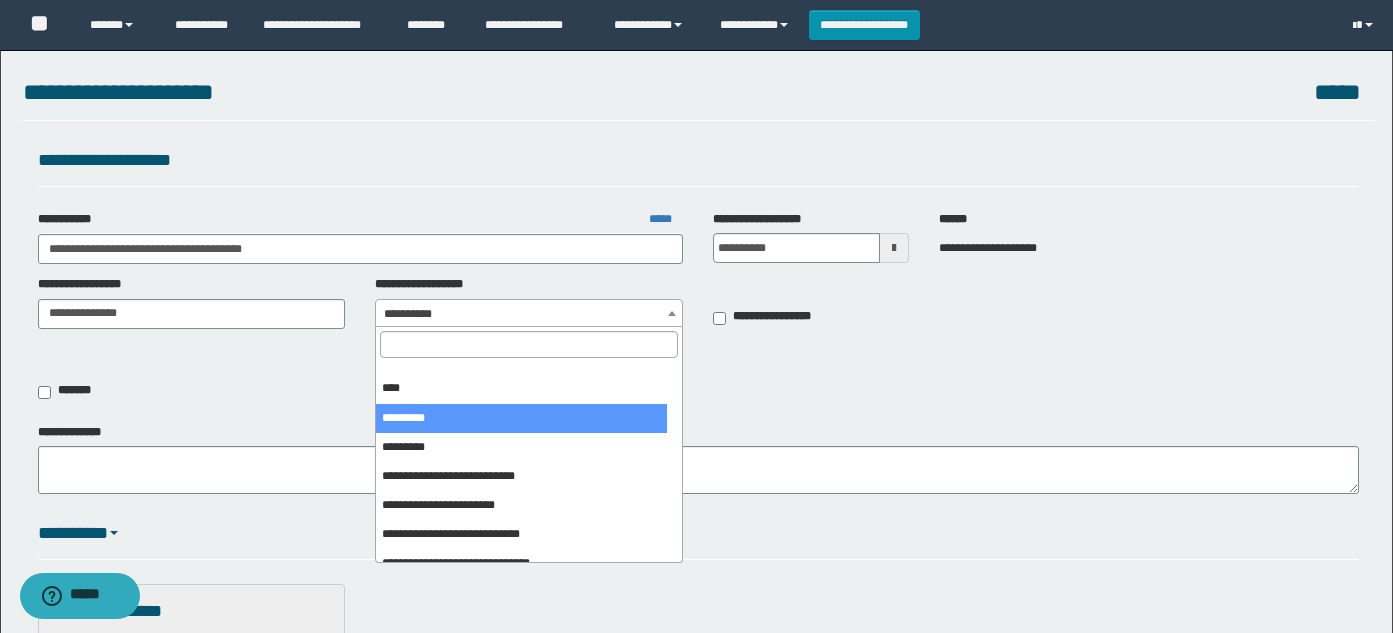 scroll, scrollTop: 300, scrollLeft: 0, axis: vertical 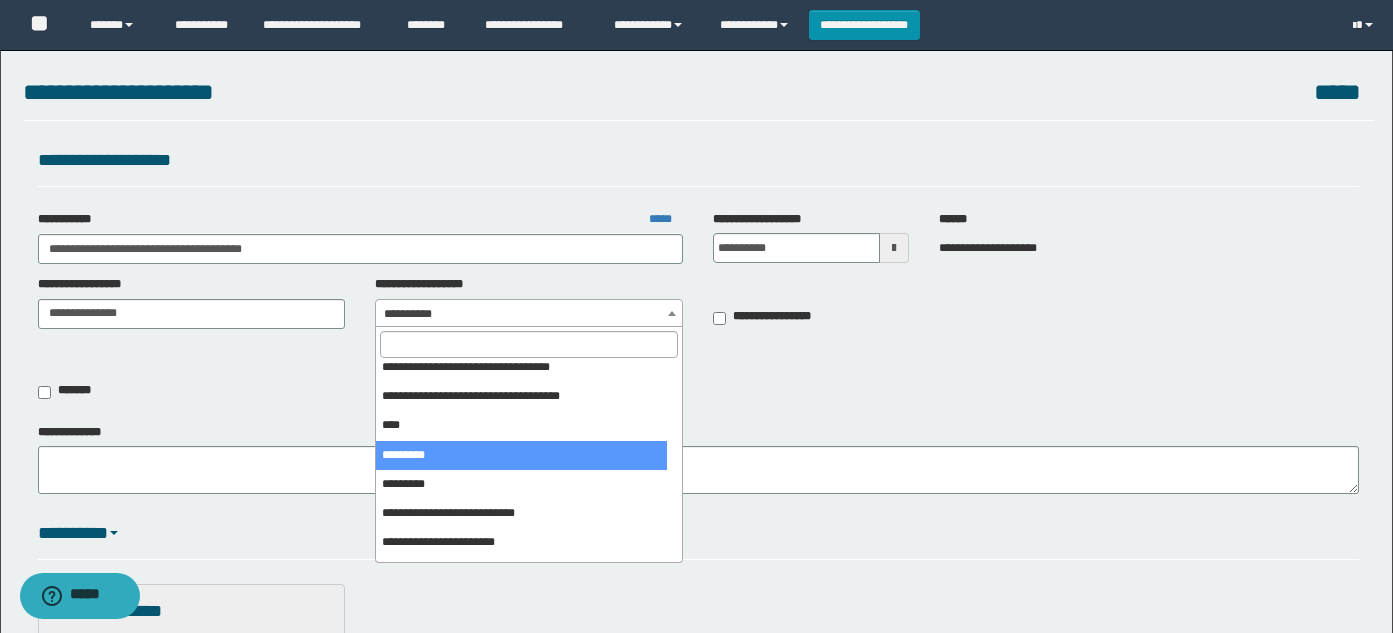 select on "***" 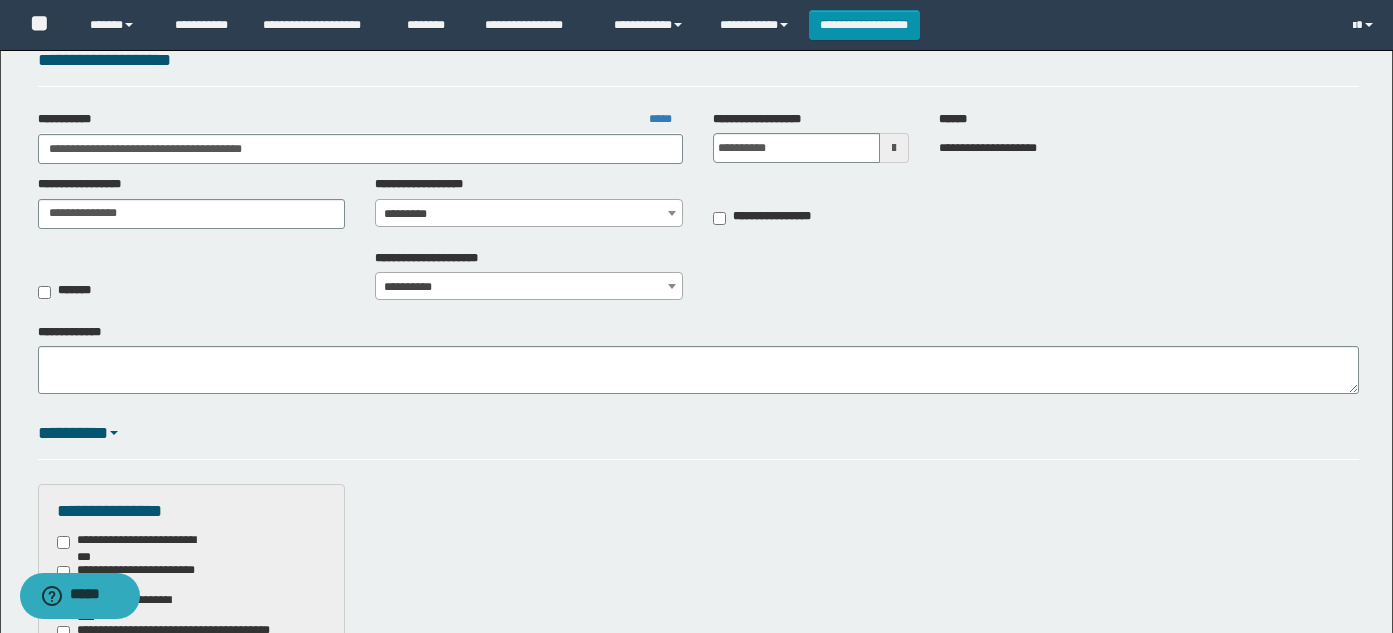 scroll, scrollTop: 0, scrollLeft: 0, axis: both 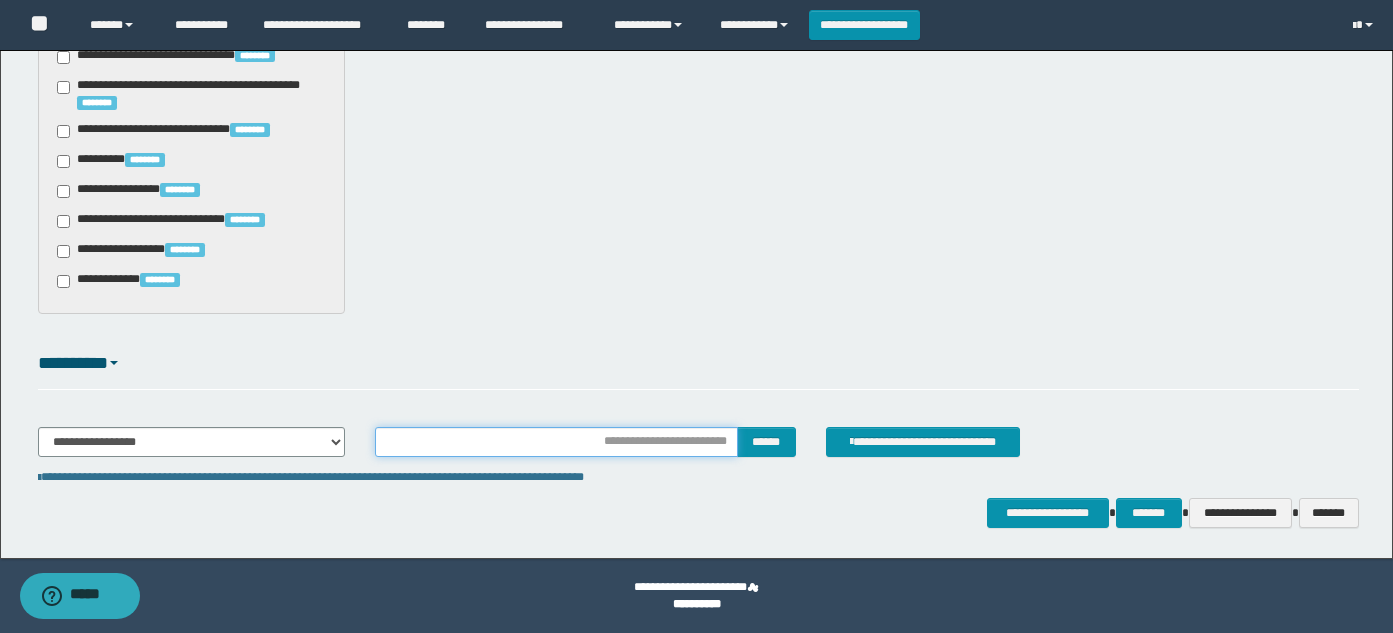 click at bounding box center (556, 442) 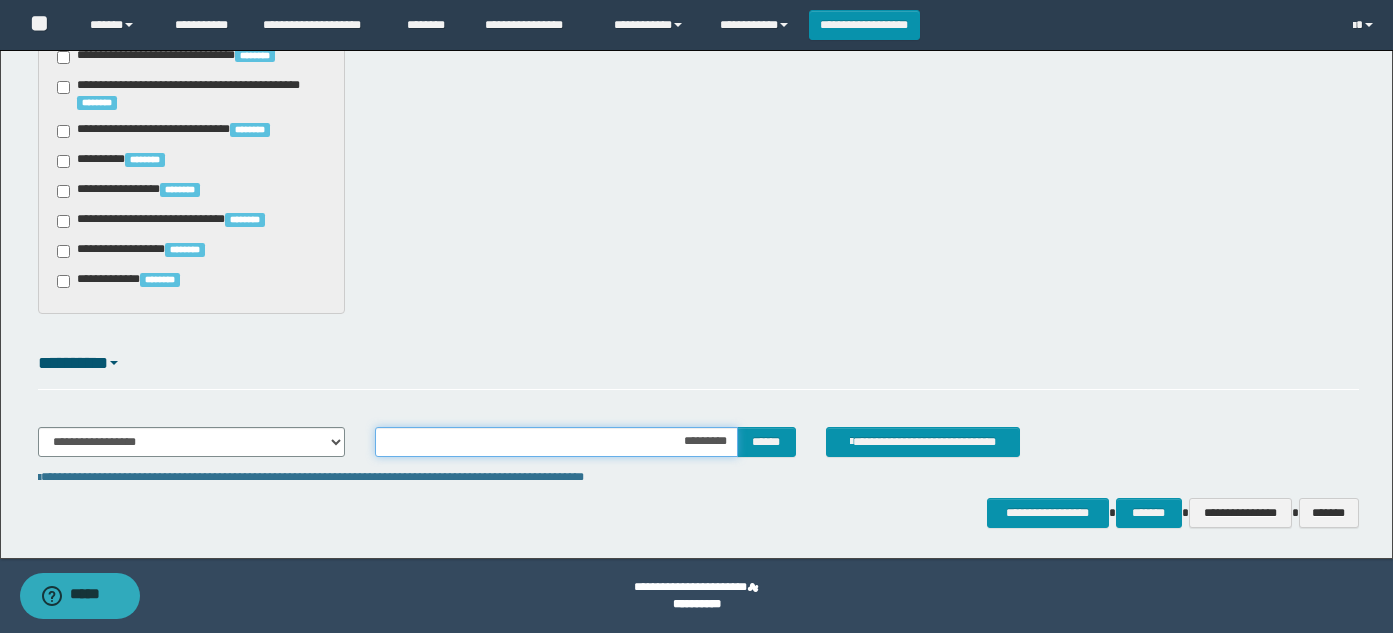 type on "**********" 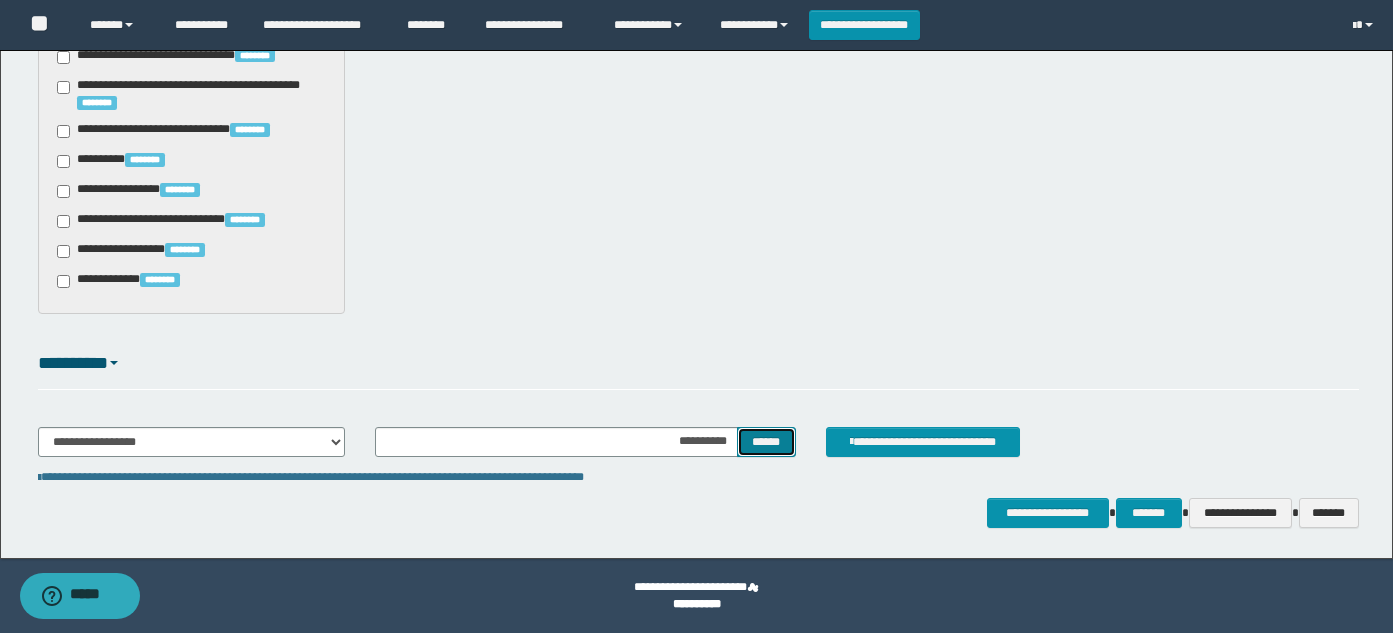 click on "******" at bounding box center (766, 442) 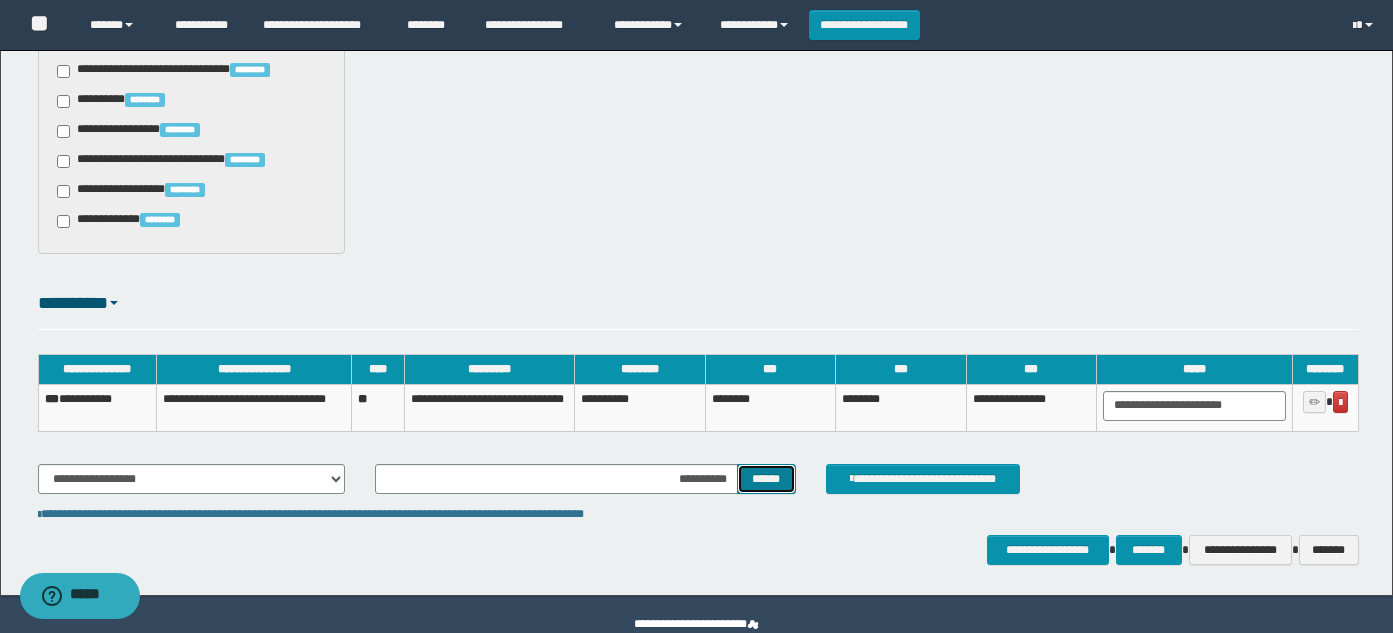 scroll, scrollTop: 2644, scrollLeft: 0, axis: vertical 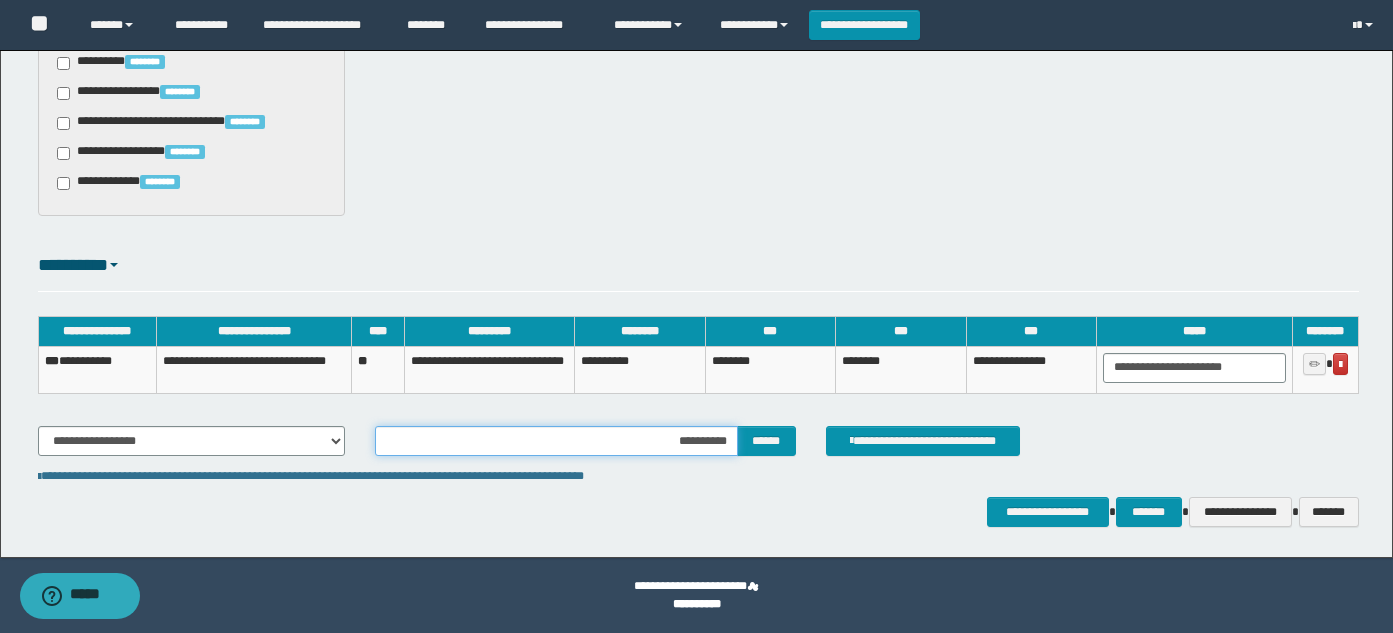 click on "**********" at bounding box center [556, 441] 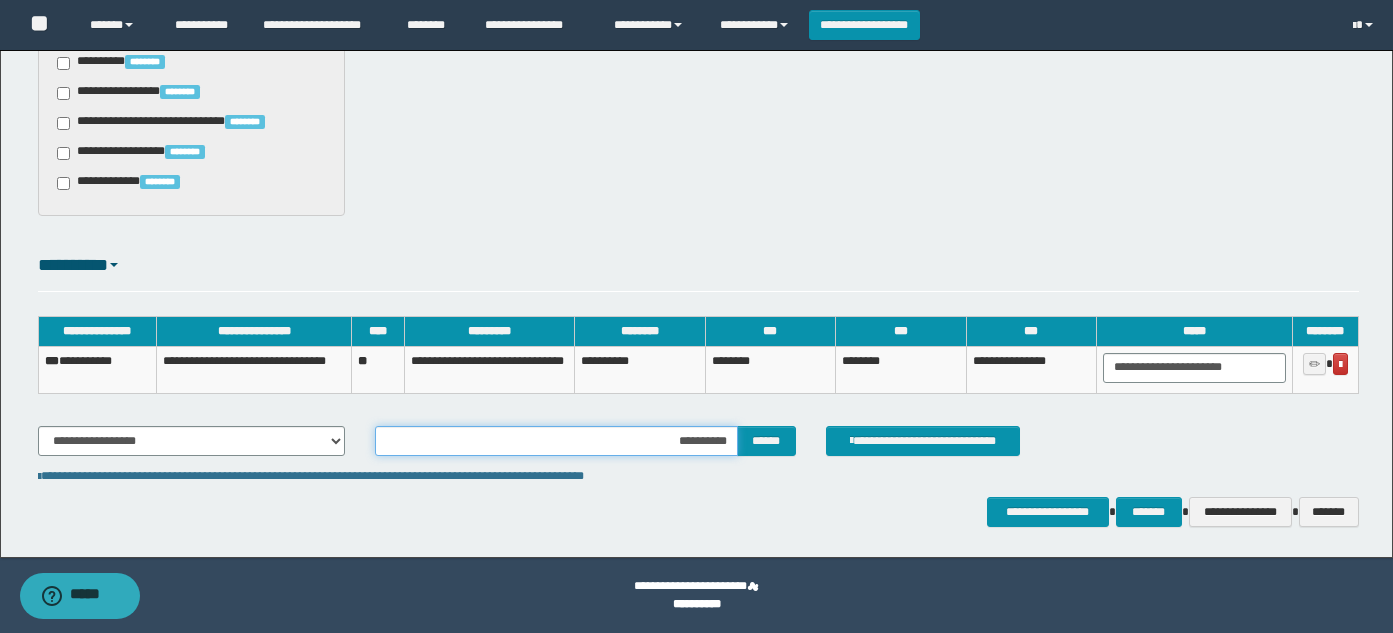 drag, startPoint x: 446, startPoint y: 450, endPoint x: 490, endPoint y: 444, distance: 44.407207 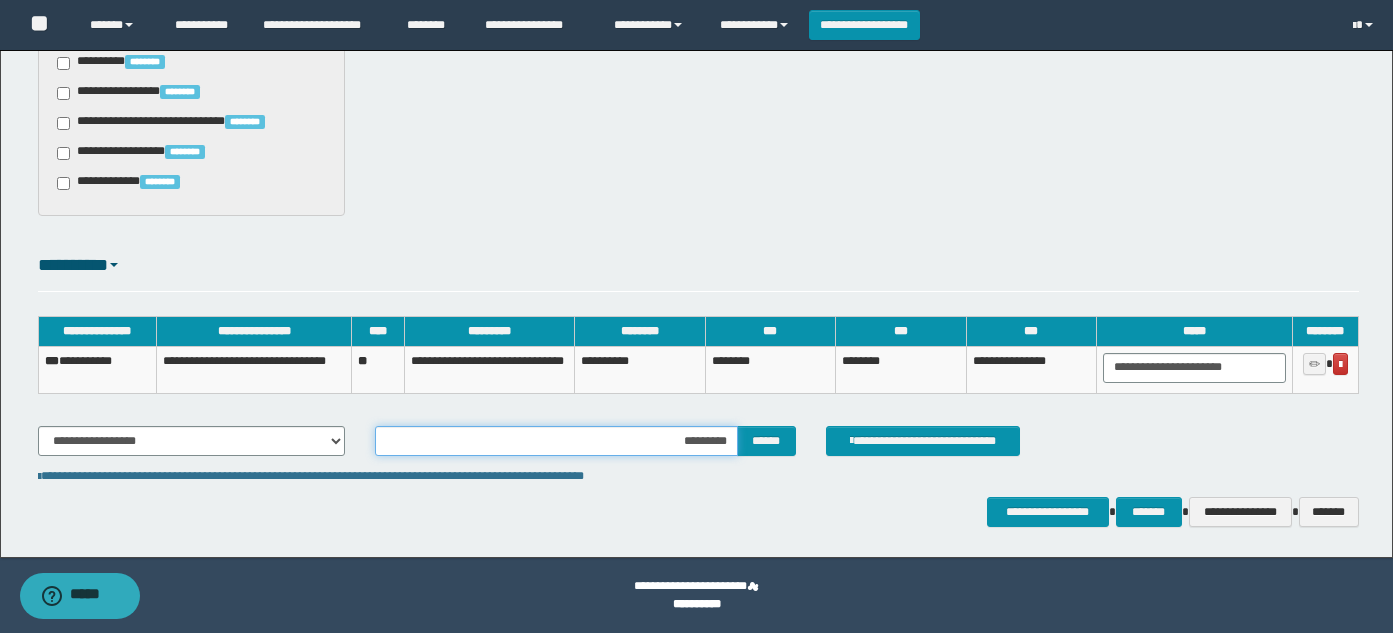 type on "**********" 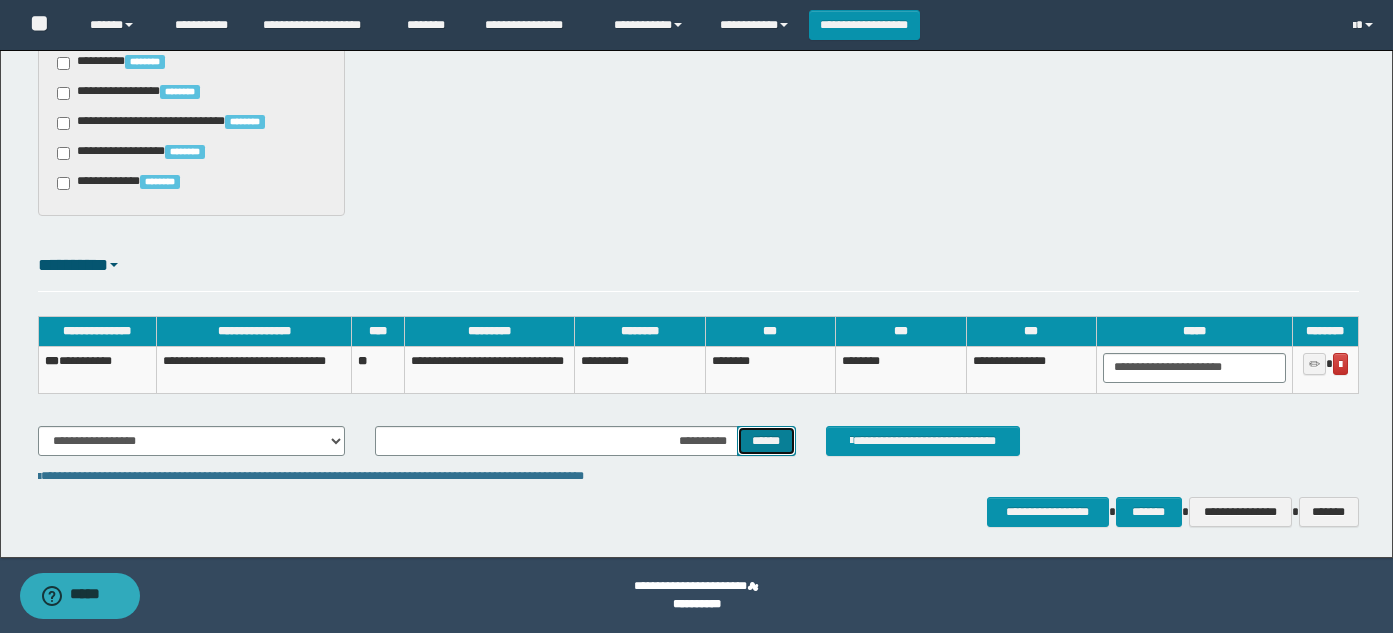 click on "******" at bounding box center [766, 441] 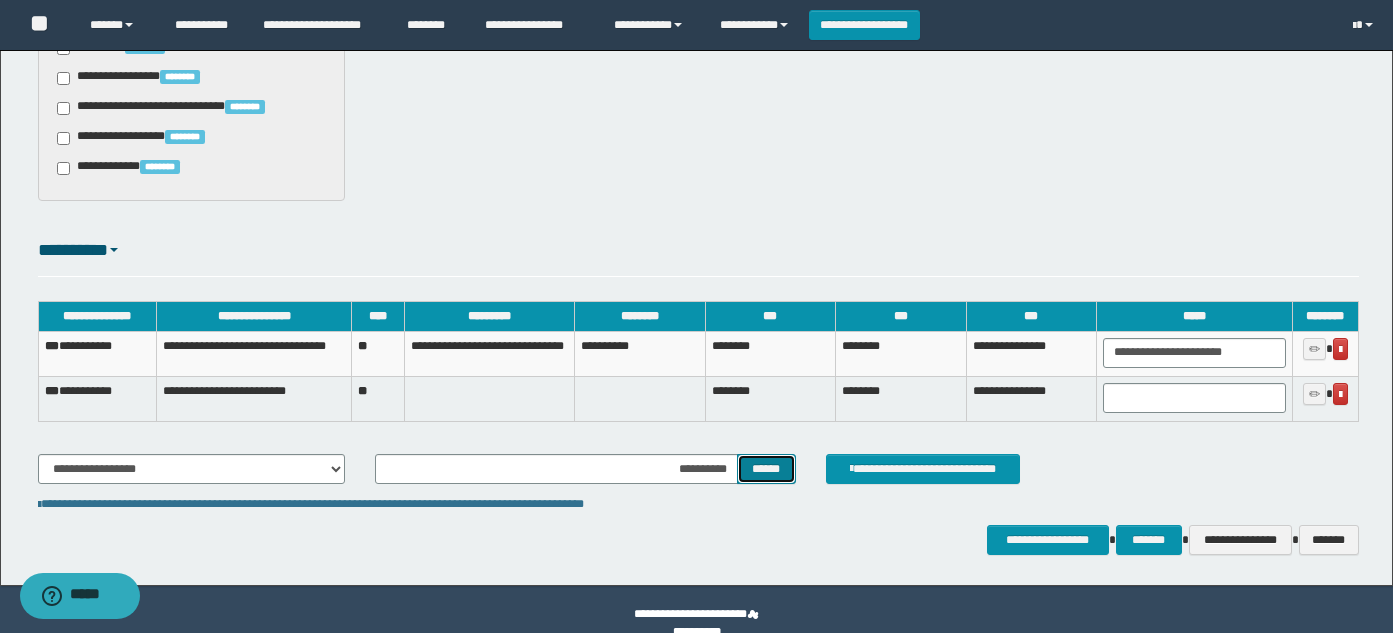 scroll, scrollTop: 2687, scrollLeft: 0, axis: vertical 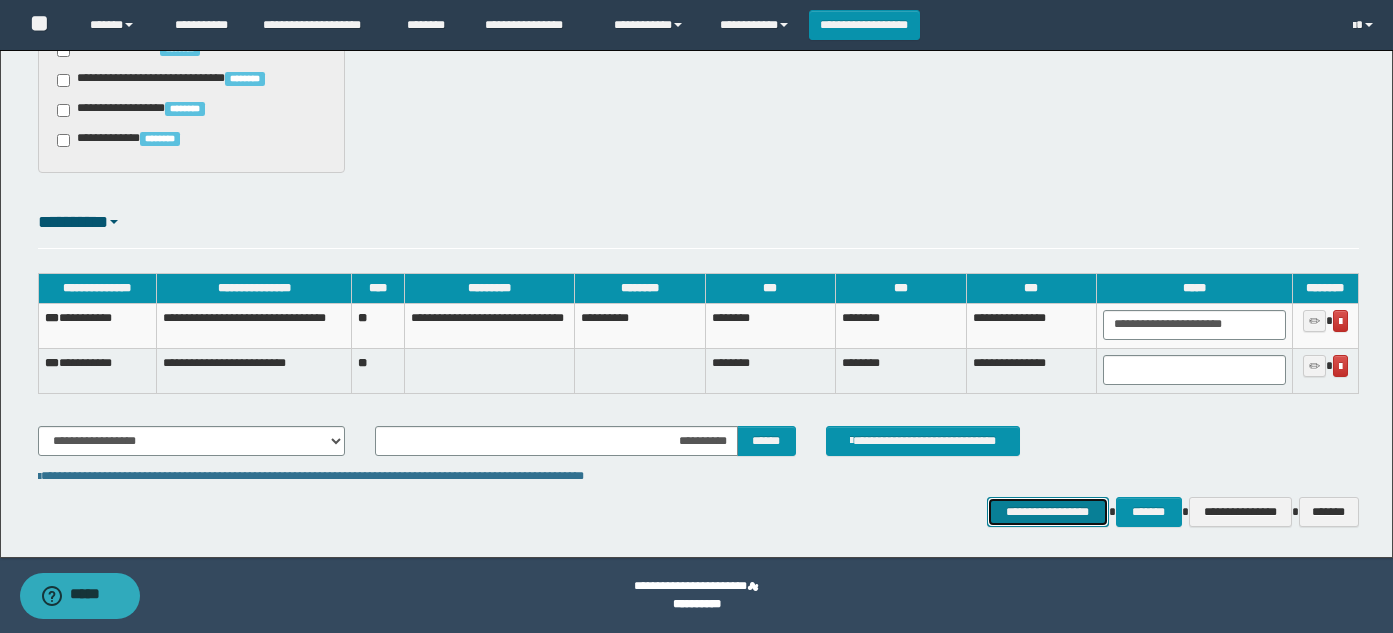 drag, startPoint x: 1042, startPoint y: 515, endPoint x: 1032, endPoint y: 527, distance: 15.6205 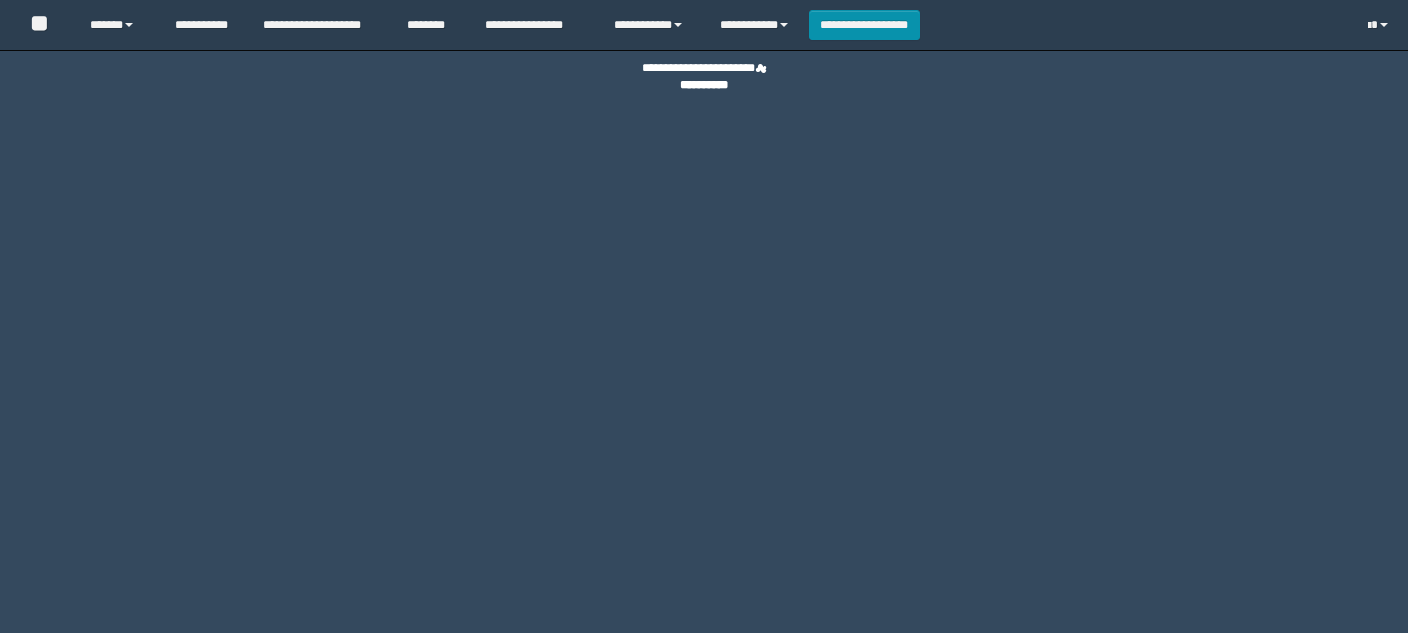scroll, scrollTop: 0, scrollLeft: 0, axis: both 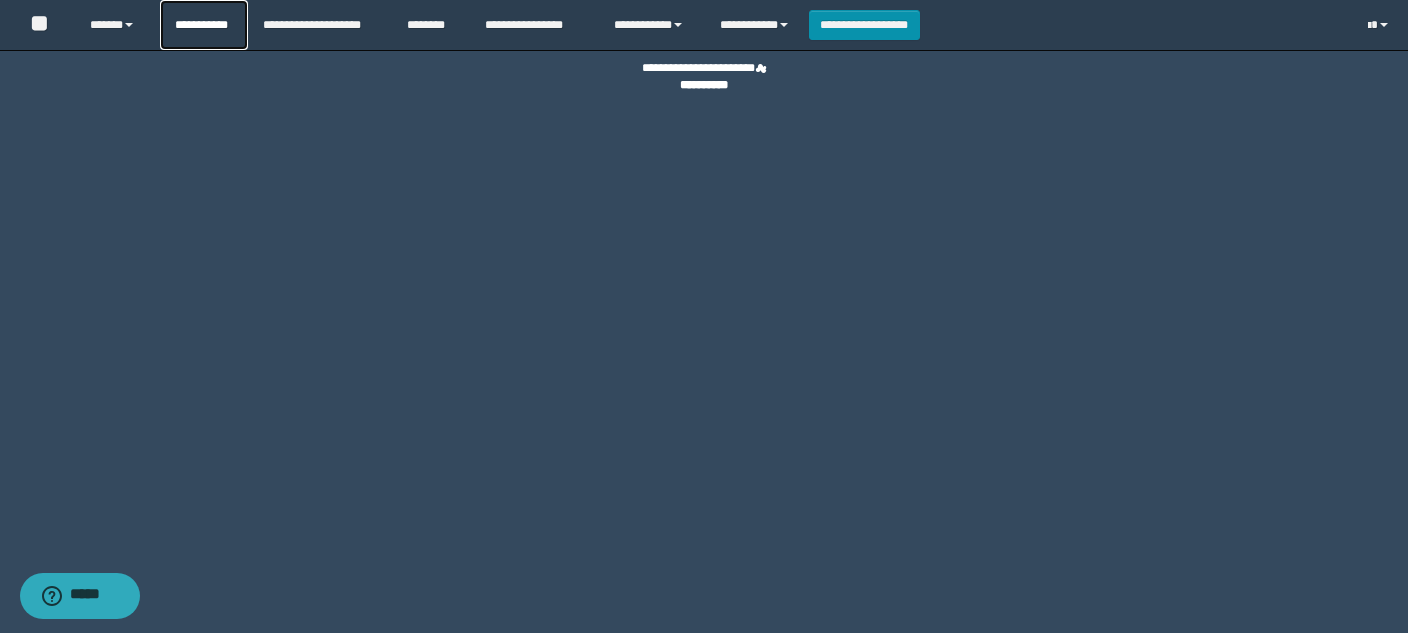 click on "**********" at bounding box center (204, 25) 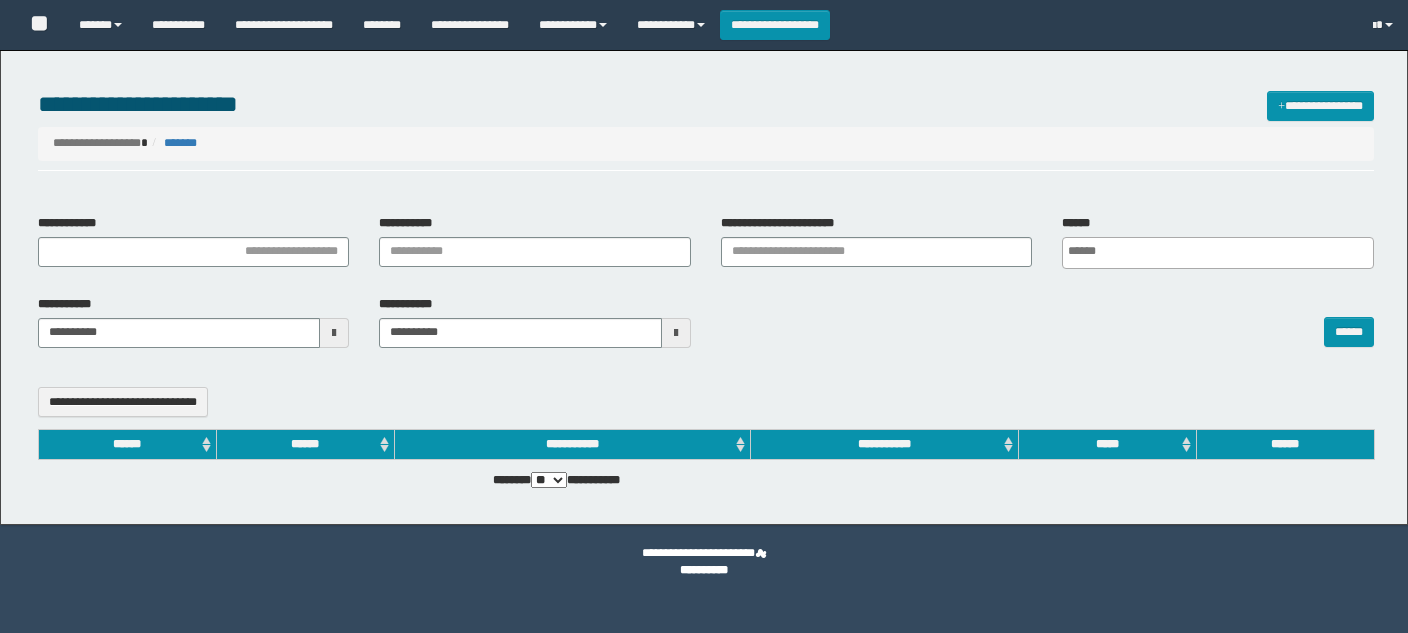select 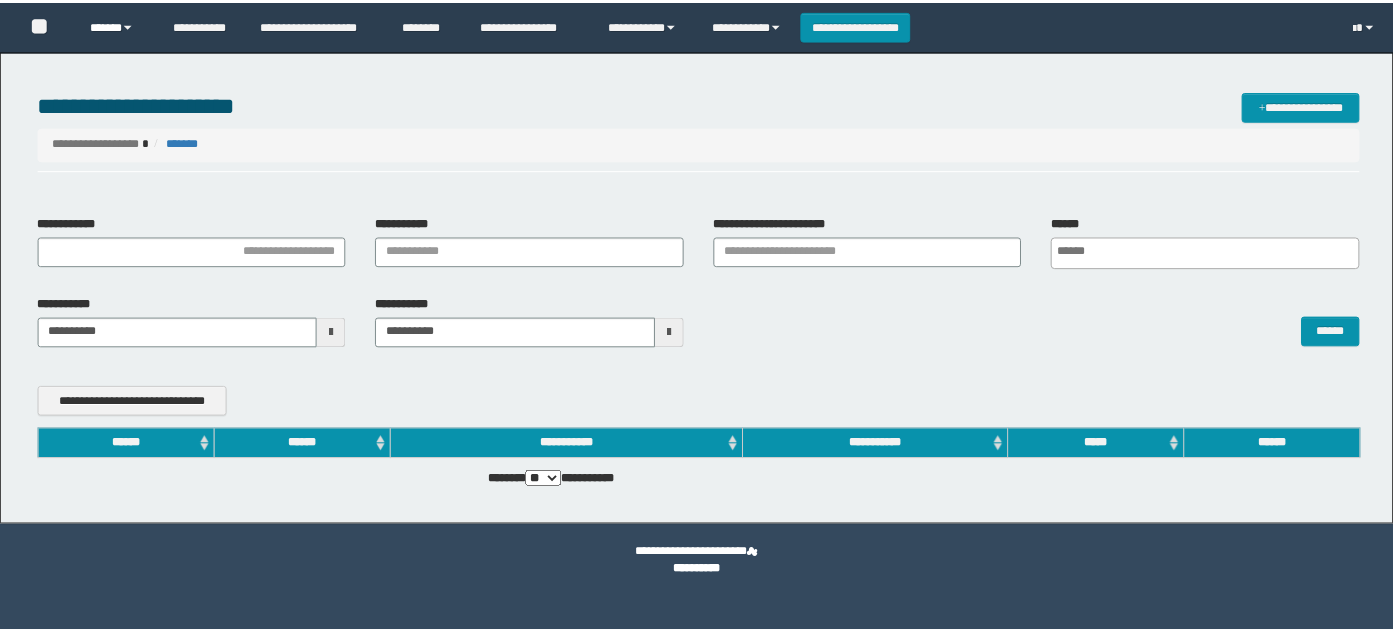 scroll, scrollTop: 0, scrollLeft: 0, axis: both 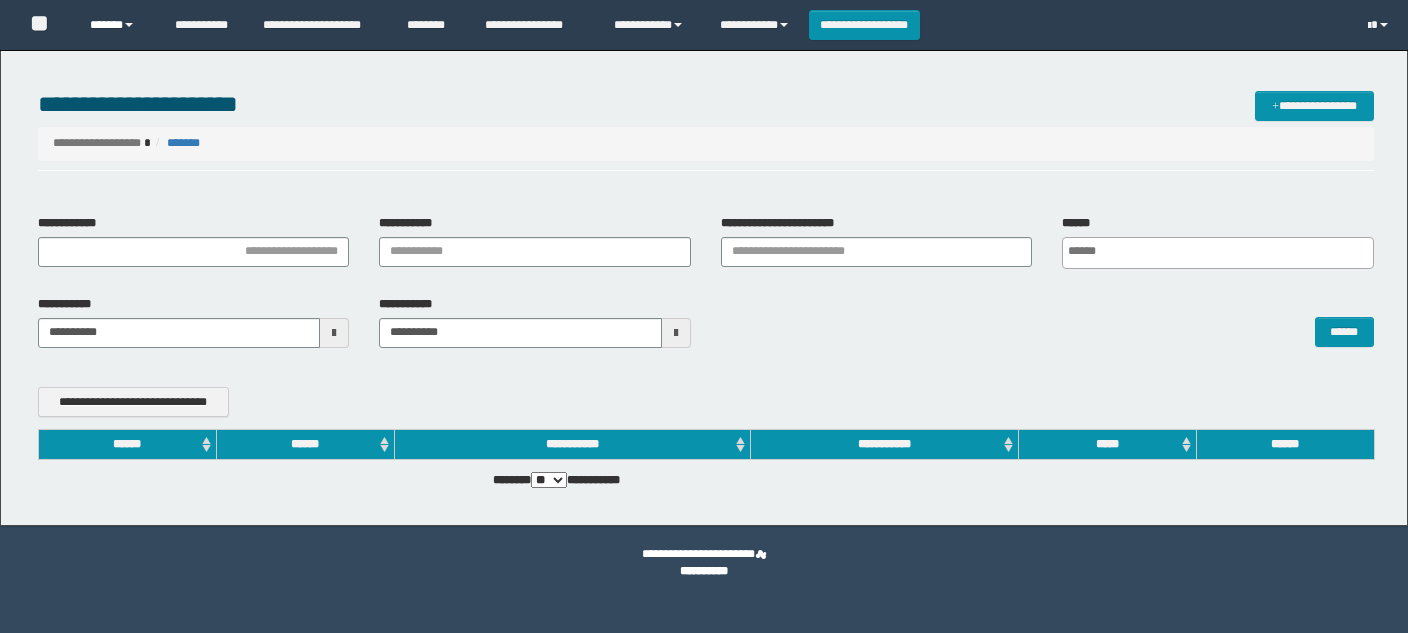 click on "******" at bounding box center [117, 25] 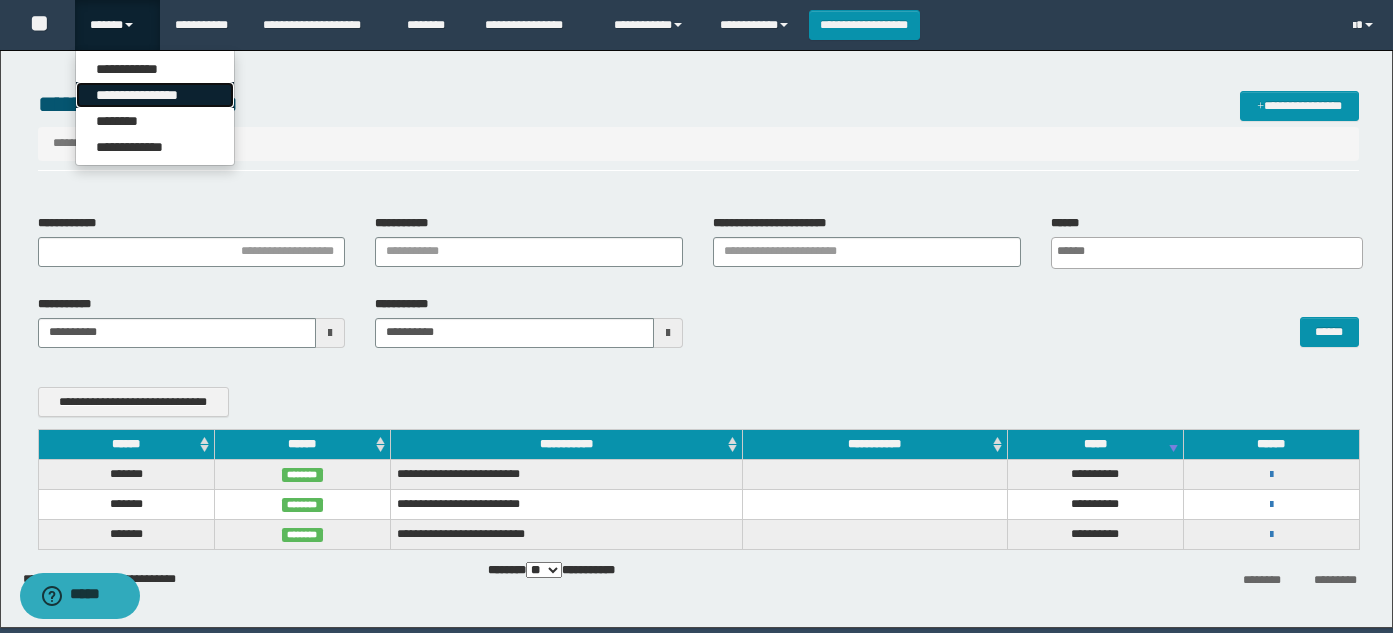 click on "**********" at bounding box center [155, 95] 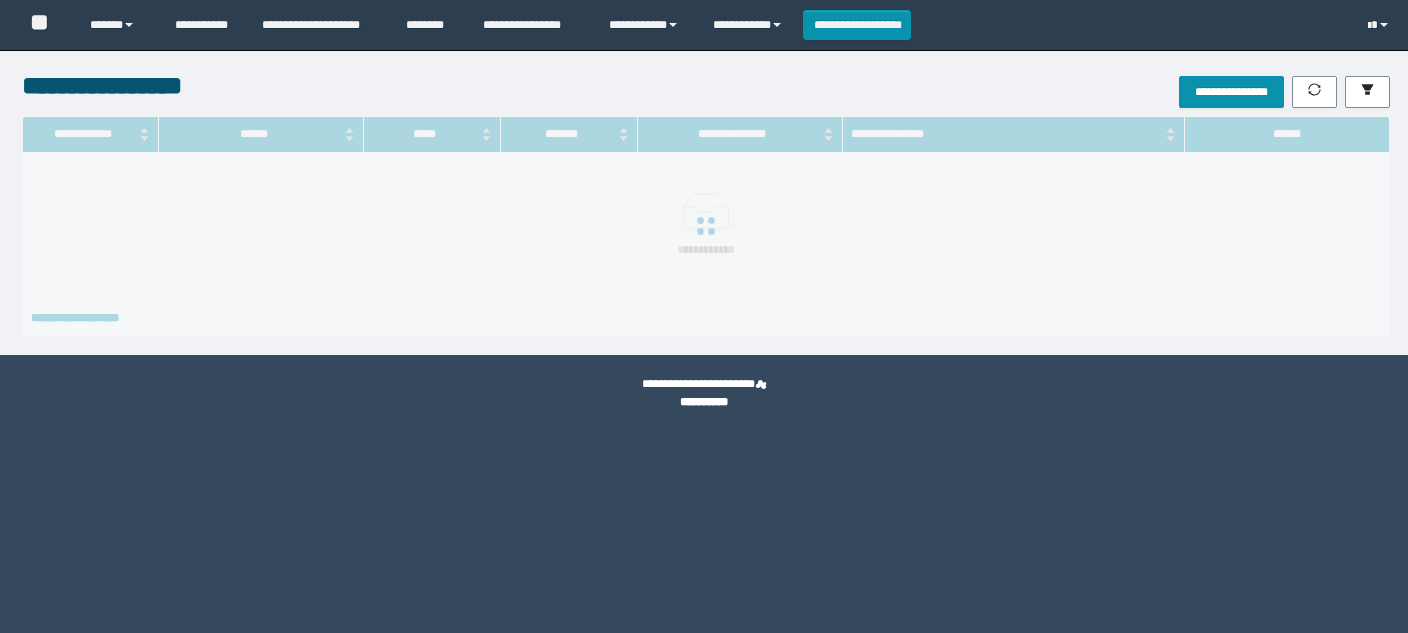 scroll, scrollTop: 0, scrollLeft: 0, axis: both 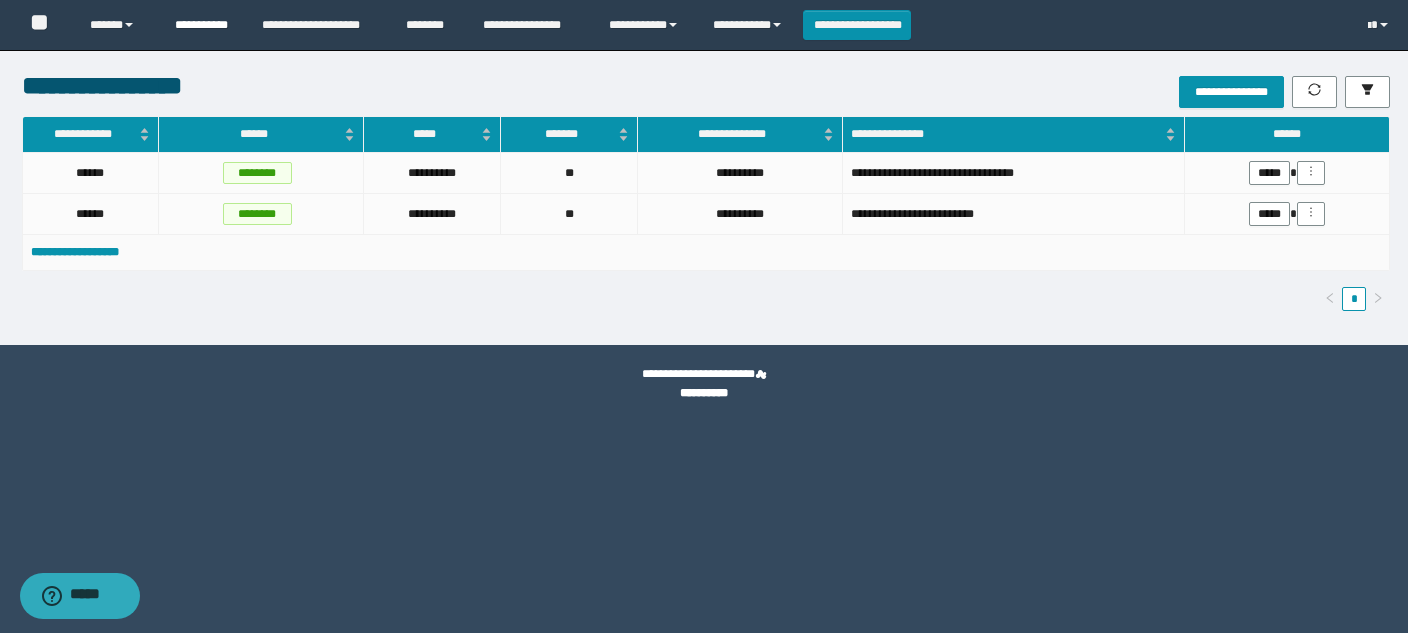 click on "**********" at bounding box center (203, 25) 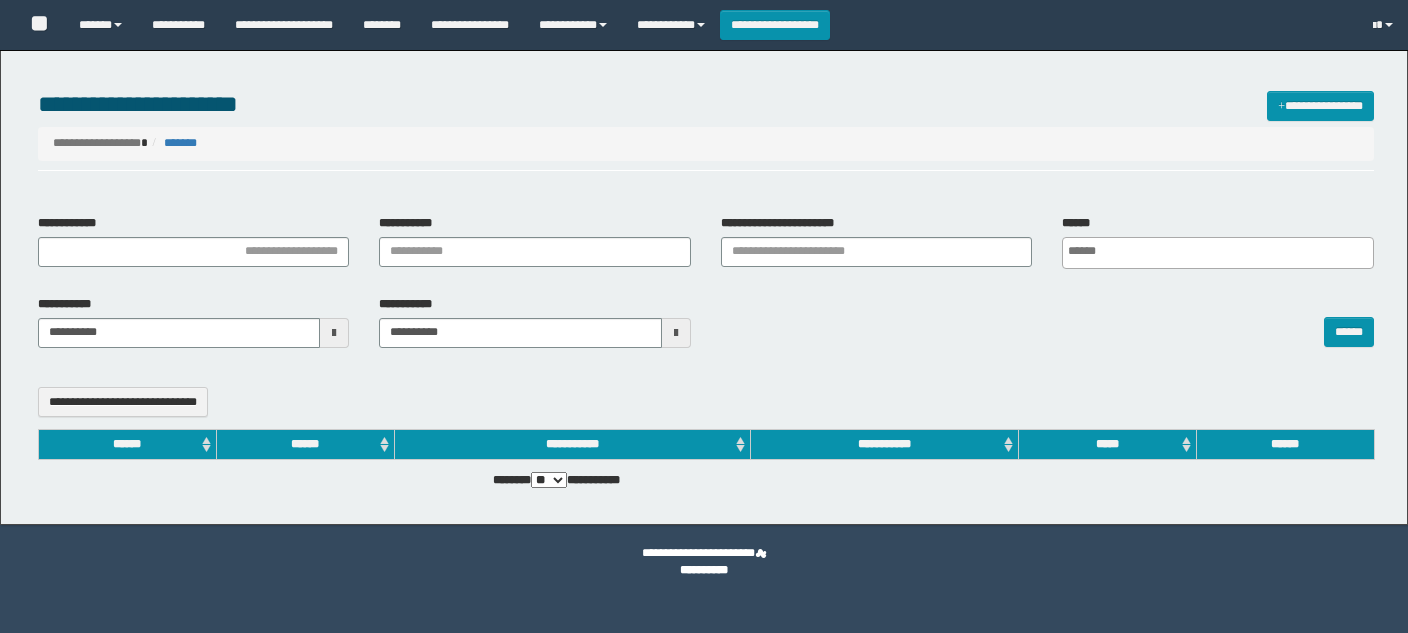 select 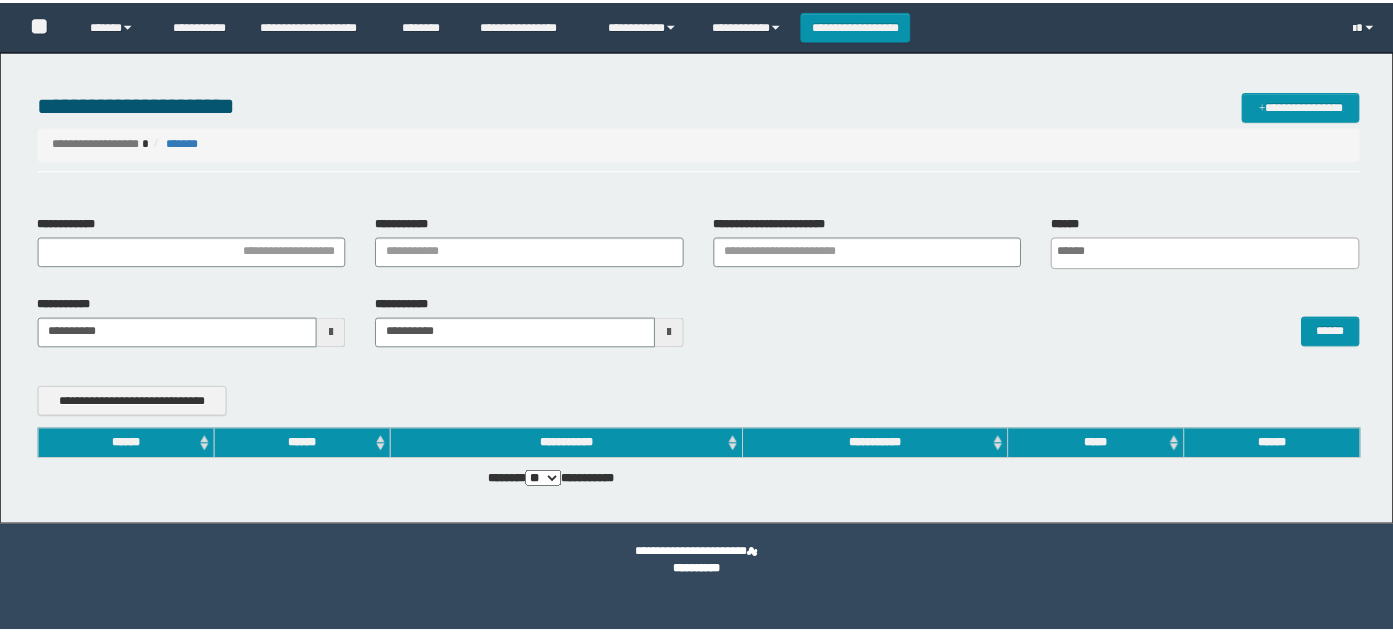 scroll, scrollTop: 0, scrollLeft: 0, axis: both 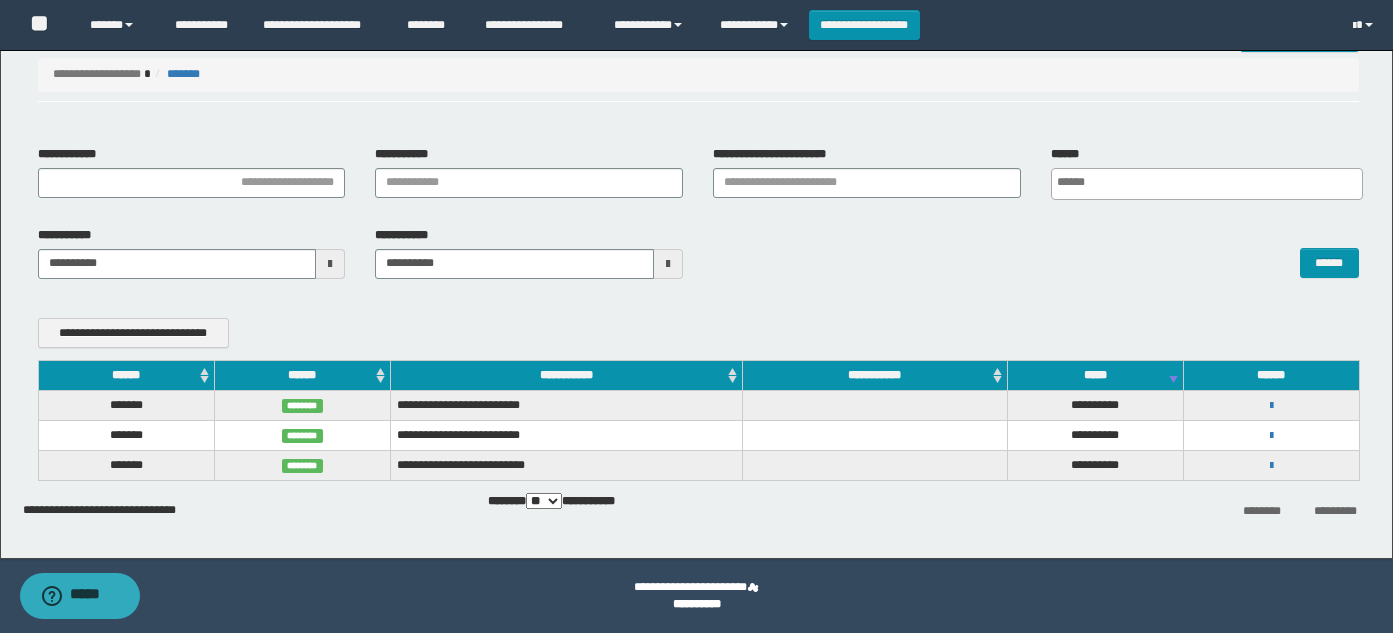 click on "**********" at bounding box center [1271, 465] 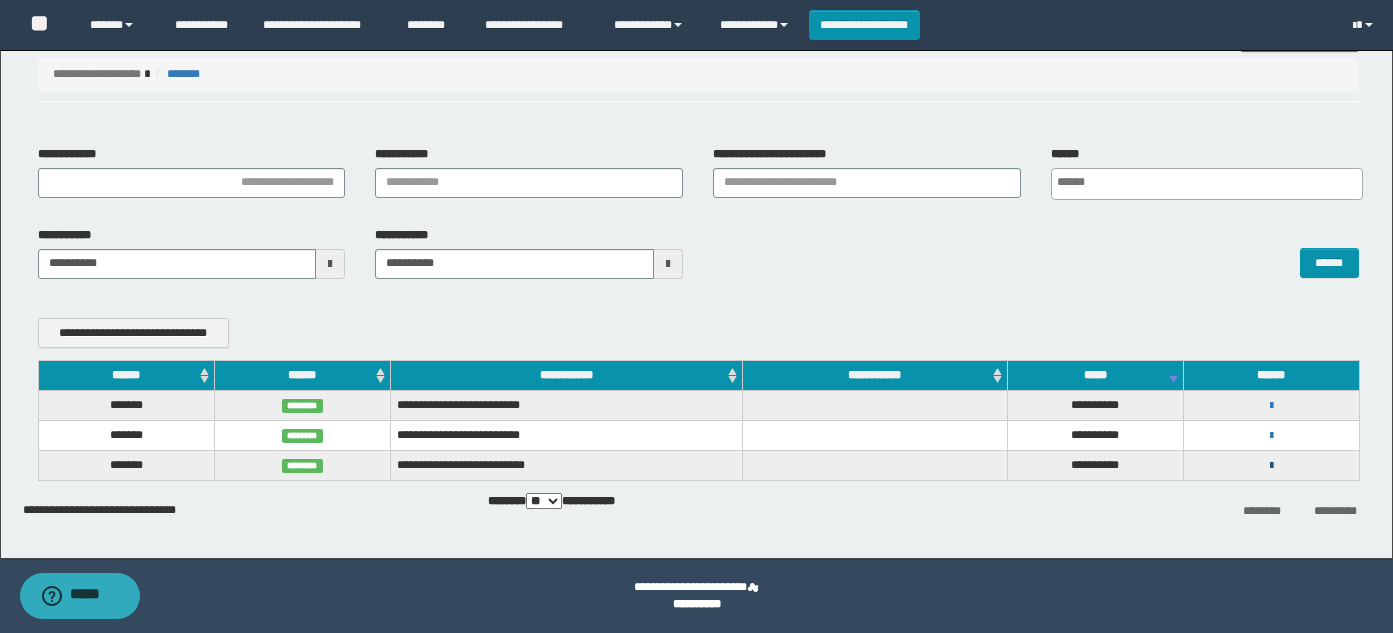 click at bounding box center [1271, 466] 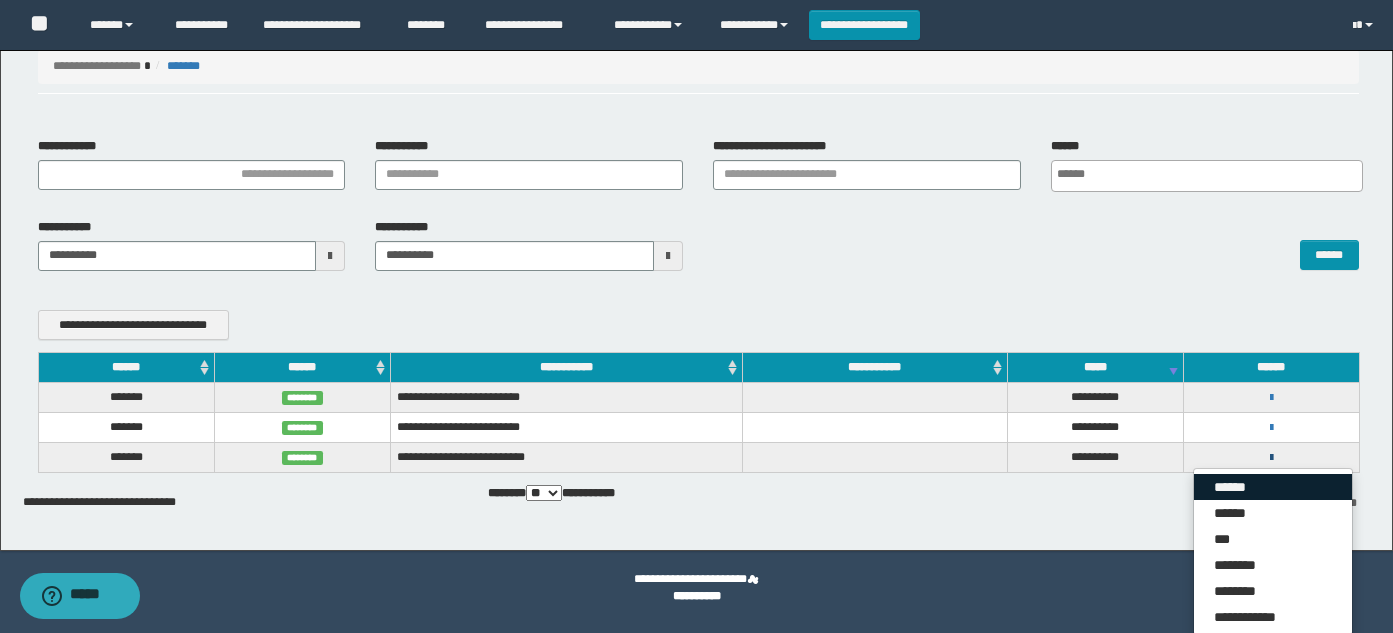 scroll, scrollTop: 80, scrollLeft: 0, axis: vertical 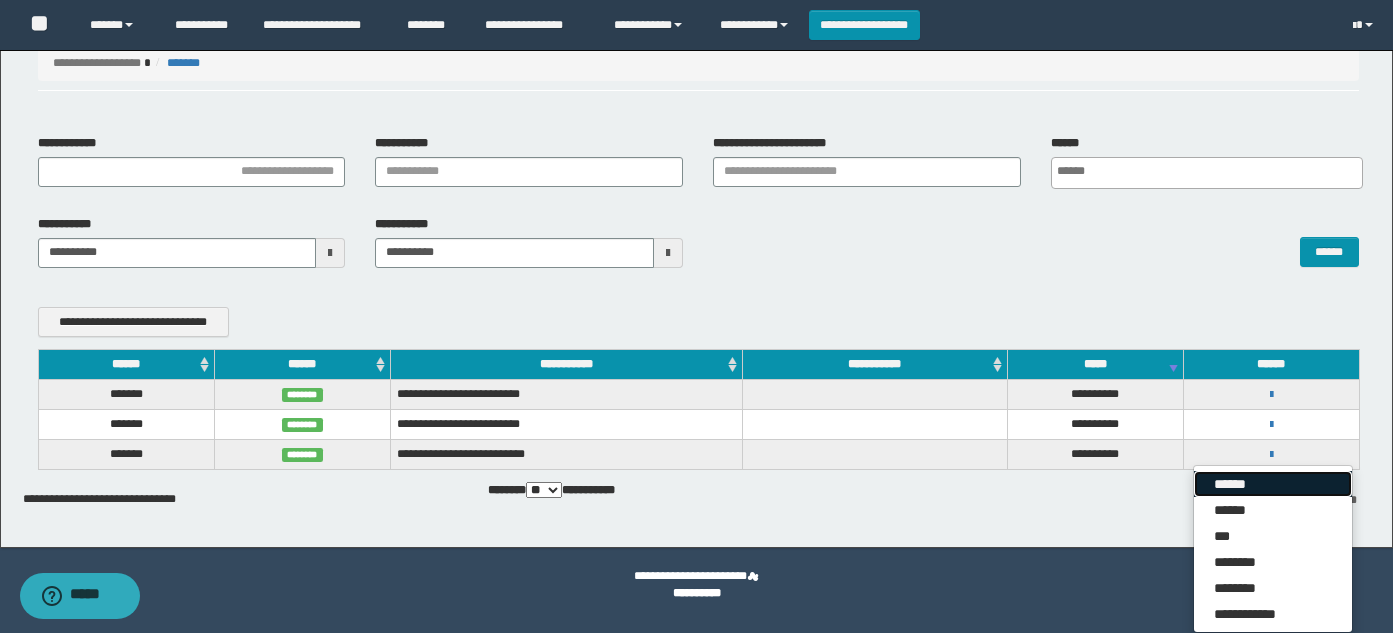 click on "******" at bounding box center [1273, 484] 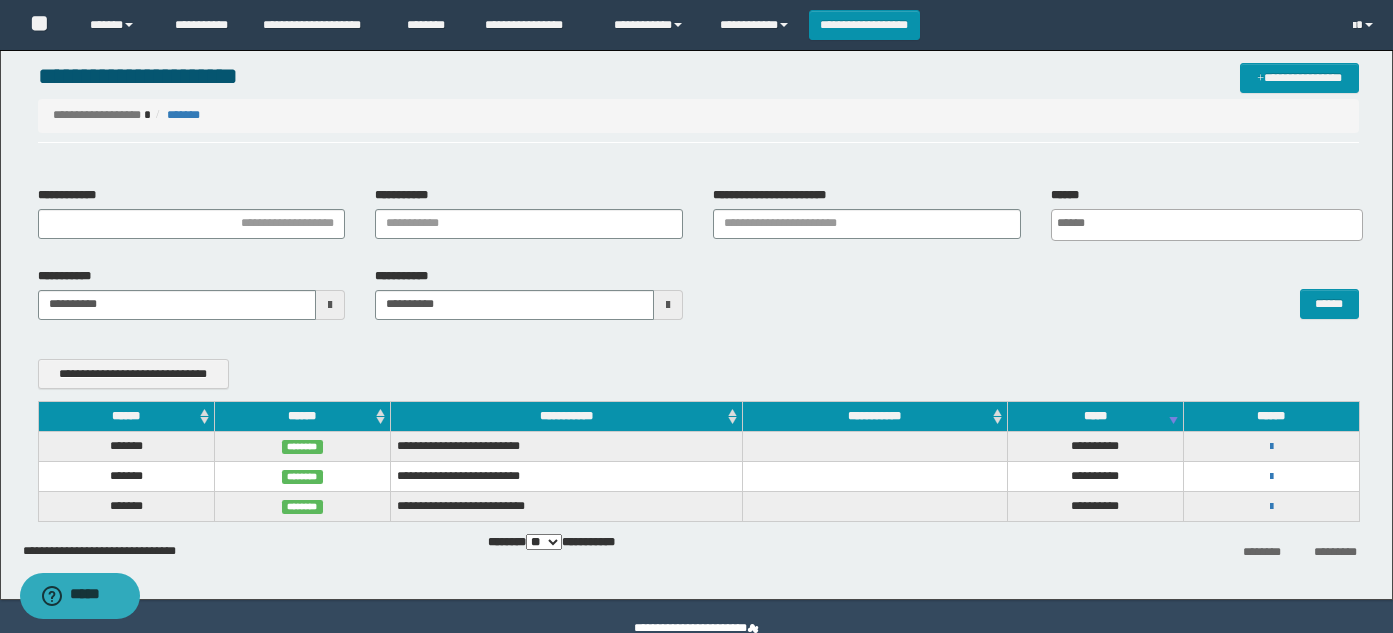 scroll, scrollTop: 0, scrollLeft: 0, axis: both 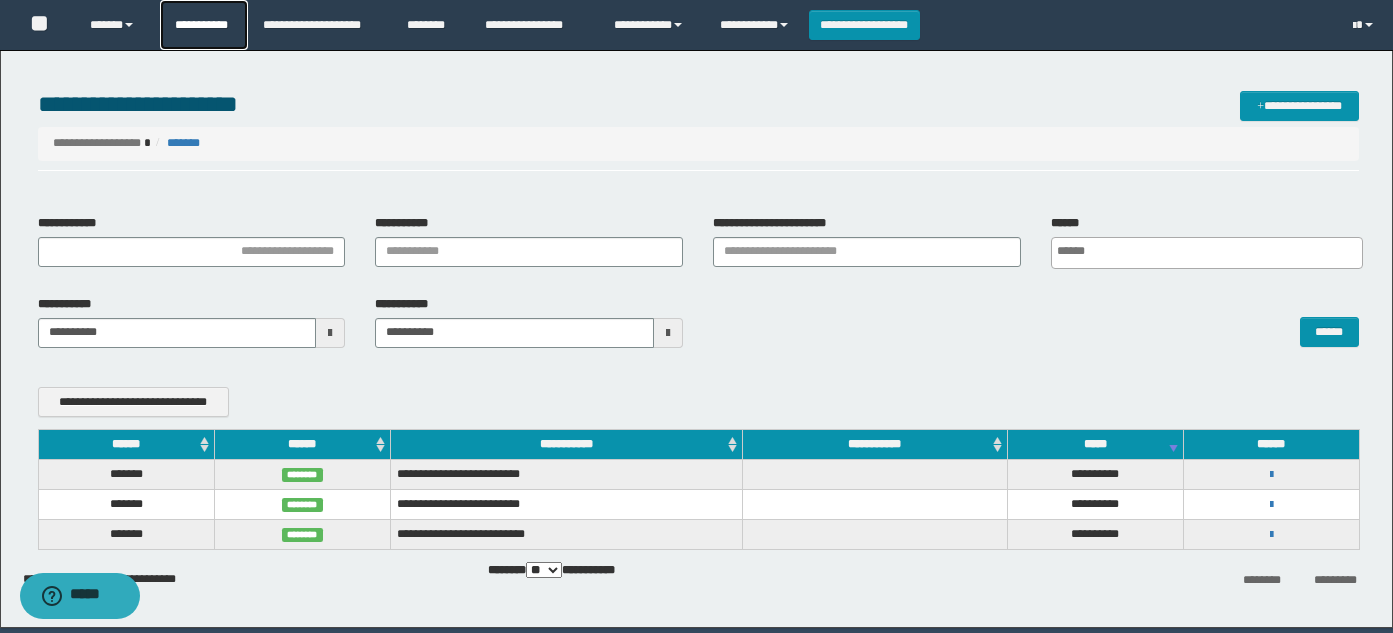click on "**********" at bounding box center (204, 25) 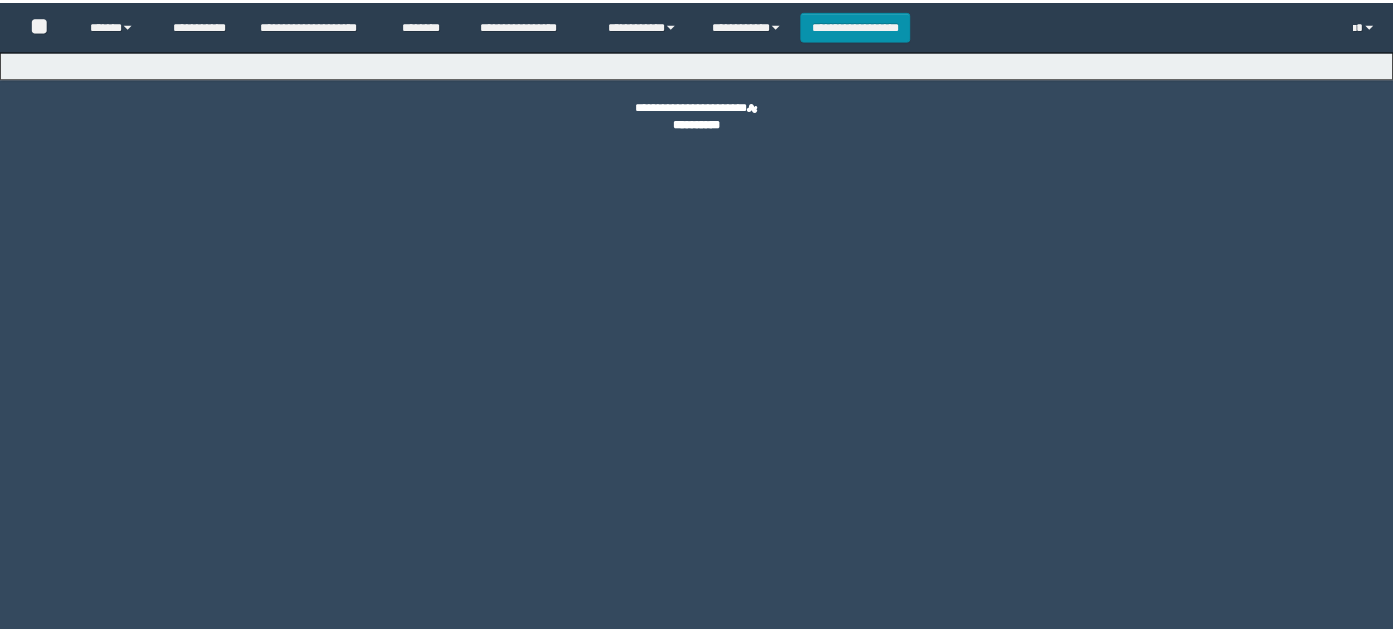 scroll, scrollTop: 0, scrollLeft: 0, axis: both 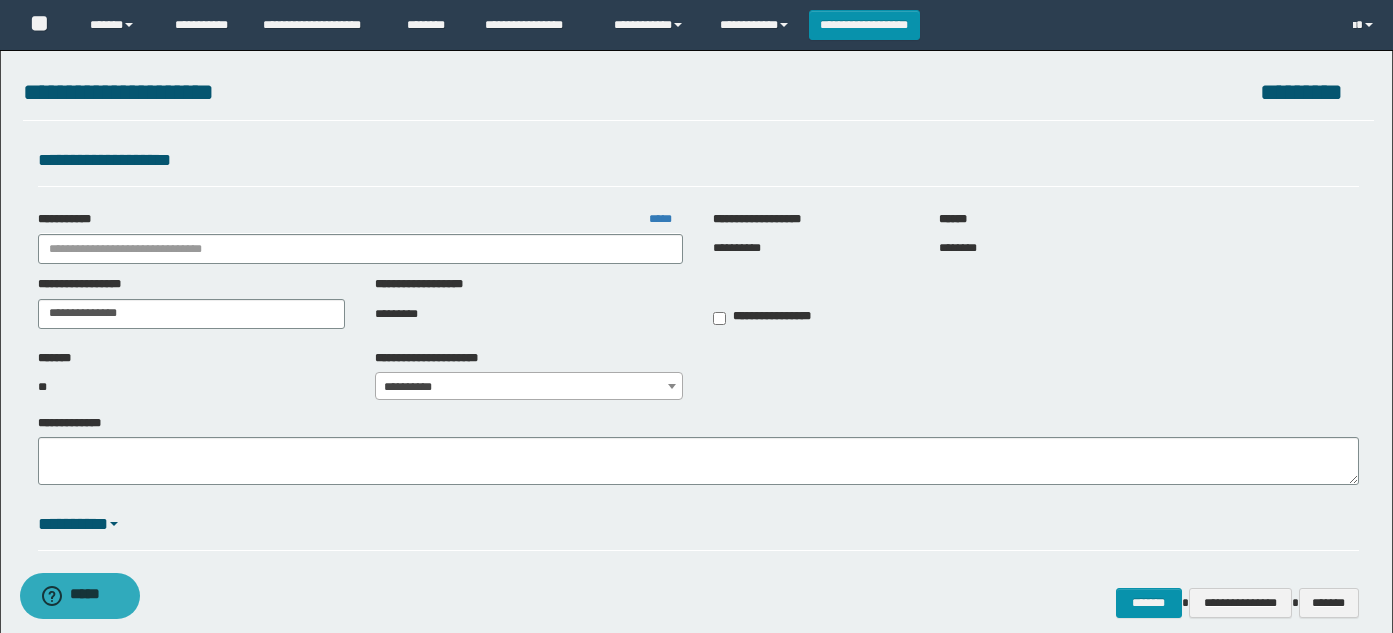 type on "**********" 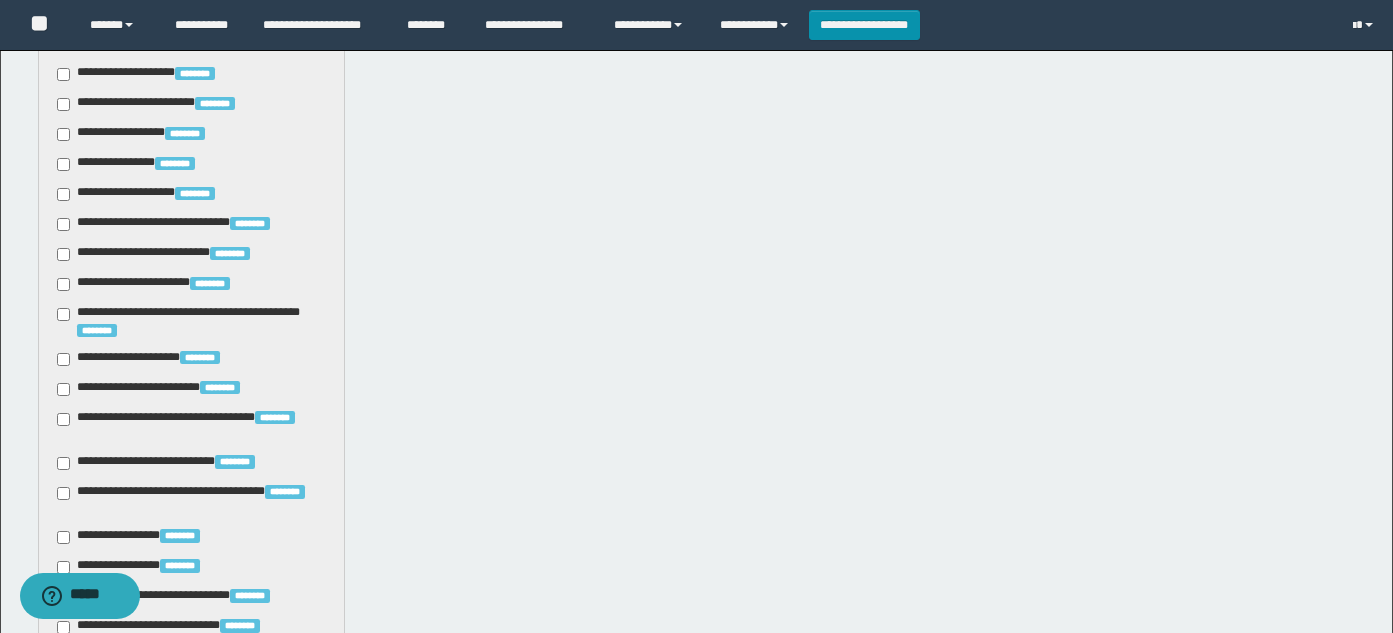 scroll, scrollTop: 1431, scrollLeft: 0, axis: vertical 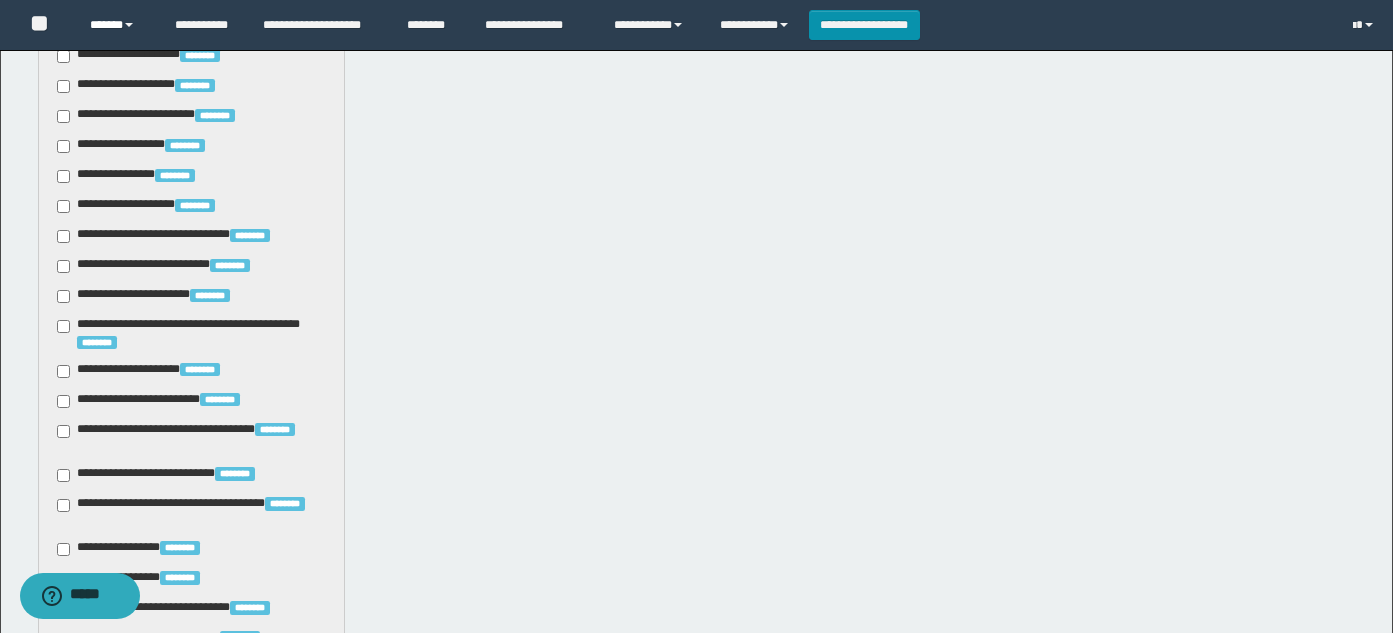 click on "******" at bounding box center (117, 25) 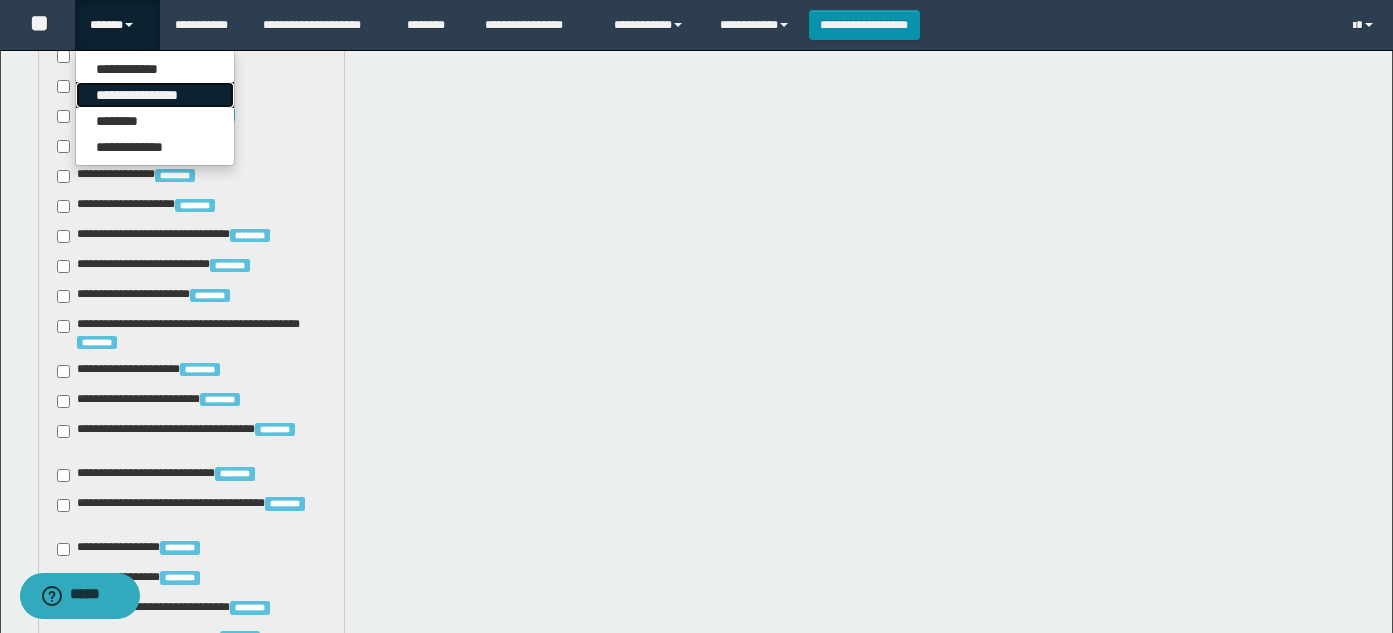 click on "**********" at bounding box center (155, 95) 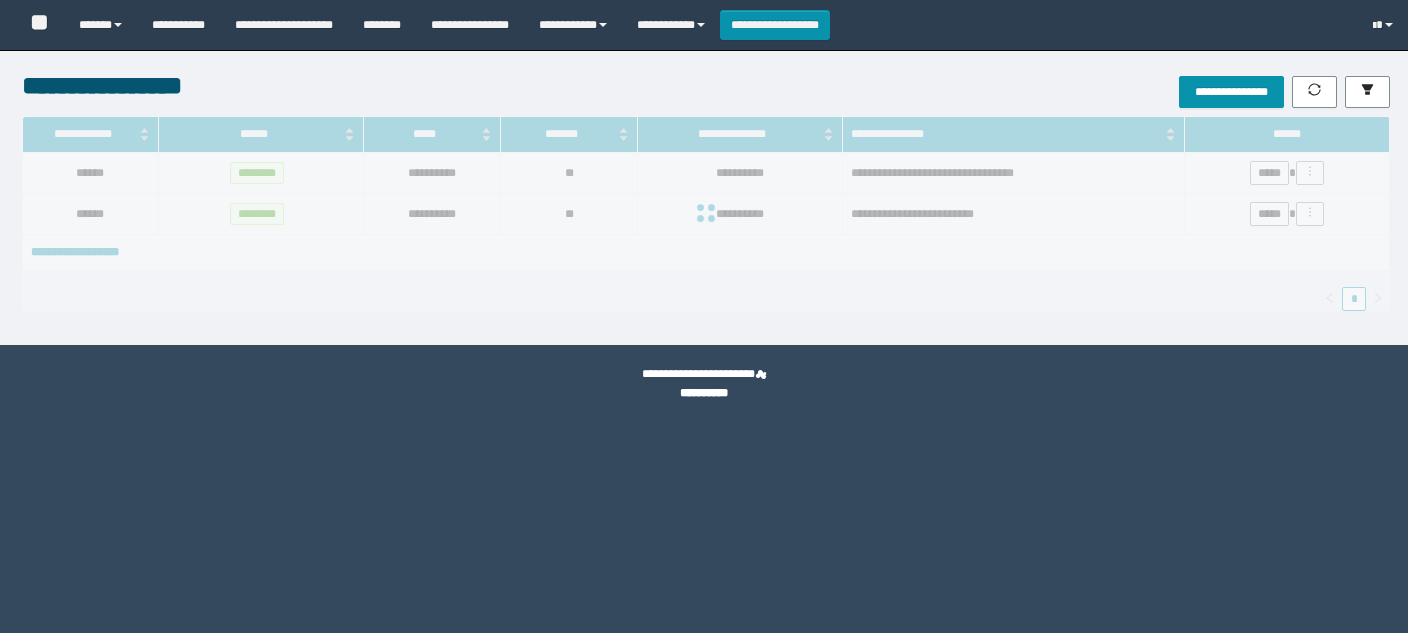 scroll, scrollTop: 0, scrollLeft: 0, axis: both 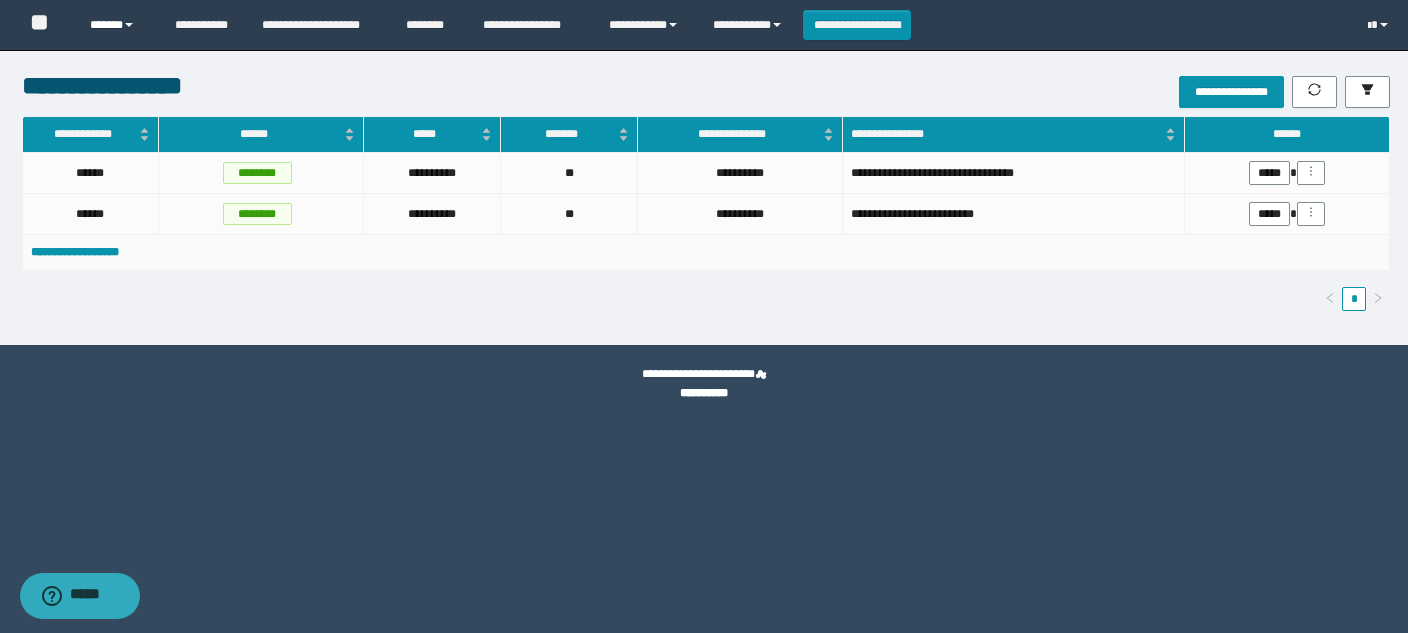 click on "******" at bounding box center (117, 25) 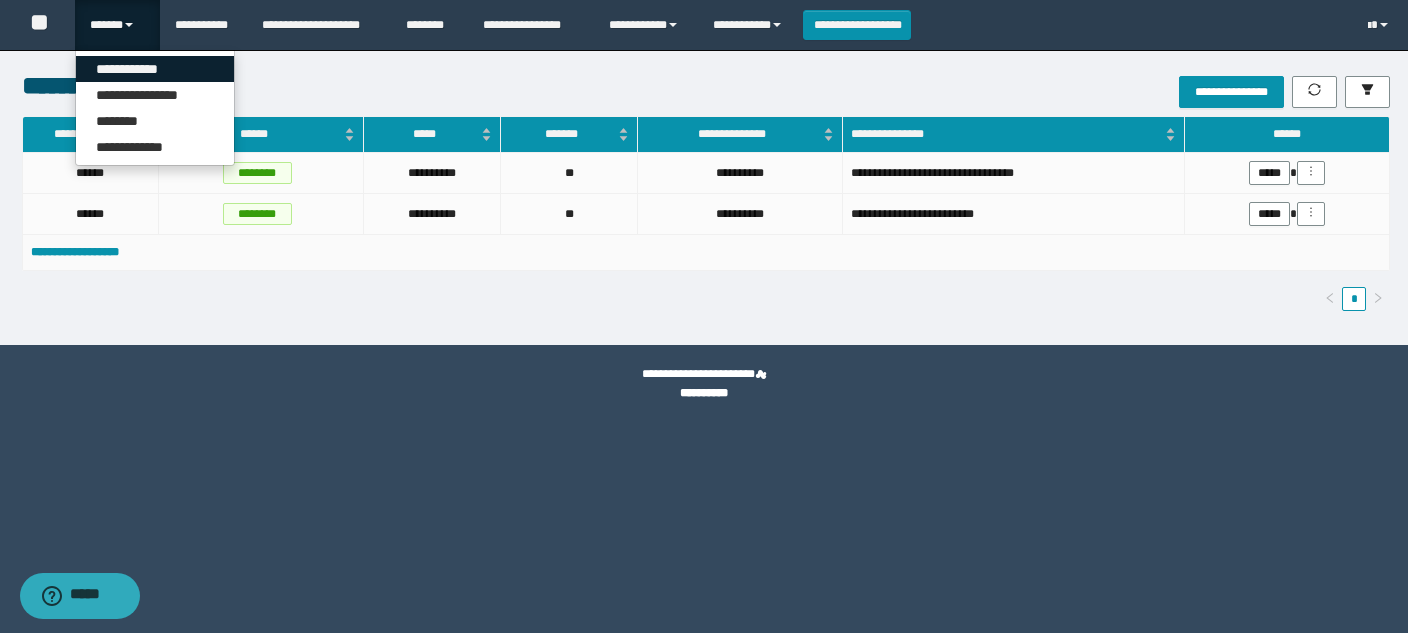 click on "**********" at bounding box center [155, 69] 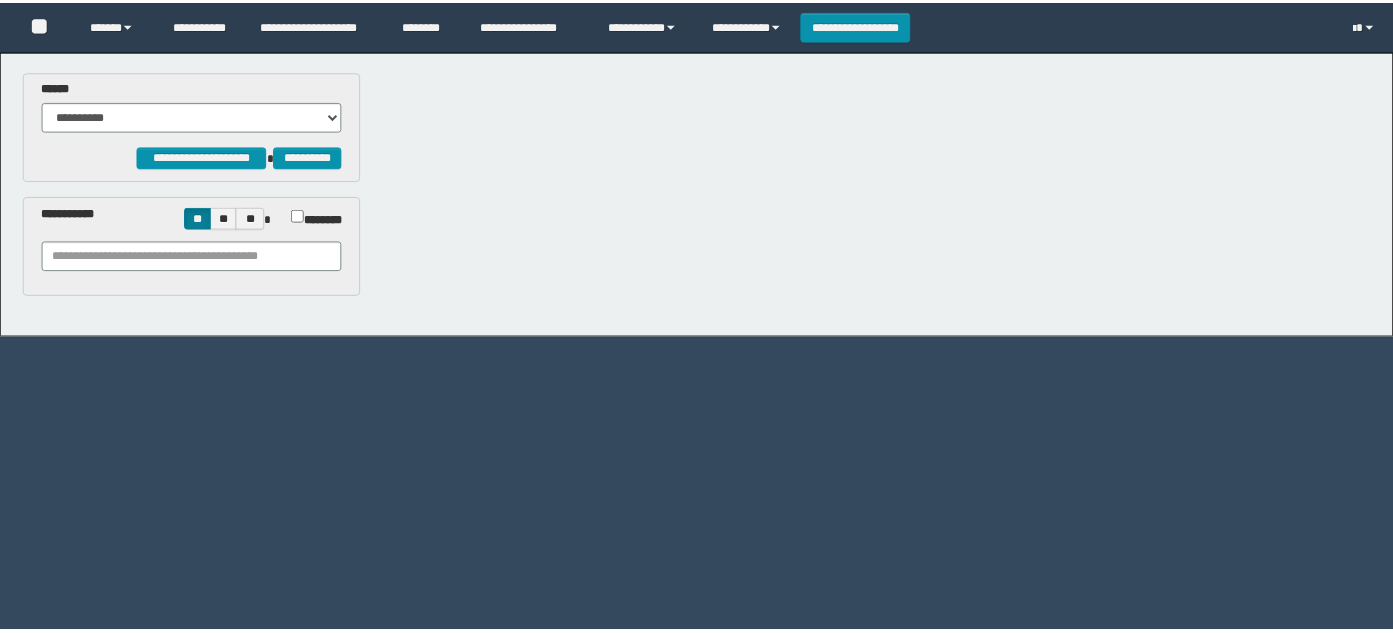 scroll, scrollTop: 0, scrollLeft: 0, axis: both 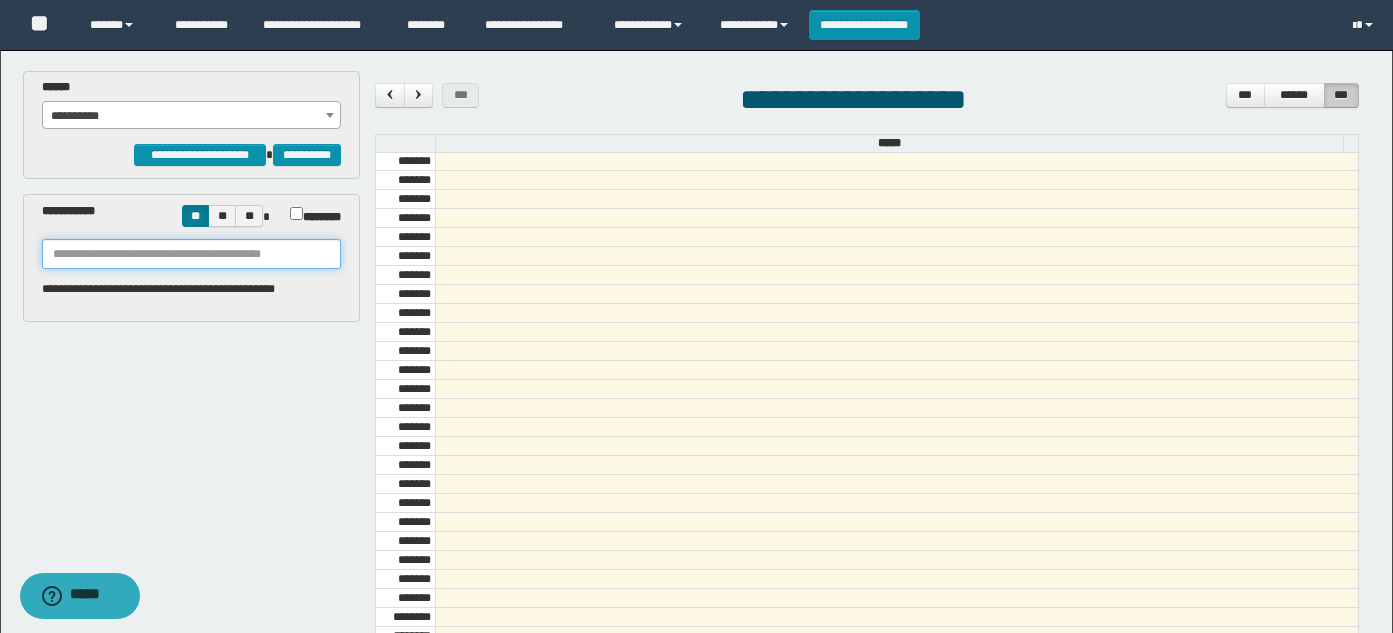 click at bounding box center (192, 254) 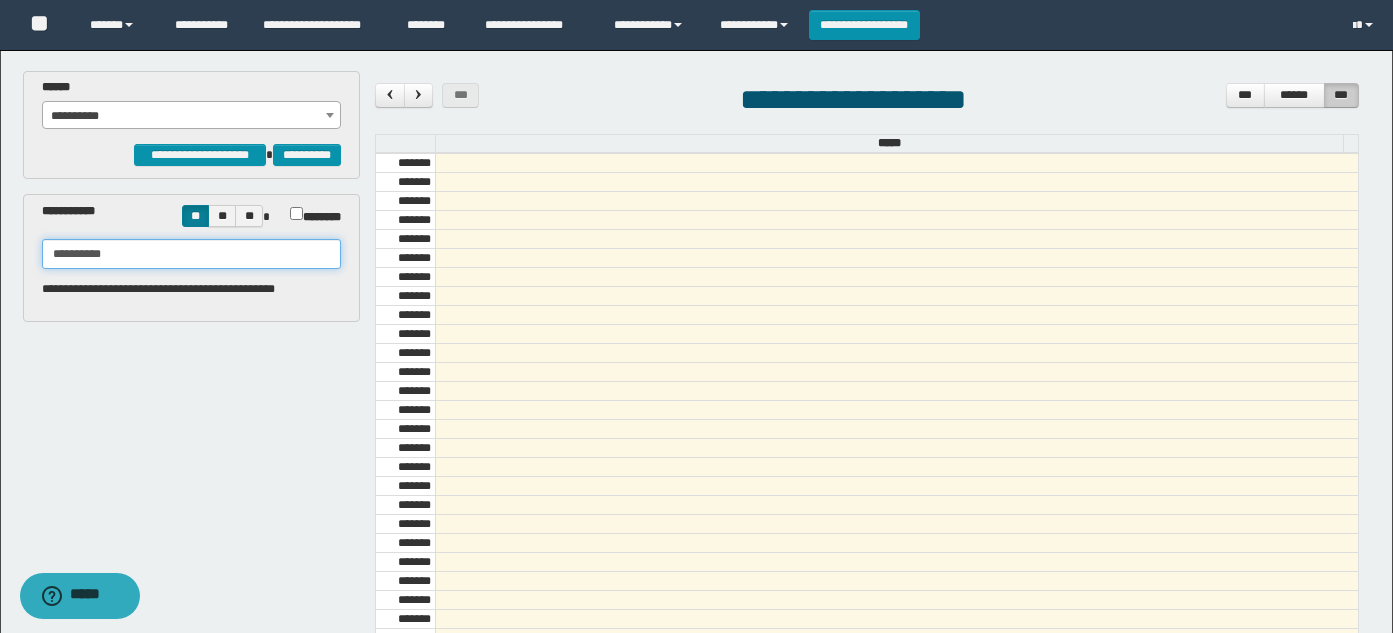 scroll, scrollTop: 585, scrollLeft: 0, axis: vertical 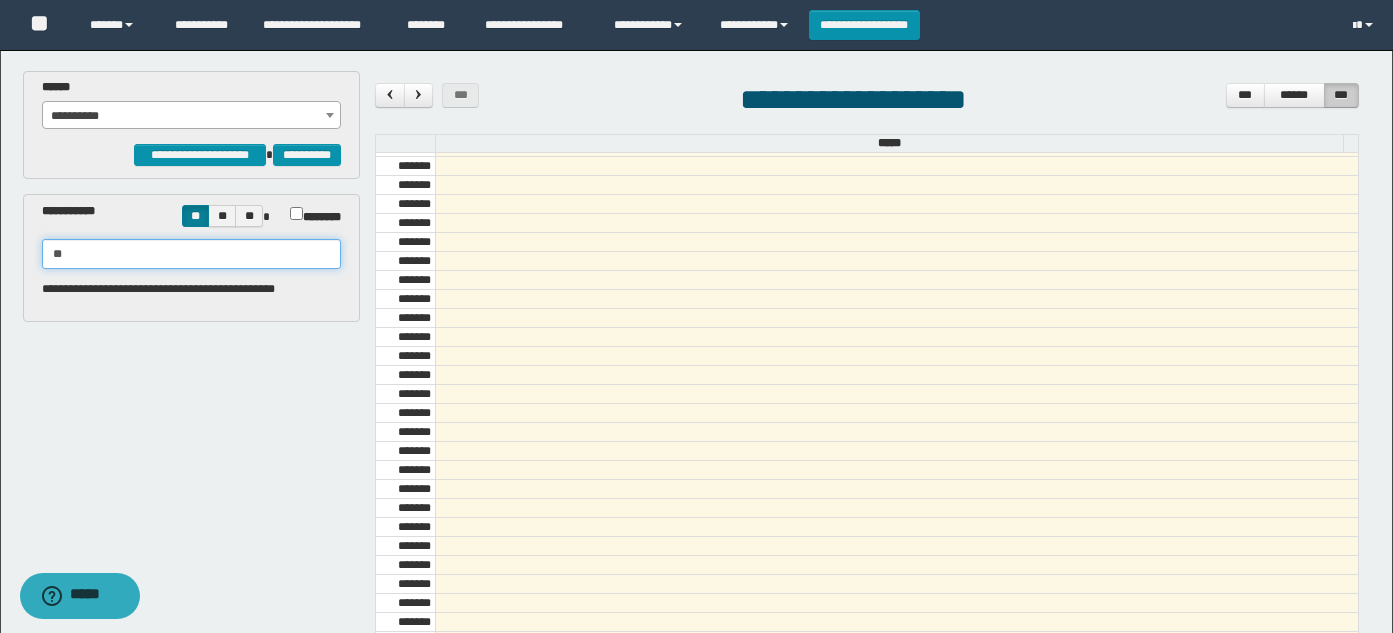 type on "*" 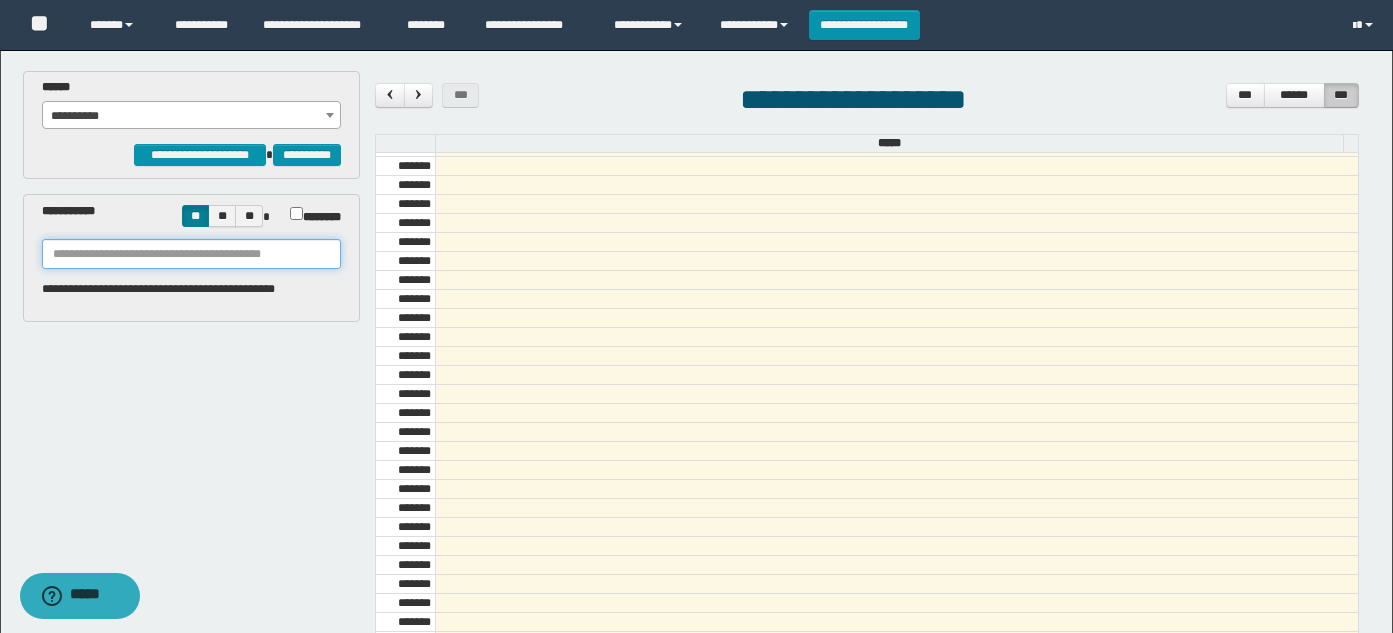 paste on "**********" 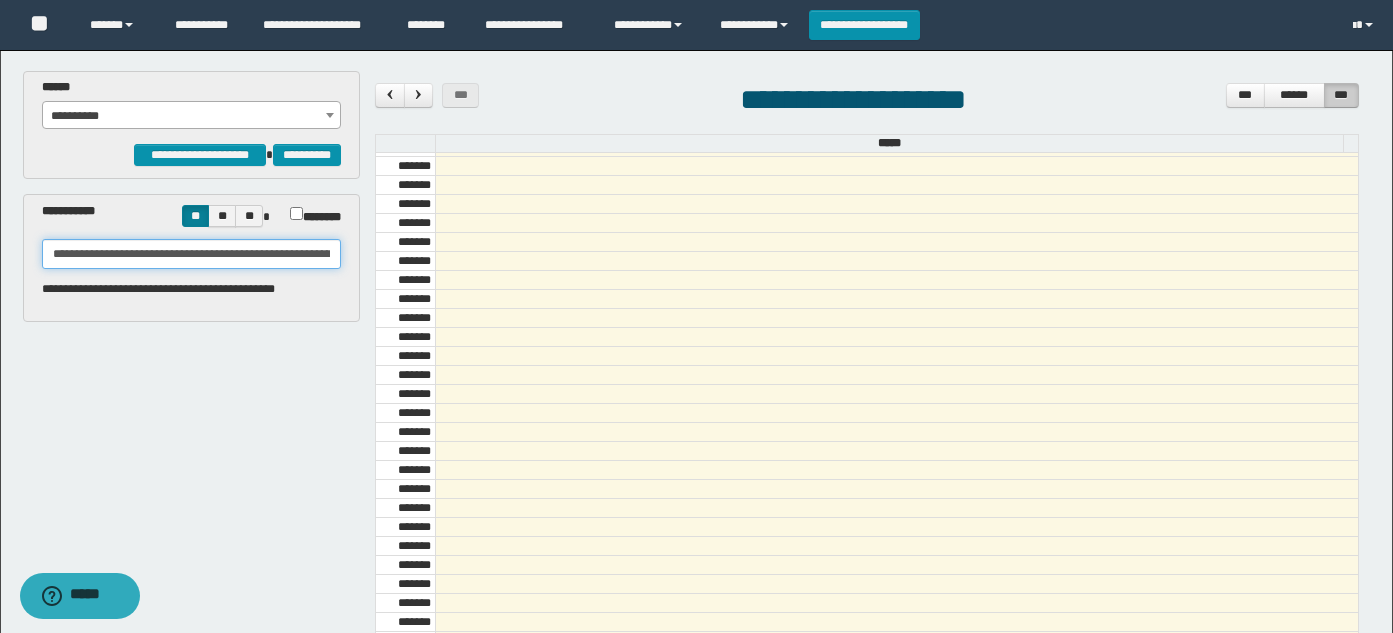 scroll, scrollTop: 0, scrollLeft: 439, axis: horizontal 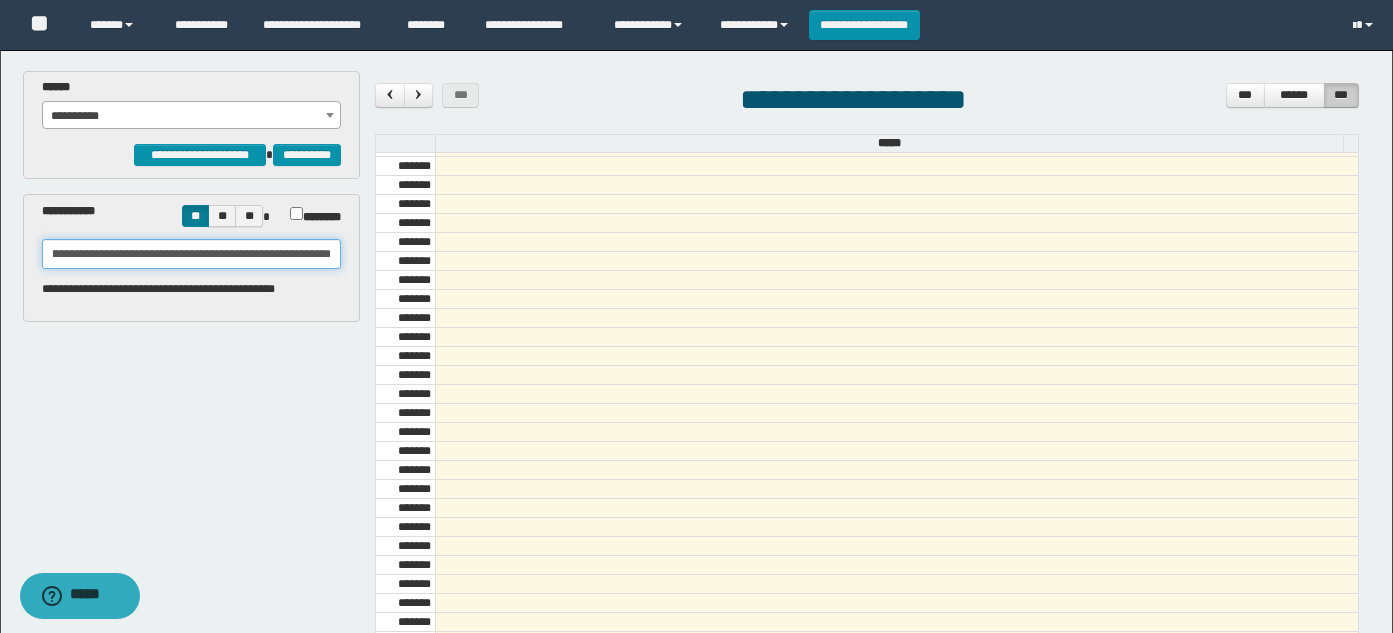 click on "**********" at bounding box center [192, 254] 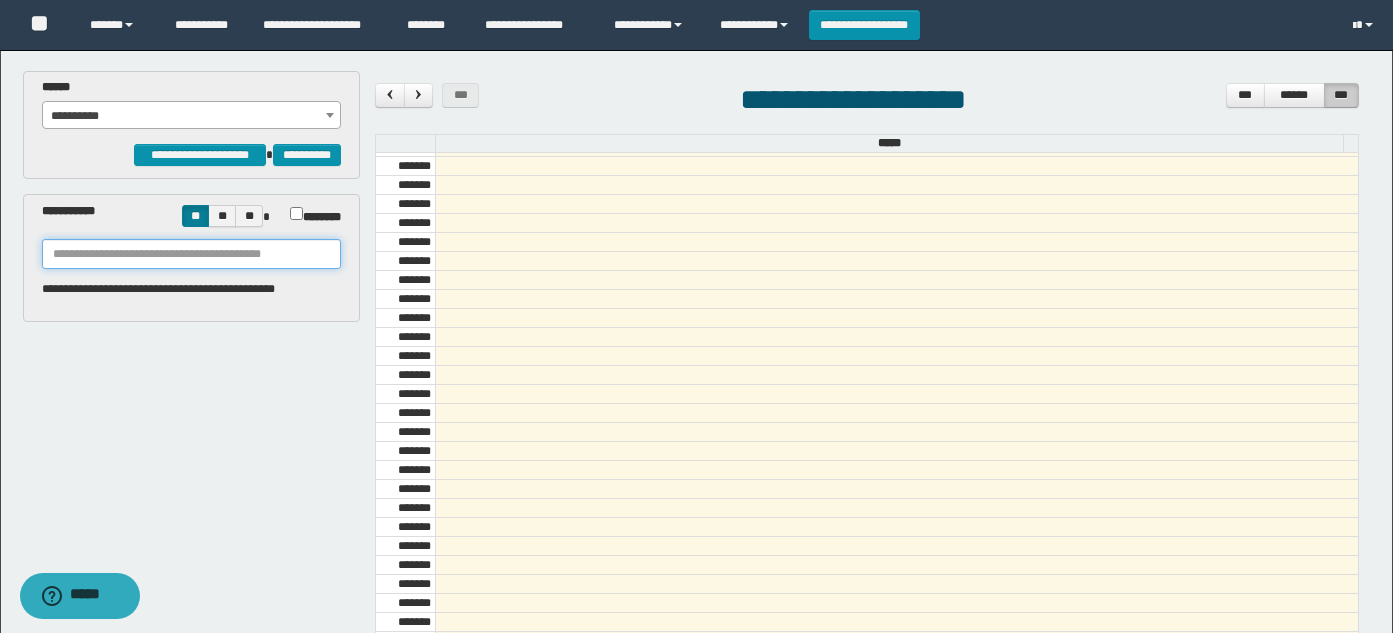 scroll, scrollTop: 0, scrollLeft: 0, axis: both 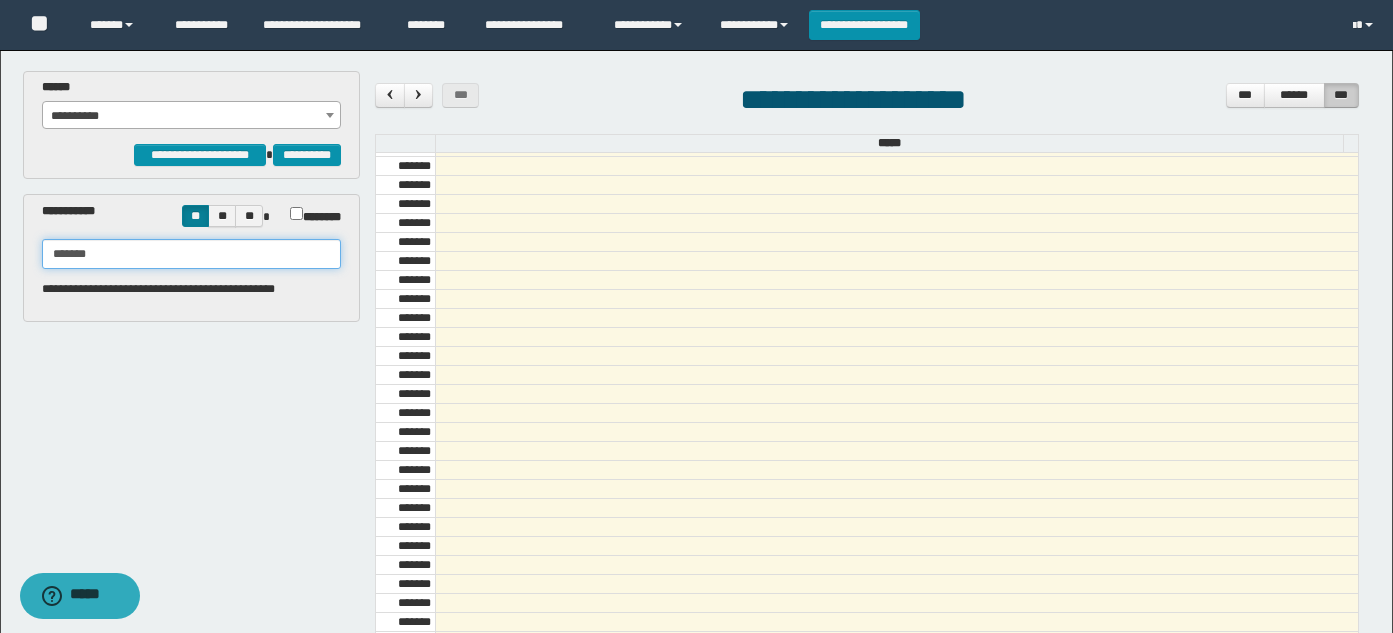 click on "*******" at bounding box center (192, 254) 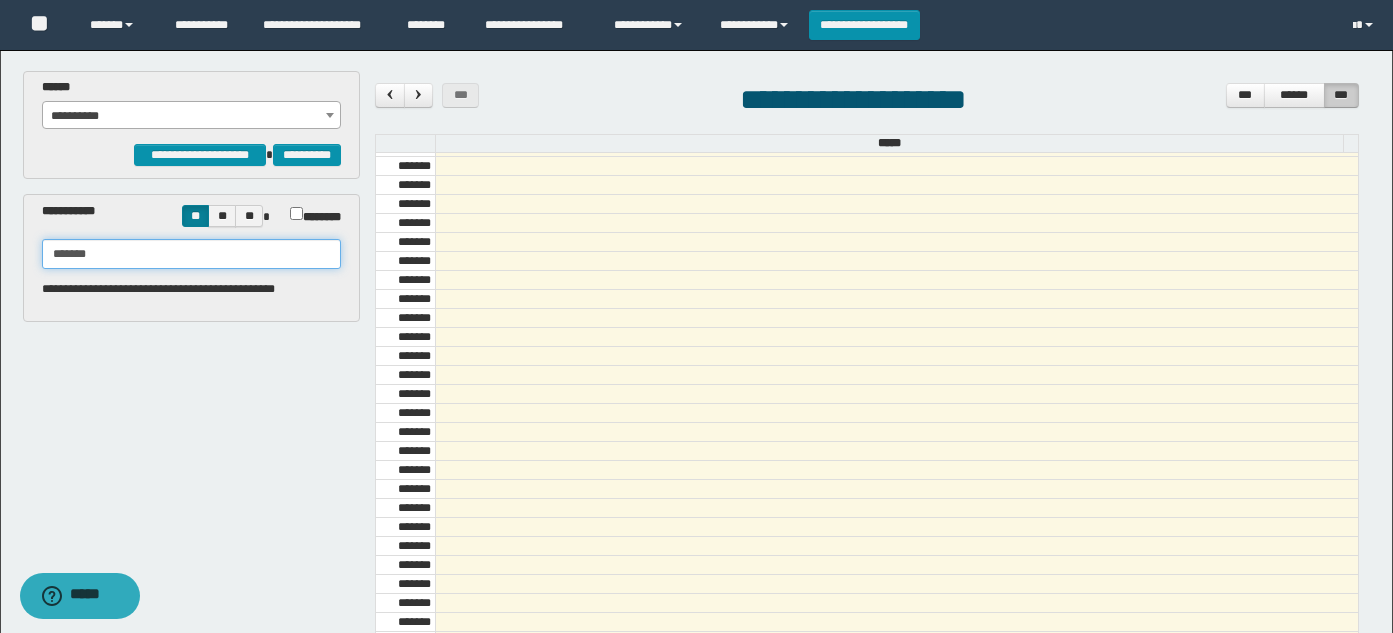 click on "*******" at bounding box center [192, 254] 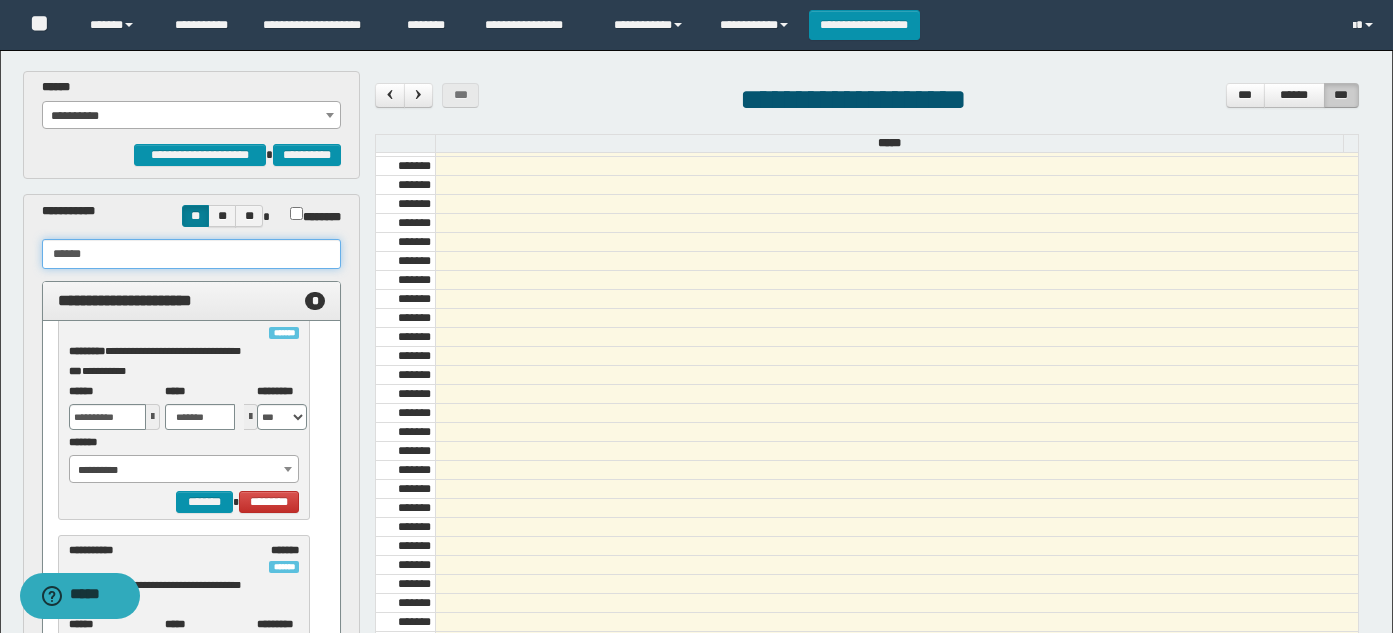 scroll, scrollTop: 0, scrollLeft: 0, axis: both 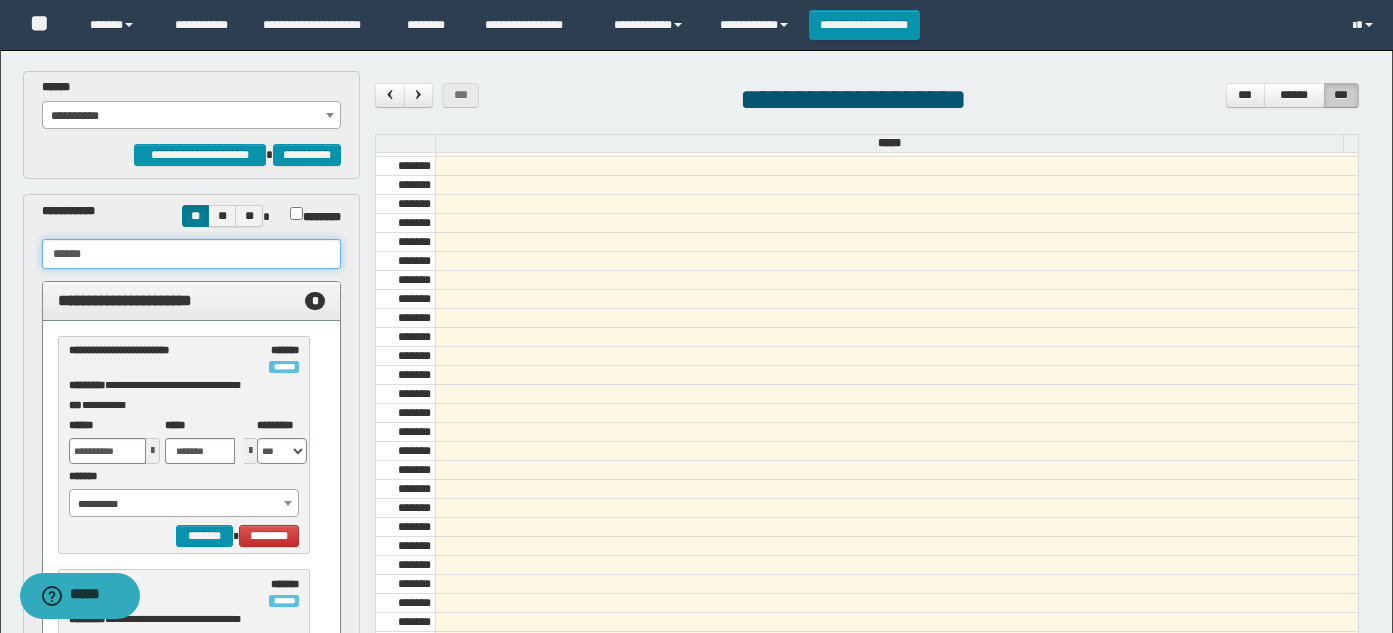 type on "******" 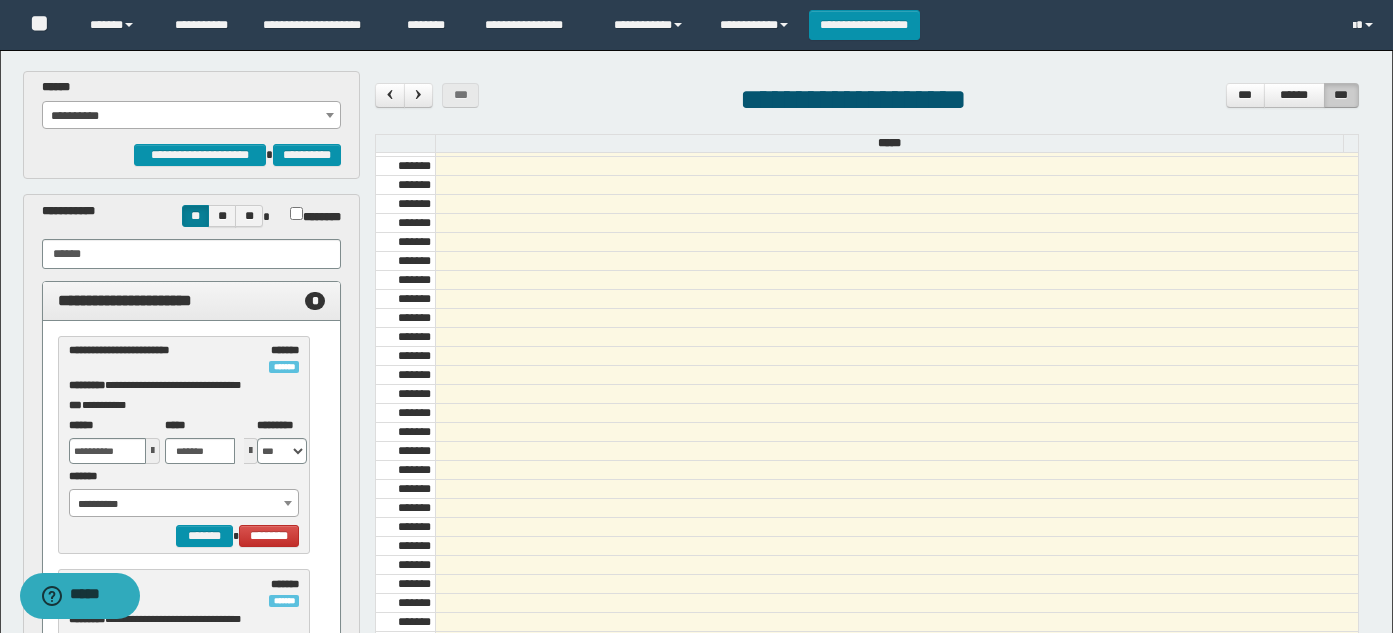click on "**********" at bounding box center [192, 116] 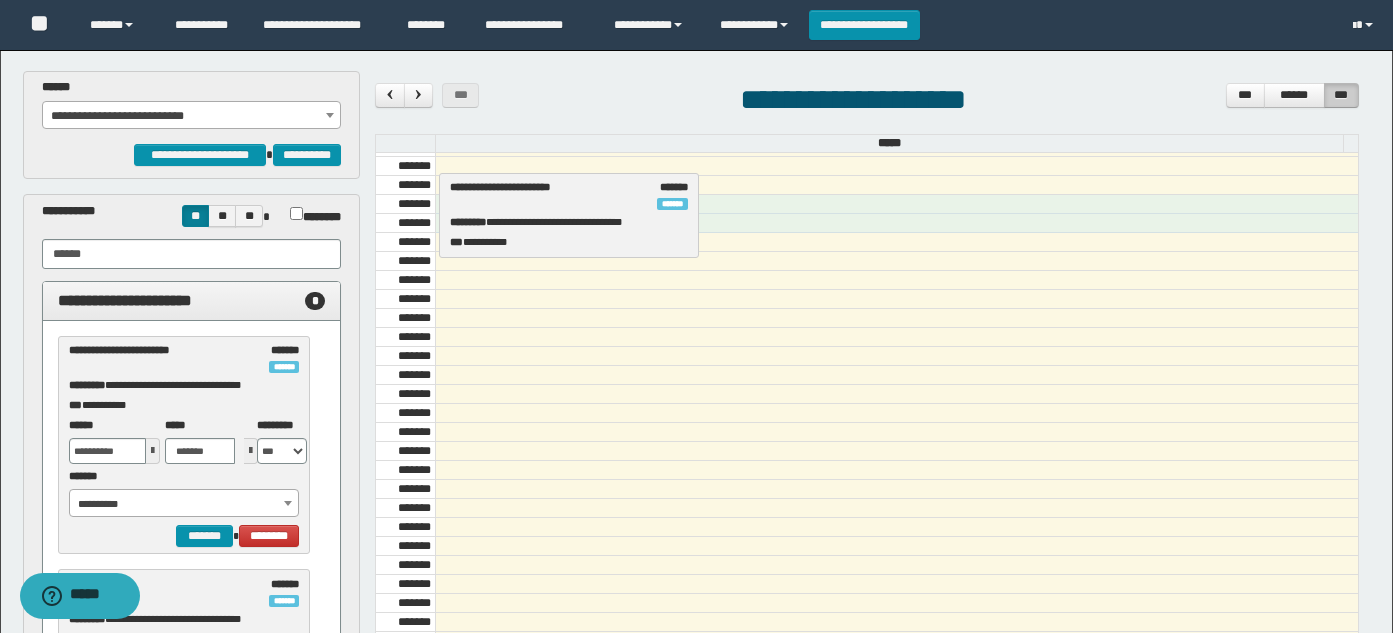 drag, startPoint x: 109, startPoint y: 369, endPoint x: 488, endPoint y: 206, distance: 412.56516 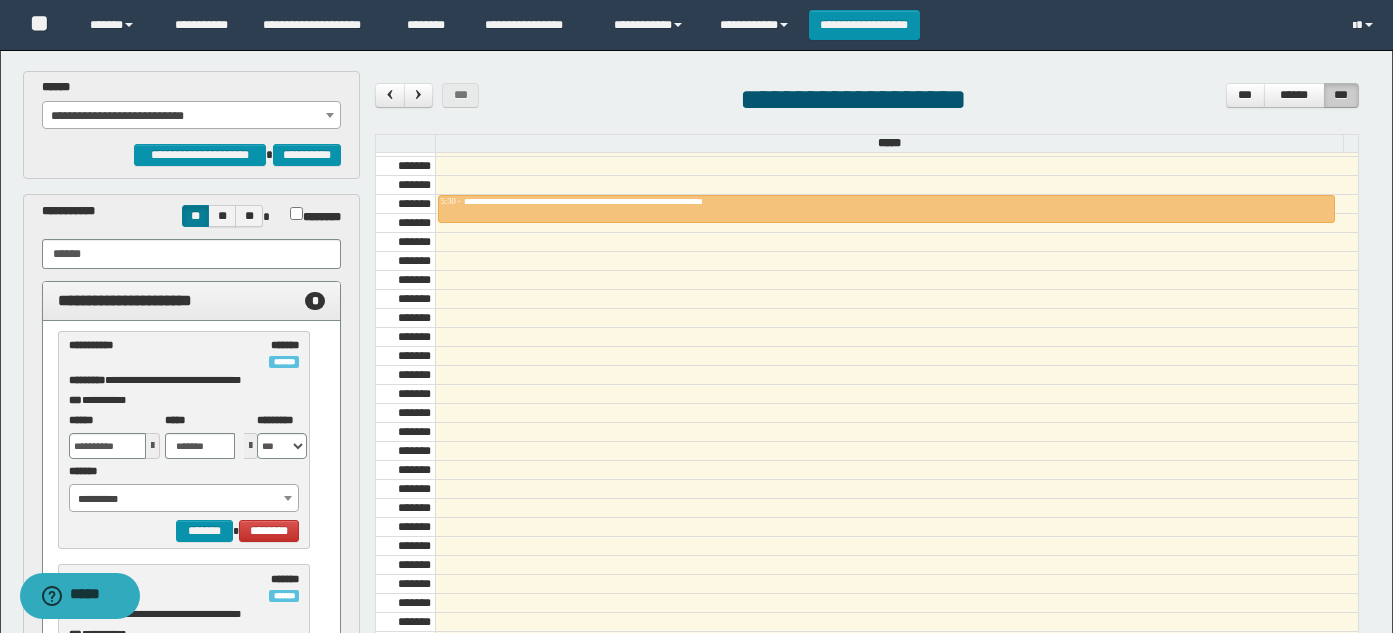 scroll, scrollTop: 0, scrollLeft: 0, axis: both 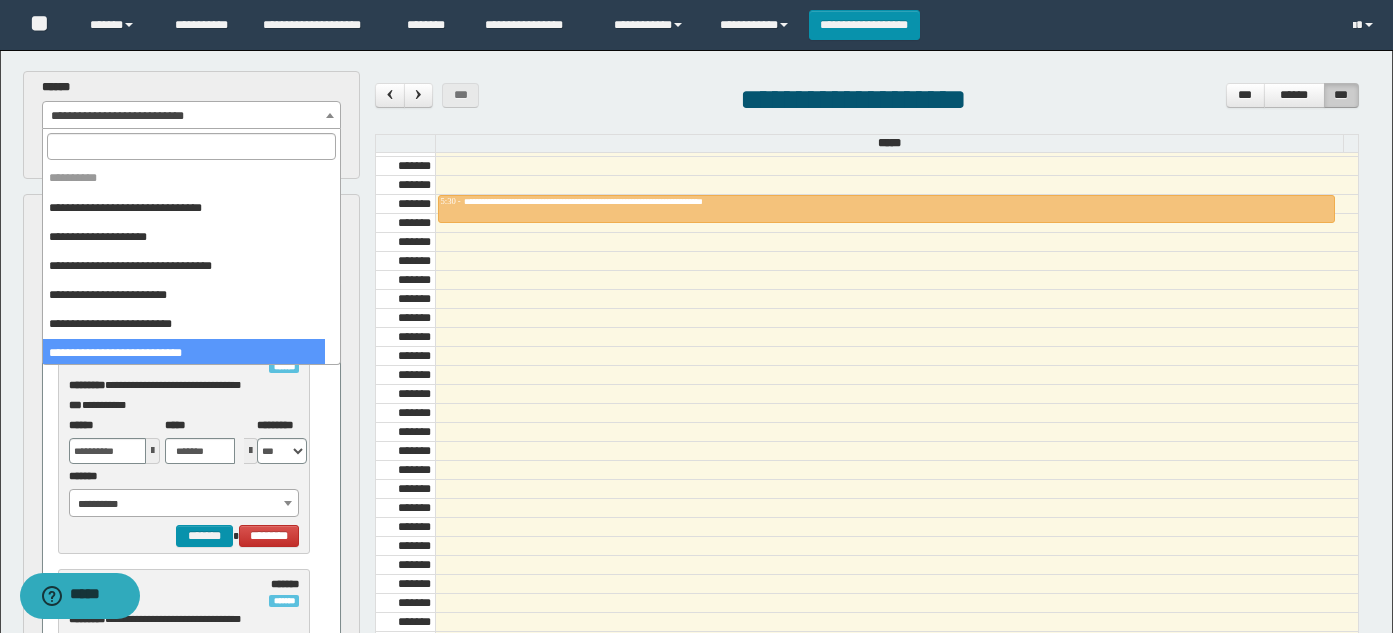 click on "**********" at bounding box center [192, 116] 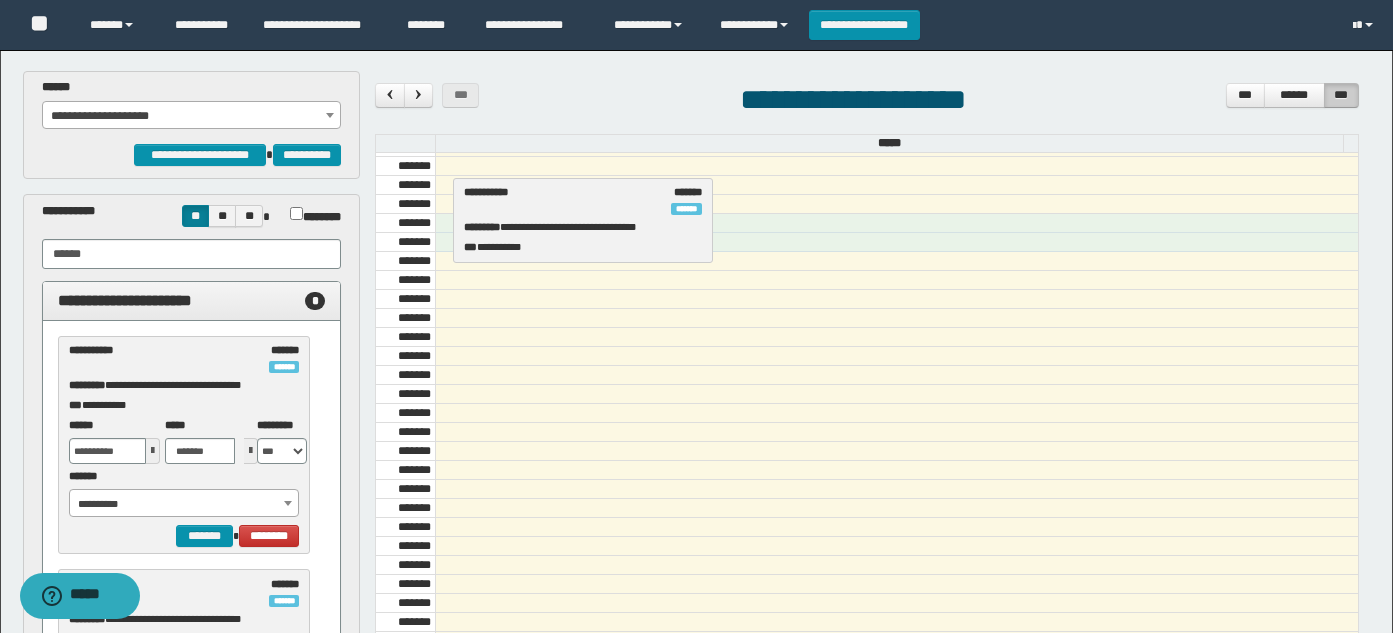 drag, startPoint x: 156, startPoint y: 371, endPoint x: 551, endPoint y: 213, distance: 425.428 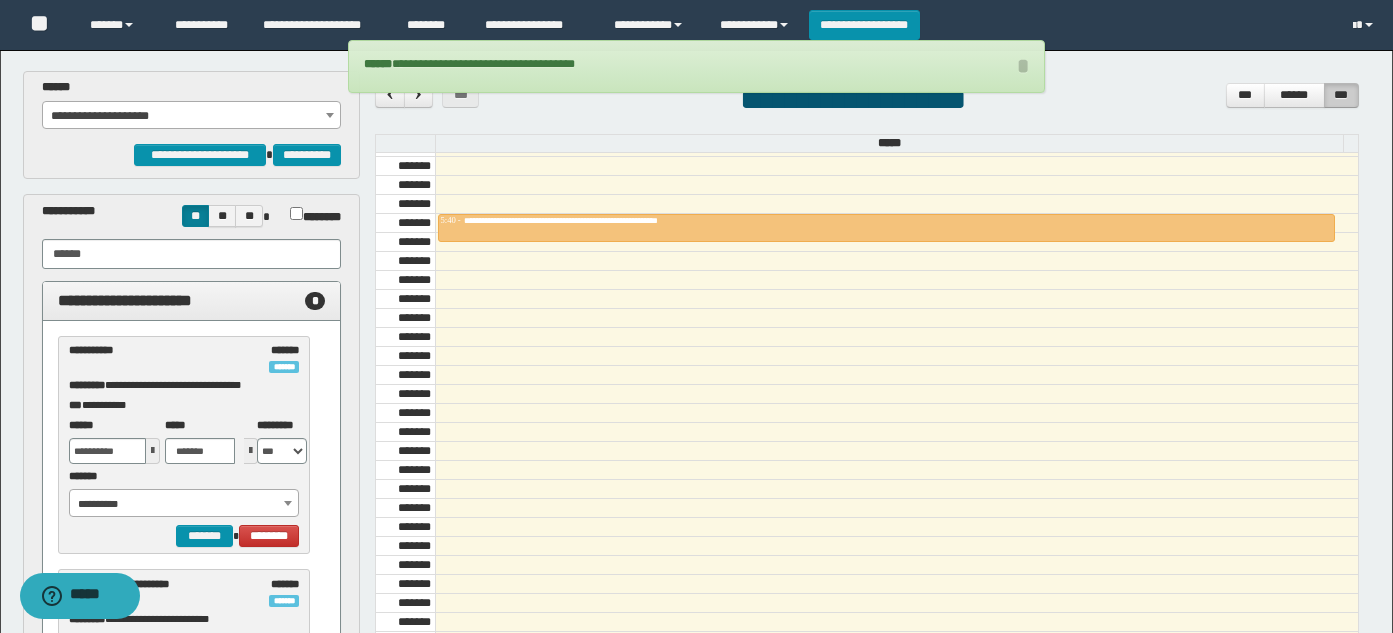 drag, startPoint x: 236, startPoint y: 107, endPoint x: 231, endPoint y: 120, distance: 13.928389 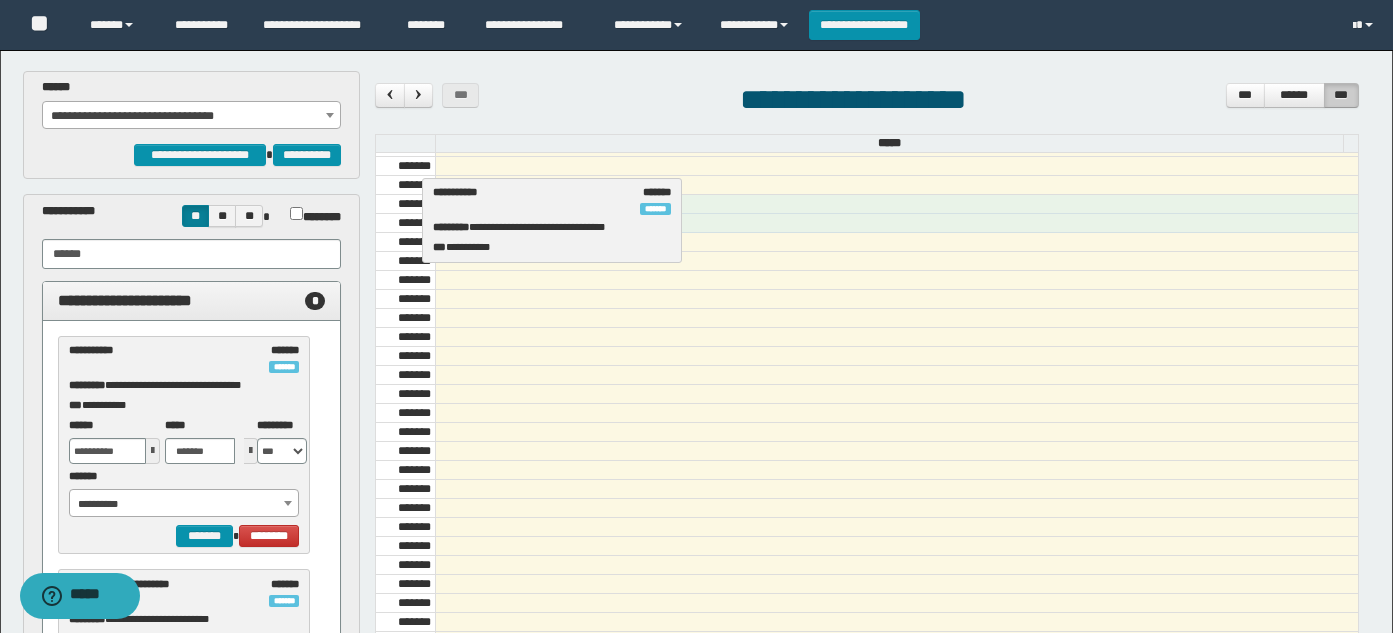 drag, startPoint x: 124, startPoint y: 360, endPoint x: 488, endPoint y: 202, distance: 396.8123 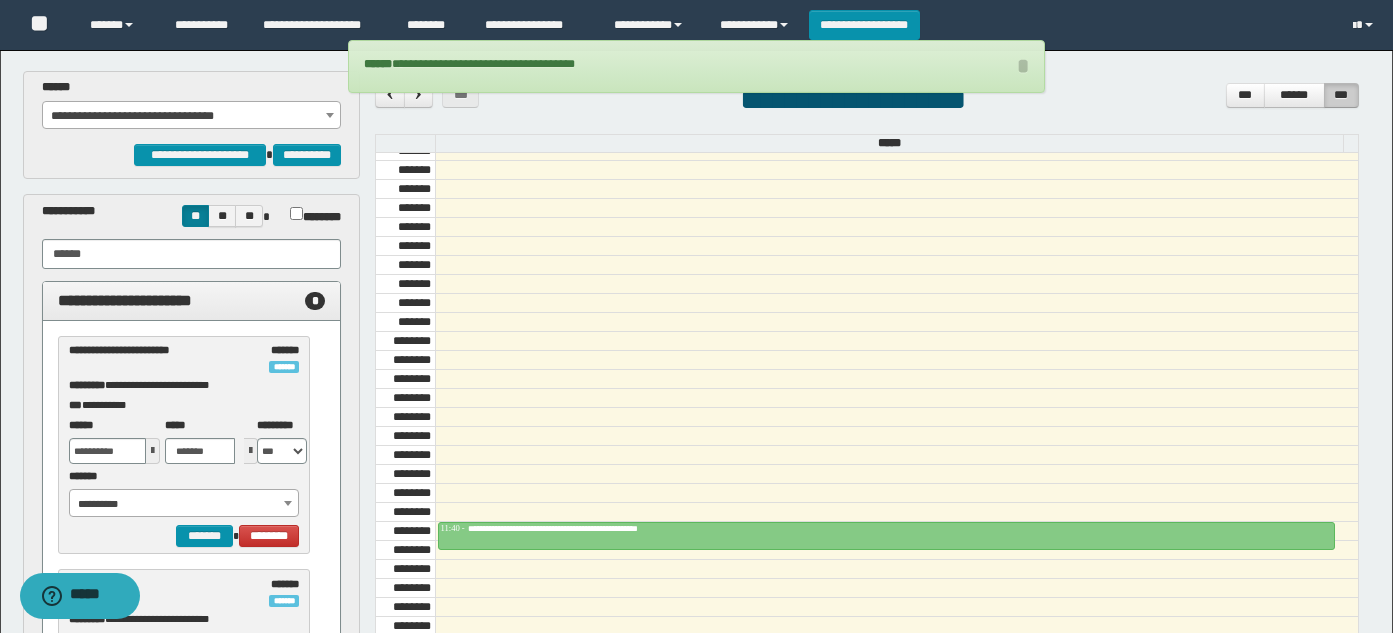 scroll, scrollTop: 985, scrollLeft: 0, axis: vertical 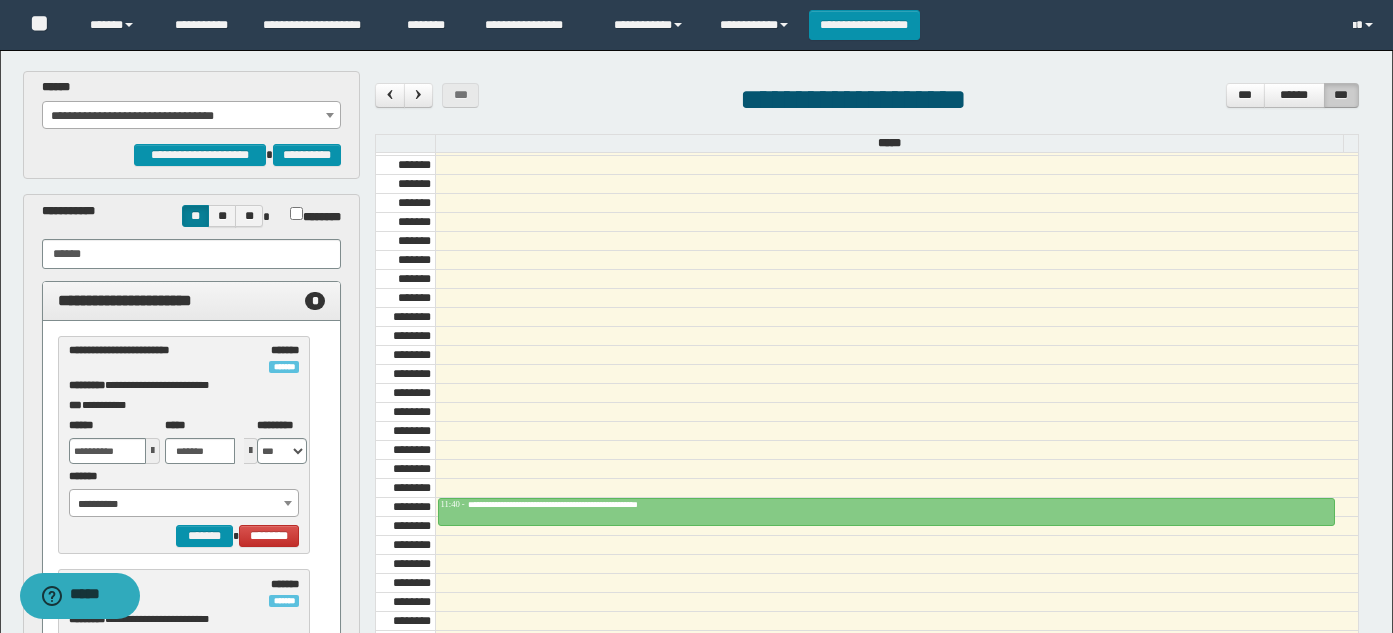 click on "**********" at bounding box center (192, 116) 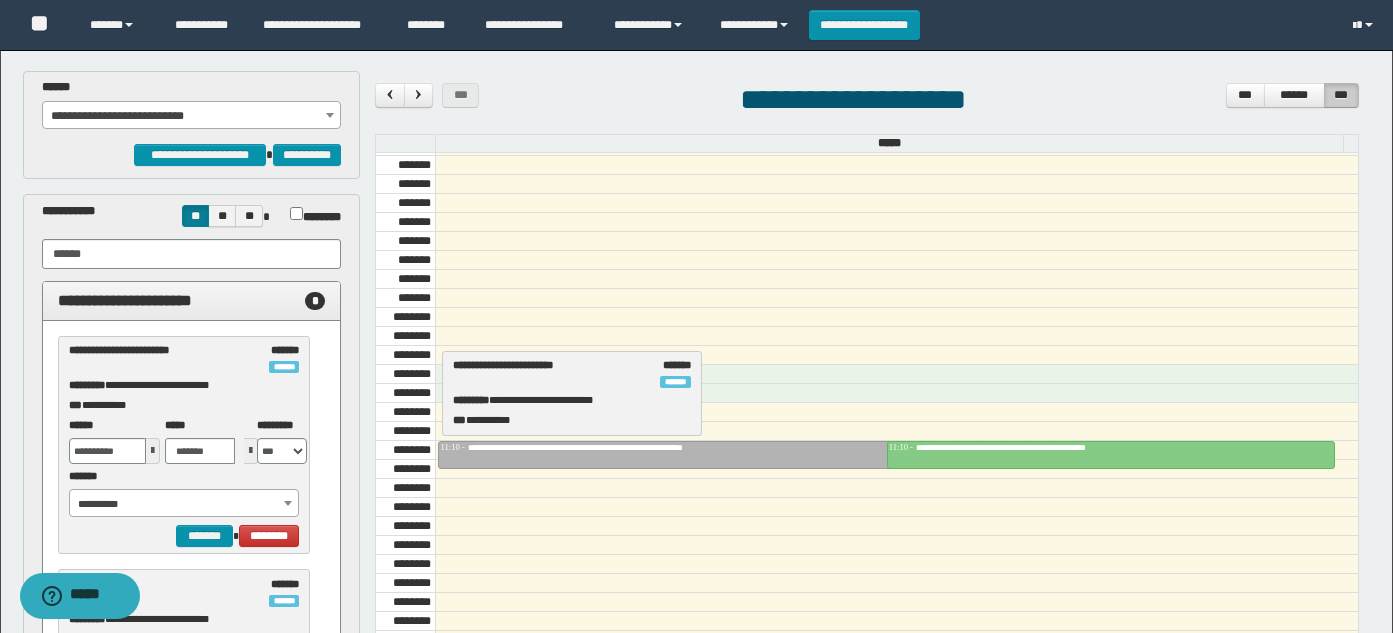 drag, startPoint x: 130, startPoint y: 361, endPoint x: 514, endPoint y: 376, distance: 384.29285 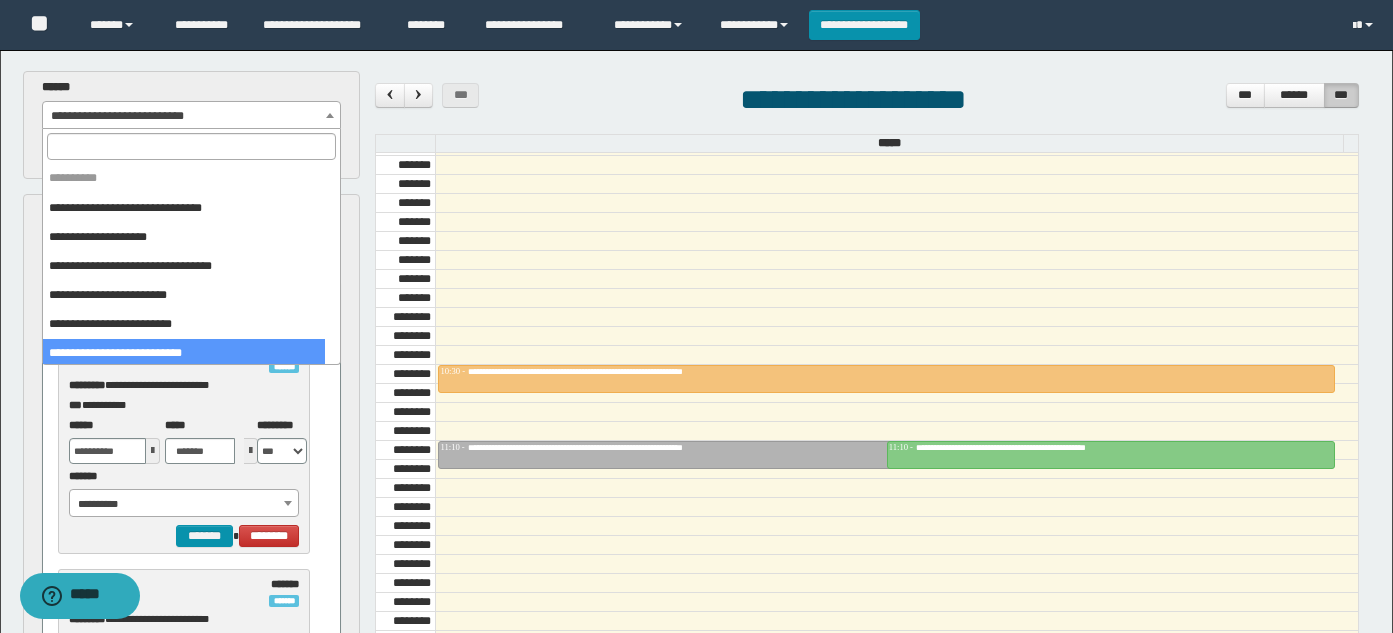 click on "**********" at bounding box center [192, 116] 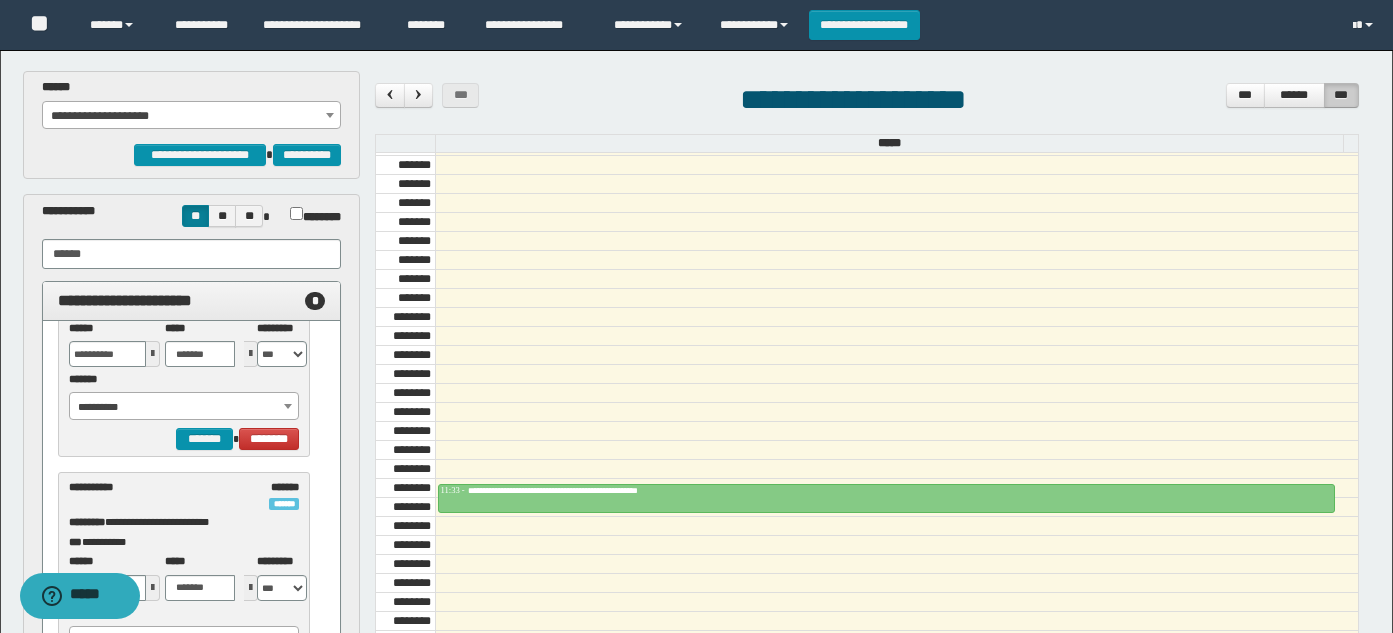 scroll, scrollTop: 0, scrollLeft: 0, axis: both 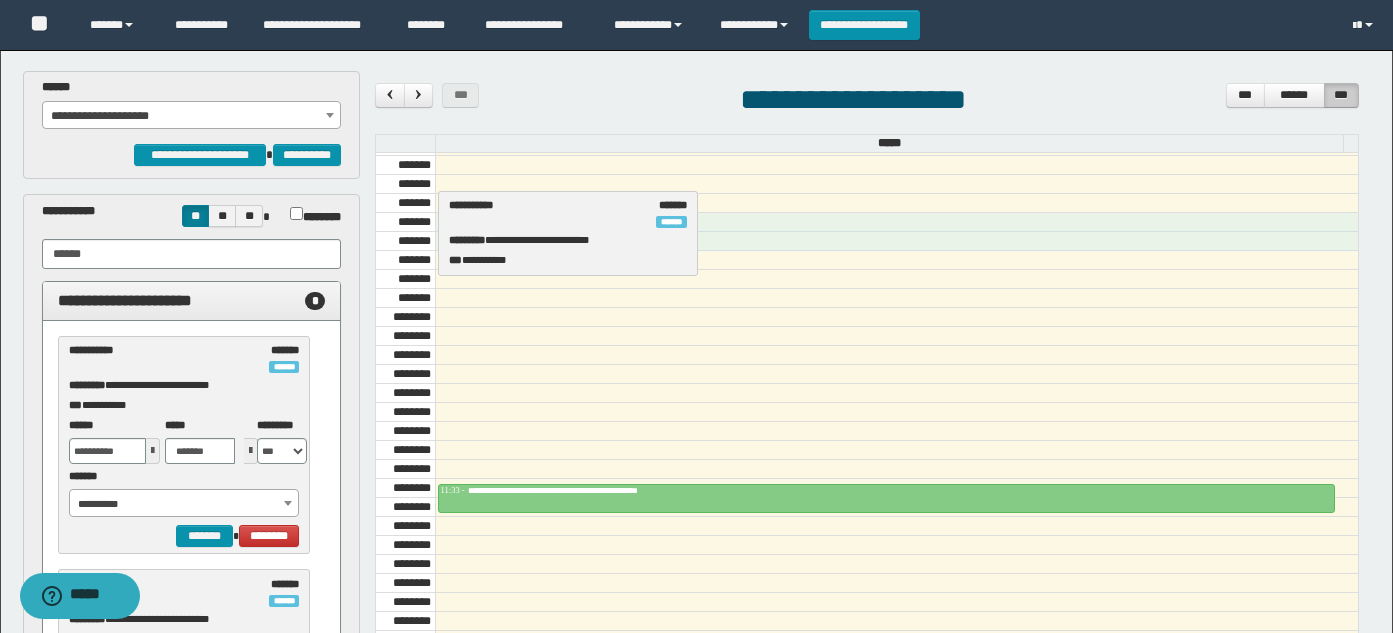 drag, startPoint x: 110, startPoint y: 365, endPoint x: 490, endPoint y: 220, distance: 406.72473 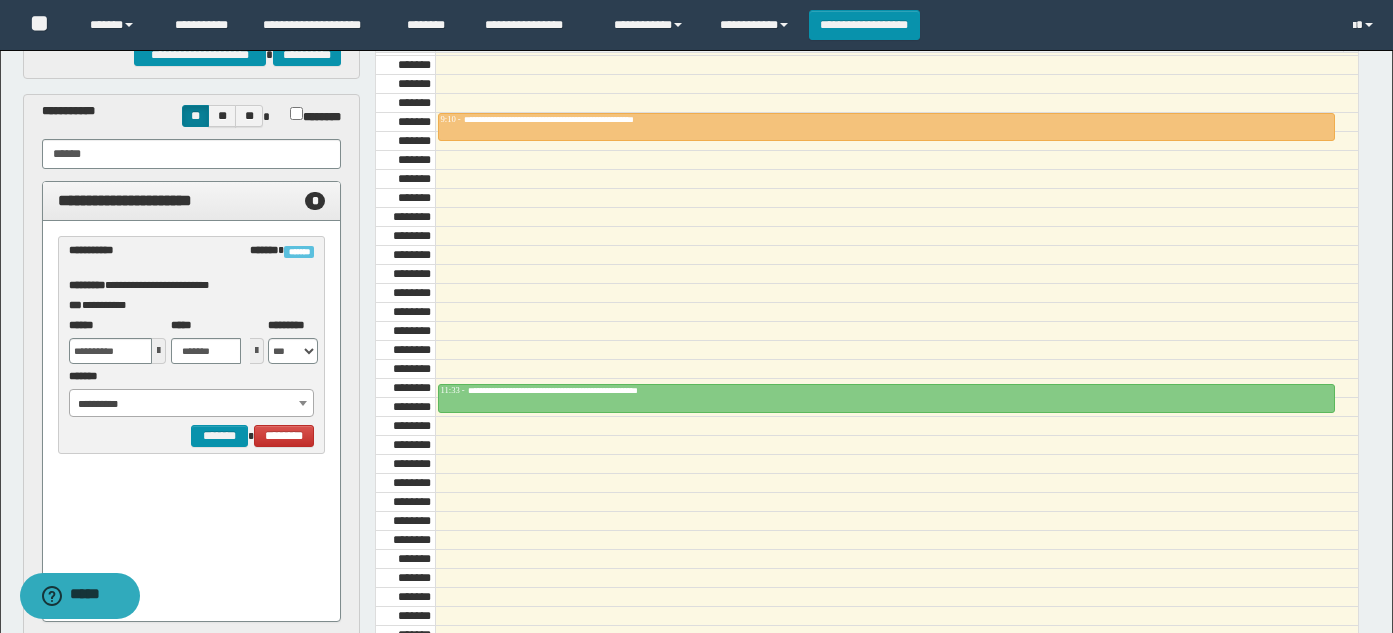 scroll, scrollTop: 0, scrollLeft: 0, axis: both 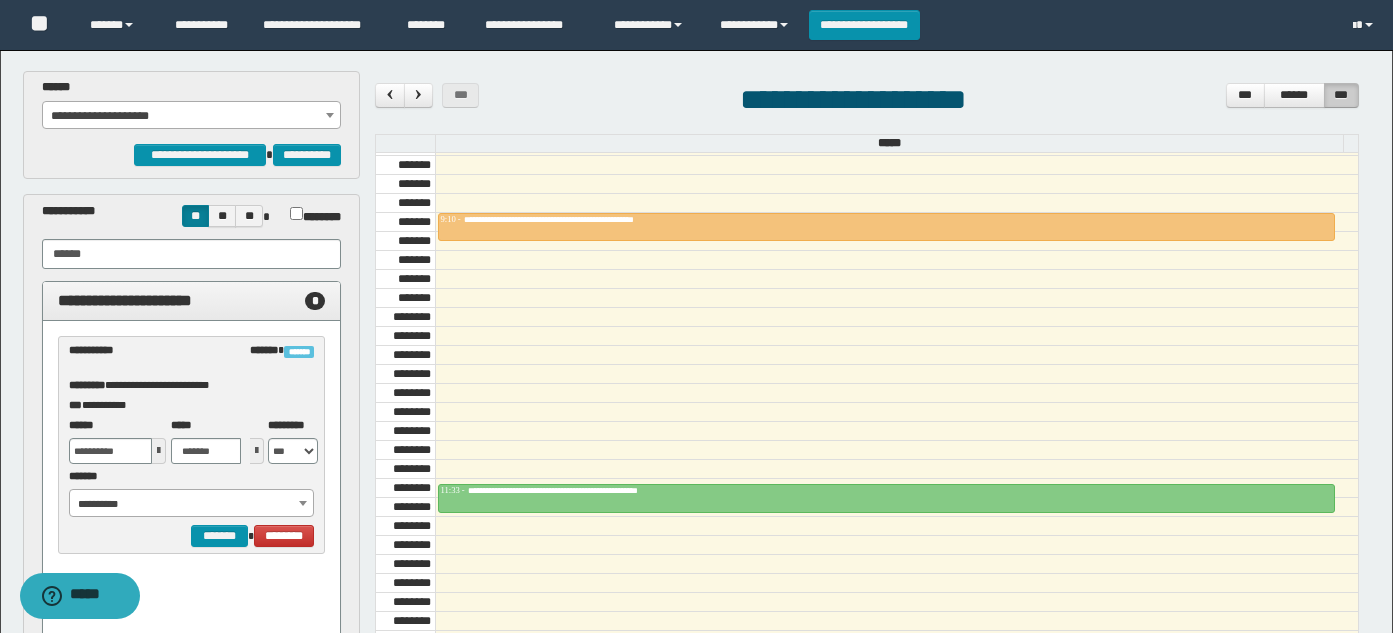 click on "**********" at bounding box center [192, 116] 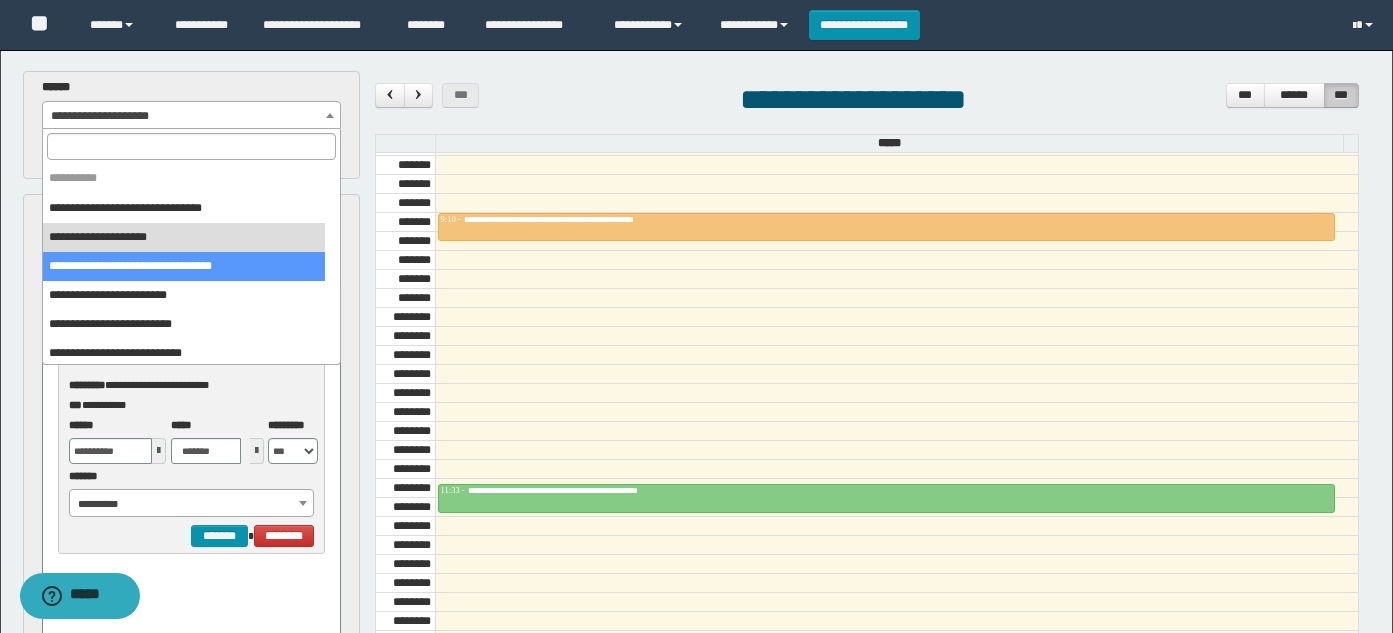 select on "******" 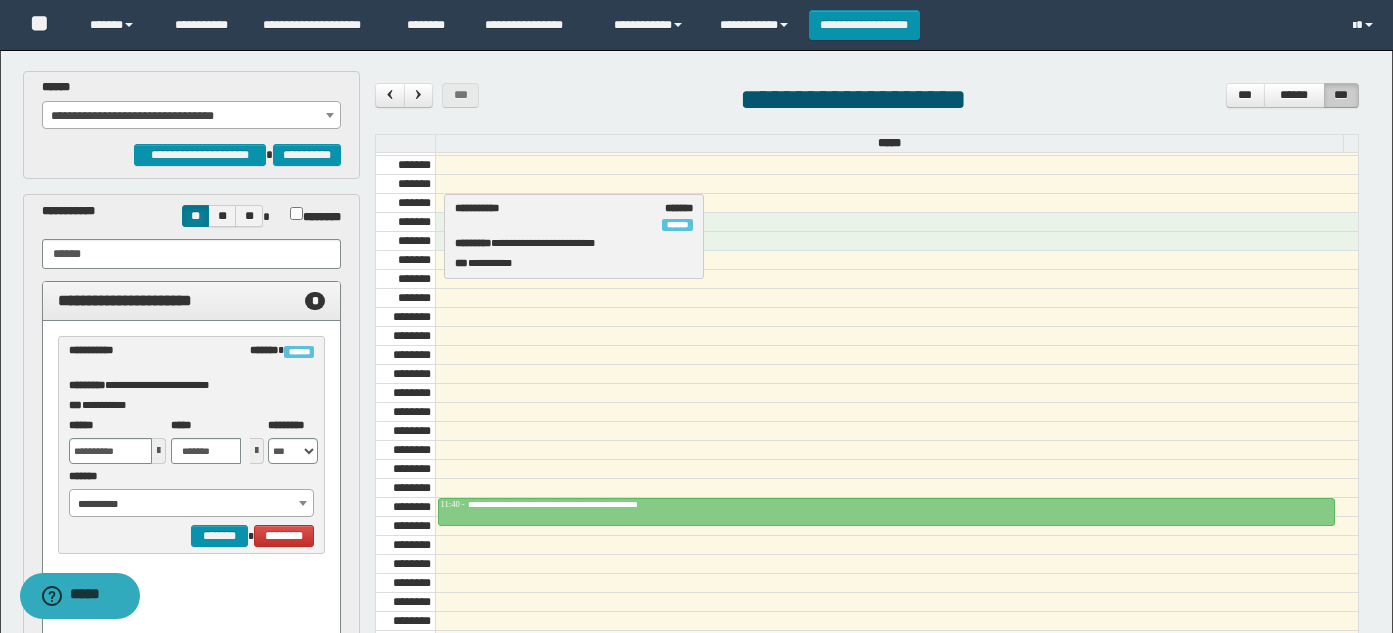 drag, startPoint x: 140, startPoint y: 370, endPoint x: 525, endPoint y: 228, distance: 410.3523 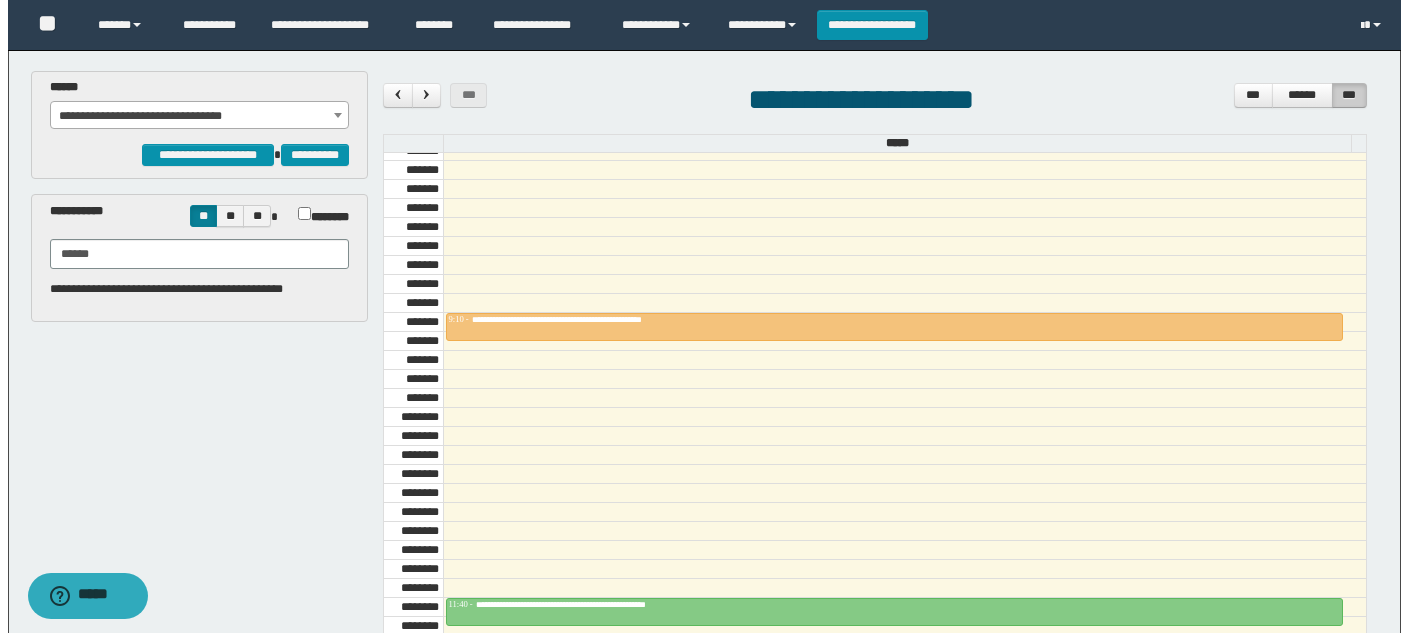 scroll, scrollTop: 785, scrollLeft: 0, axis: vertical 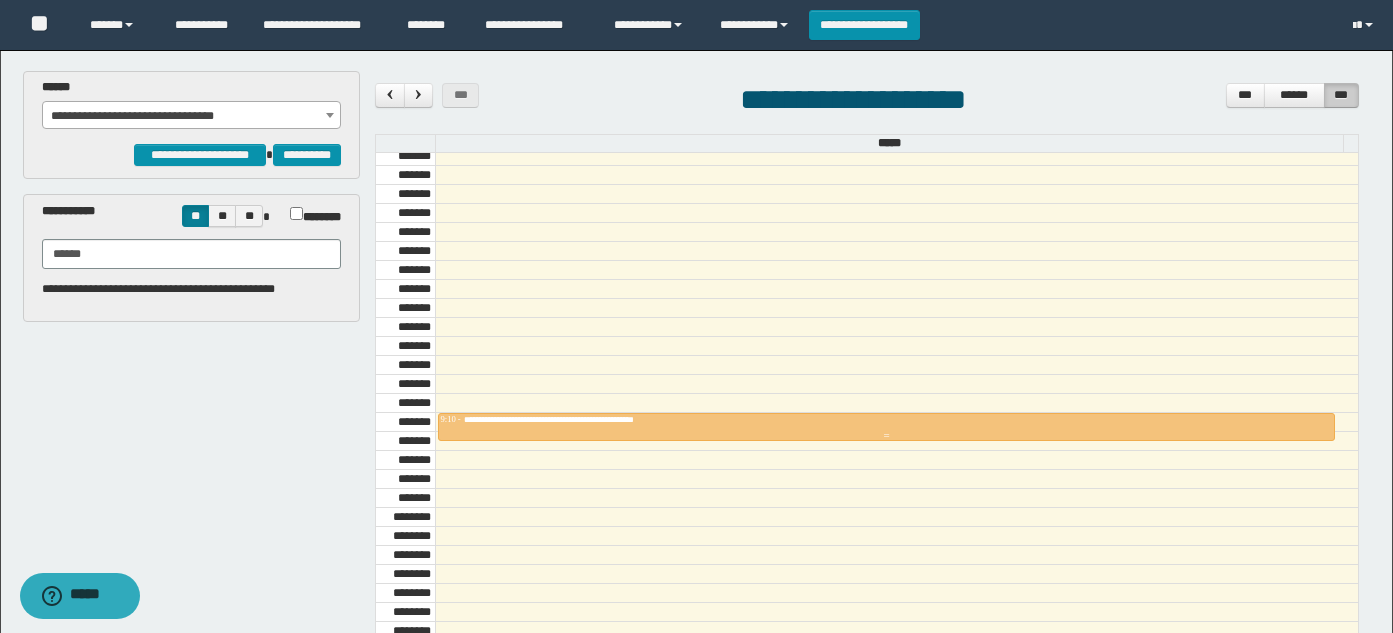 click on "**********" at bounding box center (575, 419) 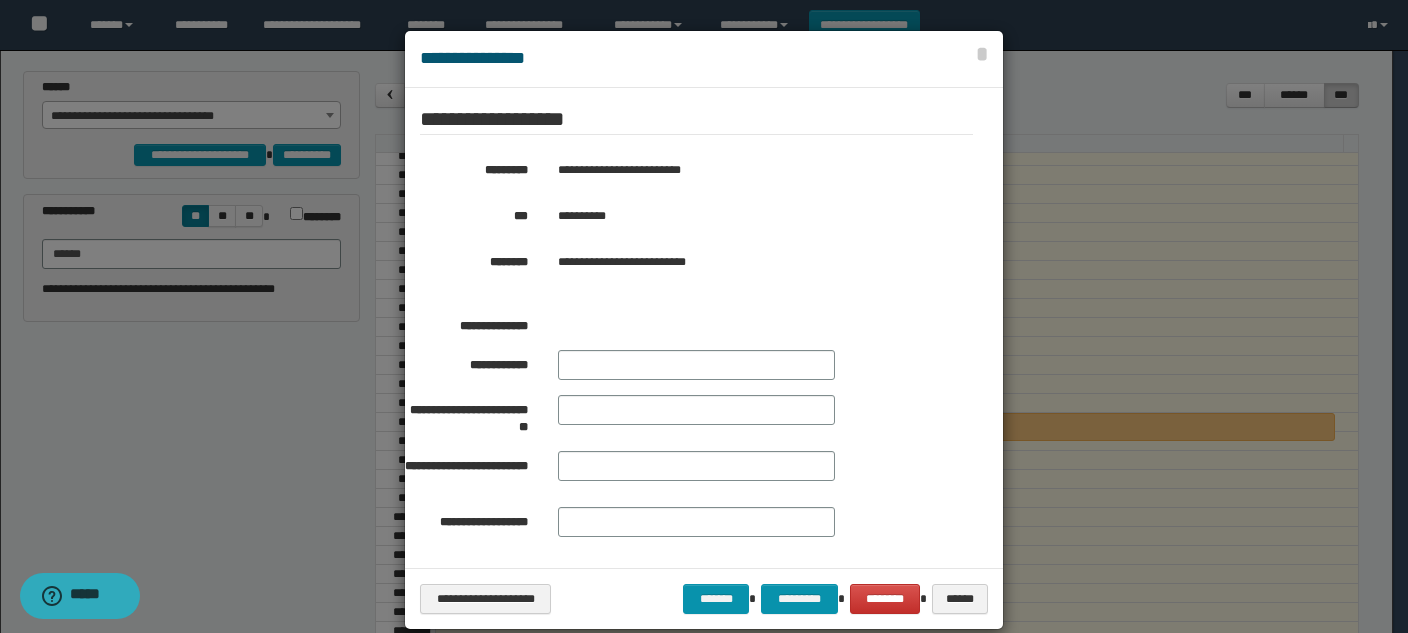 scroll, scrollTop: 382, scrollLeft: 0, axis: vertical 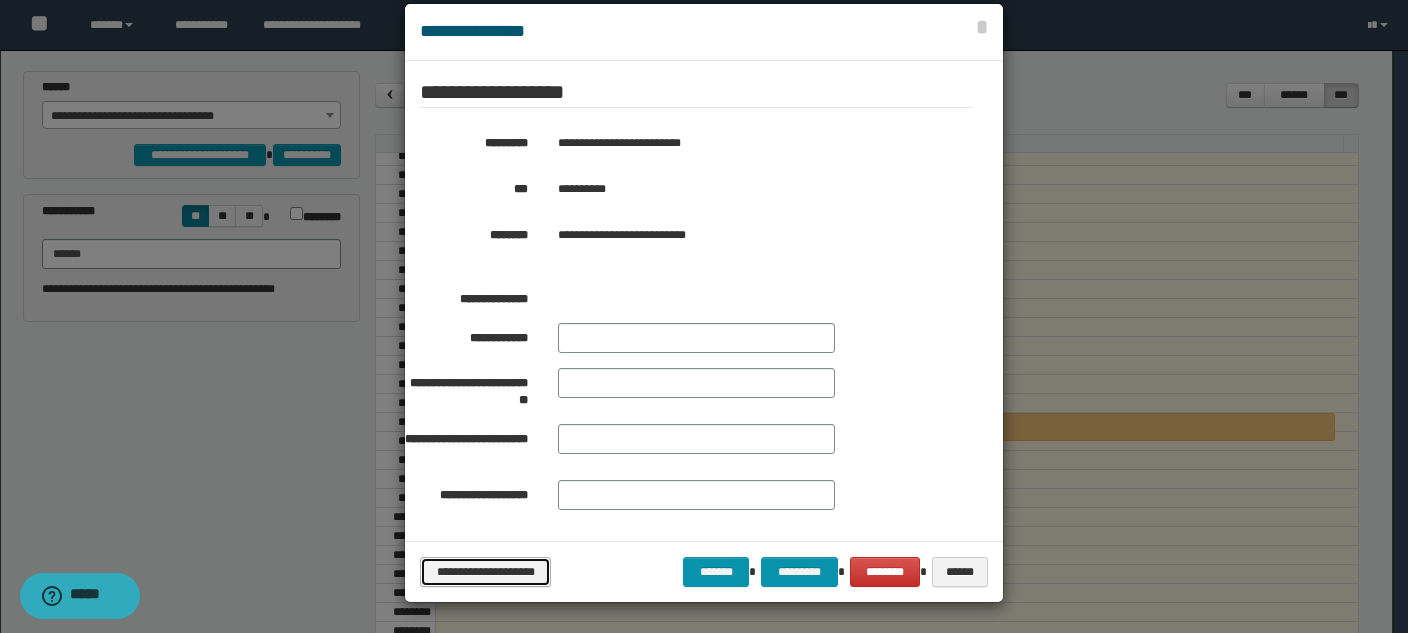 click on "**********" at bounding box center (485, 572) 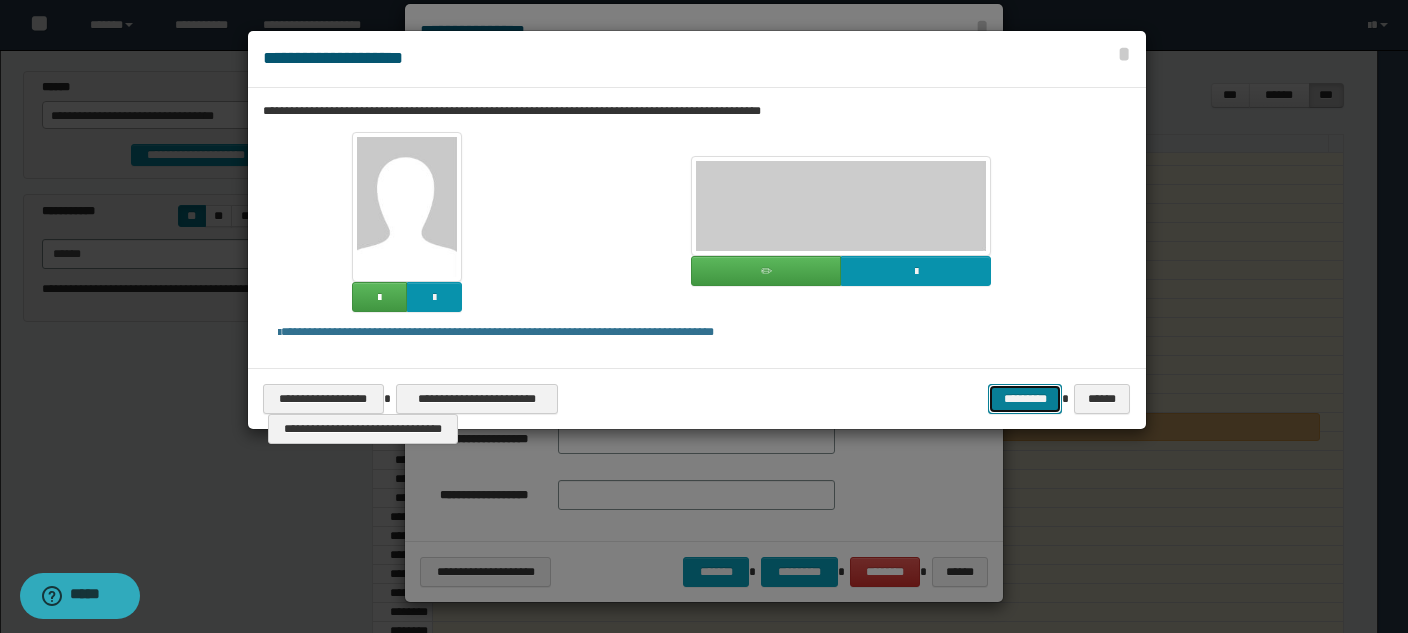 click on "*********" at bounding box center (1025, 399) 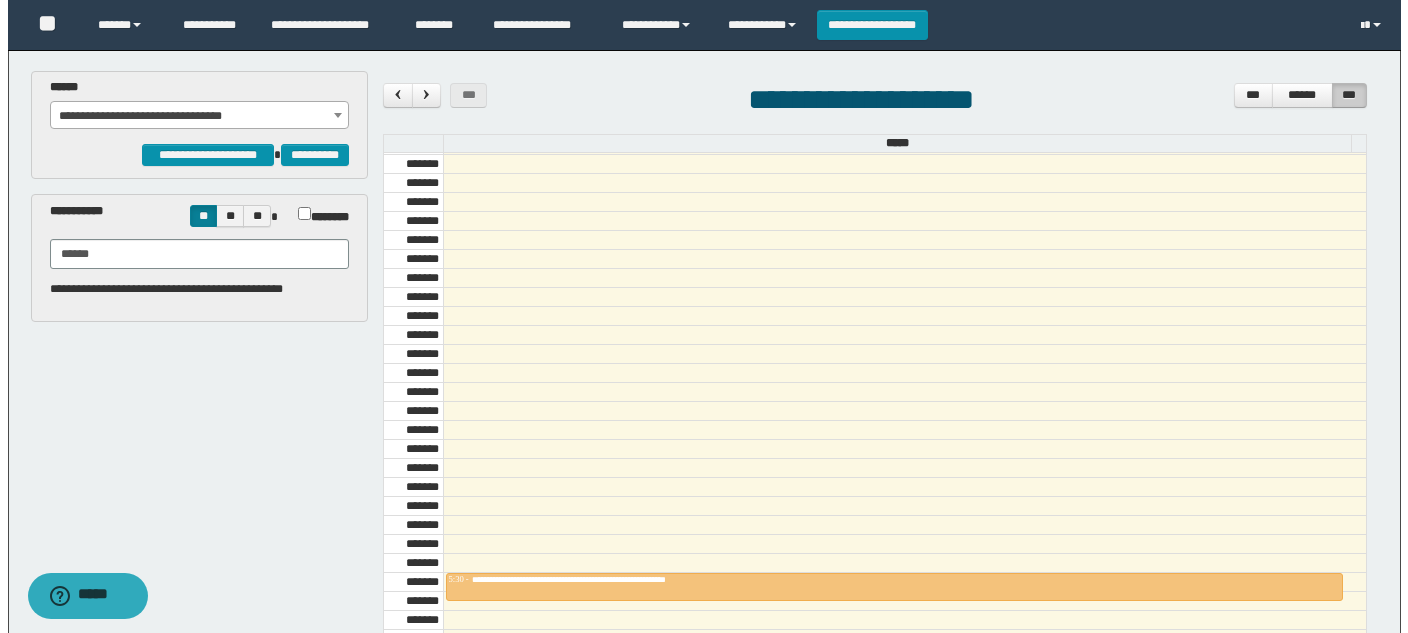 scroll, scrollTop: 385, scrollLeft: 0, axis: vertical 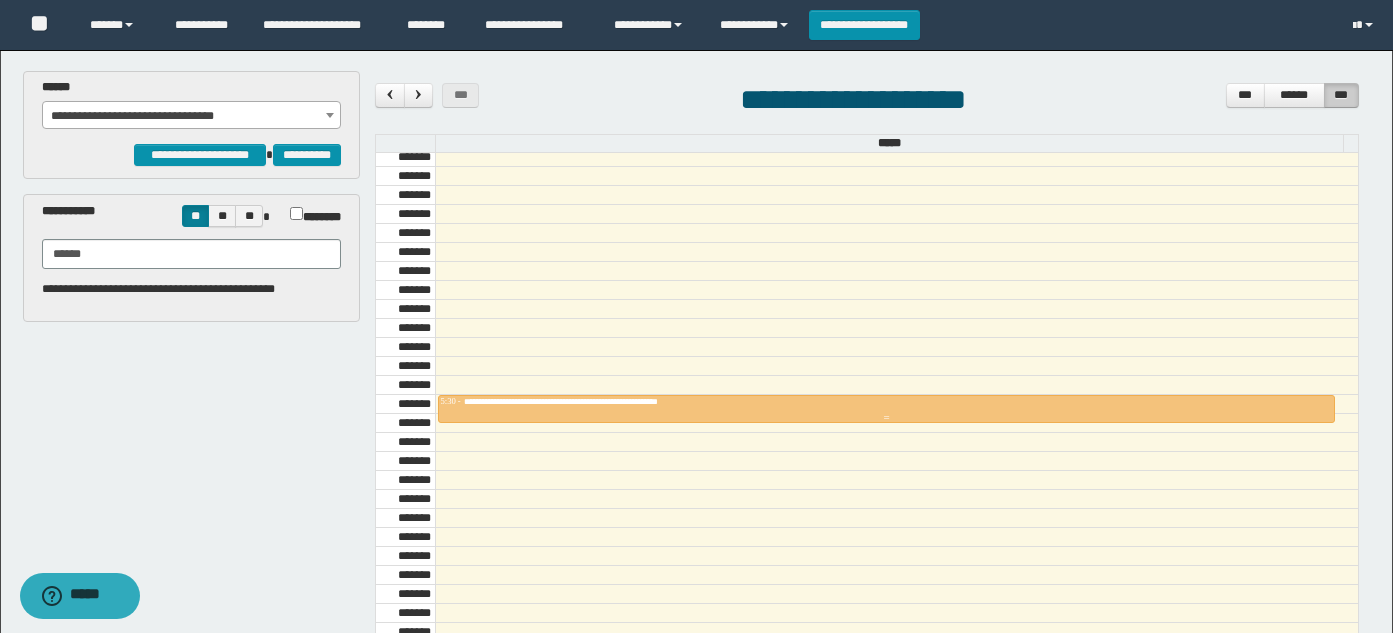 click at bounding box center (886, 418) 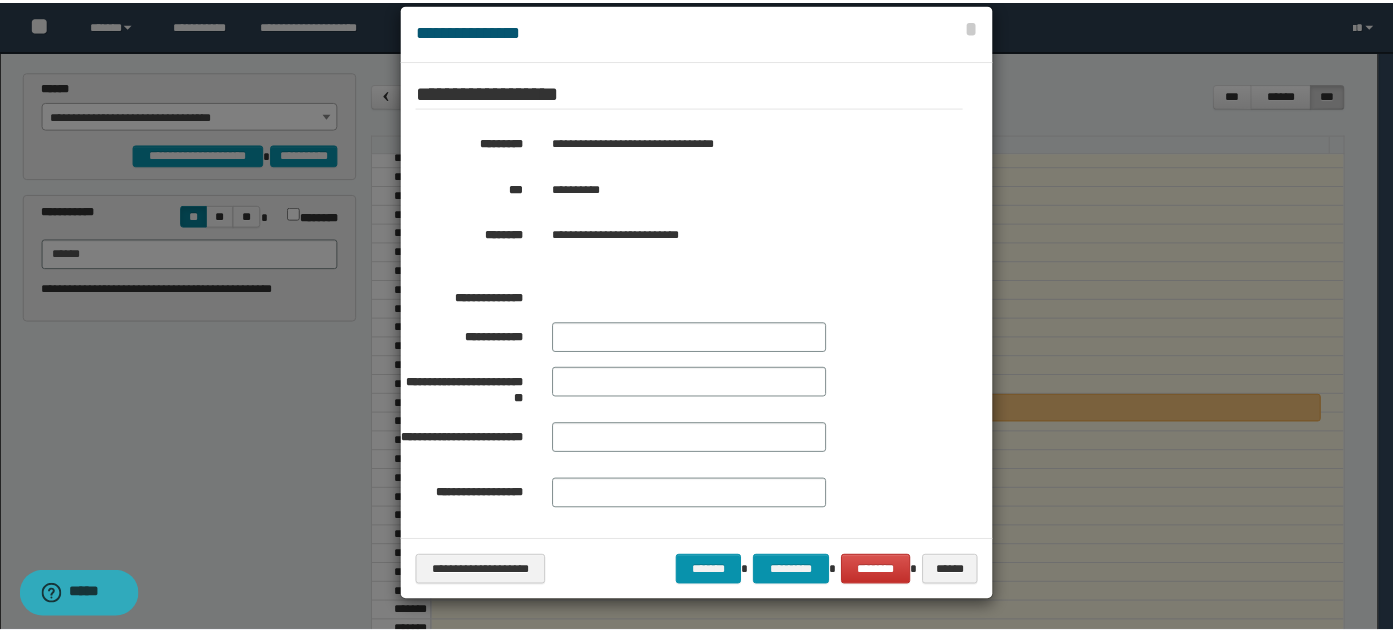 scroll, scrollTop: 0, scrollLeft: 0, axis: both 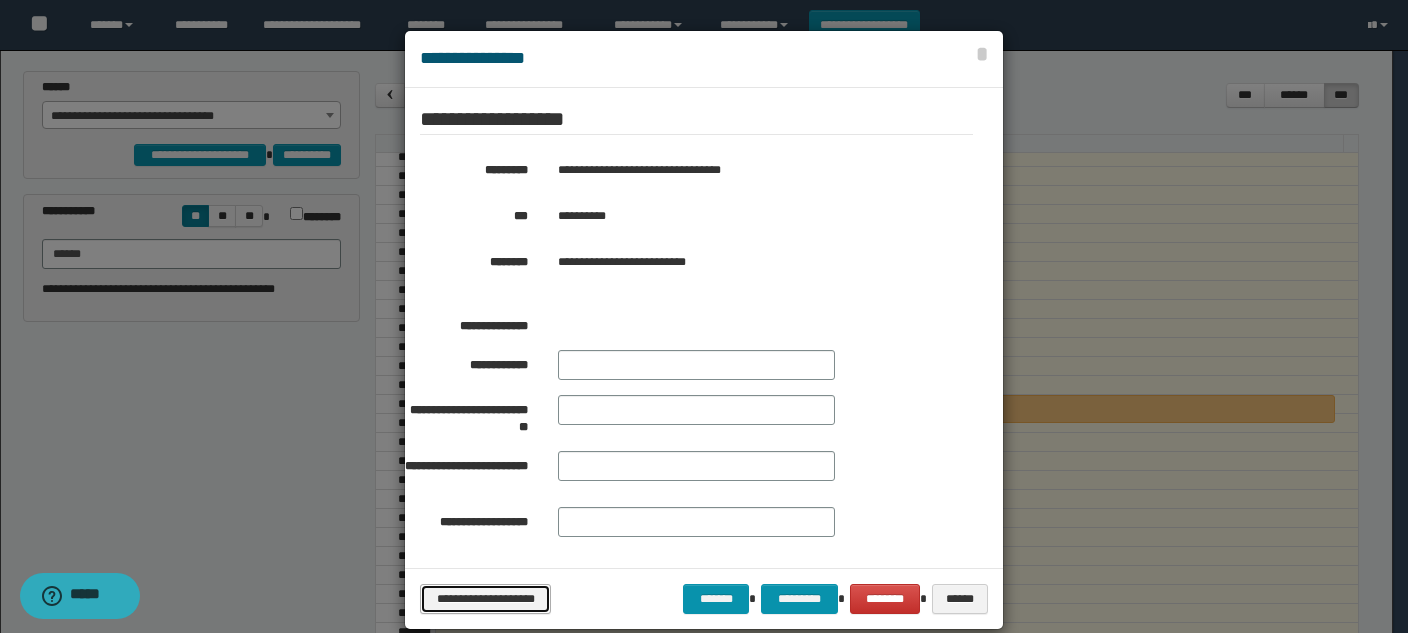 click on "**********" at bounding box center [485, 599] 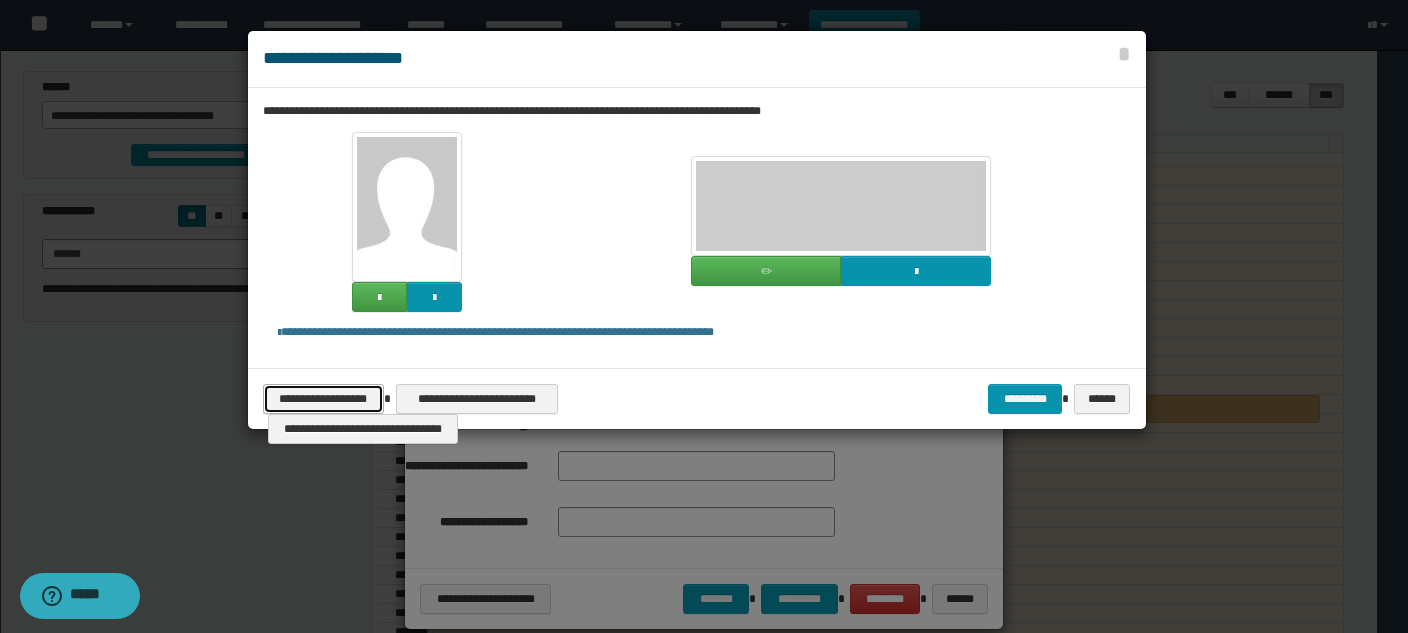 click on "**********" at bounding box center [323, 399] 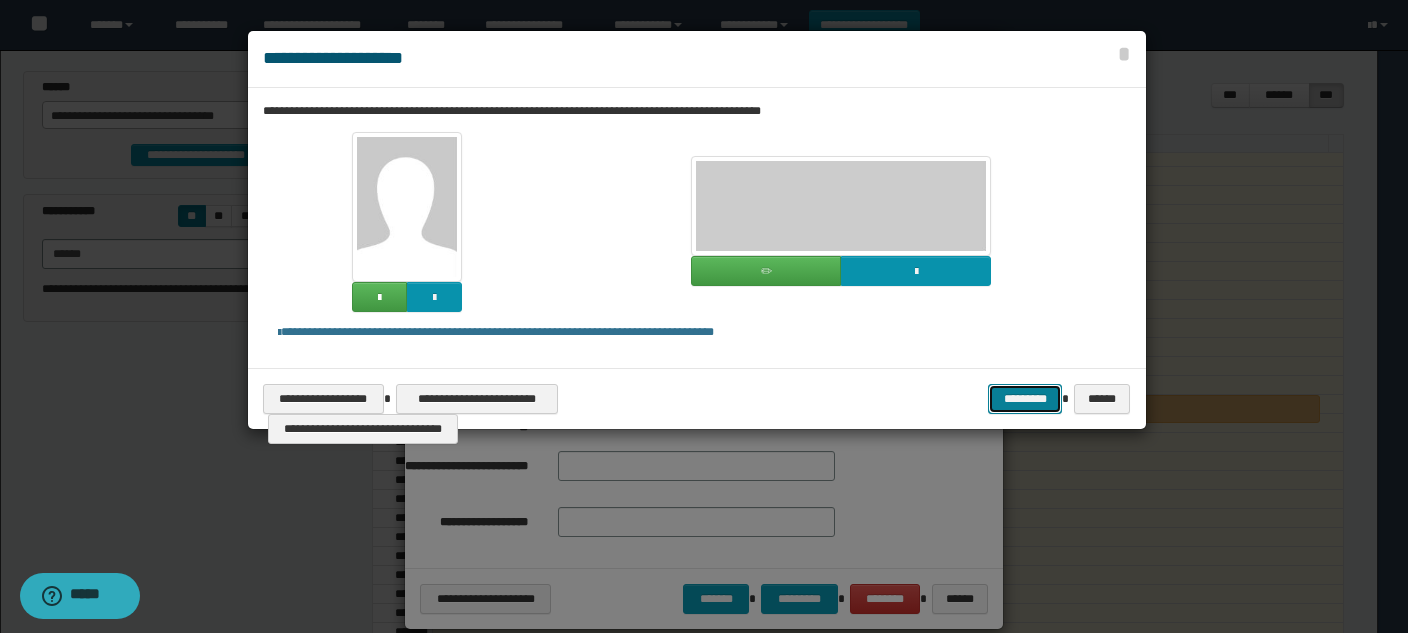 click on "*********" at bounding box center (1025, 399) 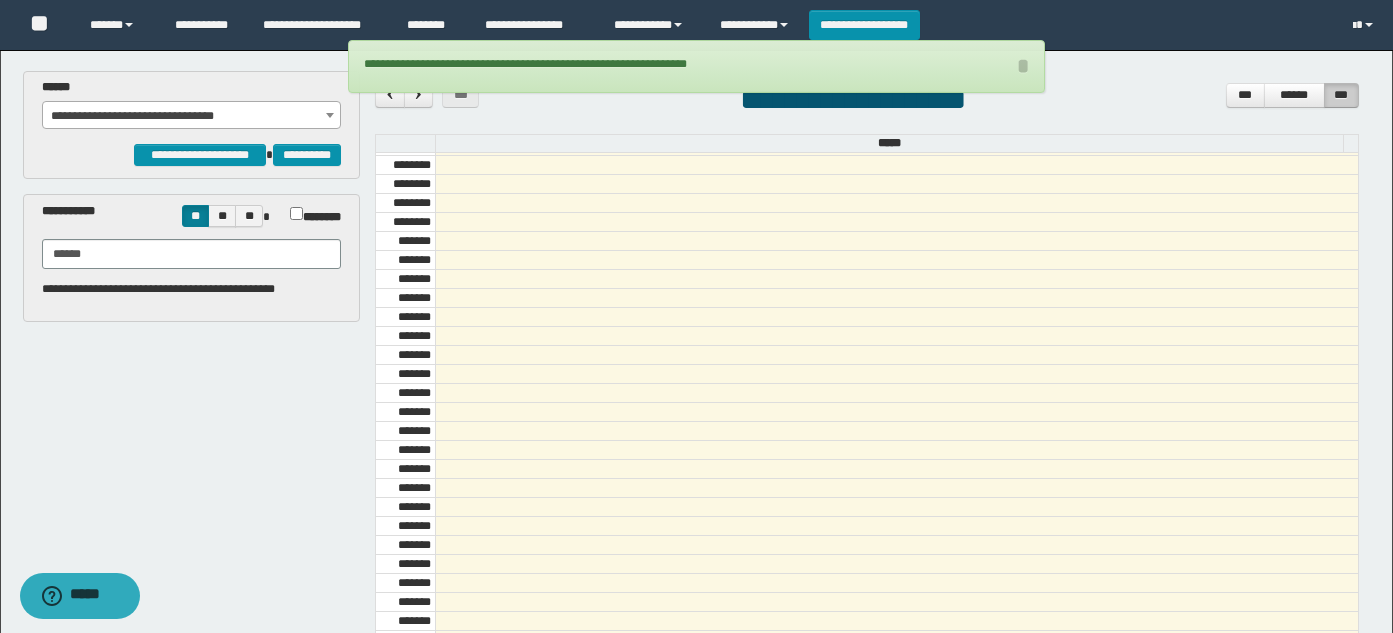 scroll, scrollTop: 0, scrollLeft: 0, axis: both 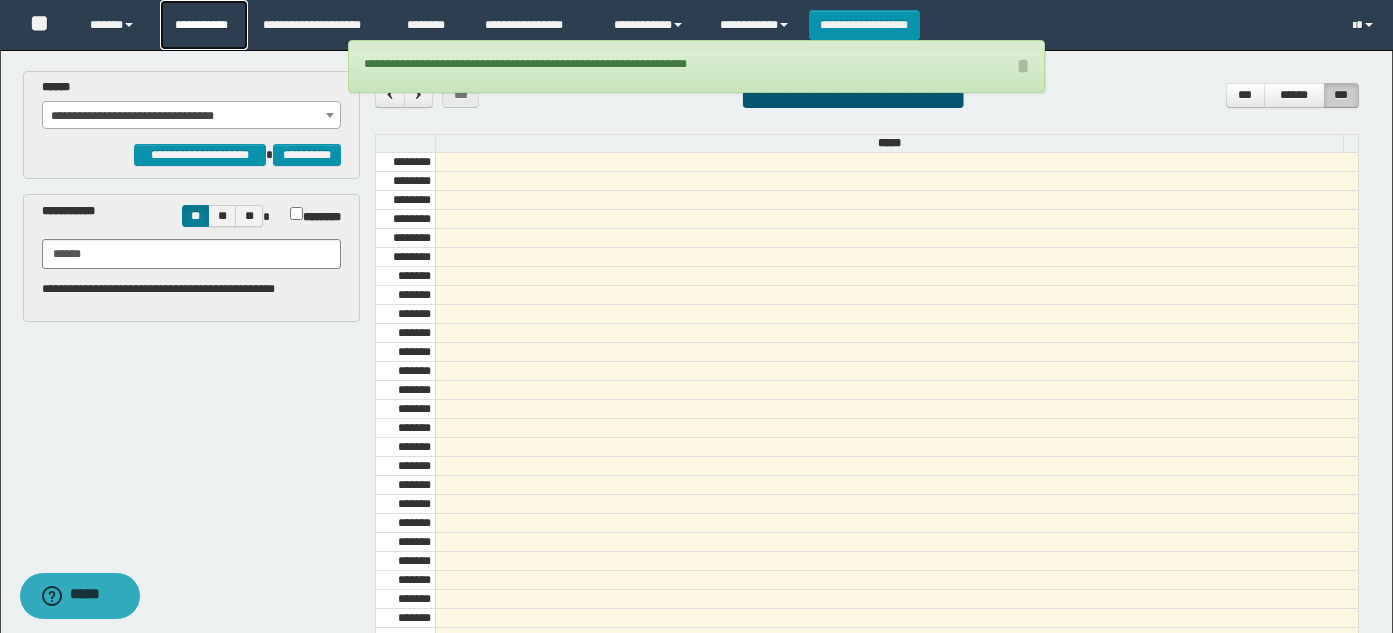 click on "**********" at bounding box center (204, 25) 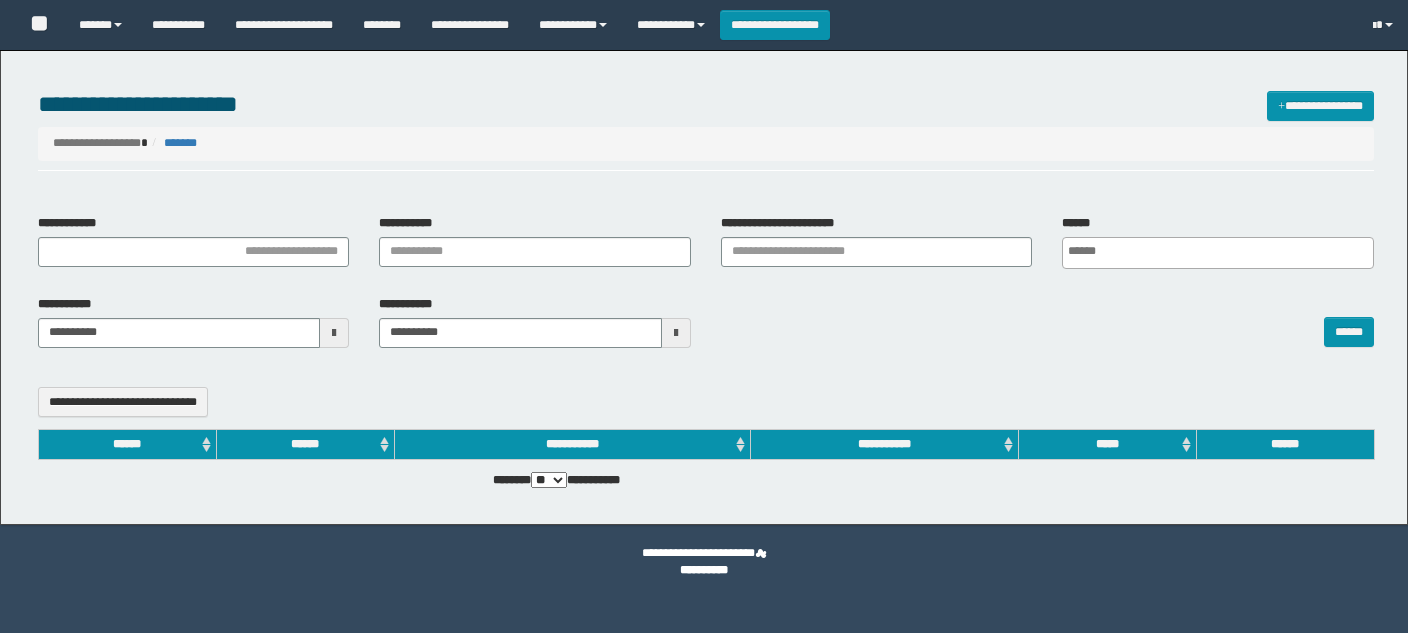 select 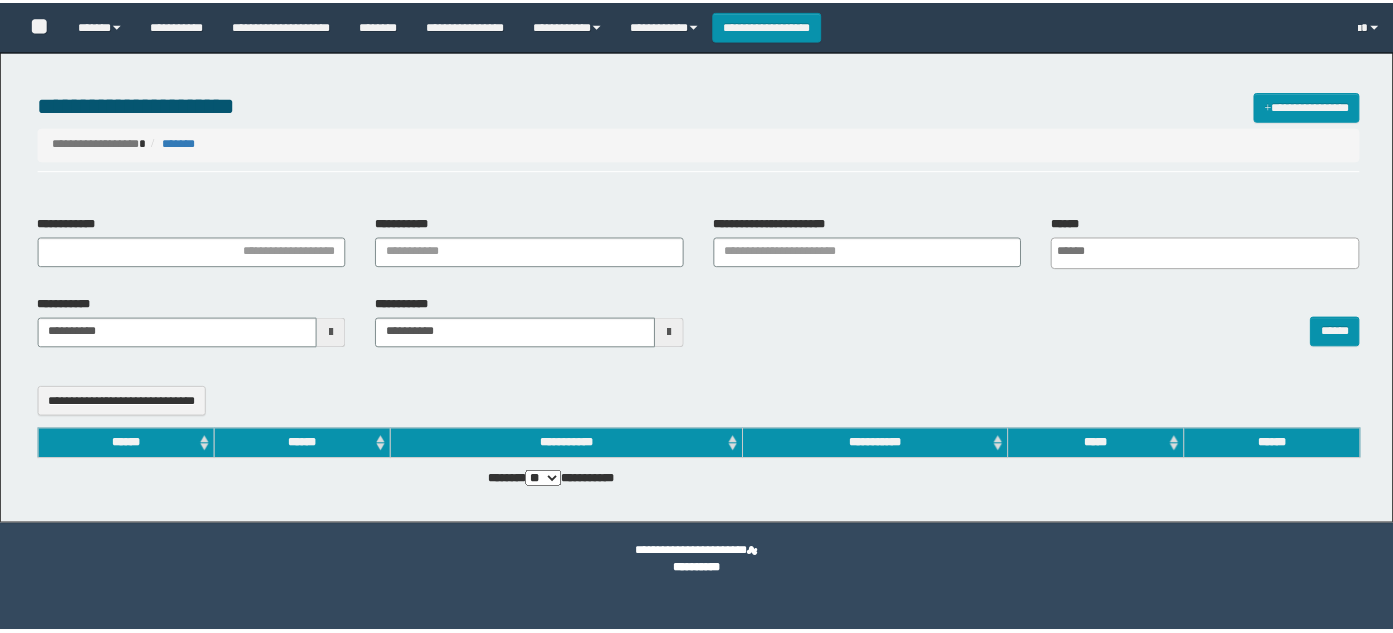 scroll, scrollTop: 0, scrollLeft: 0, axis: both 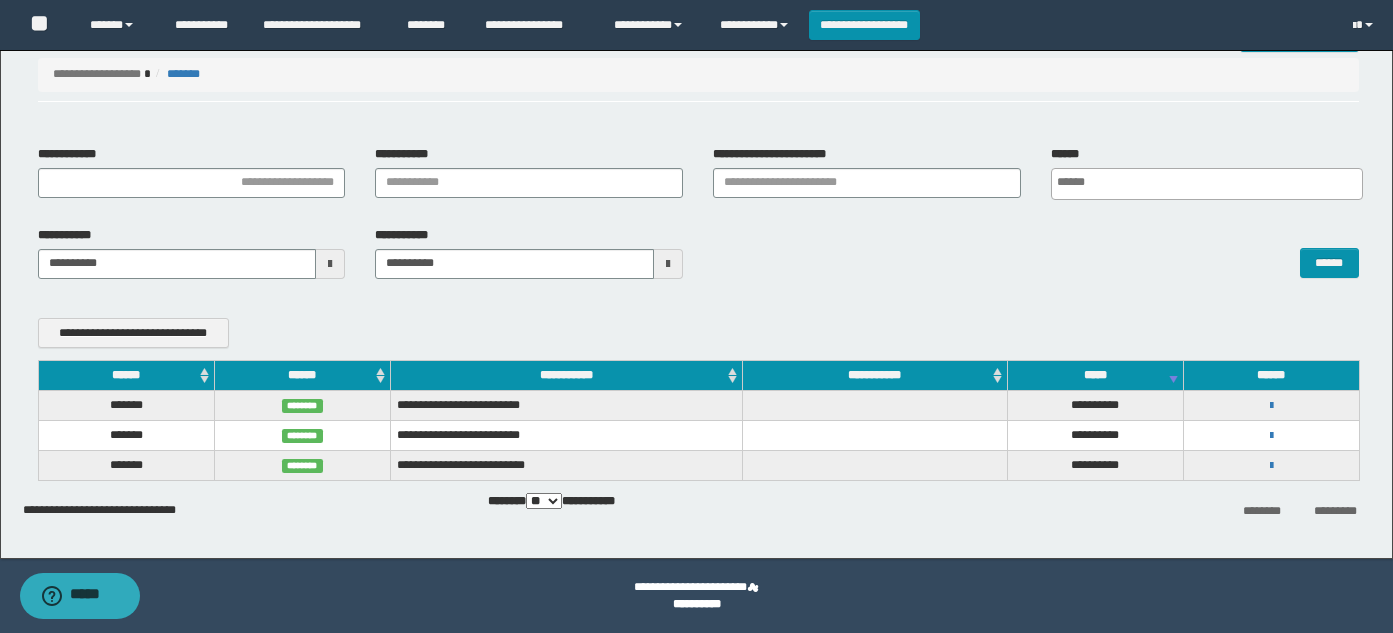 click on "*******" at bounding box center [126, 466] 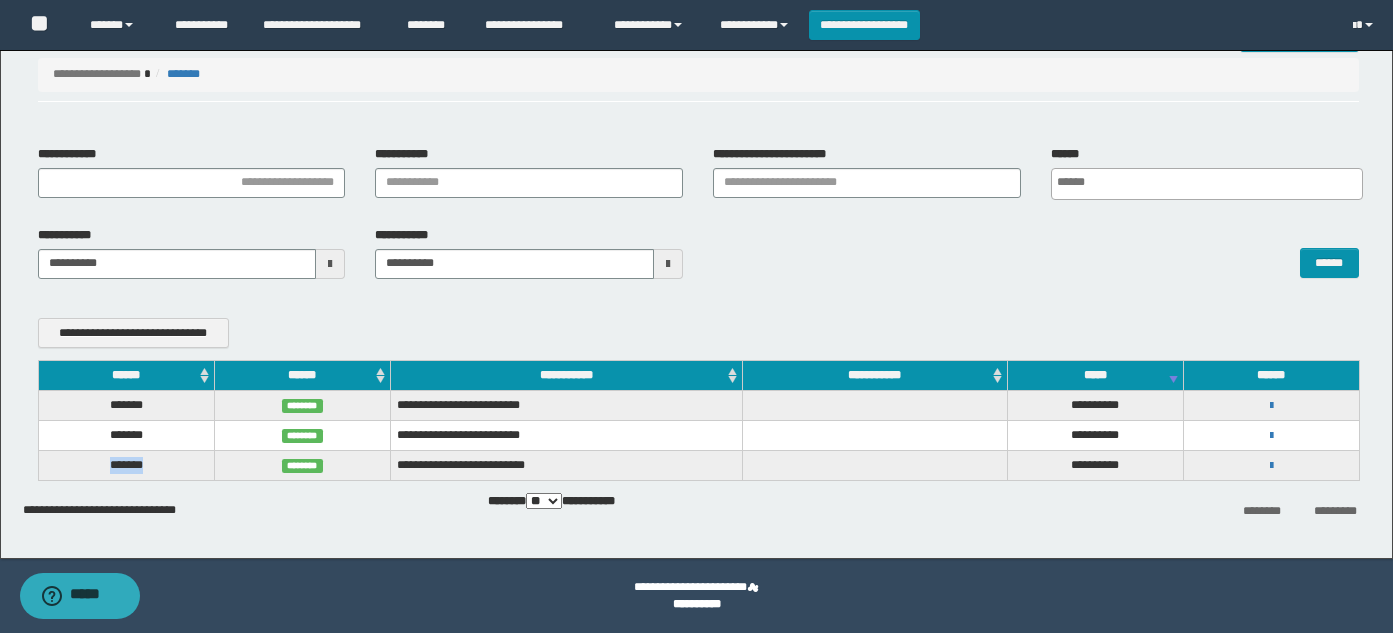 click on "*******" at bounding box center [126, 466] 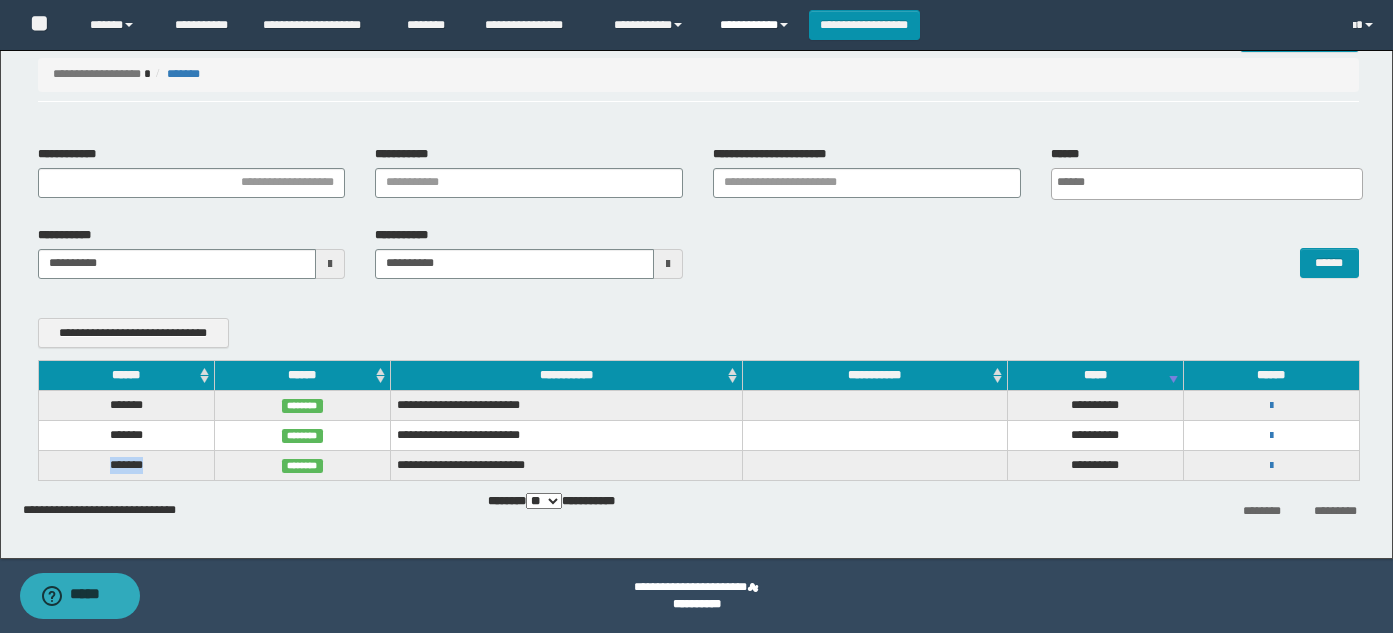 click on "**********" at bounding box center (757, 25) 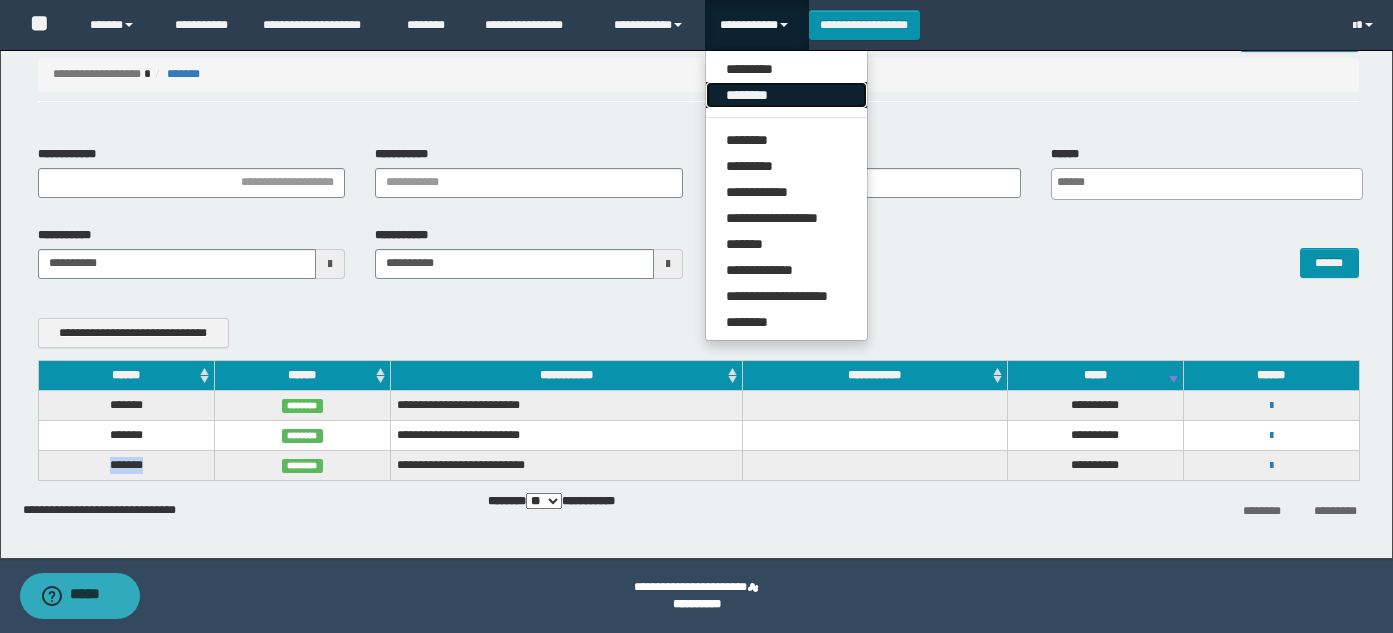 click on "********" at bounding box center (786, 95) 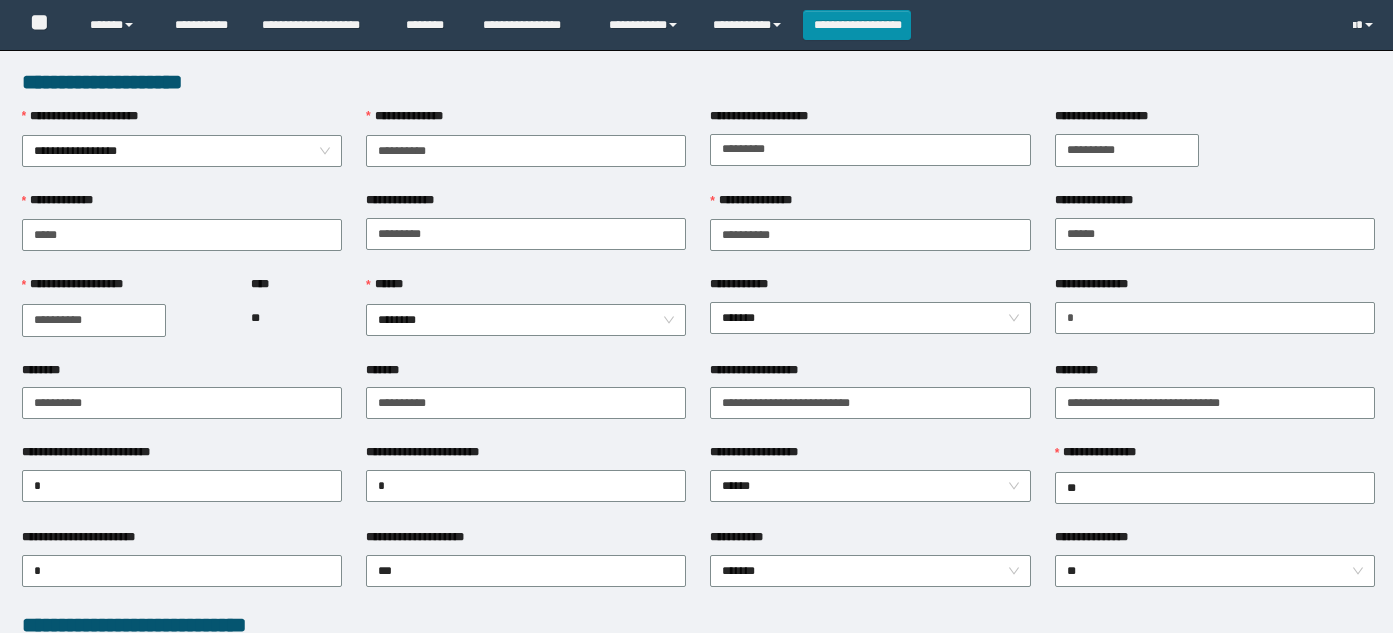 scroll, scrollTop: 339, scrollLeft: 0, axis: vertical 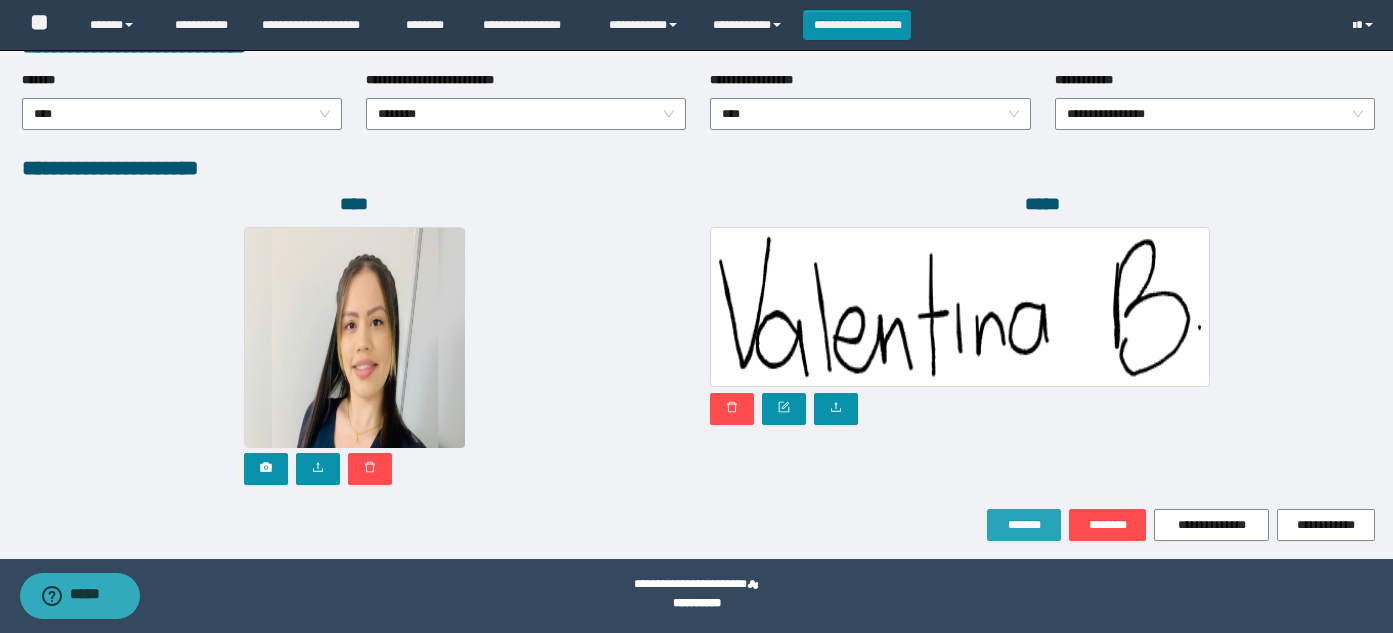 click on "*******" at bounding box center (1024, 525) 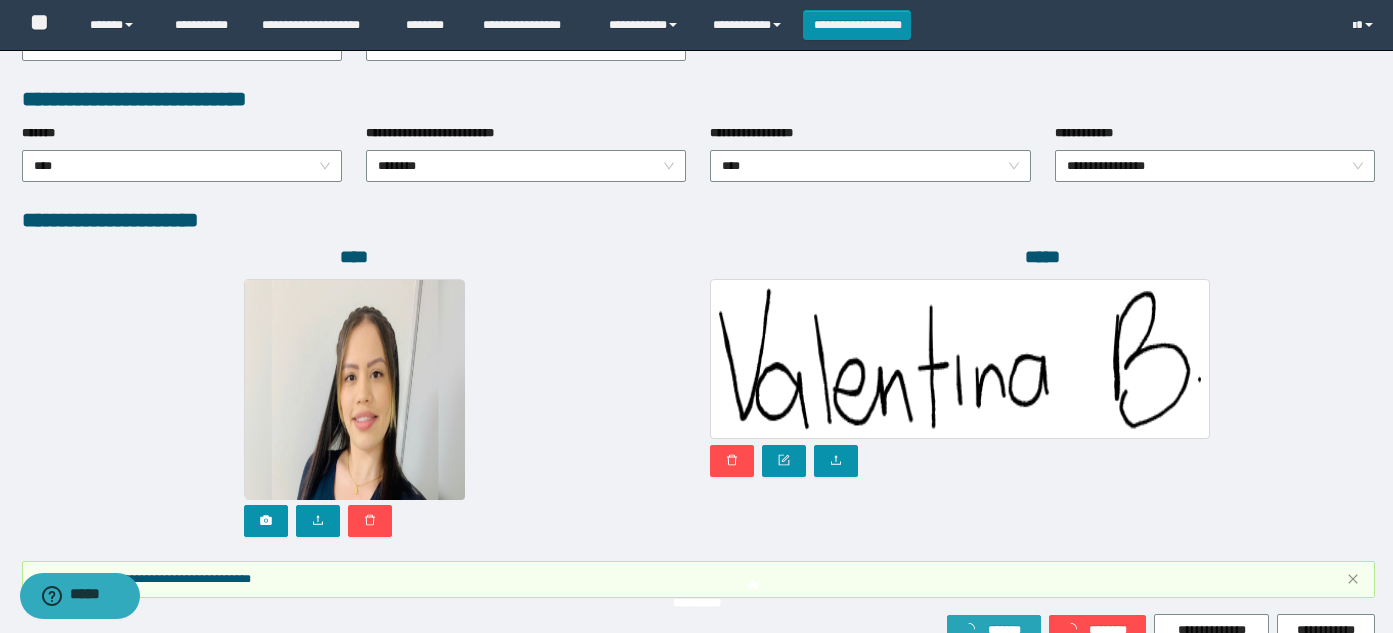 scroll, scrollTop: 1125, scrollLeft: 0, axis: vertical 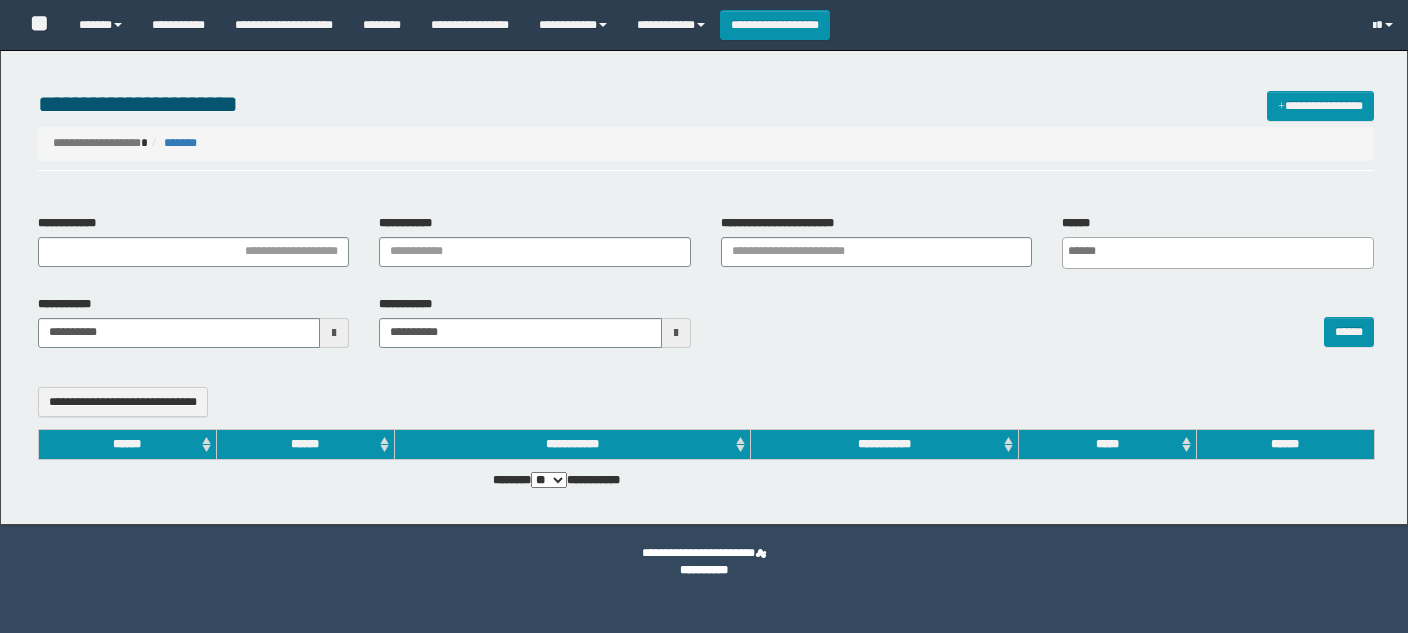select 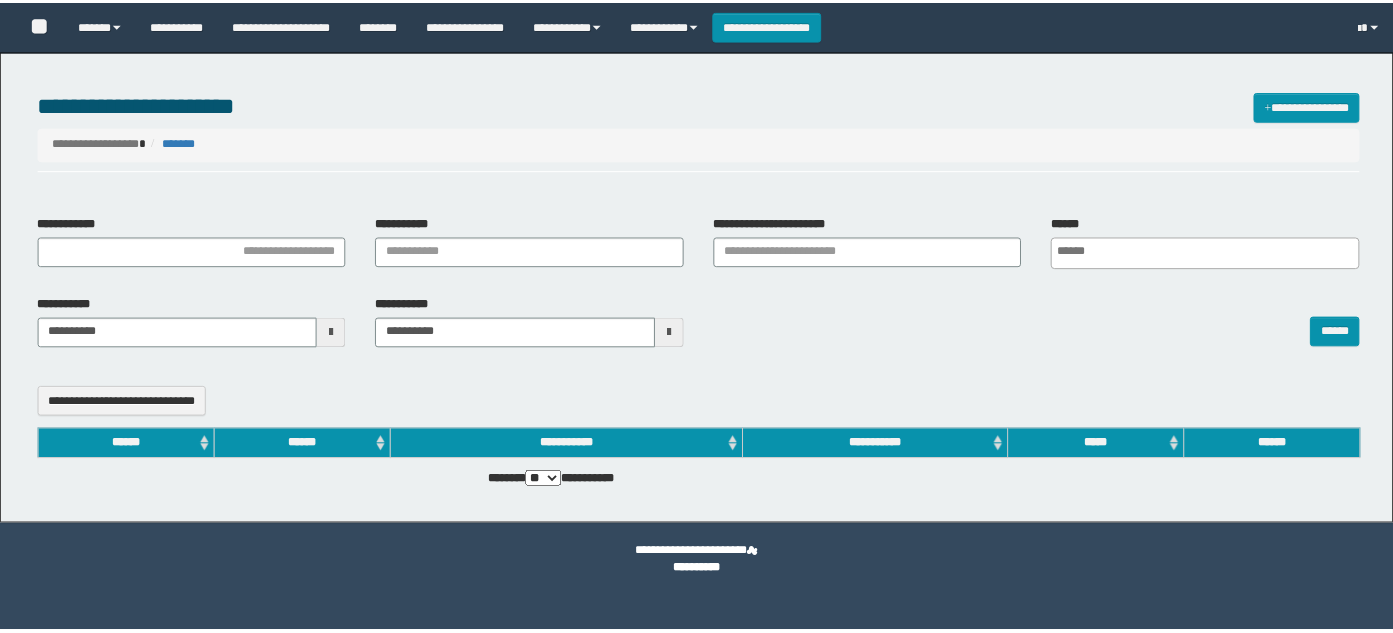 scroll, scrollTop: 0, scrollLeft: 0, axis: both 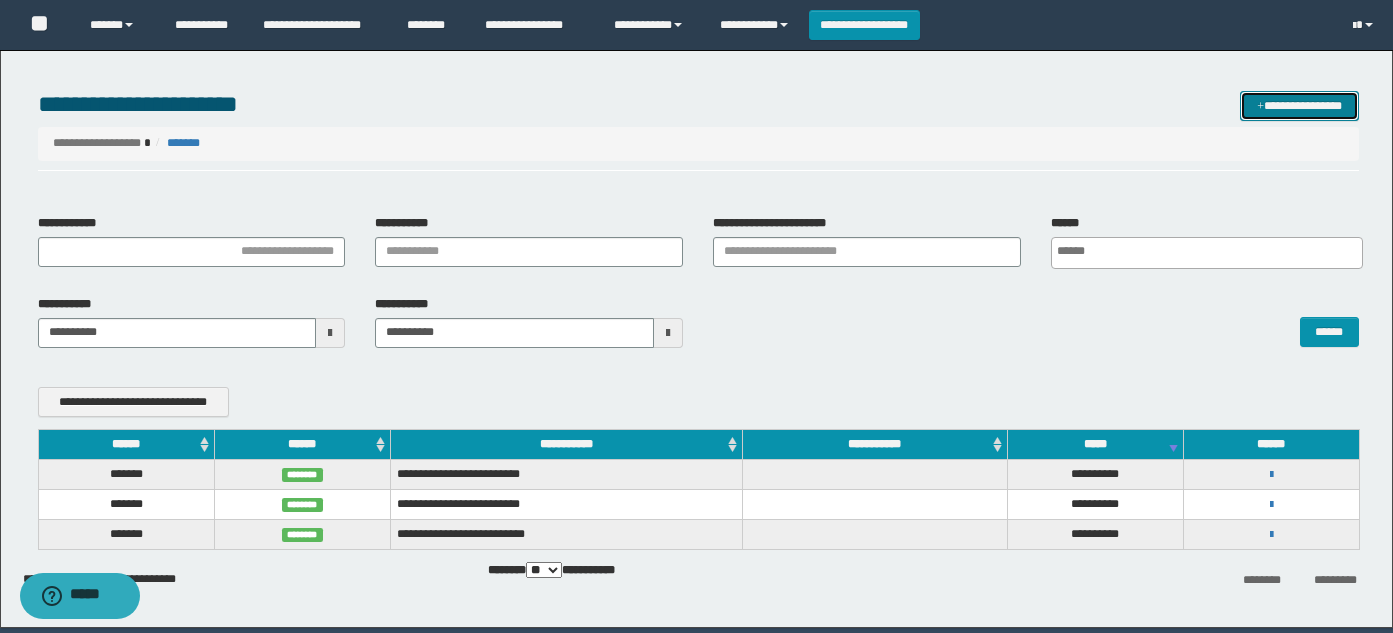 click on "**********" at bounding box center [1299, 106] 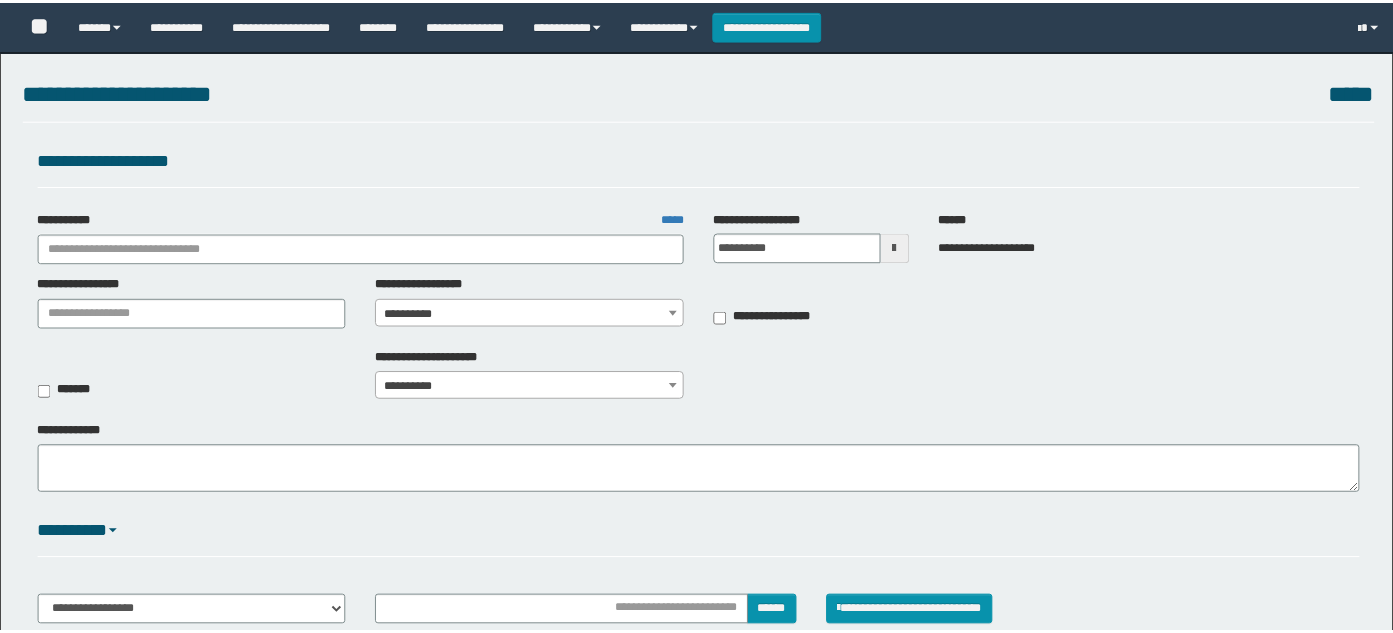 scroll, scrollTop: 0, scrollLeft: 0, axis: both 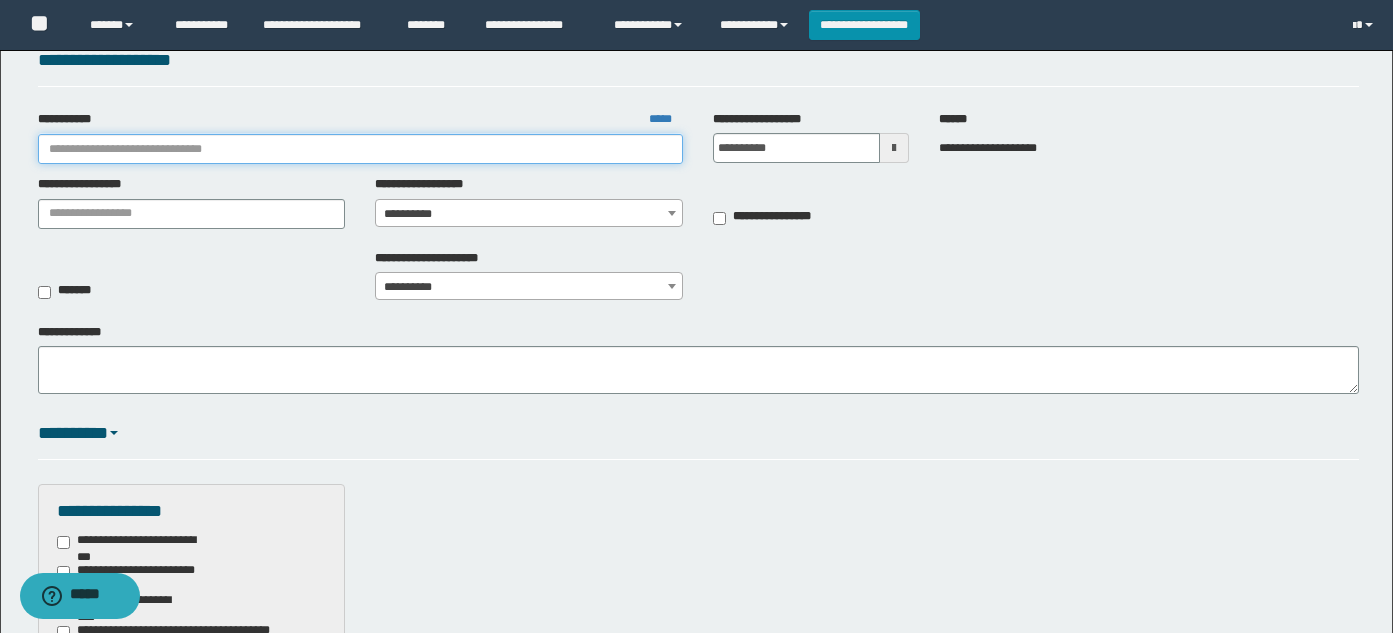 click on "**********" at bounding box center (361, 149) 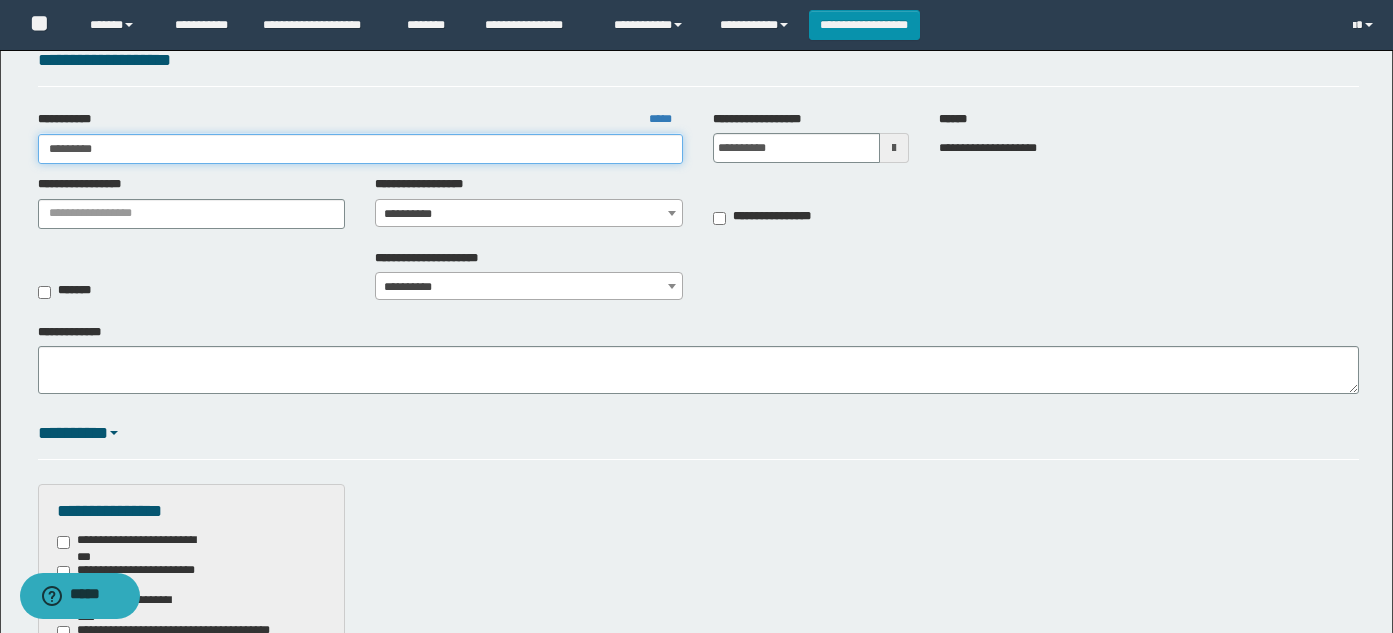 type on "**********" 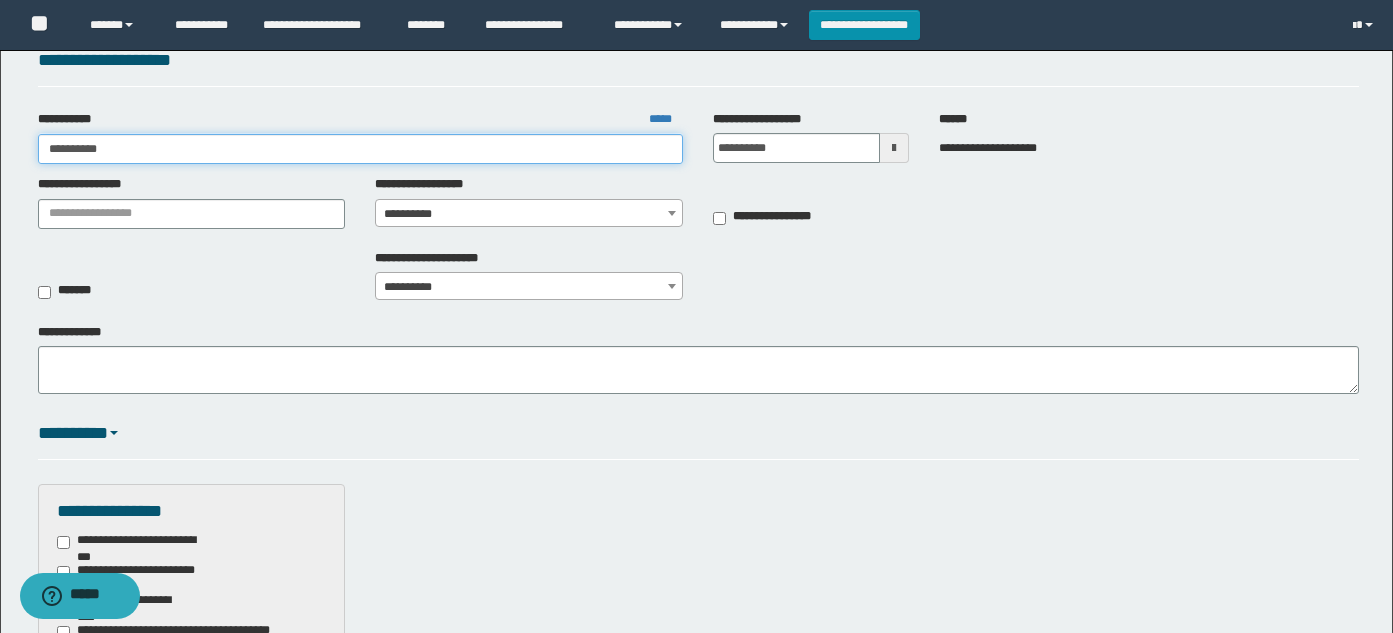 type on "**********" 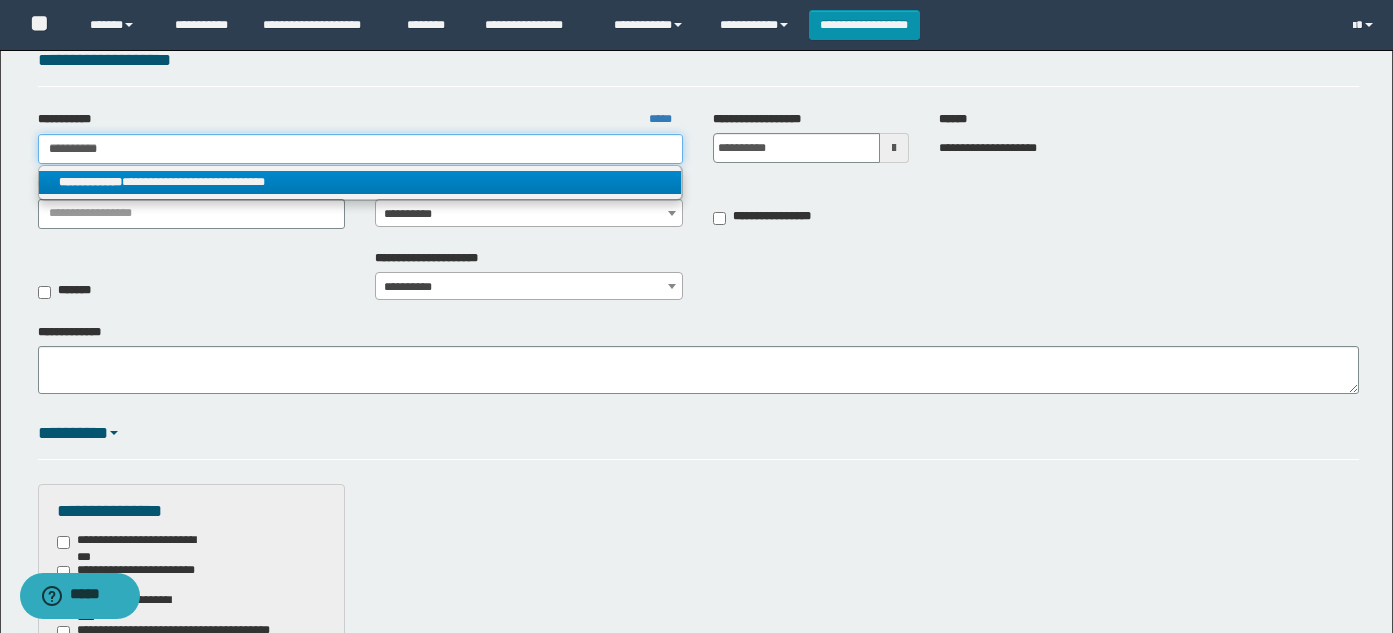 type on "**********" 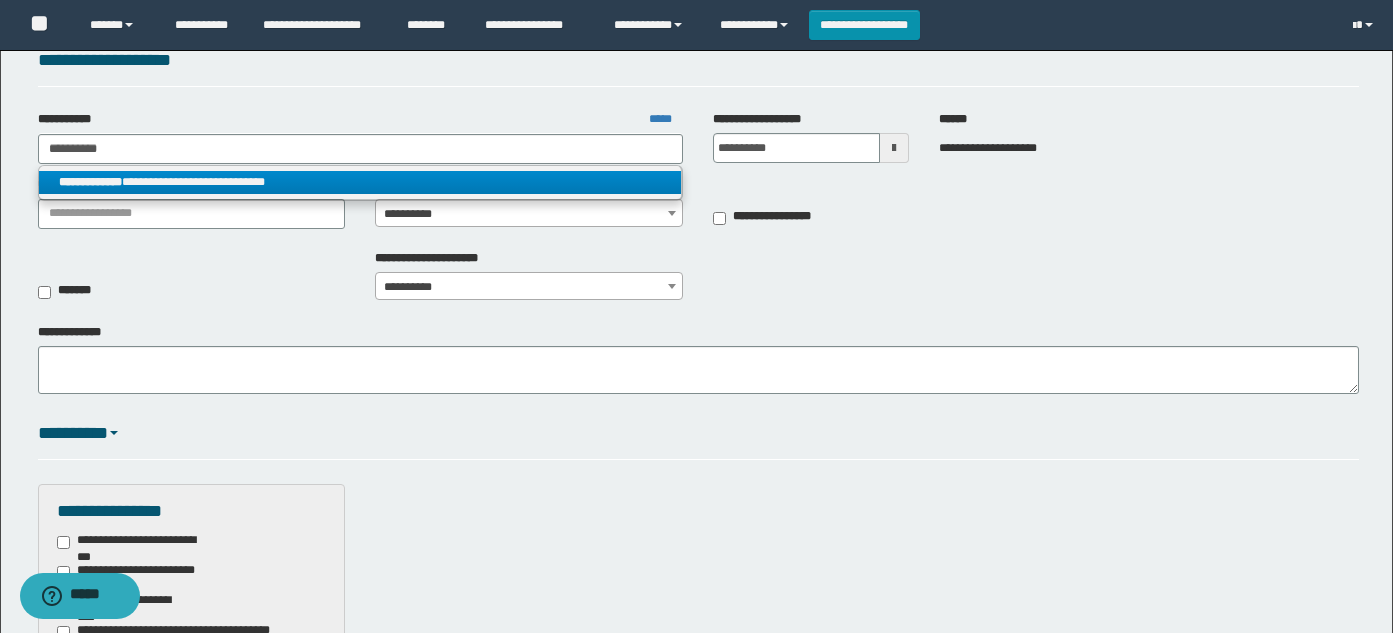 click on "**********" at bounding box center [360, 182] 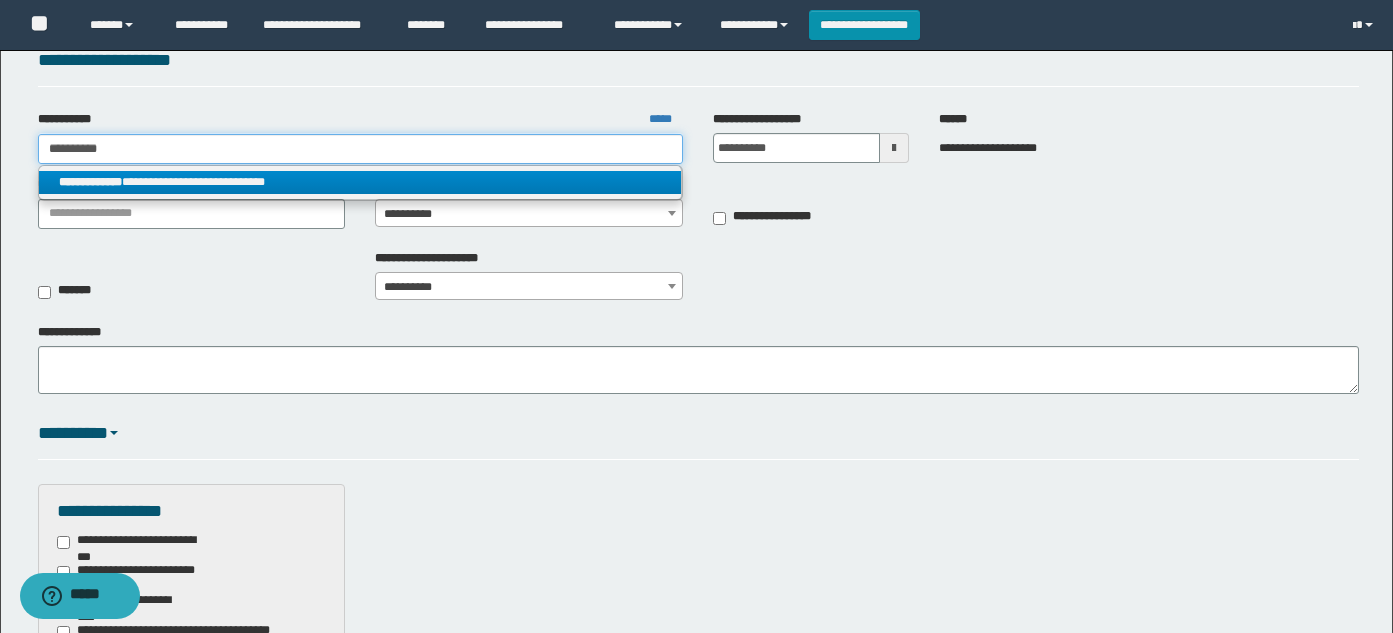 type 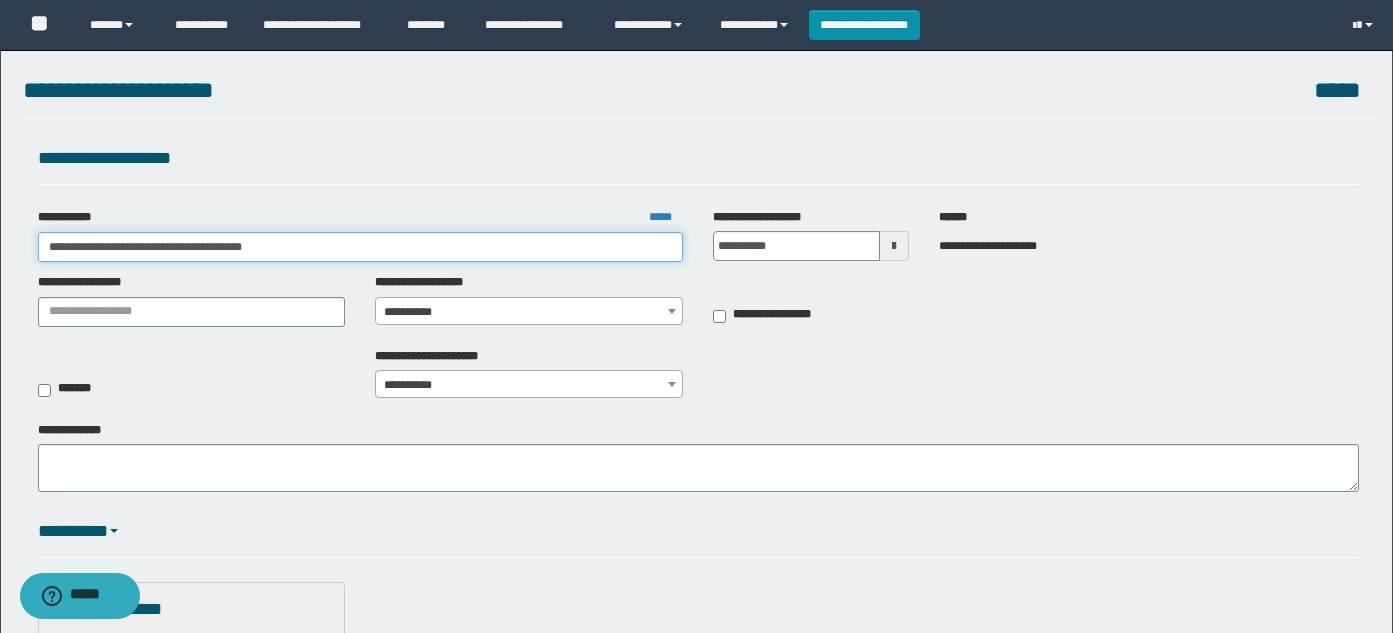 scroll, scrollTop: 0, scrollLeft: 0, axis: both 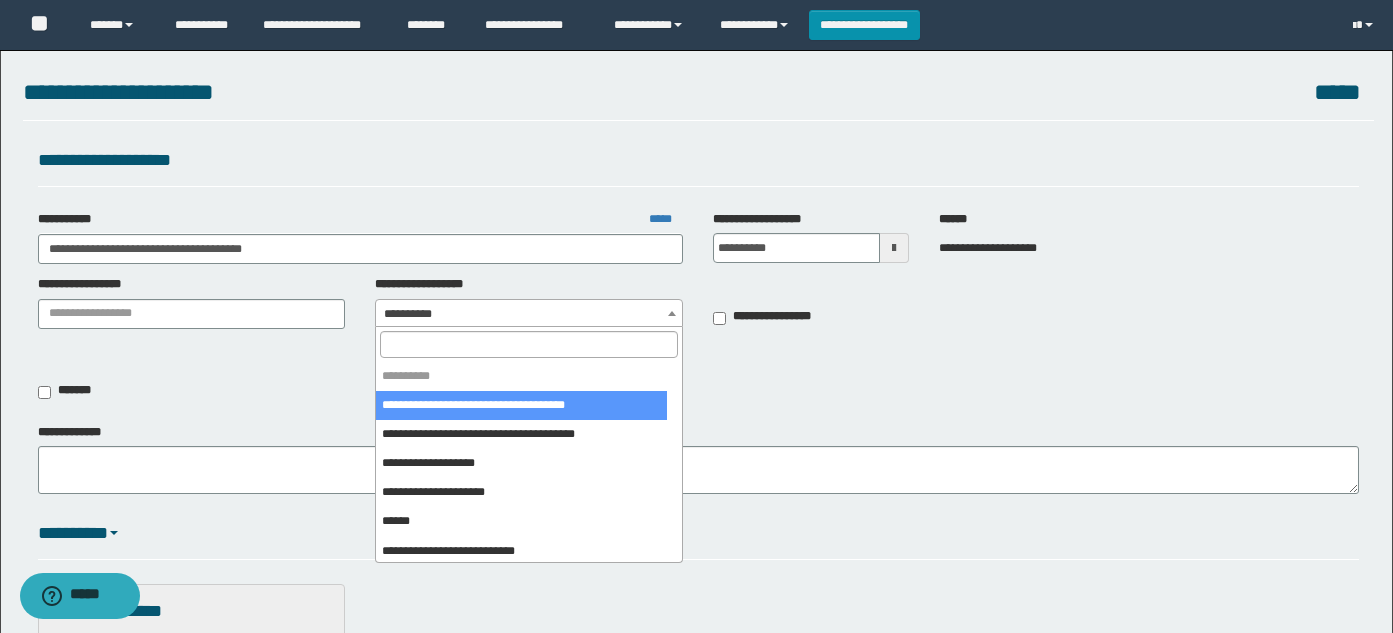click on "**********" at bounding box center [529, 314] 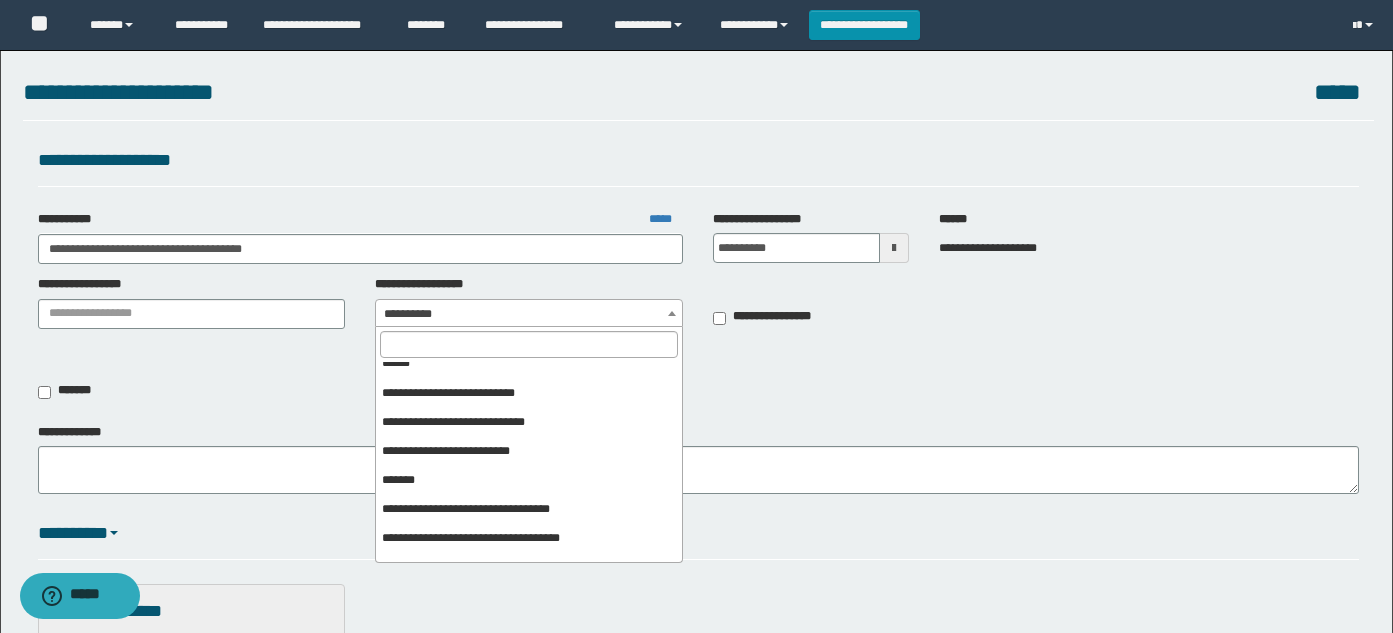 scroll, scrollTop: 200, scrollLeft: 0, axis: vertical 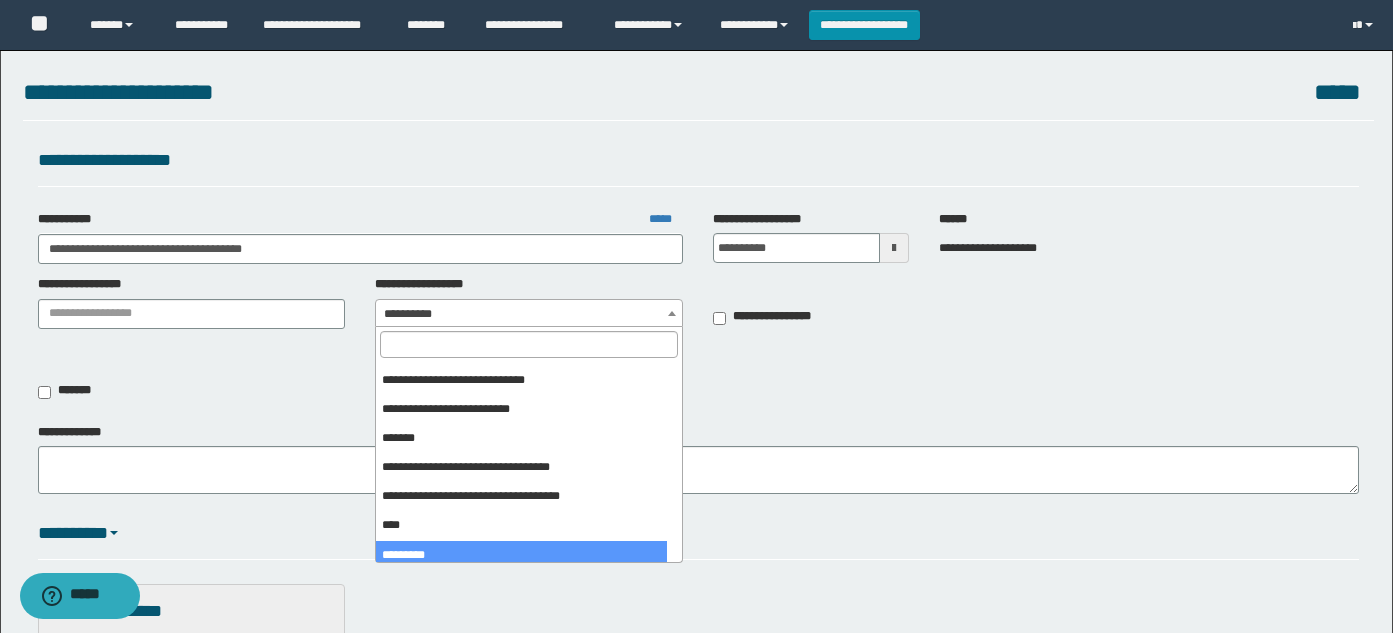 select on "***" 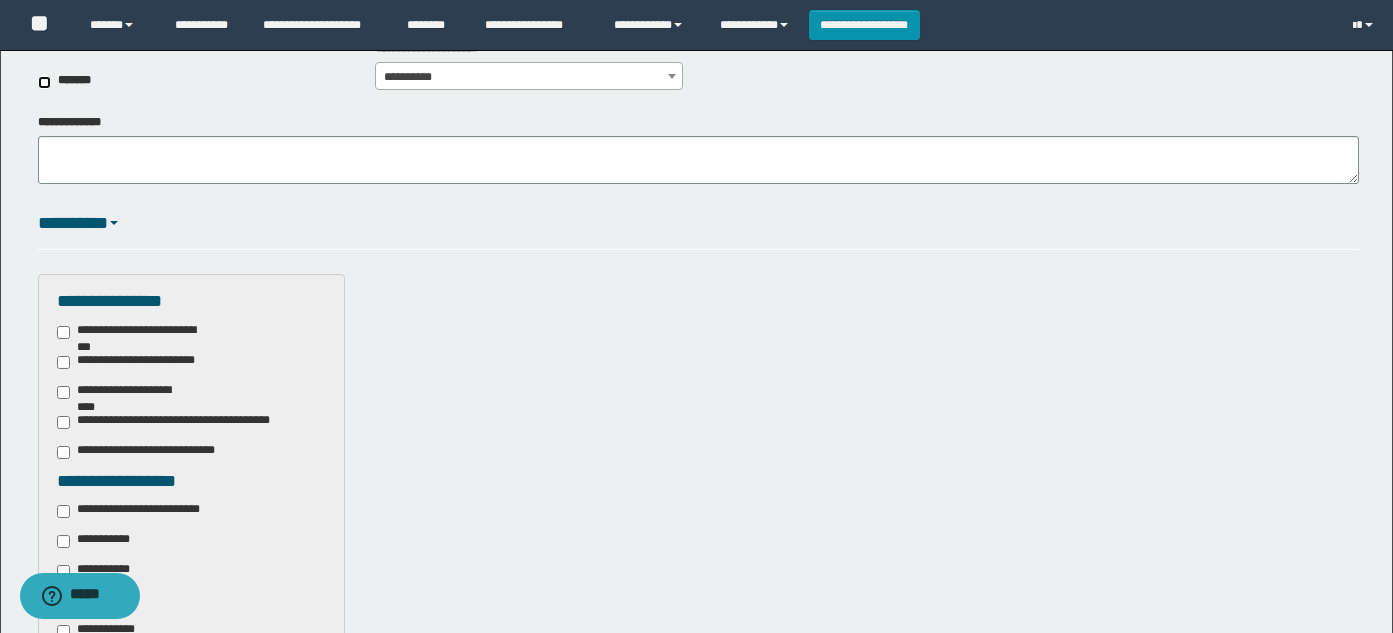 scroll, scrollTop: 400, scrollLeft: 0, axis: vertical 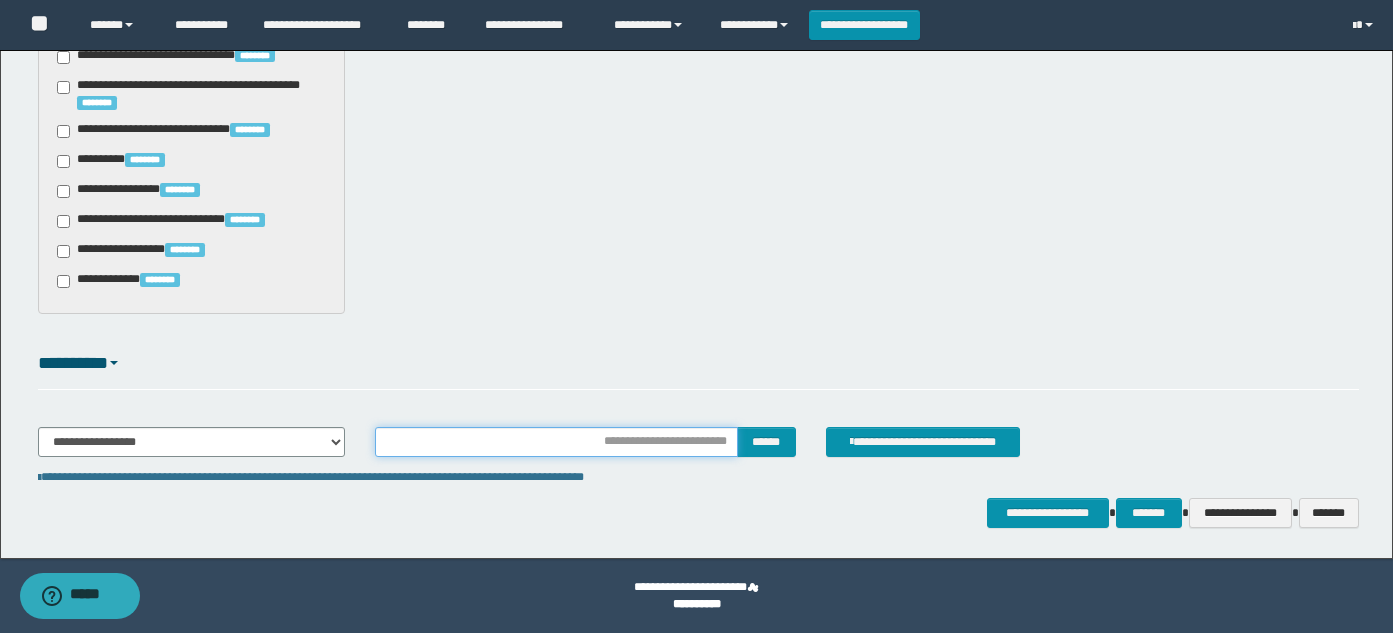 click at bounding box center (556, 442) 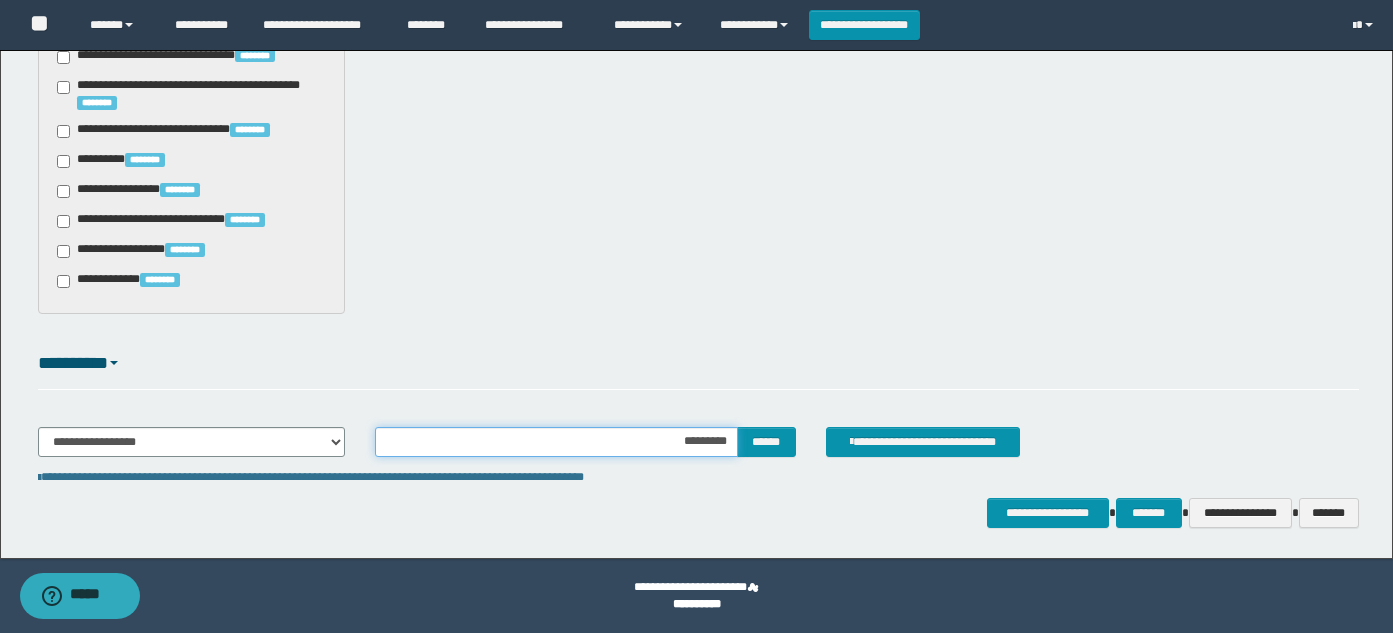 type on "**********" 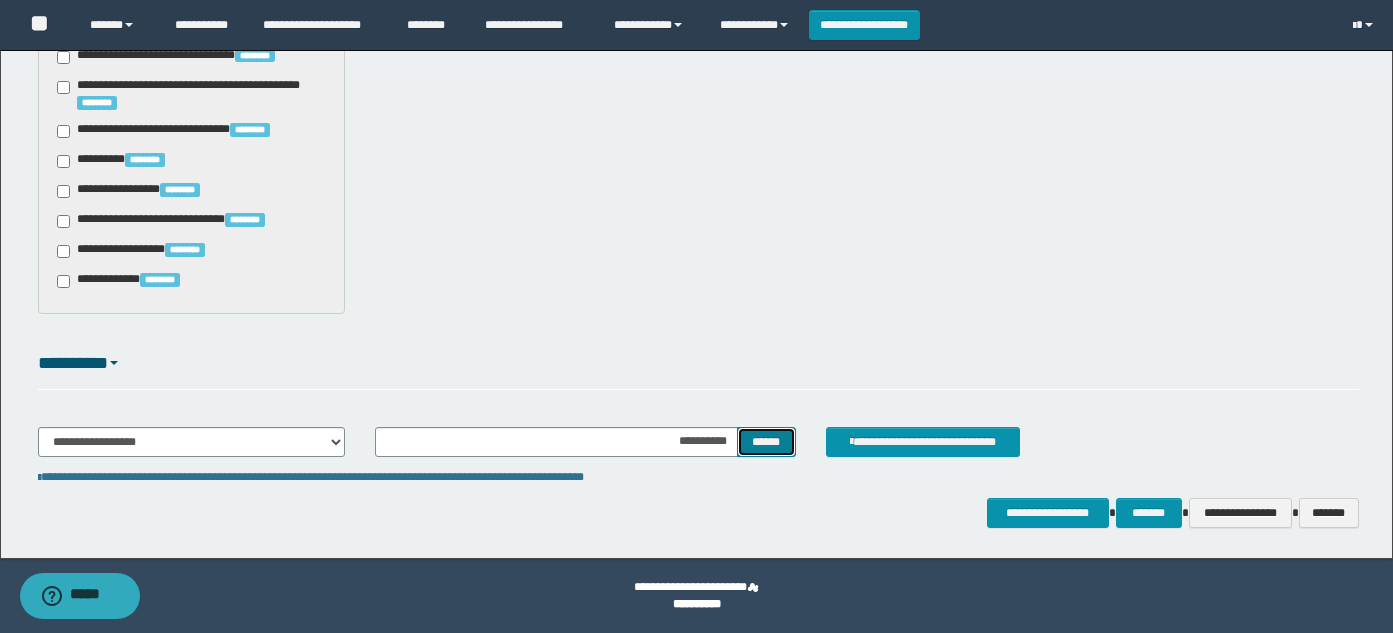 click on "******" at bounding box center (766, 442) 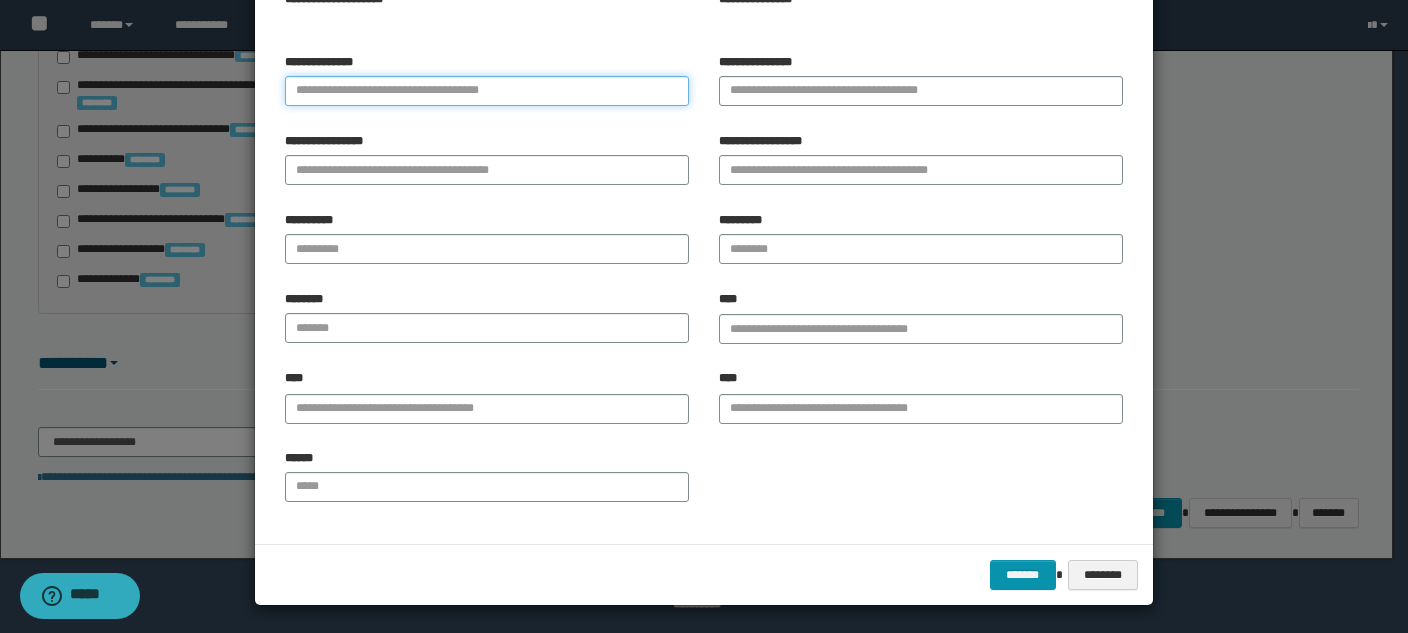 scroll, scrollTop: 127, scrollLeft: 0, axis: vertical 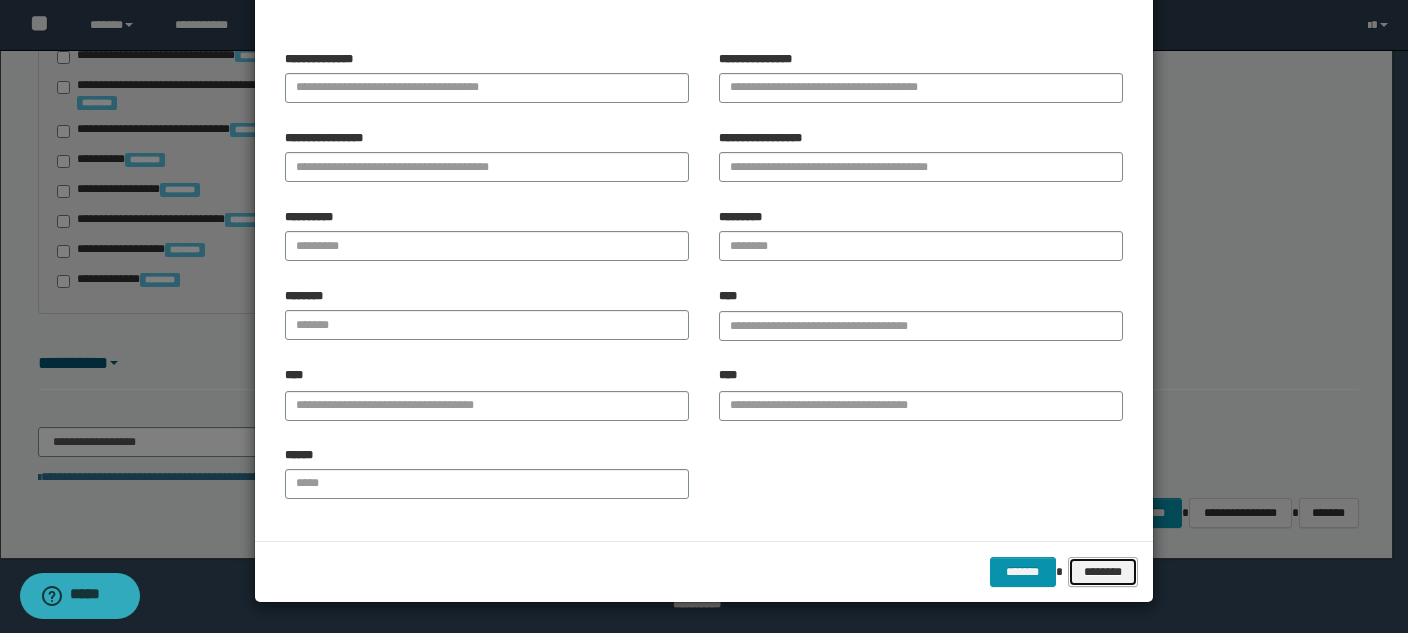 click on "********" at bounding box center (1103, 572) 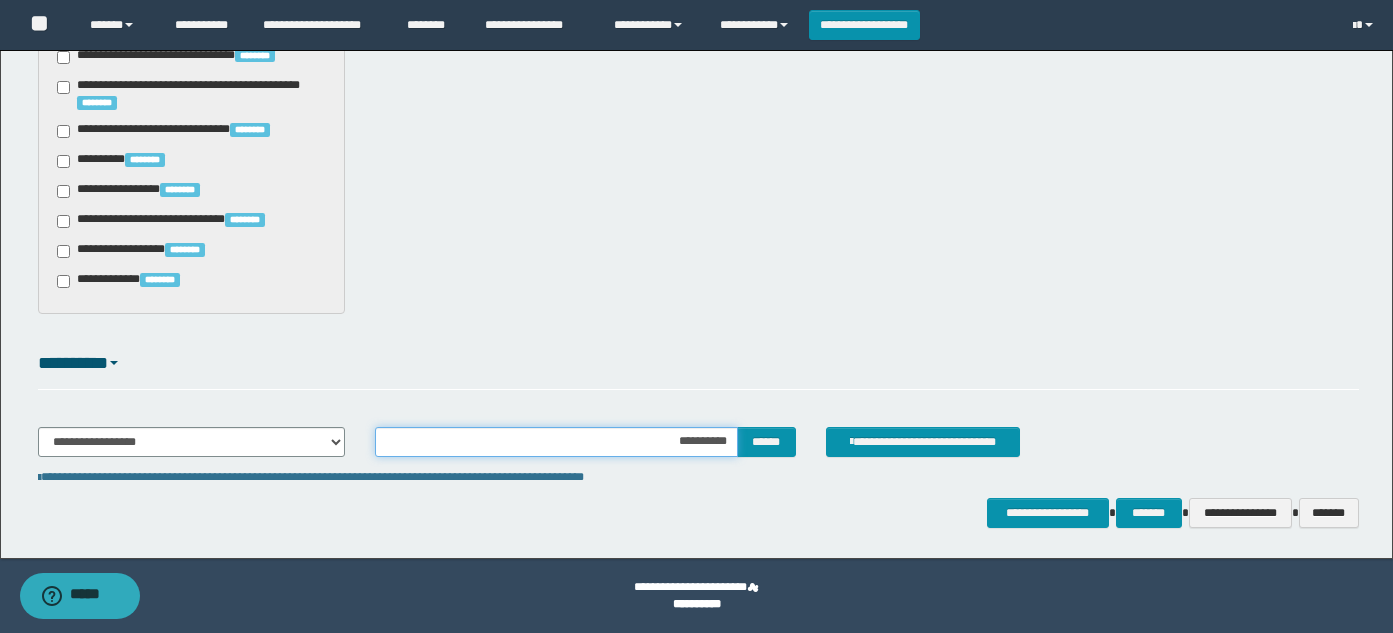 click on "**********" at bounding box center [556, 442] 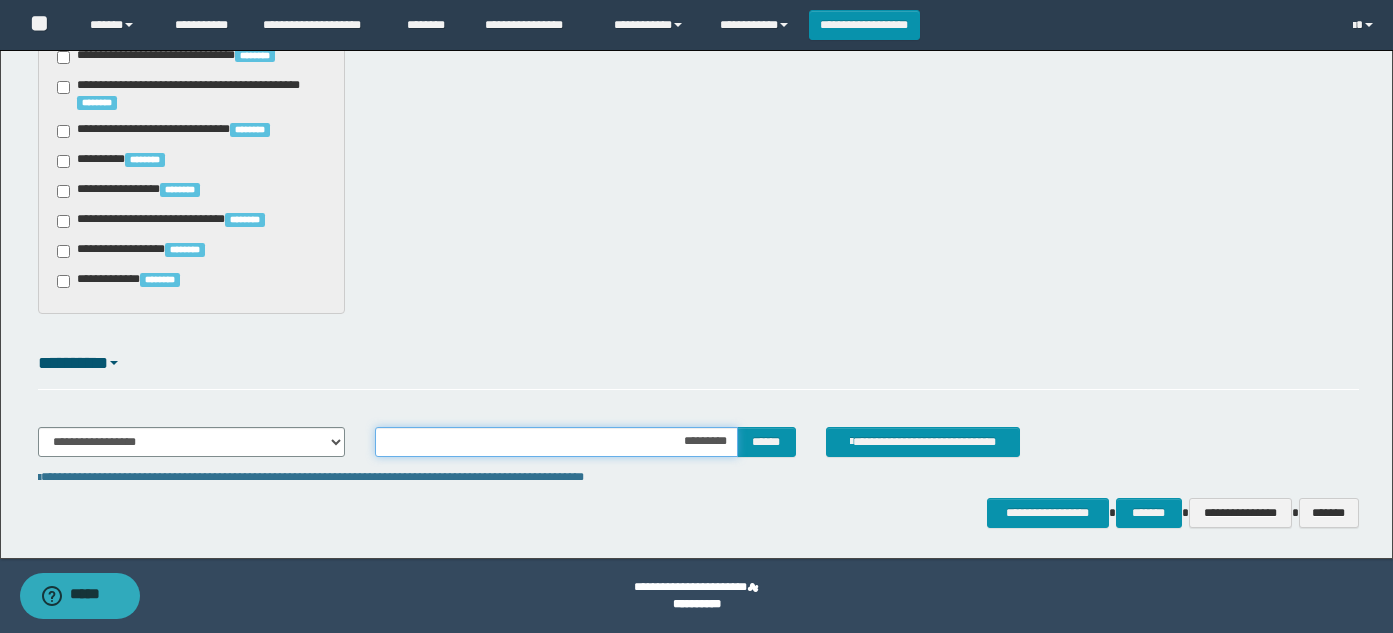 type on "**********" 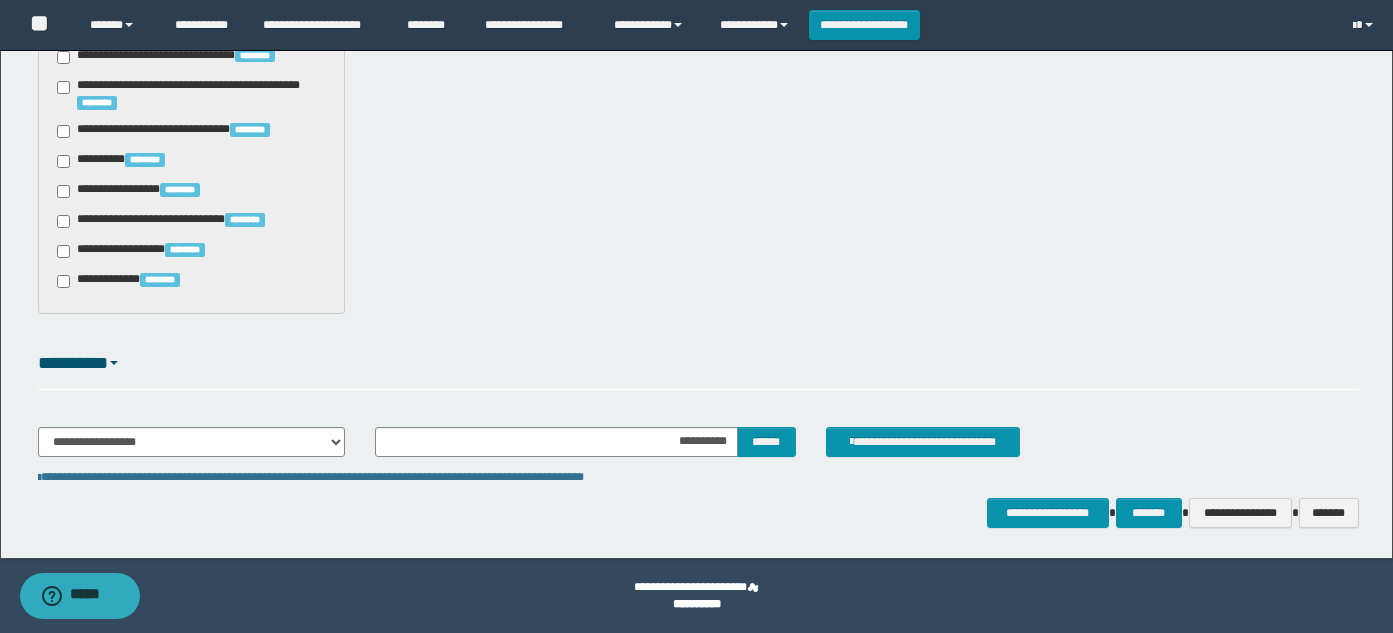 drag, startPoint x: 800, startPoint y: 436, endPoint x: 775, endPoint y: 431, distance: 25.495098 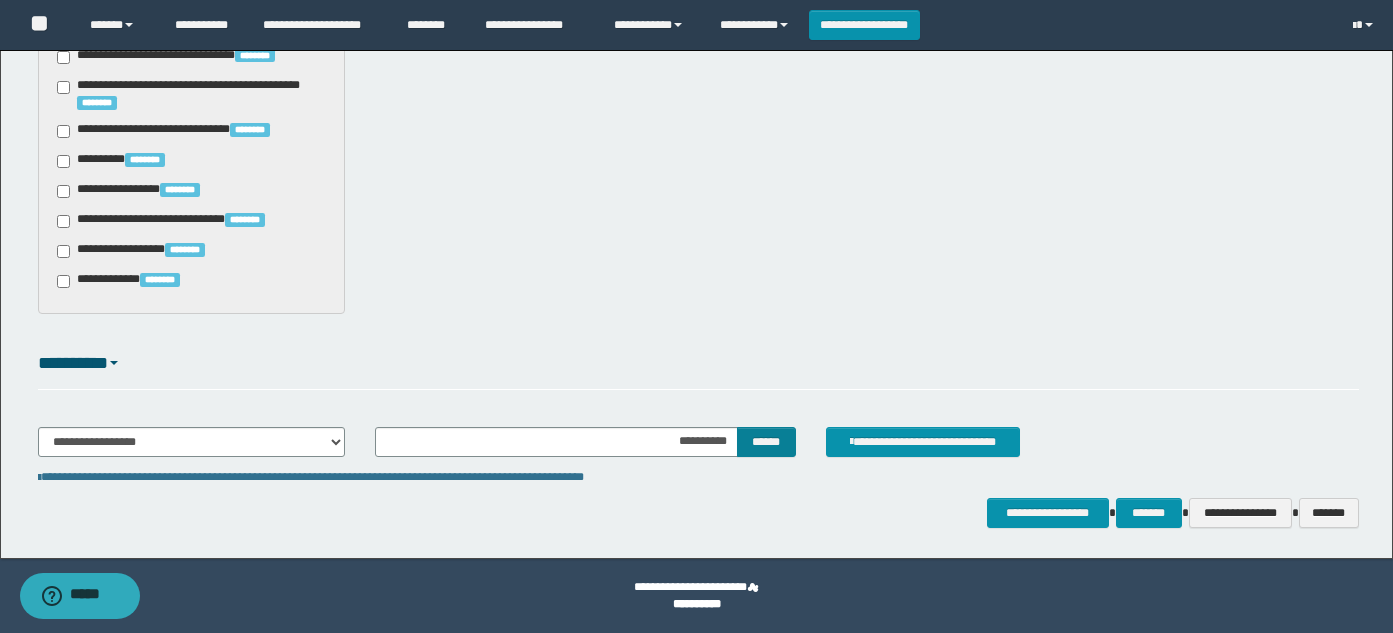 click on "**********" at bounding box center (585, 442) 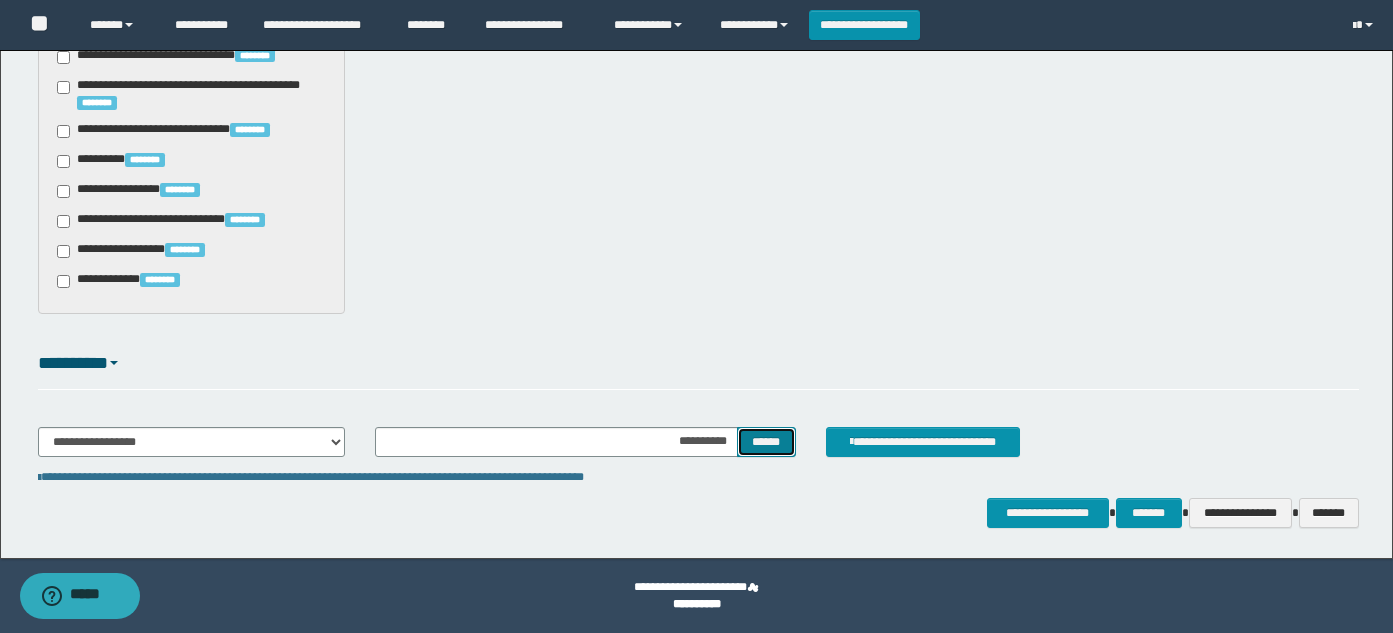 click on "******" at bounding box center (766, 442) 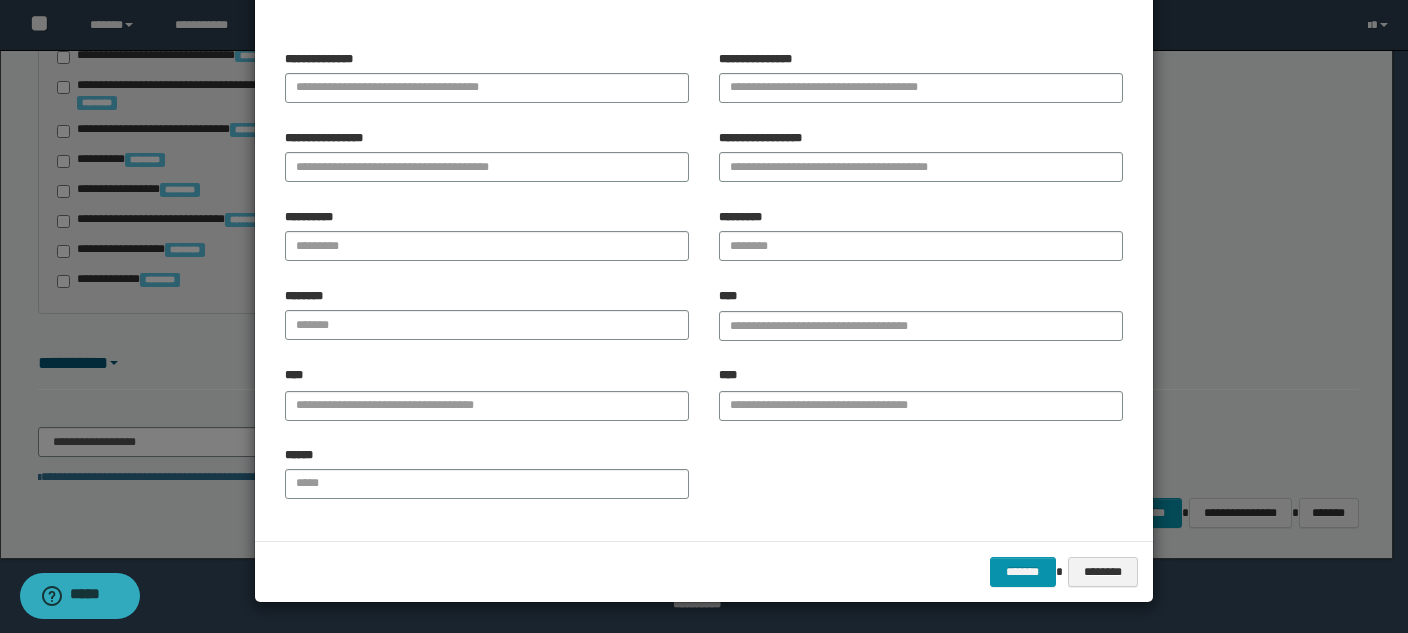 scroll, scrollTop: 0, scrollLeft: 0, axis: both 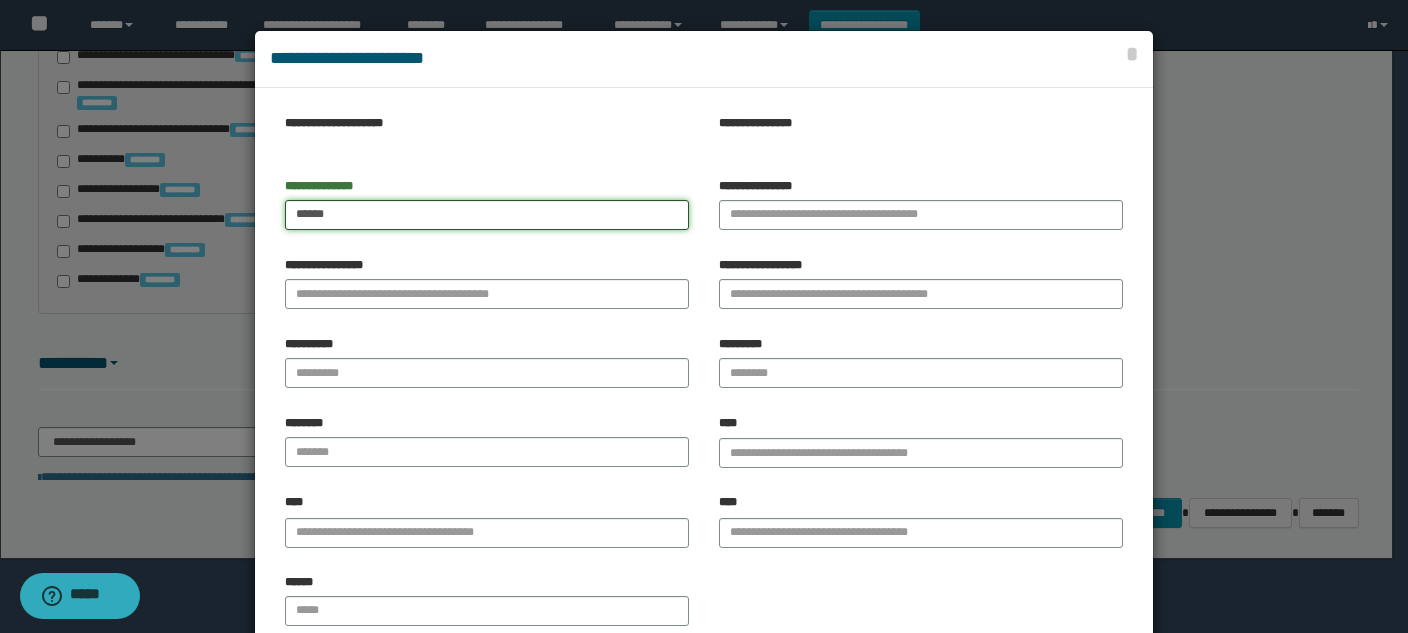 type on "*****" 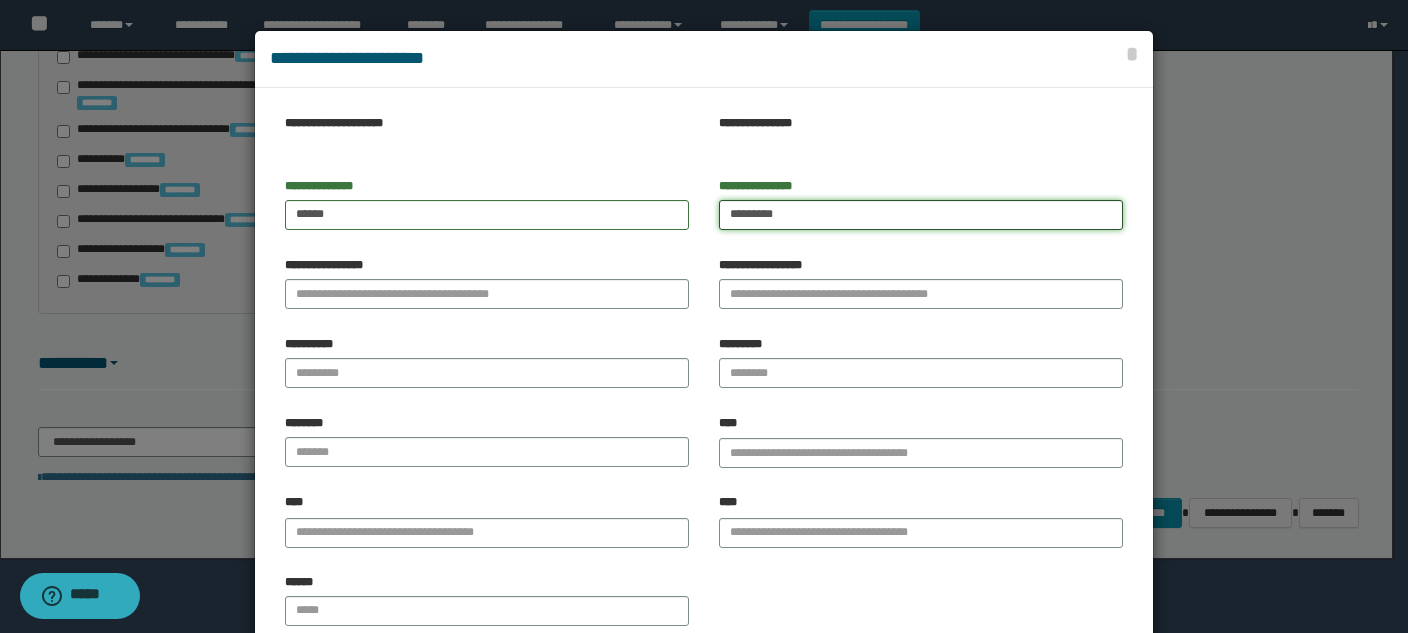 type on "*********" 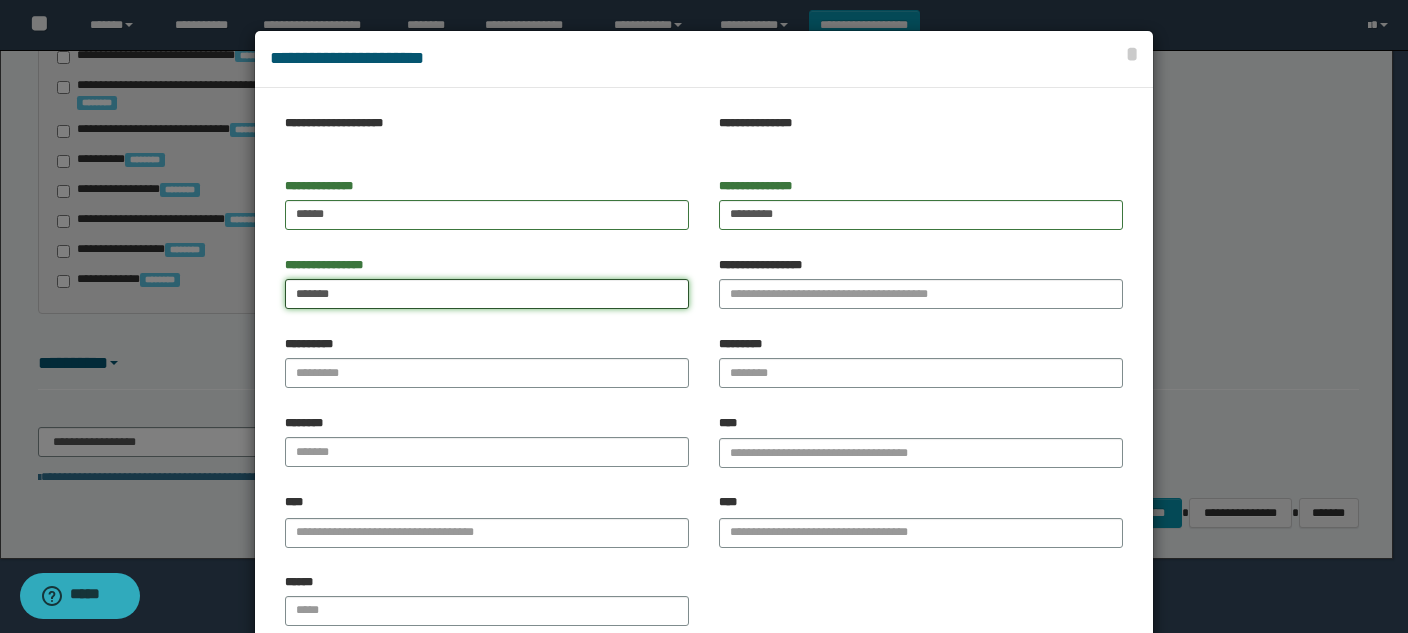type on "******" 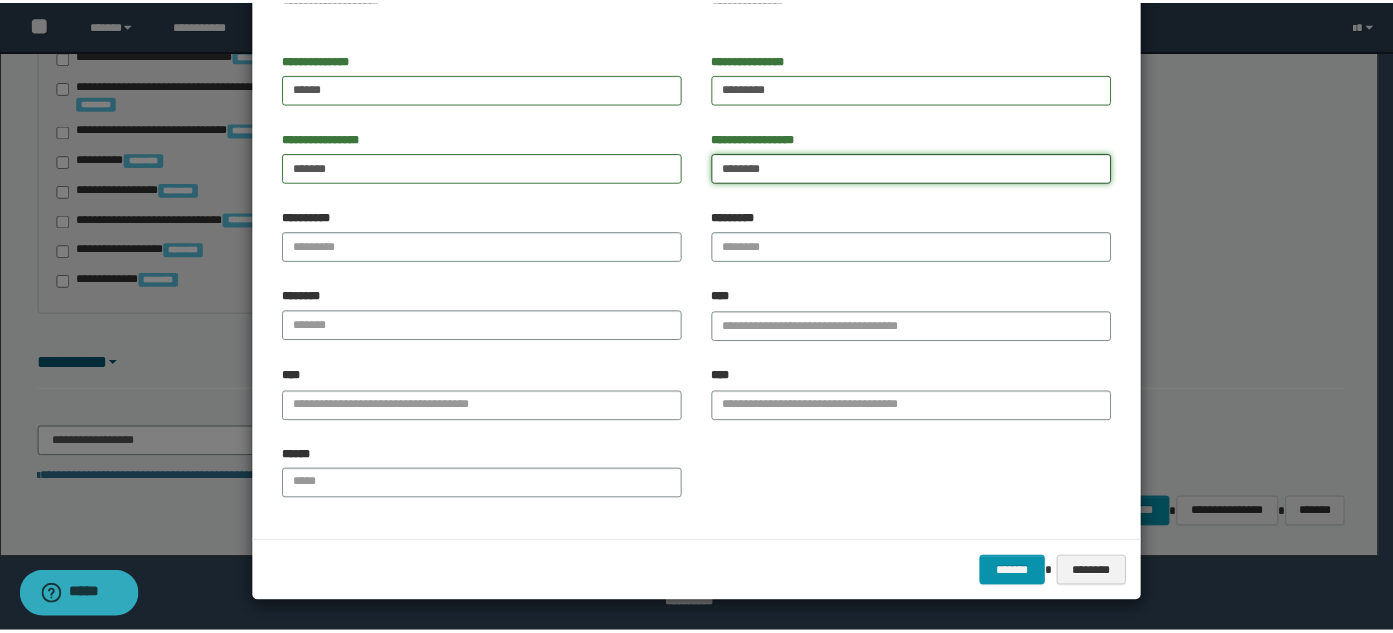 scroll, scrollTop: 127, scrollLeft: 0, axis: vertical 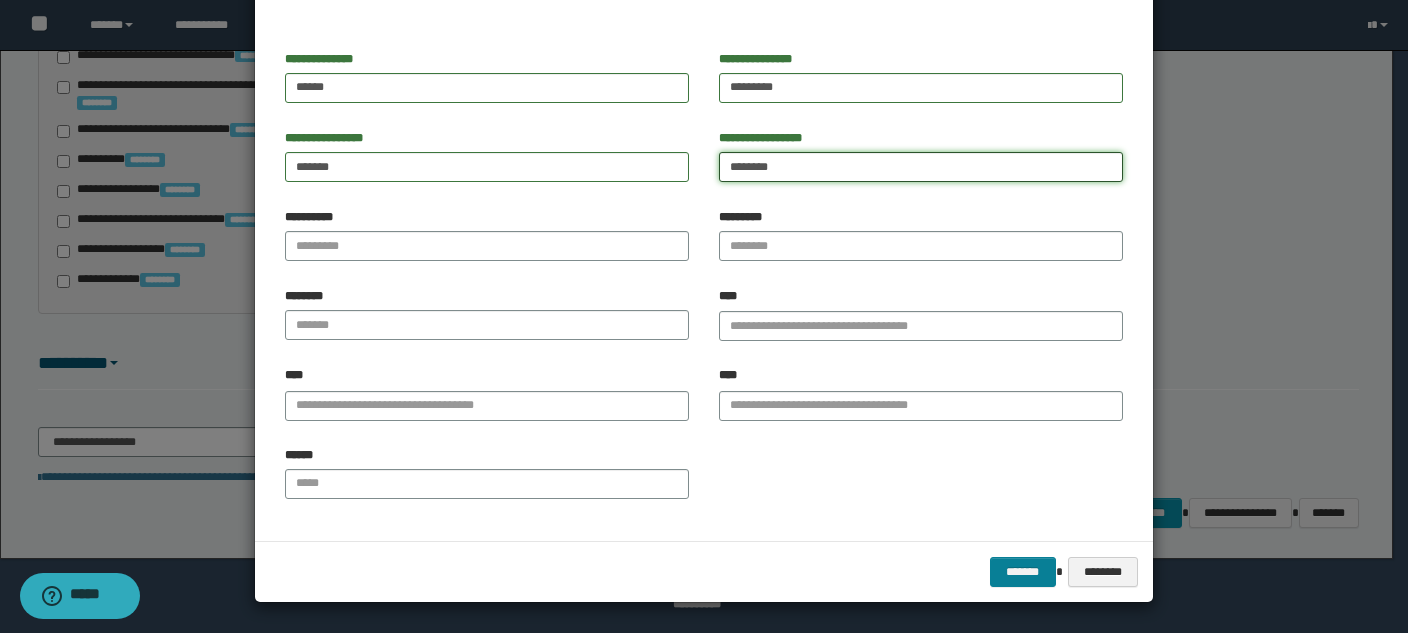 type on "********" 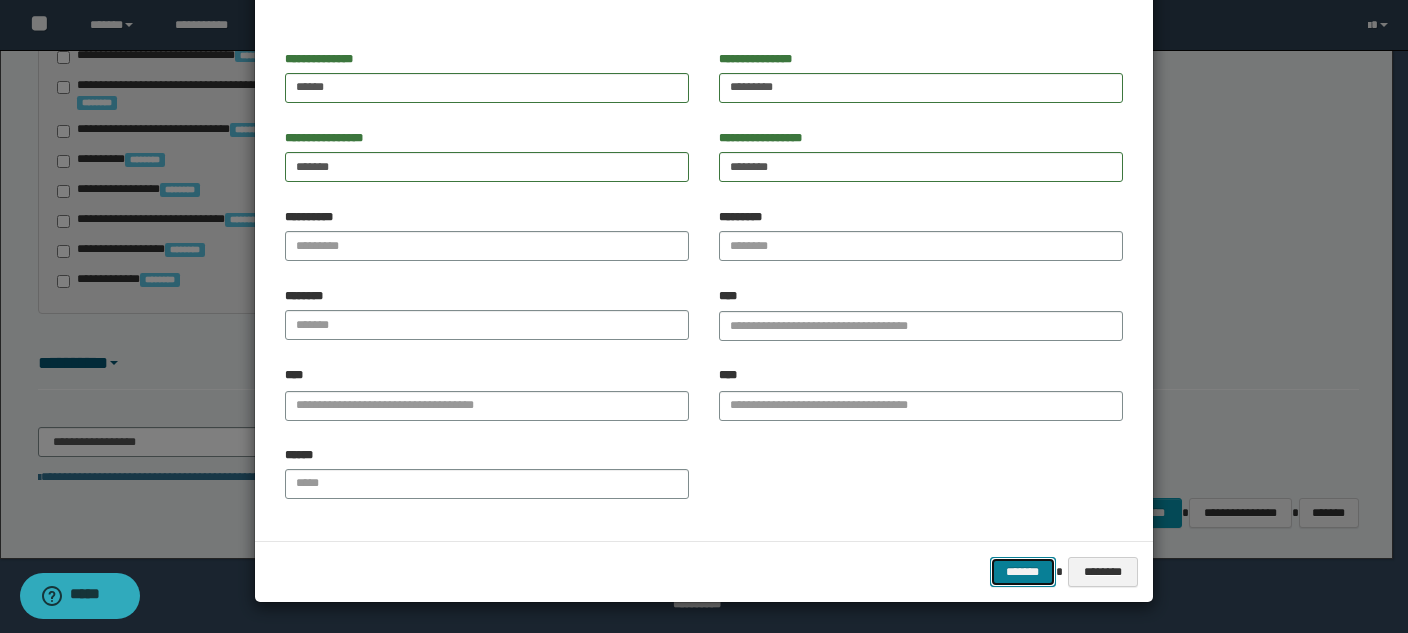 click on "*******" at bounding box center (1023, 572) 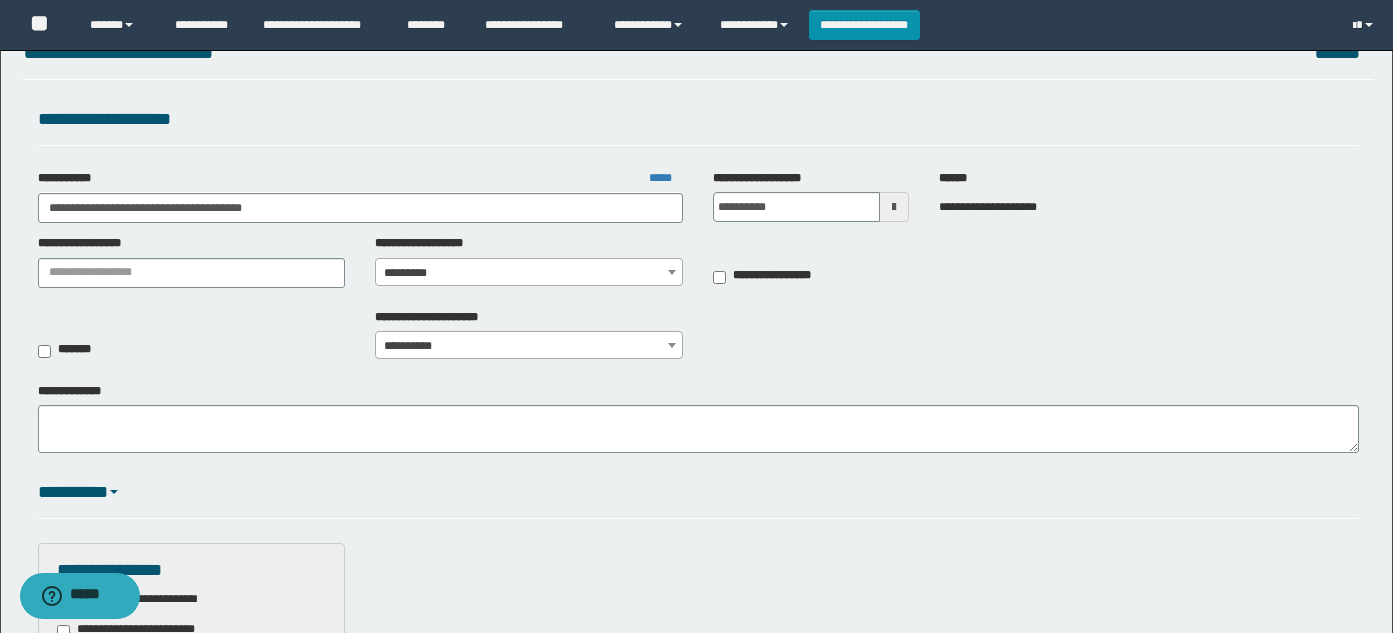 scroll, scrollTop: 0, scrollLeft: 0, axis: both 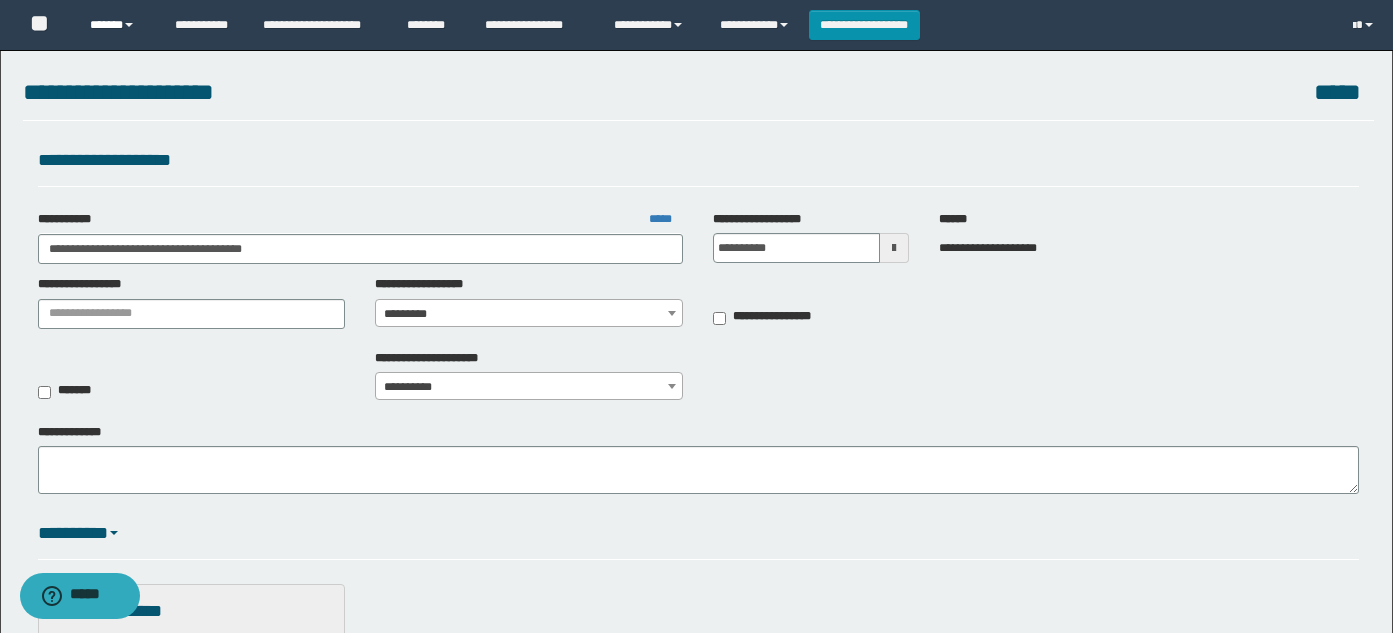 click on "******" at bounding box center [117, 25] 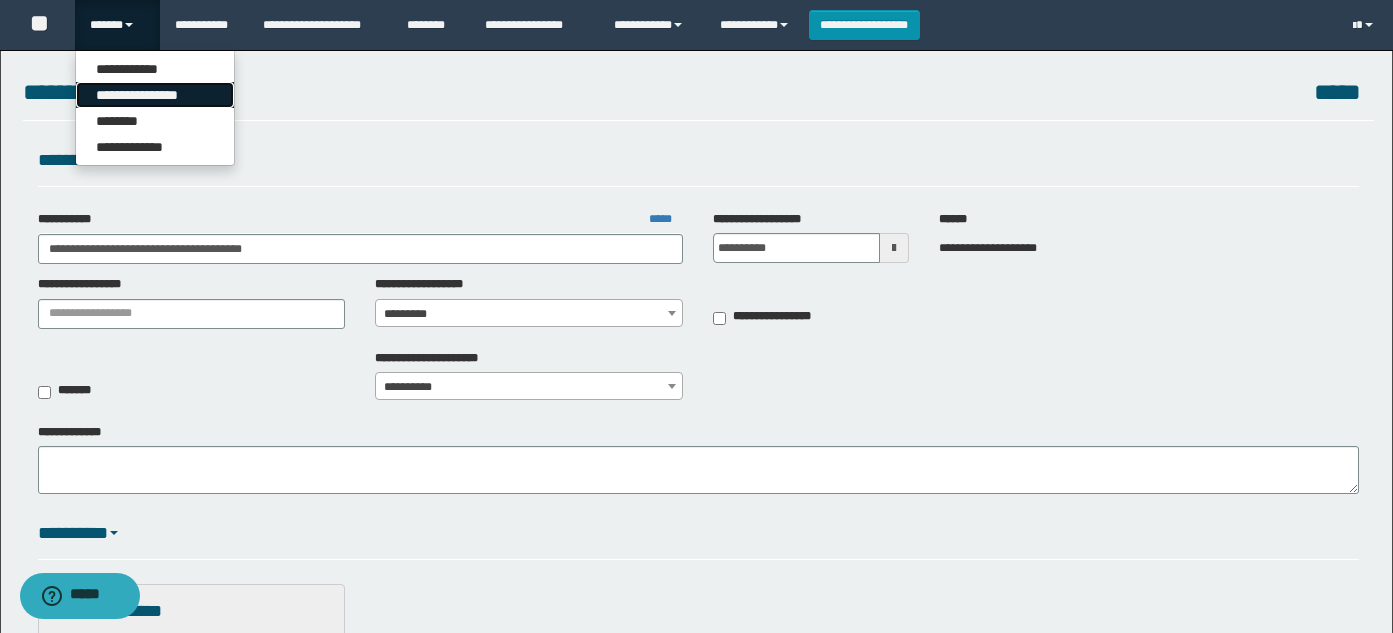 click on "**********" at bounding box center [155, 95] 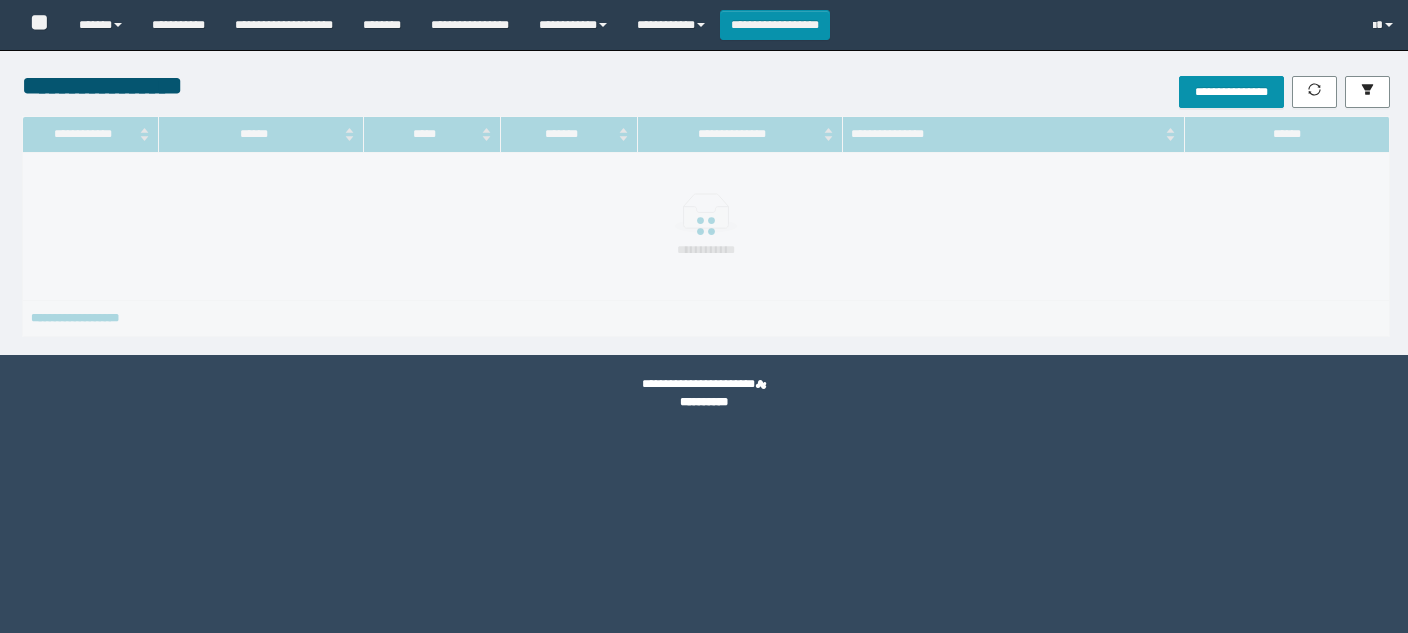 scroll, scrollTop: 0, scrollLeft: 0, axis: both 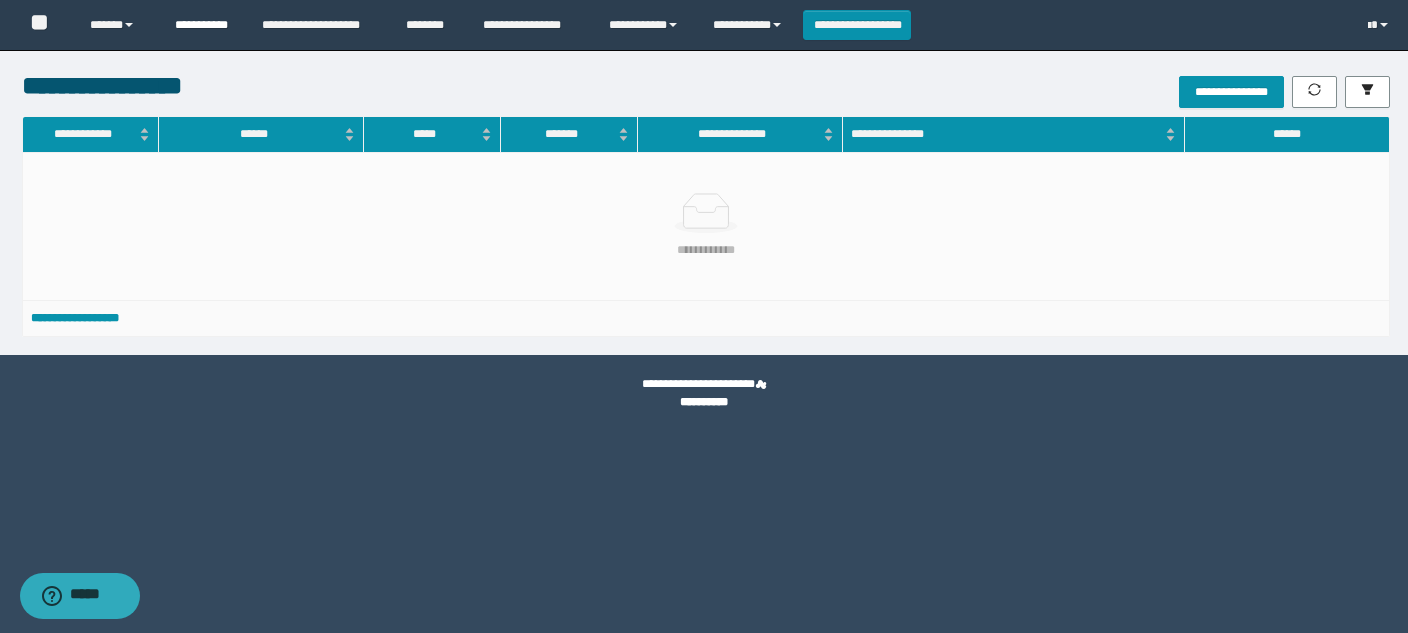 click on "**********" at bounding box center (203, 25) 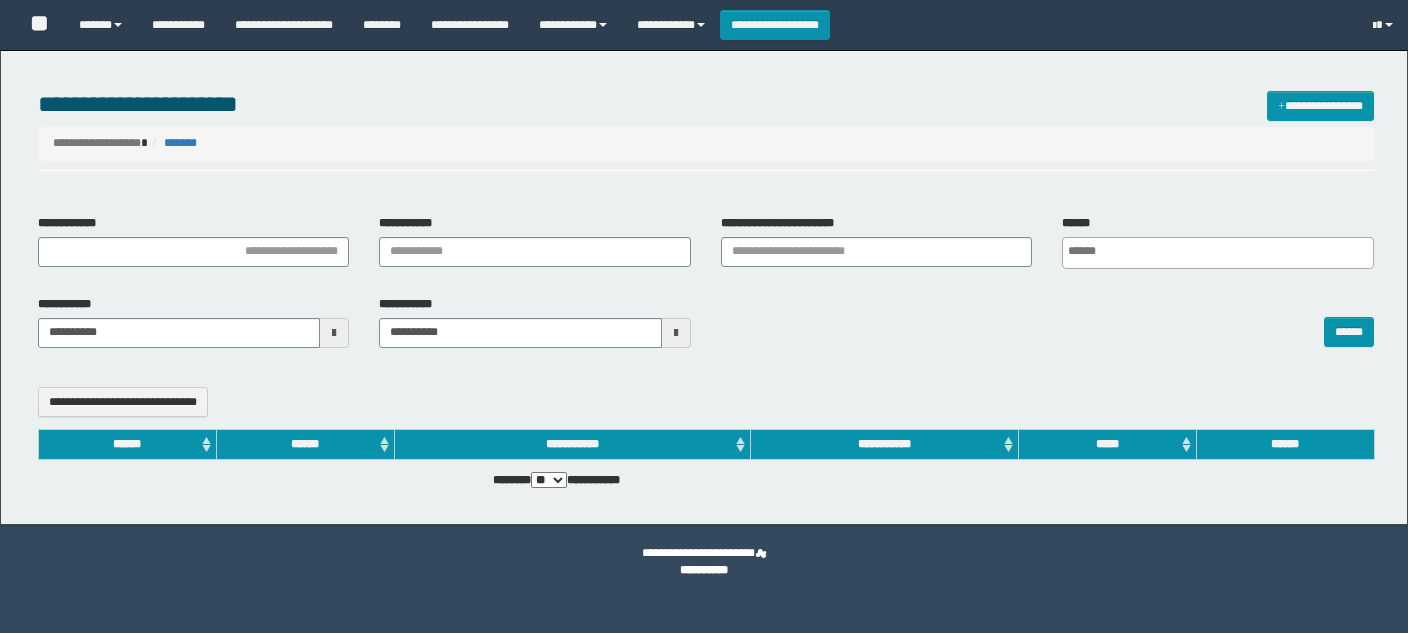 select 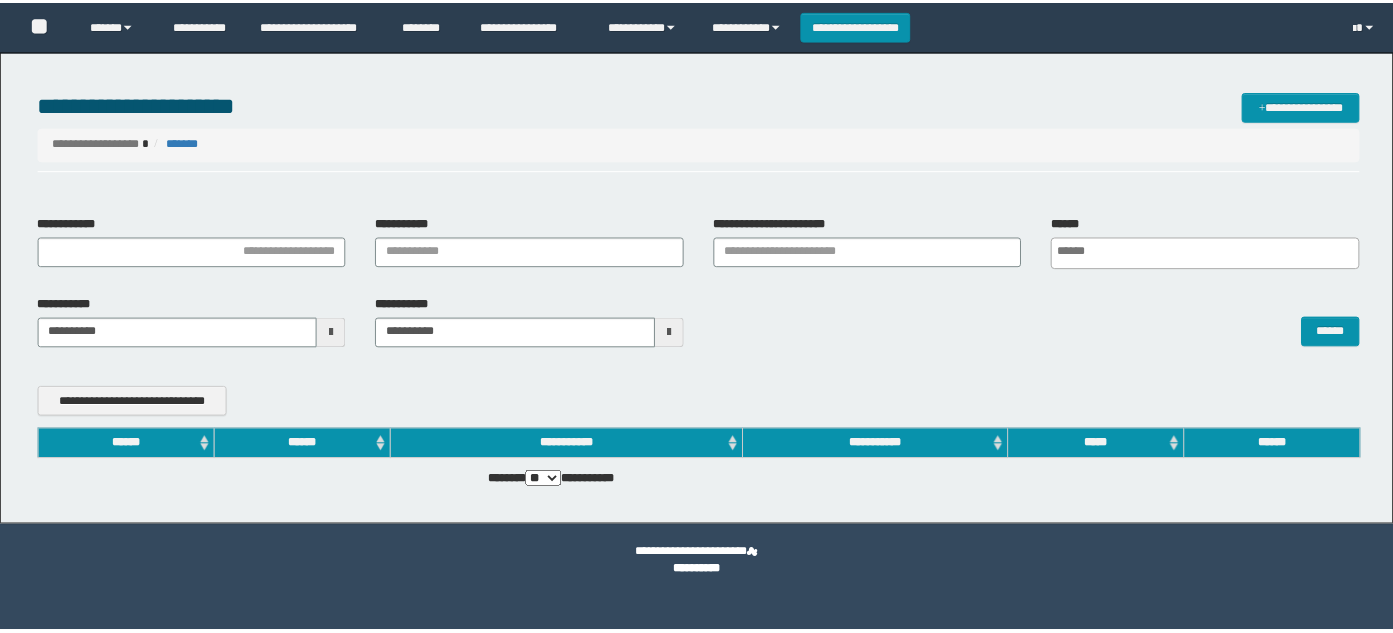 scroll, scrollTop: 0, scrollLeft: 0, axis: both 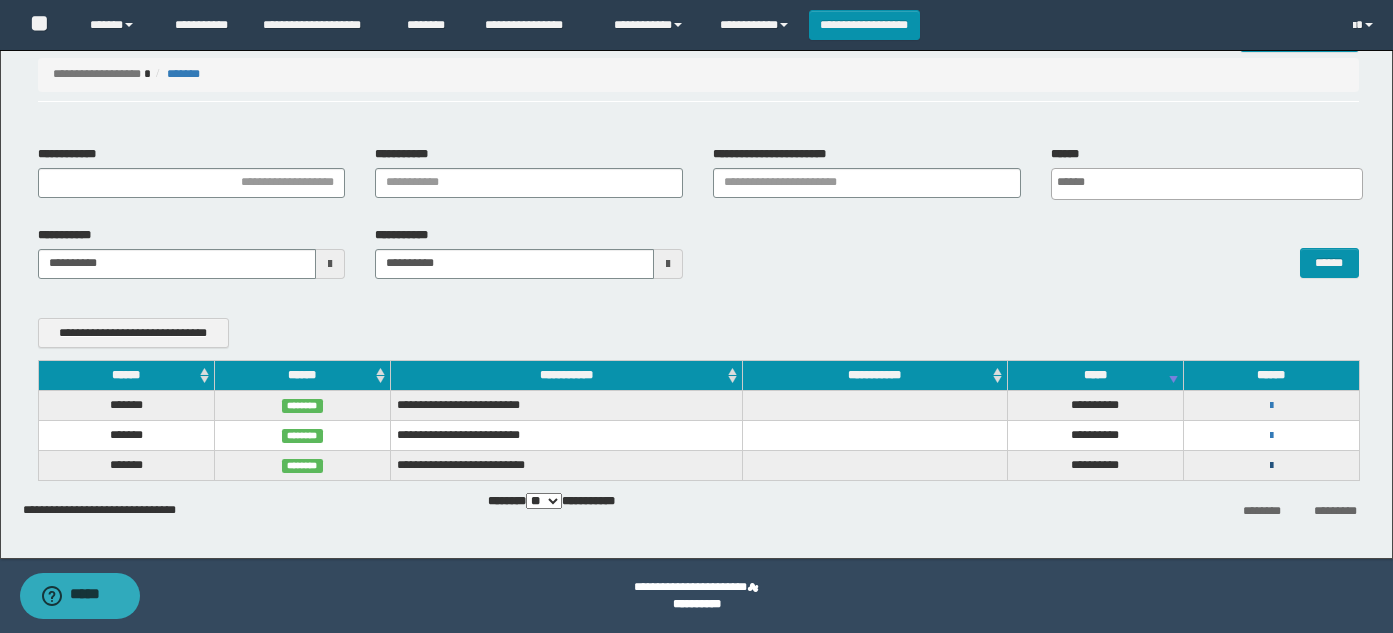click at bounding box center (1271, 466) 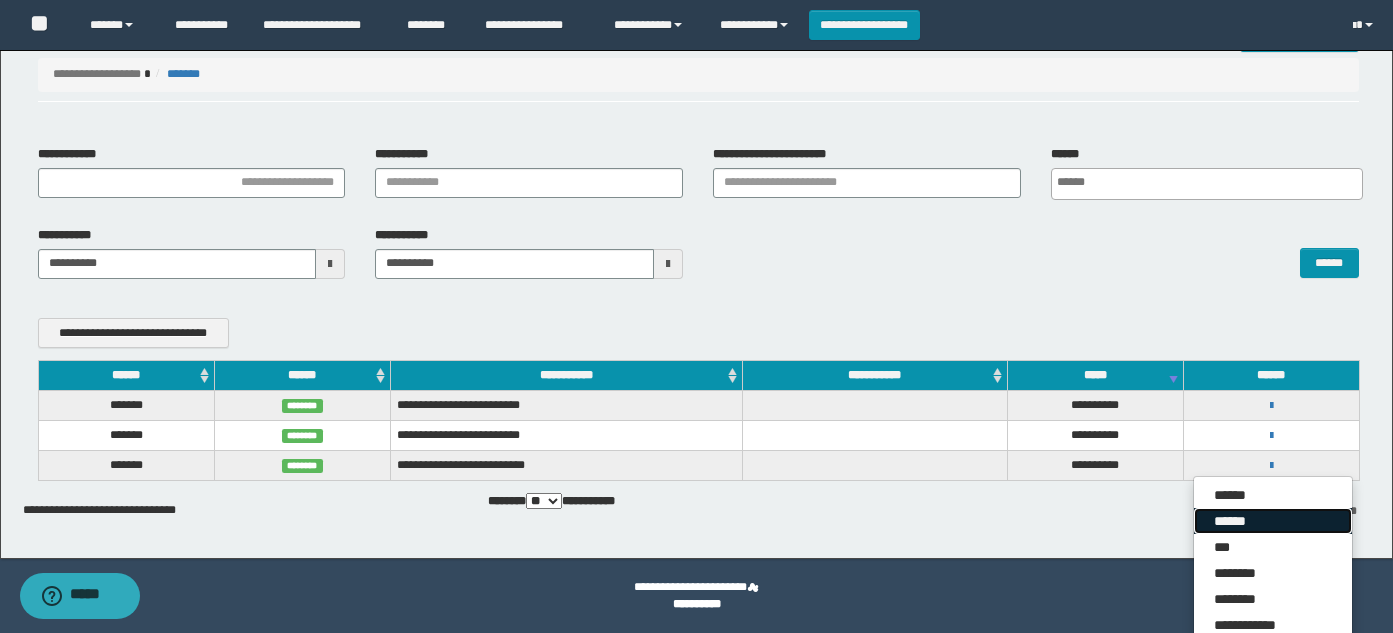 click on "******" at bounding box center (1273, 521) 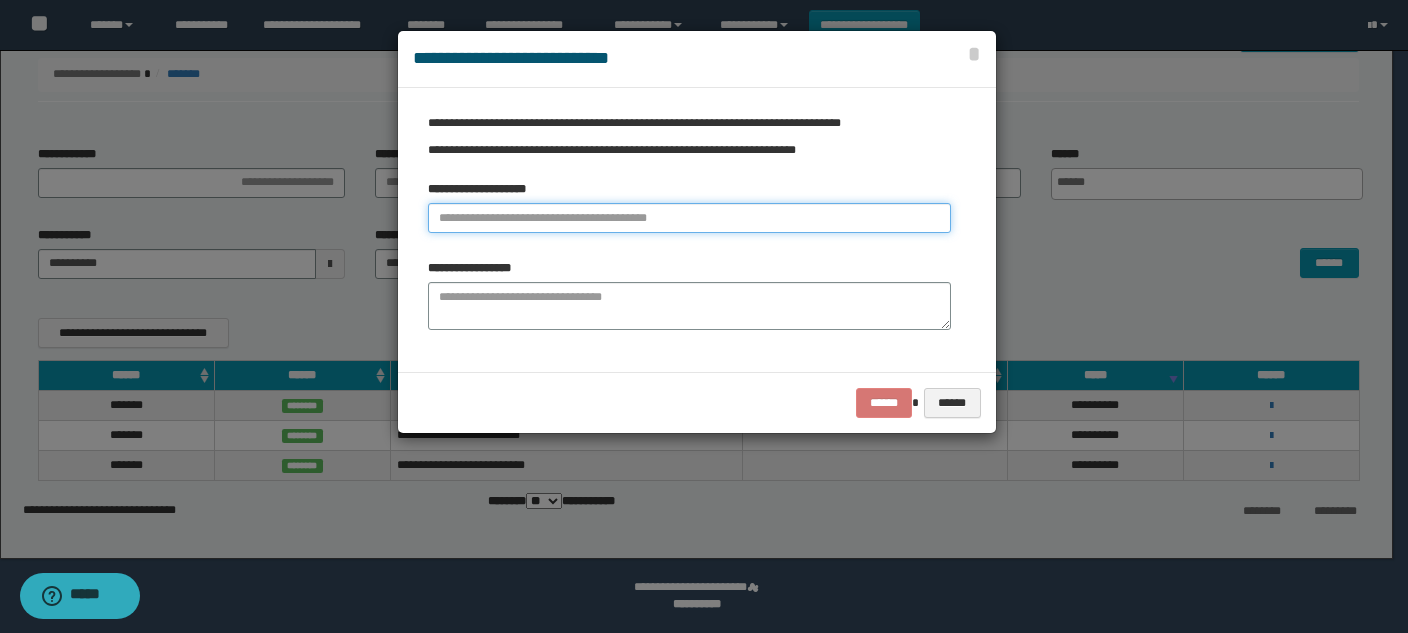 click at bounding box center (689, 218) 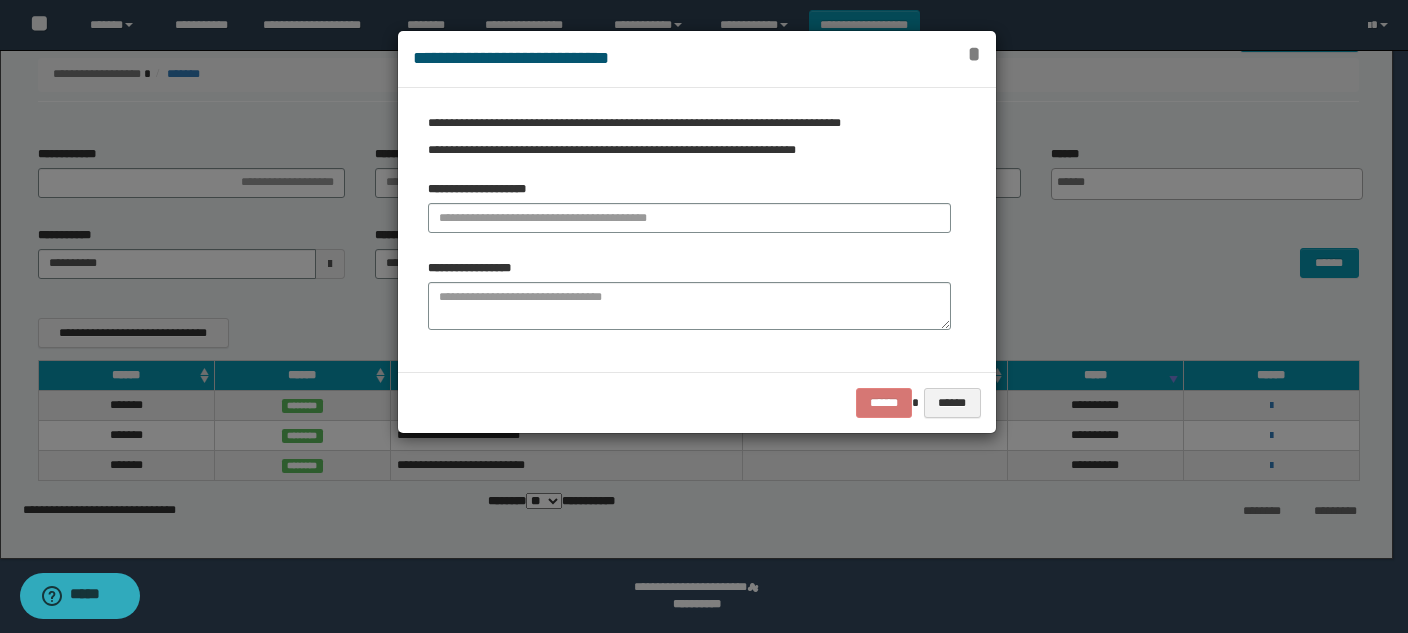 click on "*" at bounding box center (974, 54) 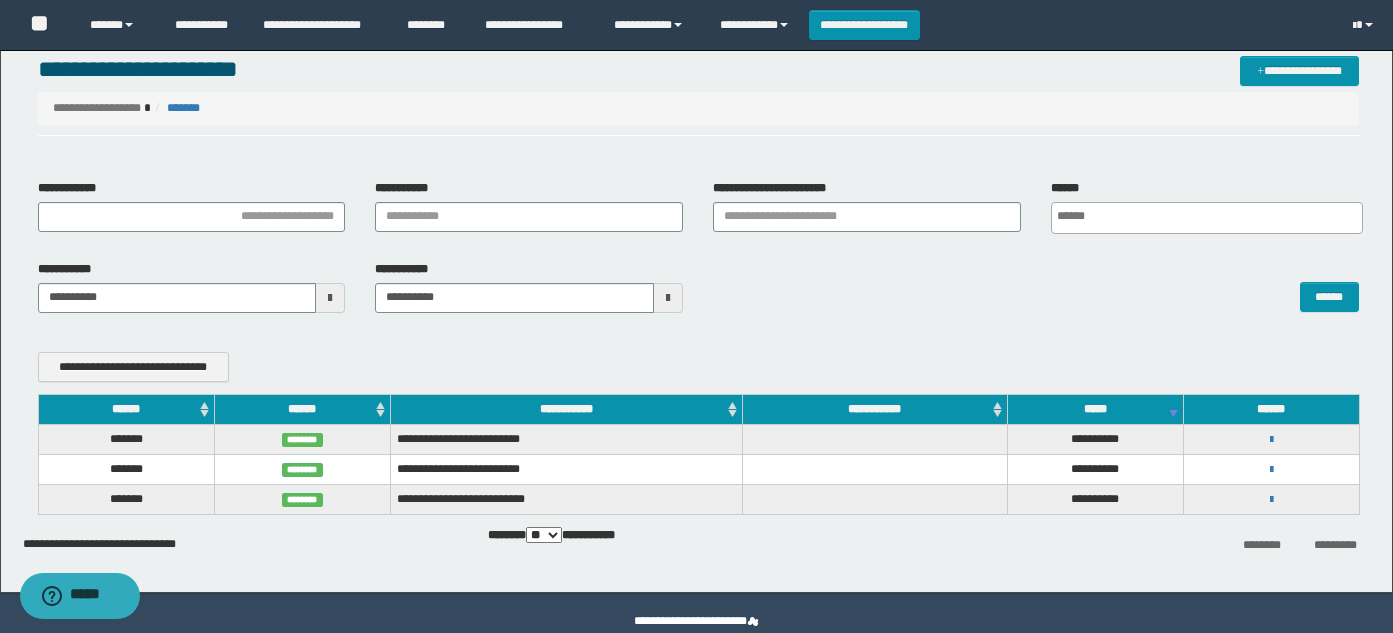 scroll, scrollTop: 0, scrollLeft: 0, axis: both 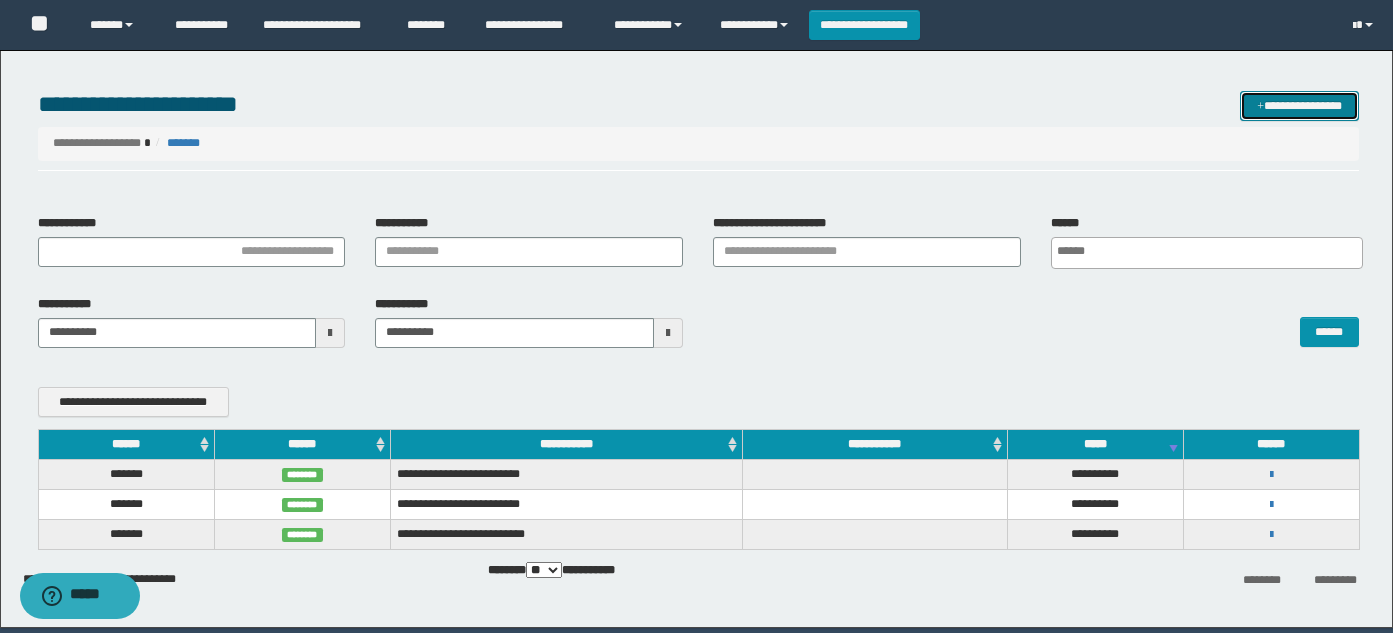 click on "**********" at bounding box center (1299, 106) 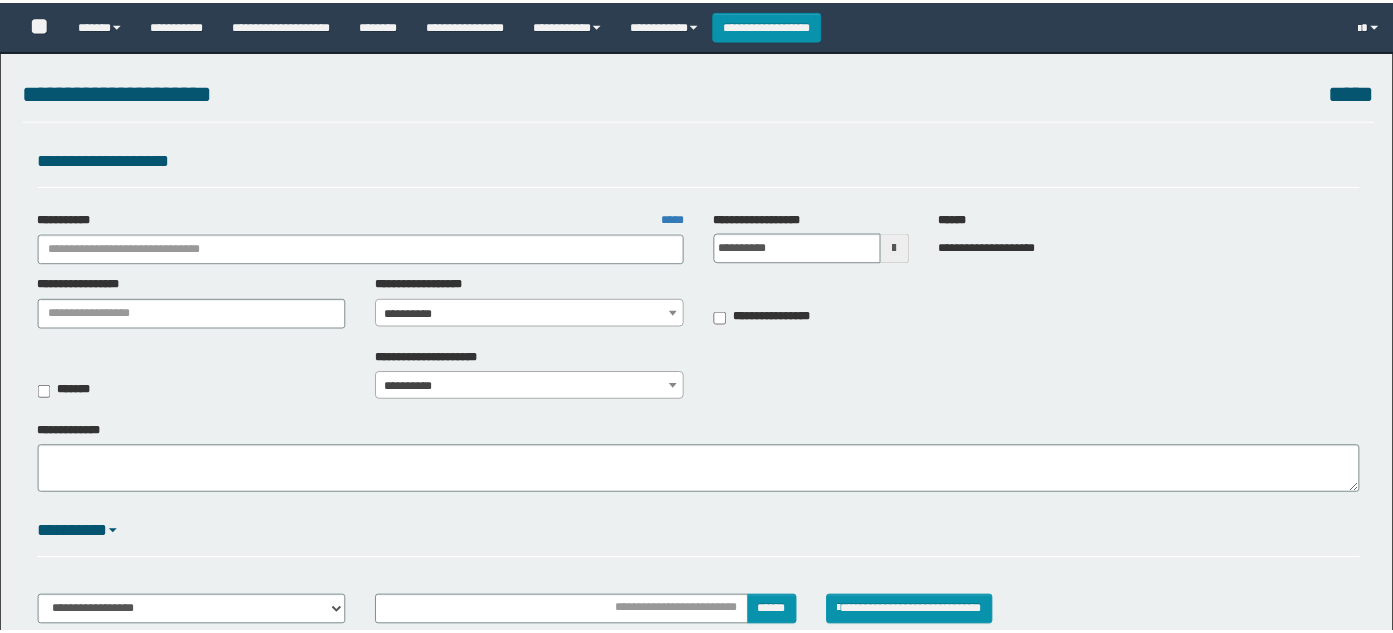 scroll, scrollTop: 0, scrollLeft: 0, axis: both 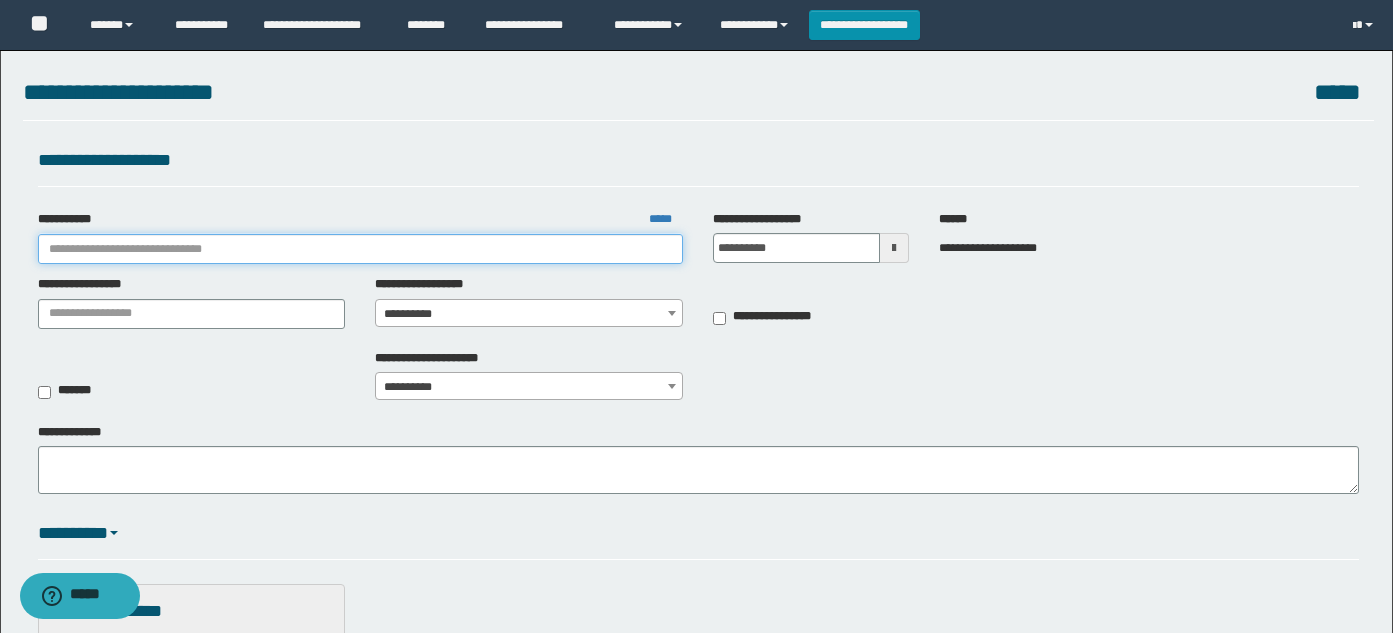 click on "**********" at bounding box center (361, 249) 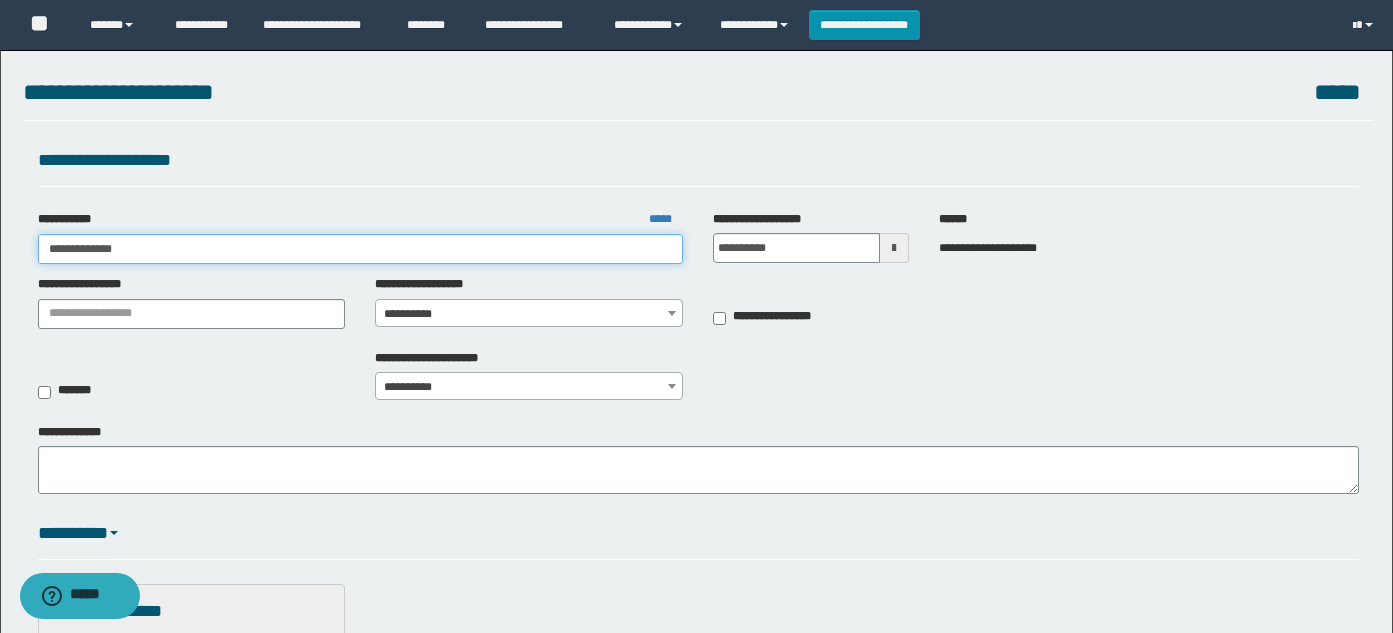 type on "**********" 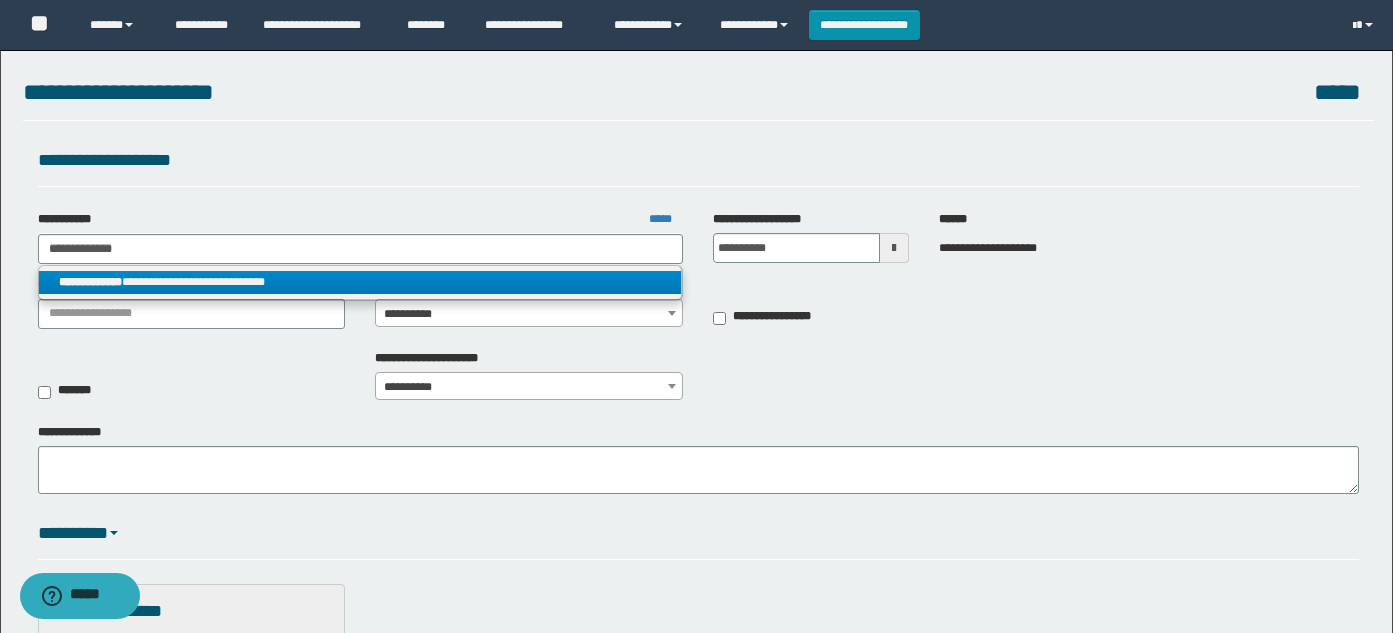 click on "**********" at bounding box center [360, 282] 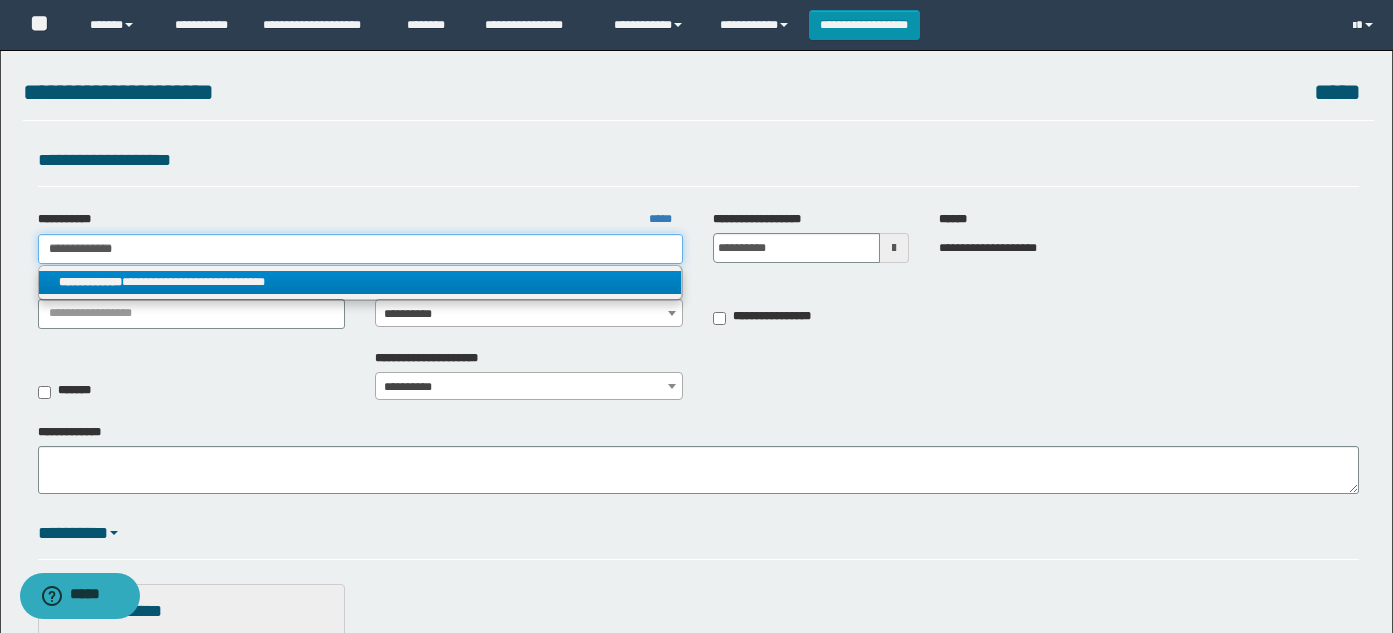 type 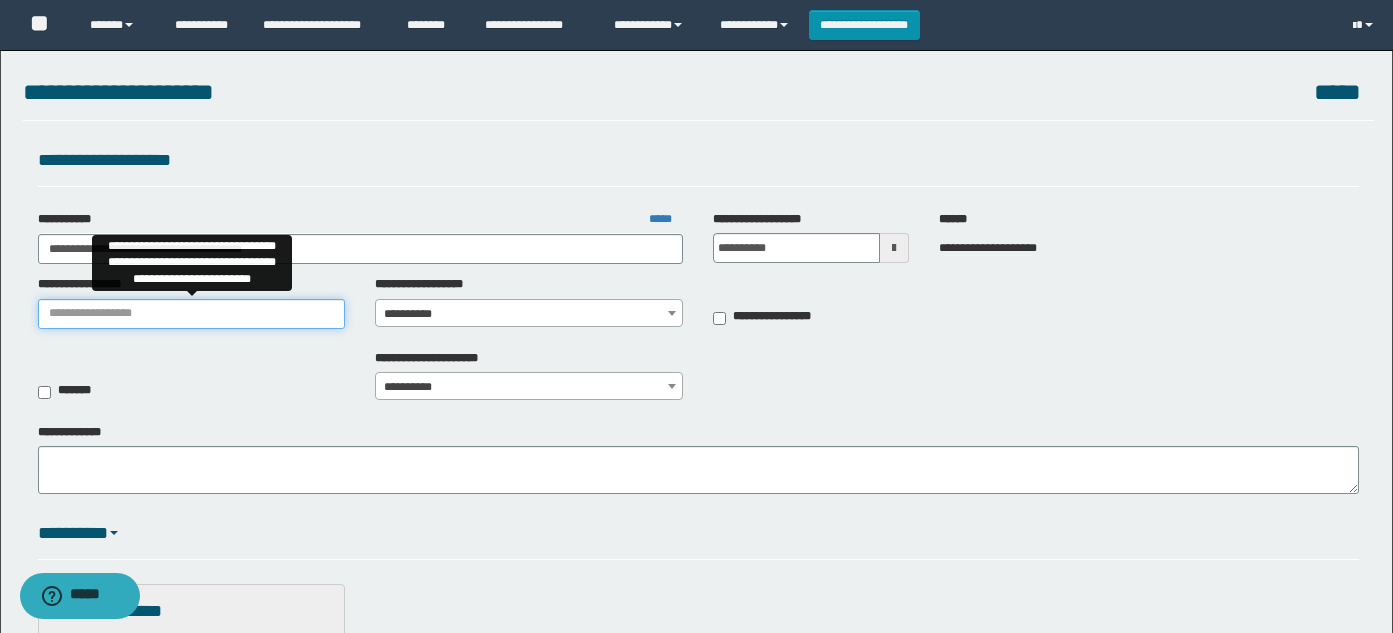 click on "**********" at bounding box center (192, 314) 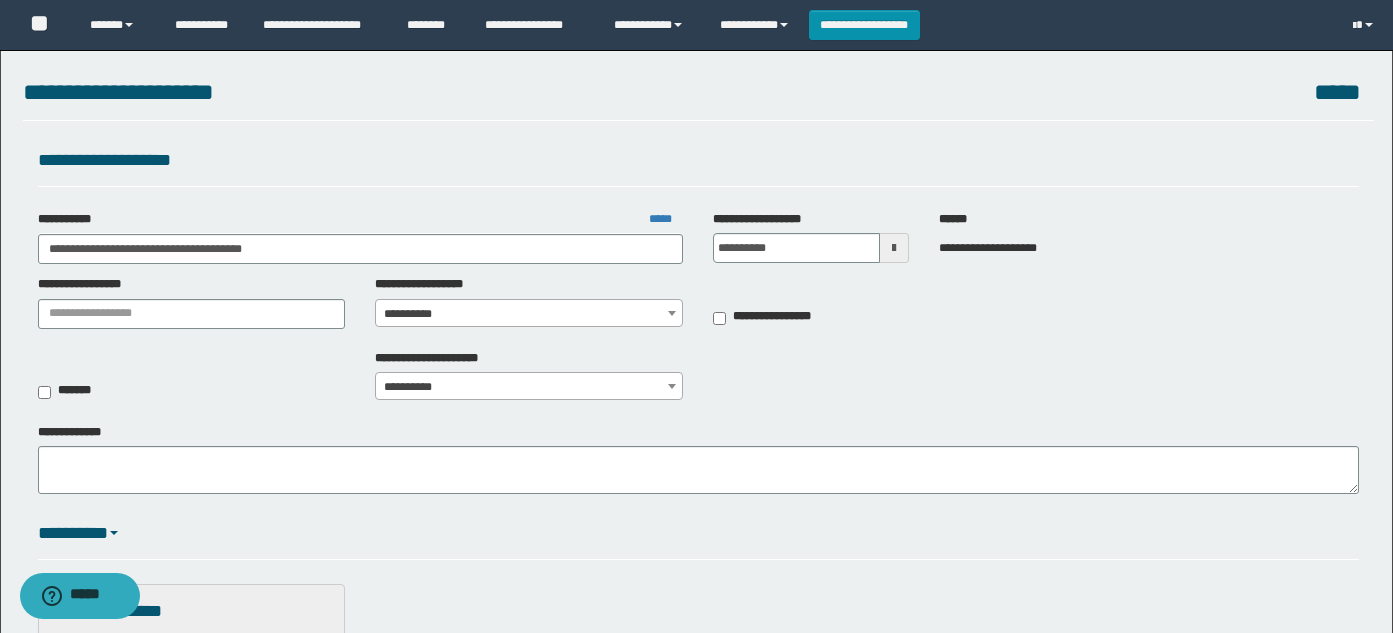 click on "**********" at bounding box center (529, 314) 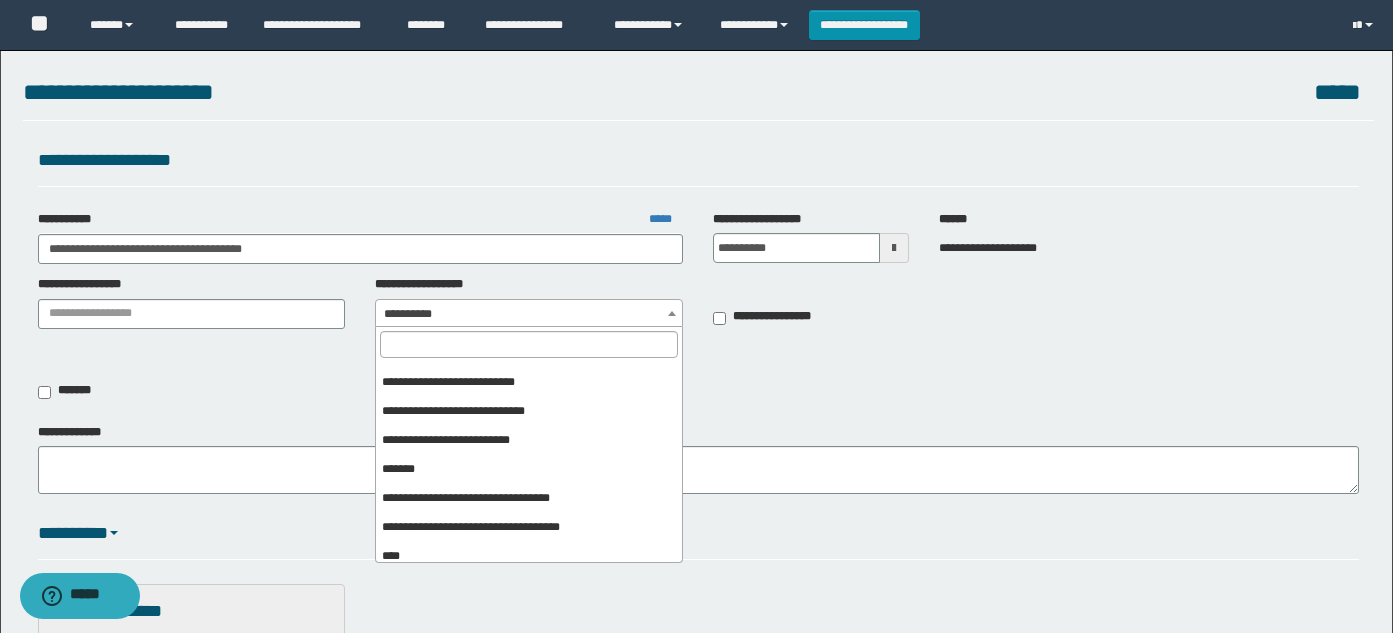 scroll, scrollTop: 200, scrollLeft: 0, axis: vertical 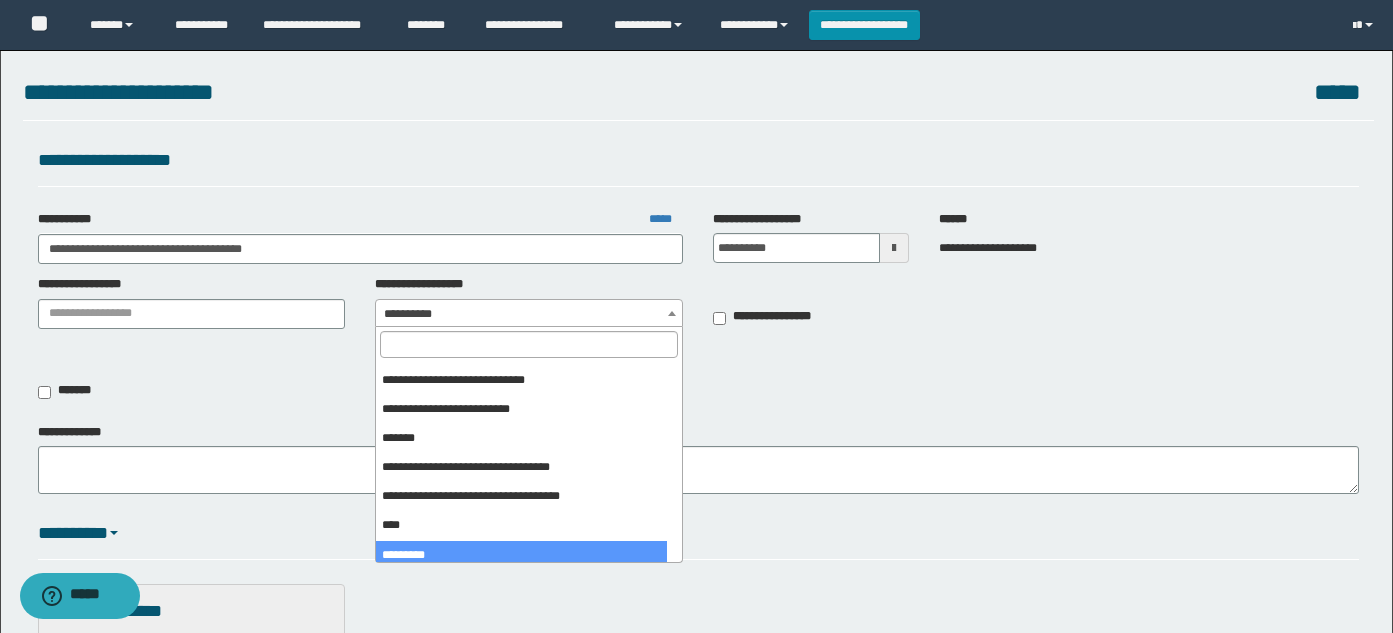 select on "***" 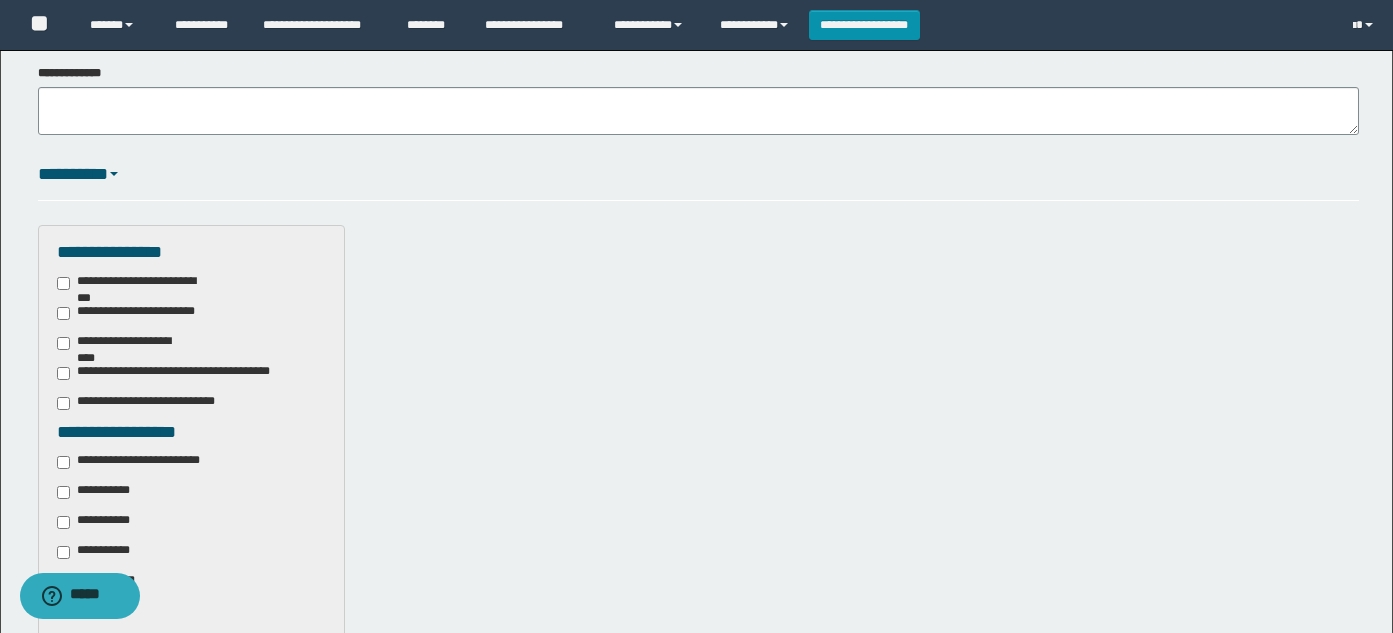 scroll, scrollTop: 400, scrollLeft: 0, axis: vertical 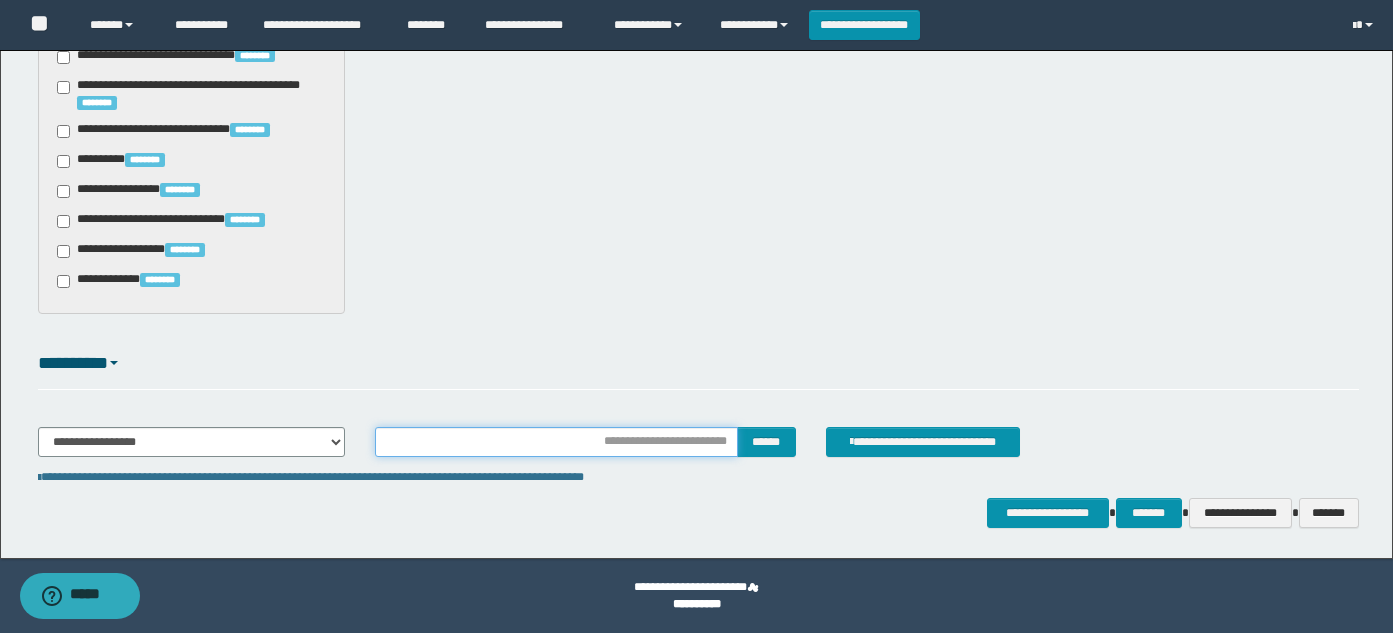 click at bounding box center [556, 442] 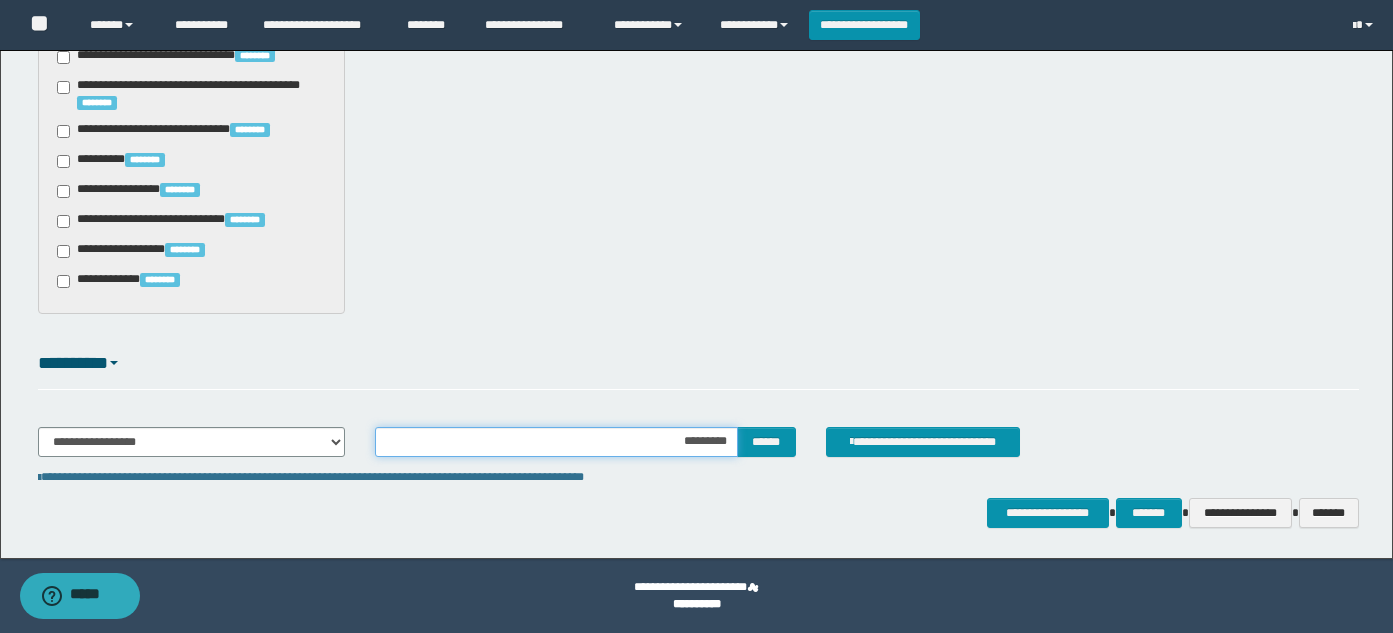 type on "**********" 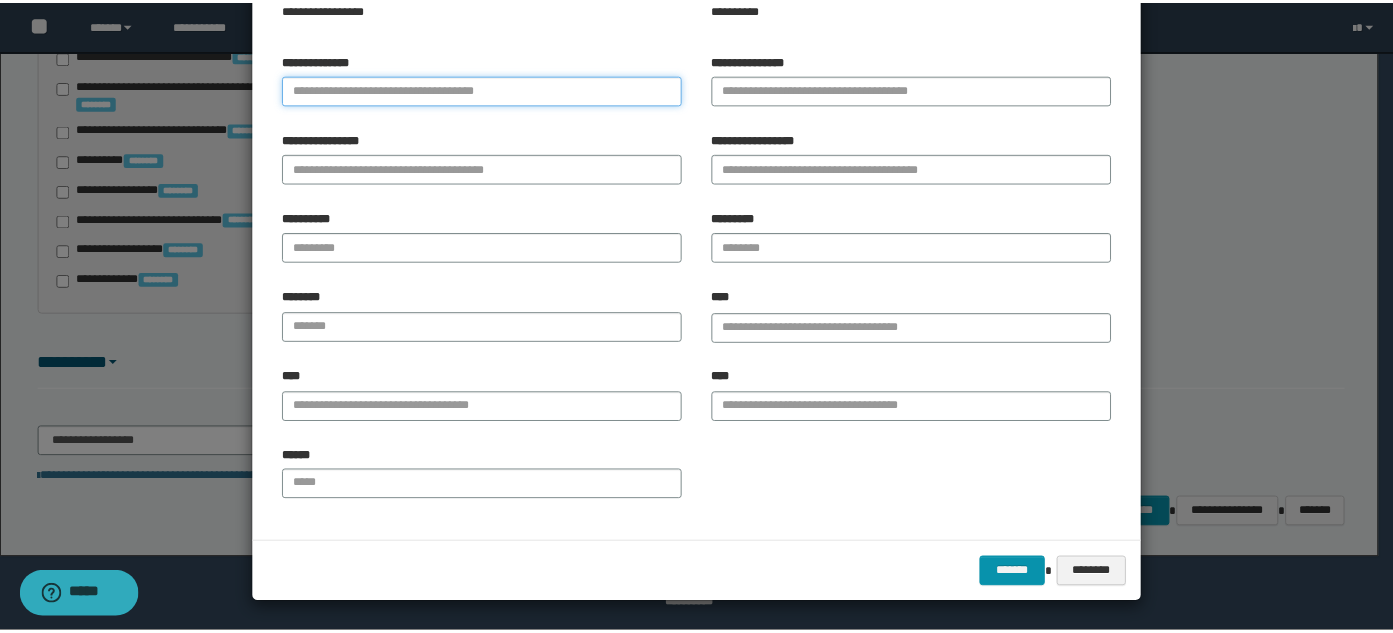 scroll, scrollTop: 144, scrollLeft: 0, axis: vertical 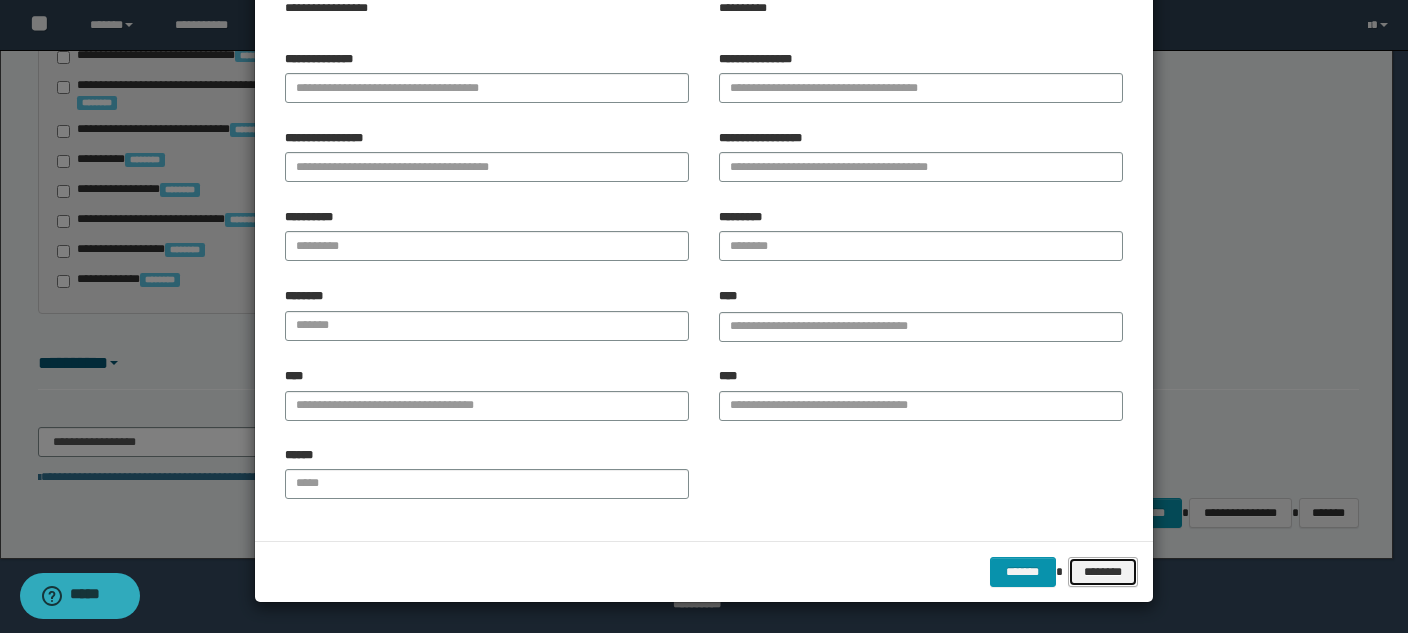 click on "********" at bounding box center [1103, 572] 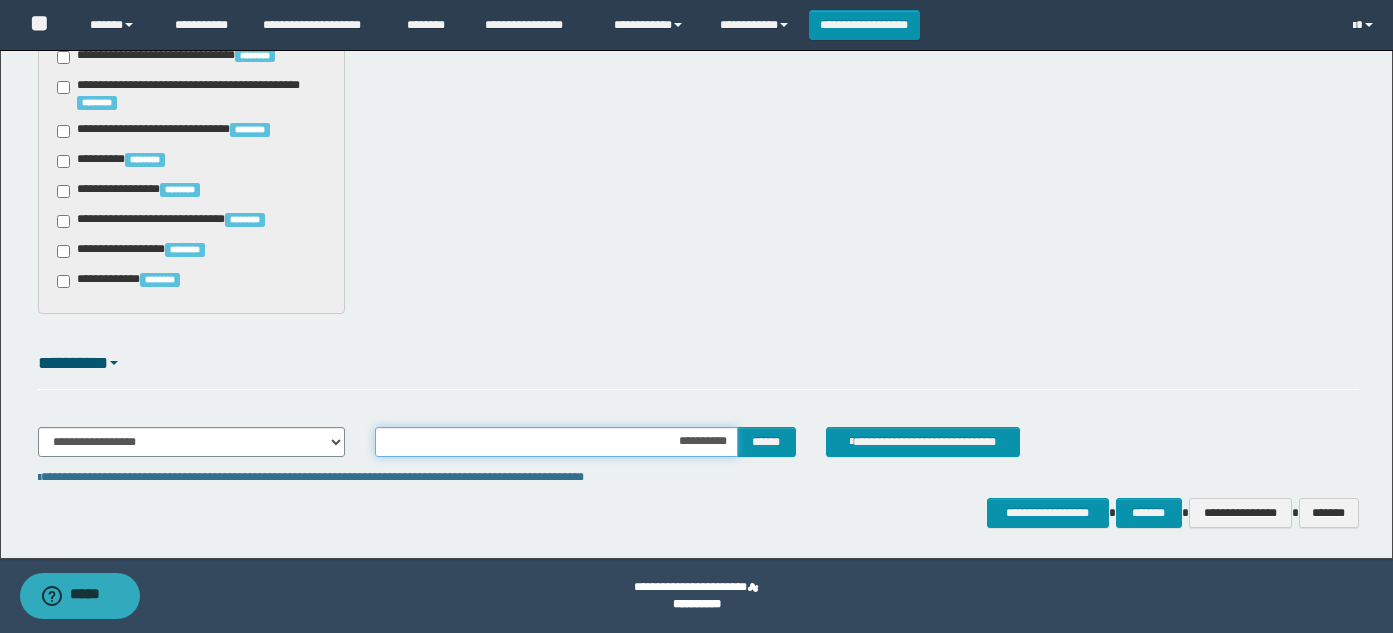 click on "**********" at bounding box center [556, 442] 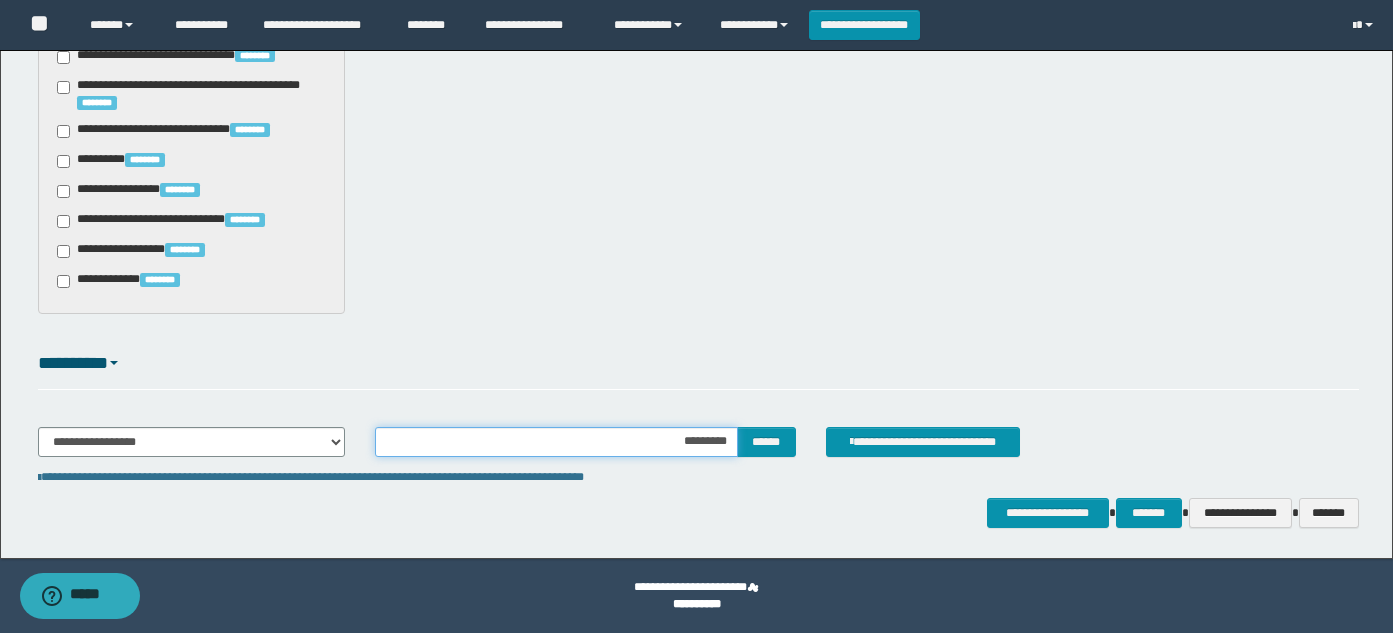 type on "**********" 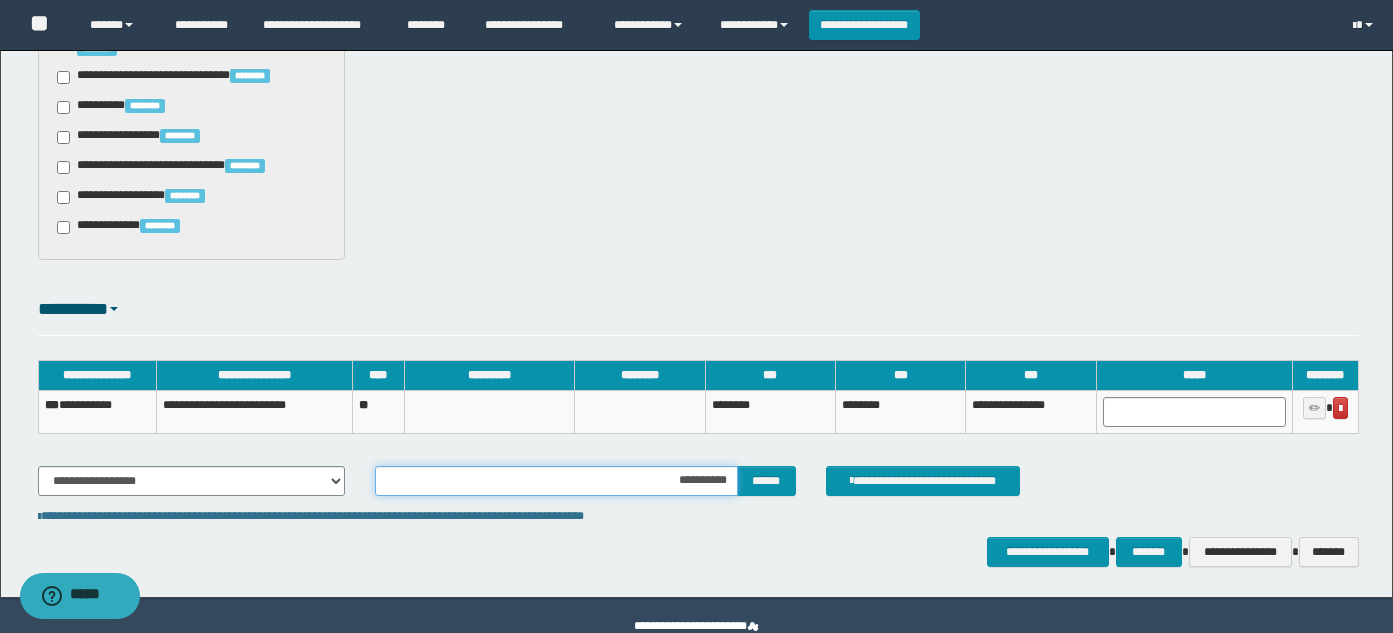 scroll, scrollTop: 2639, scrollLeft: 0, axis: vertical 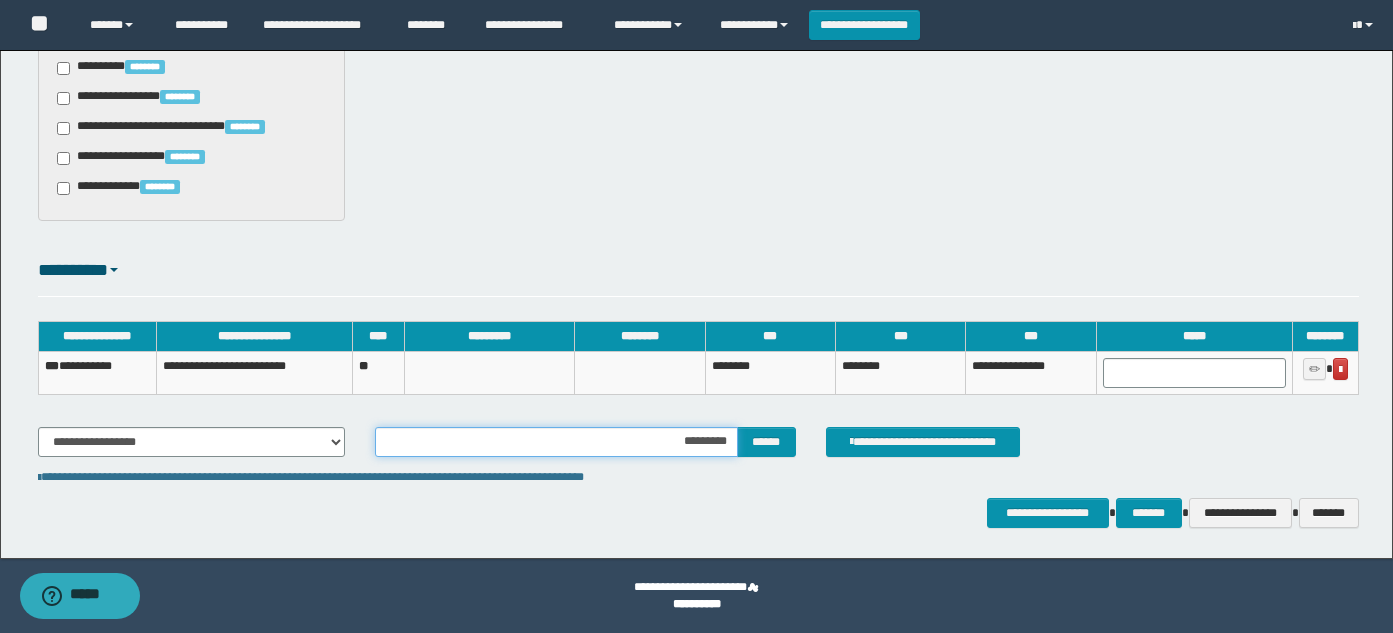type on "**********" 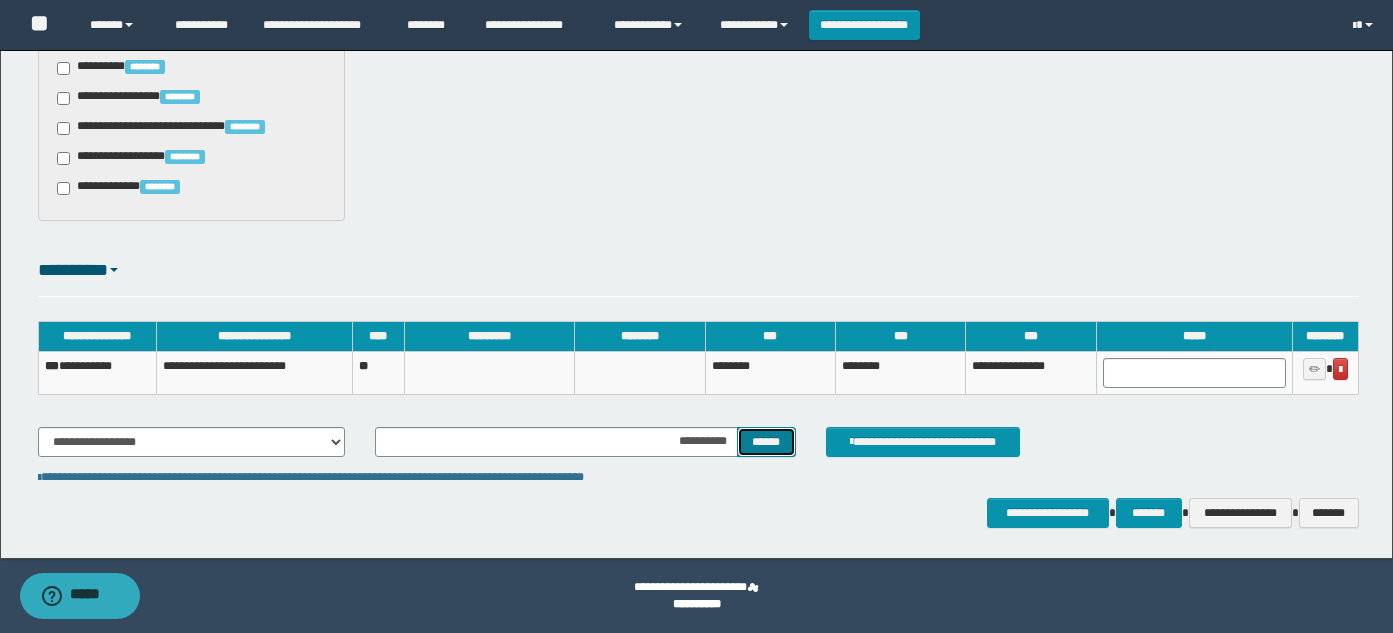 click on "******" at bounding box center [766, 442] 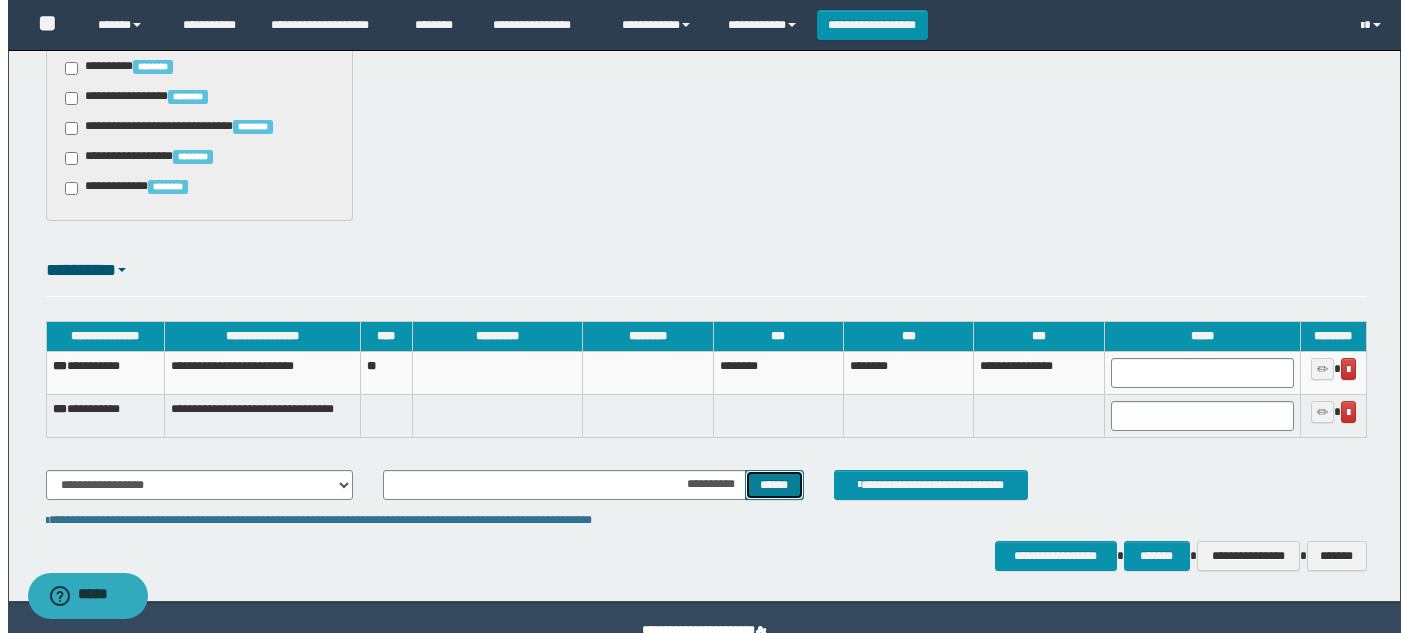 scroll, scrollTop: 2682, scrollLeft: 0, axis: vertical 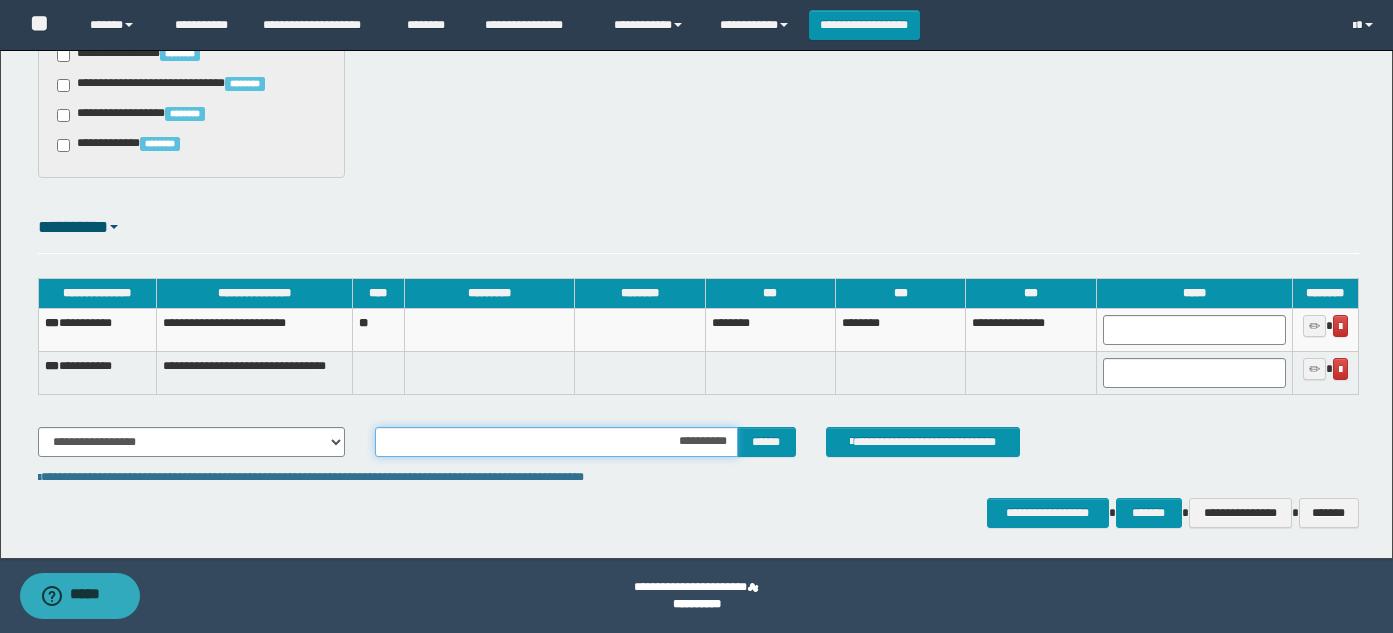 click on "**********" at bounding box center (556, 442) 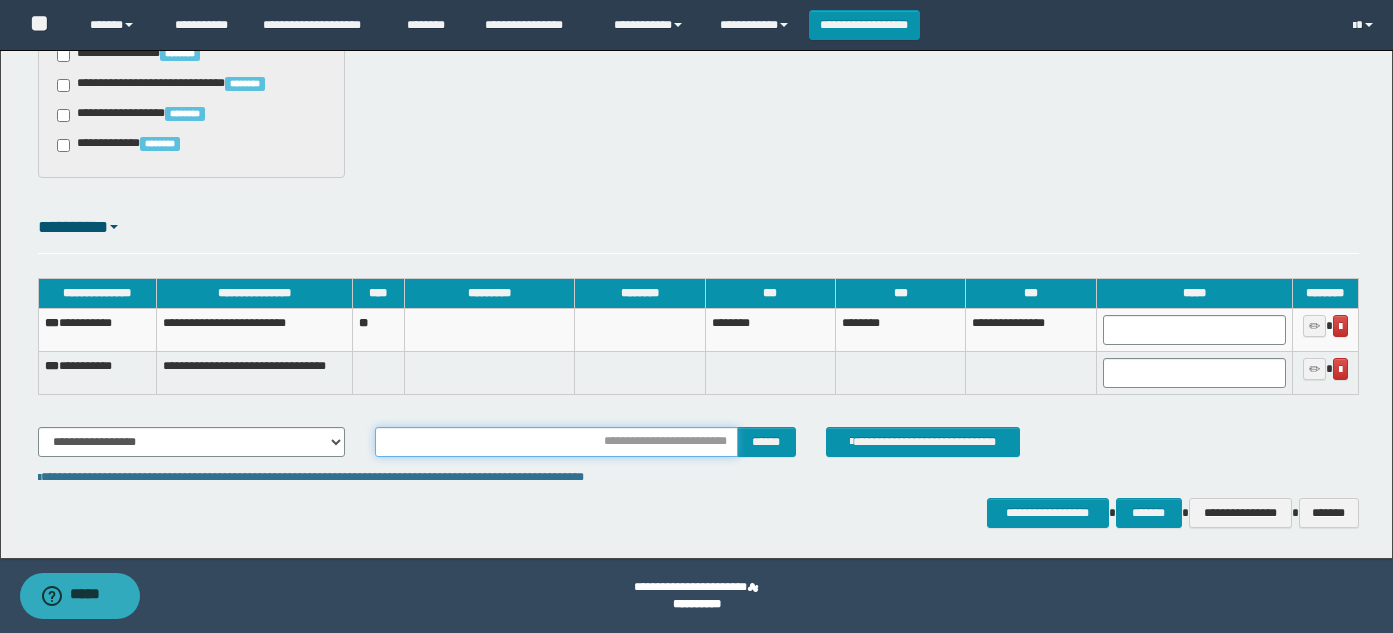 type on "**********" 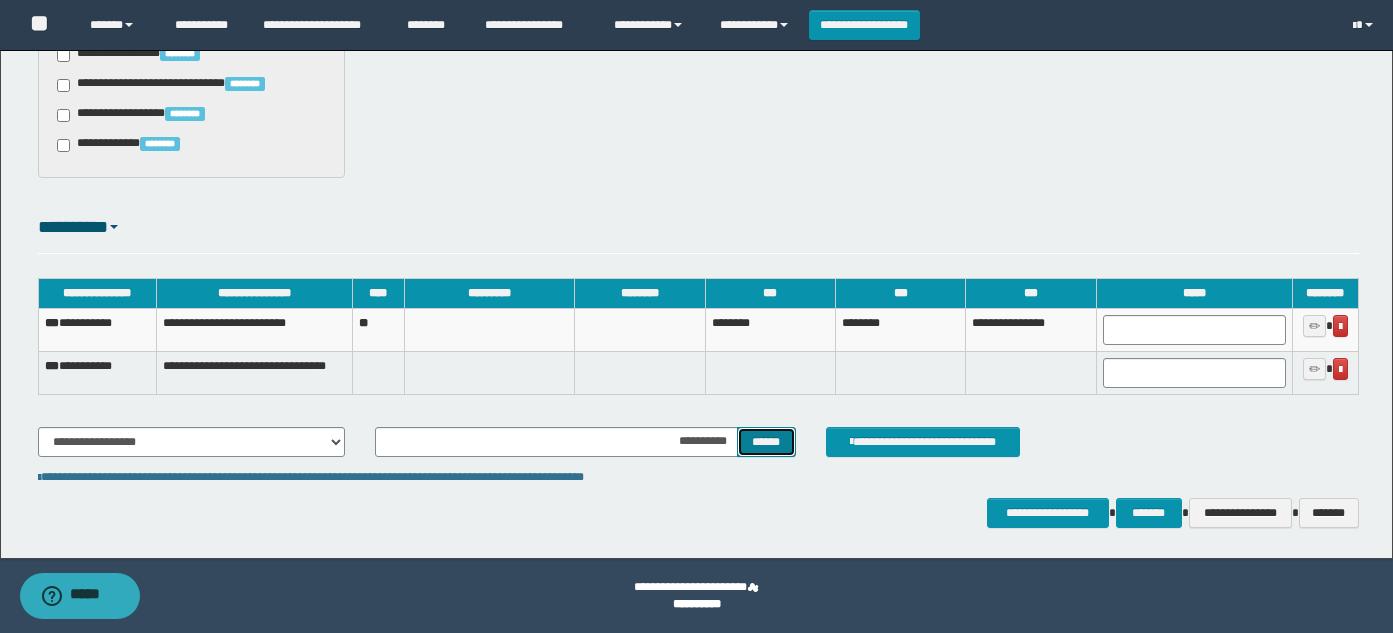 click on "******" at bounding box center (766, 442) 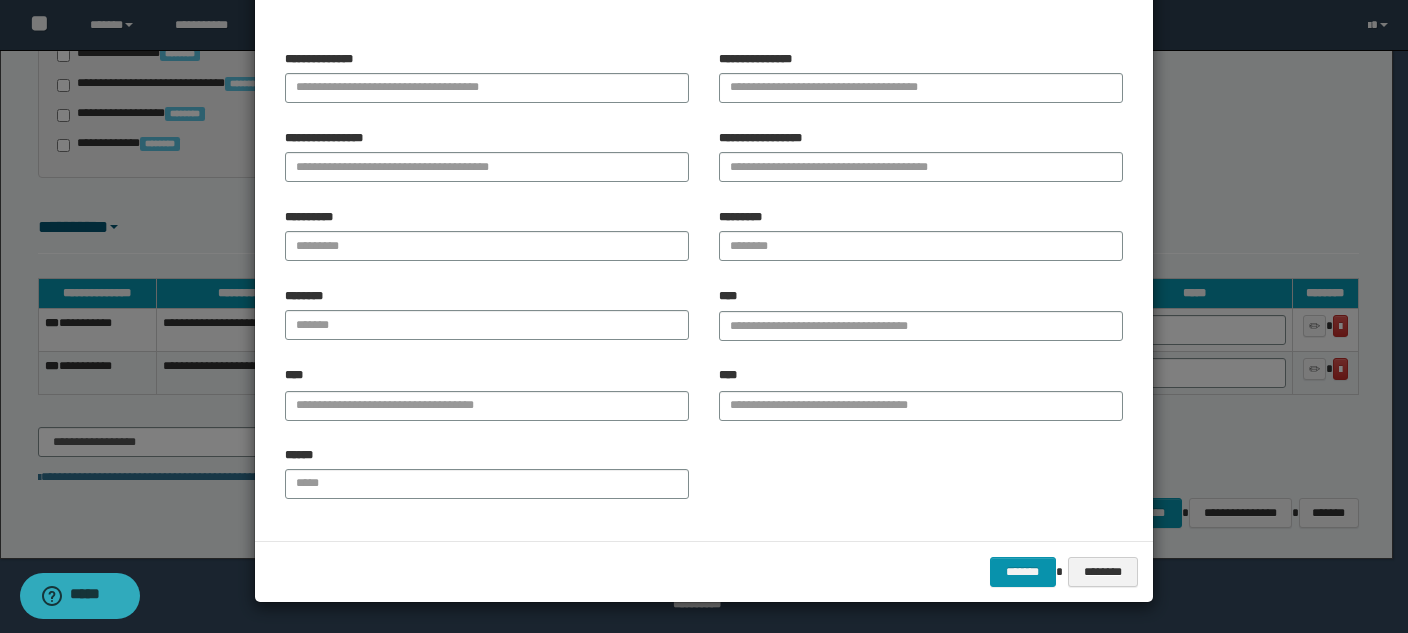 scroll, scrollTop: 0, scrollLeft: 0, axis: both 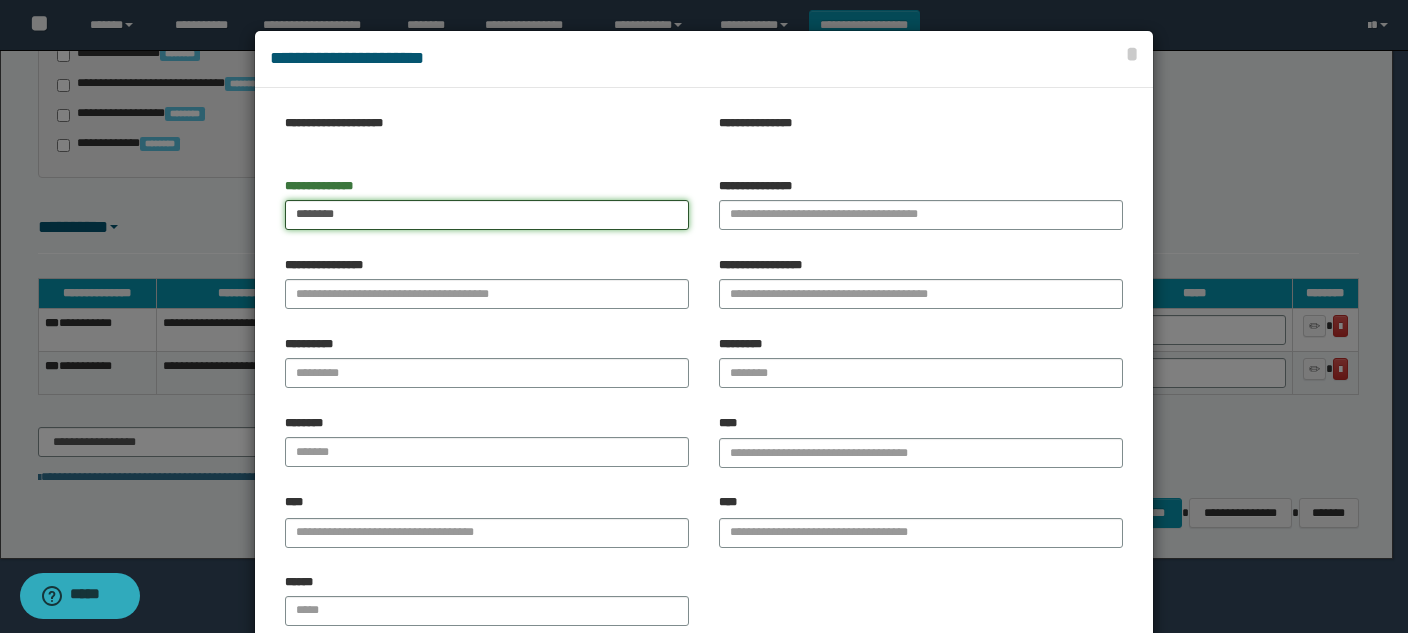 type on "*******" 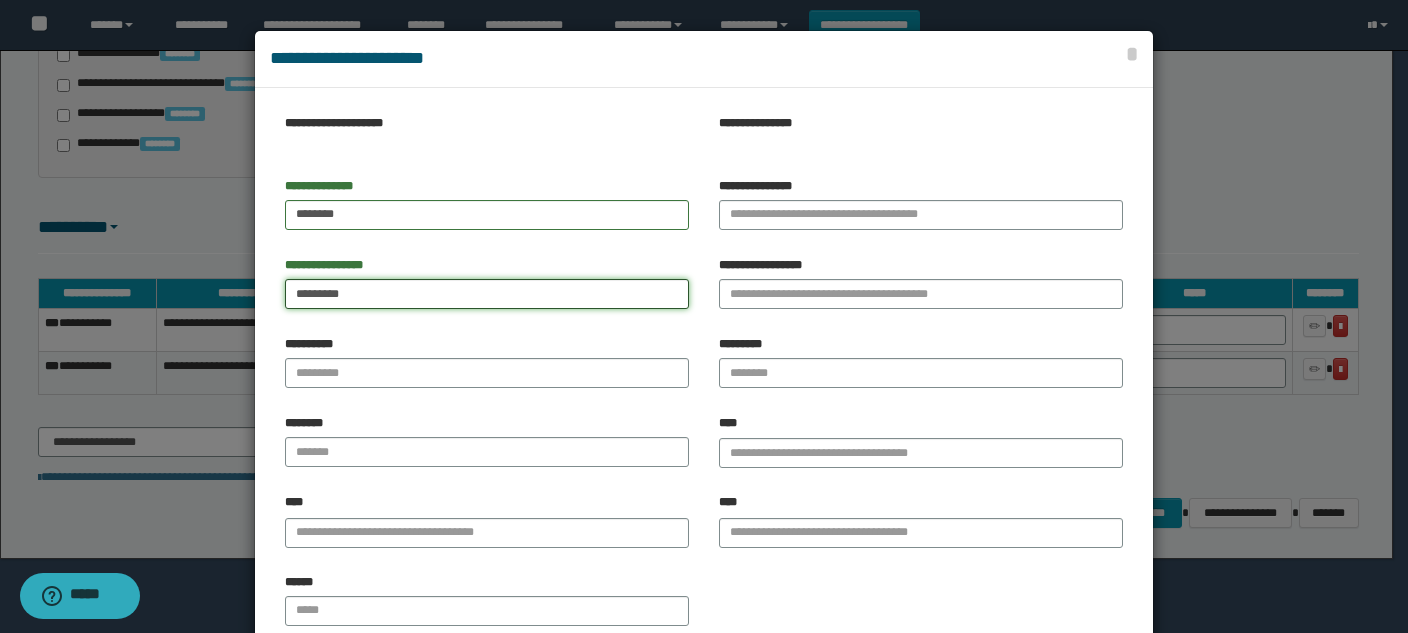 type on "********" 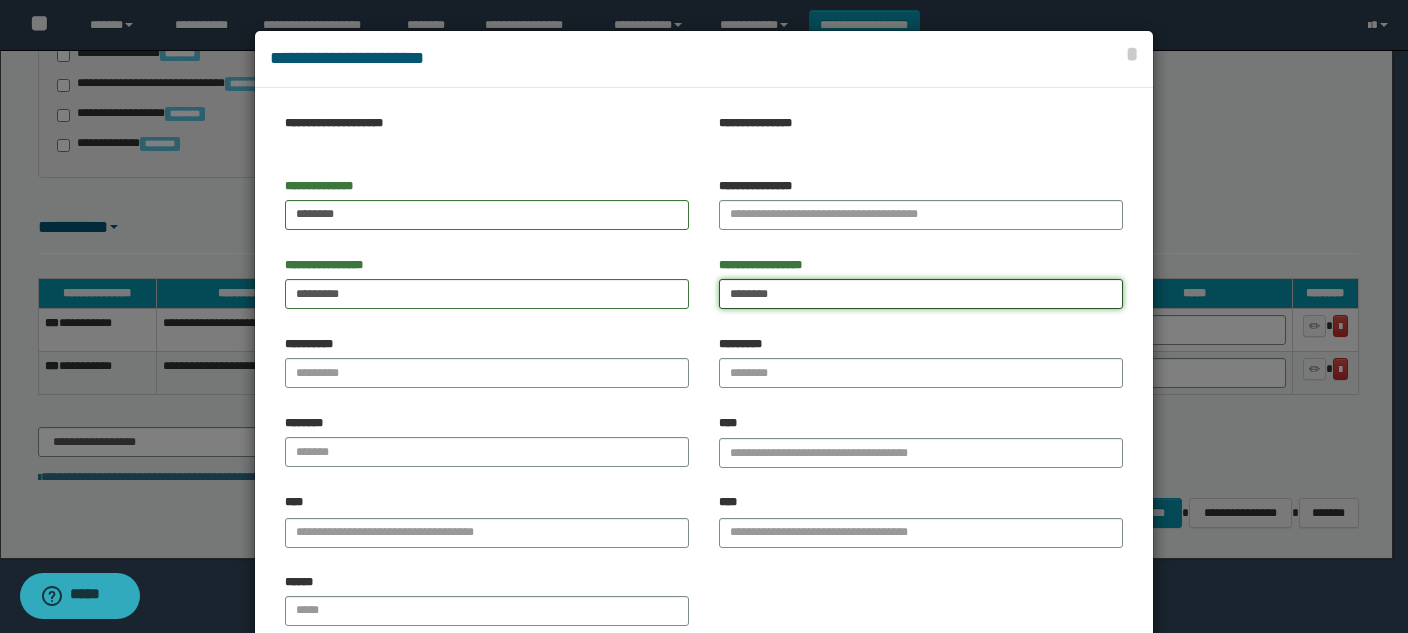type on "*******" 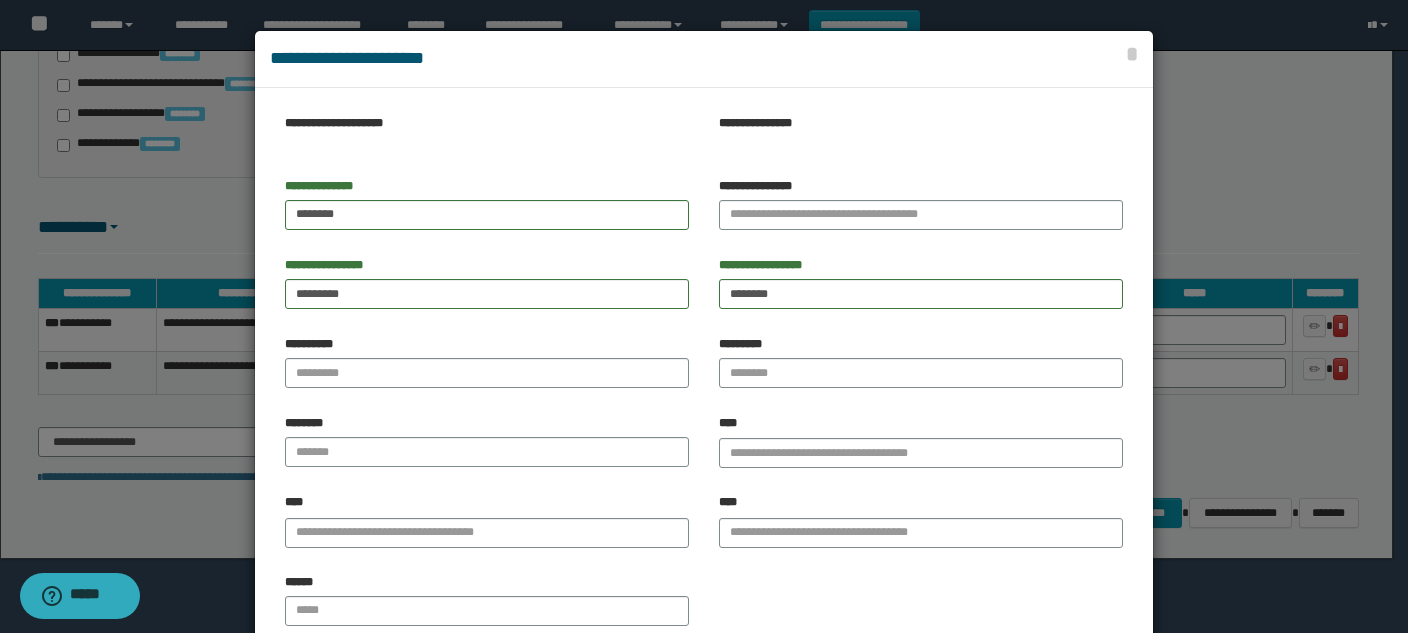 drag, startPoint x: 755, startPoint y: 291, endPoint x: 1104, endPoint y: 132, distance: 383.51273 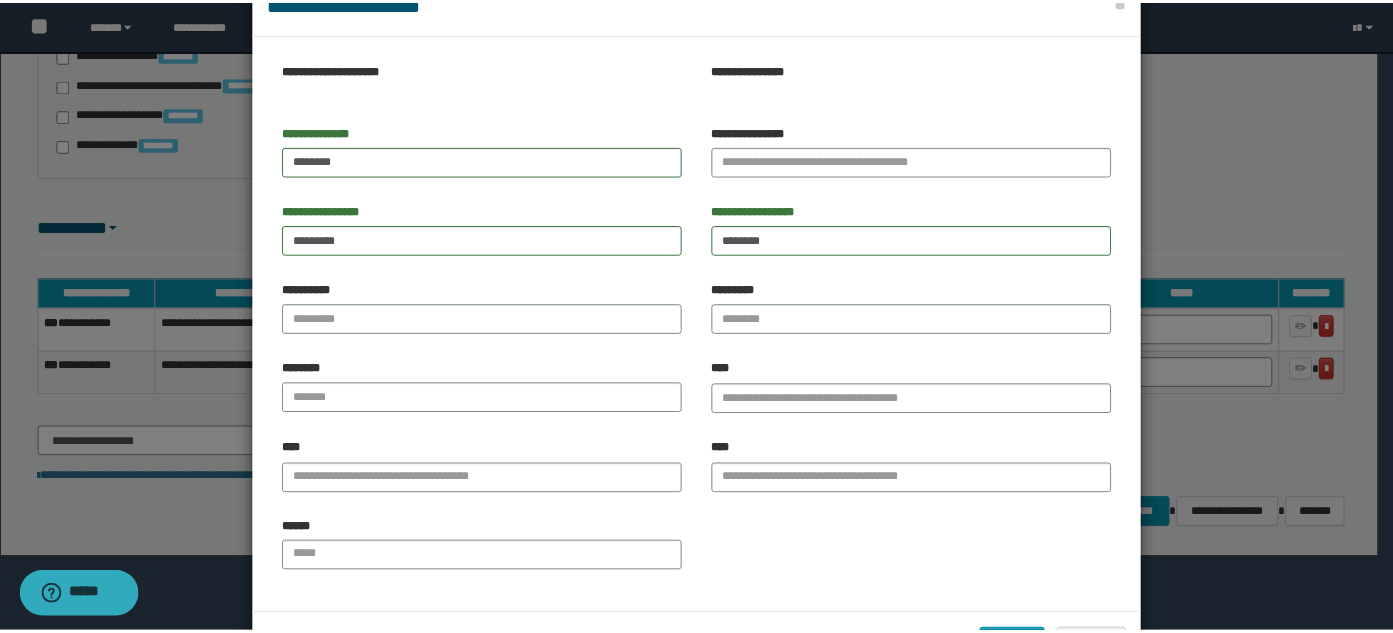 scroll, scrollTop: 127, scrollLeft: 0, axis: vertical 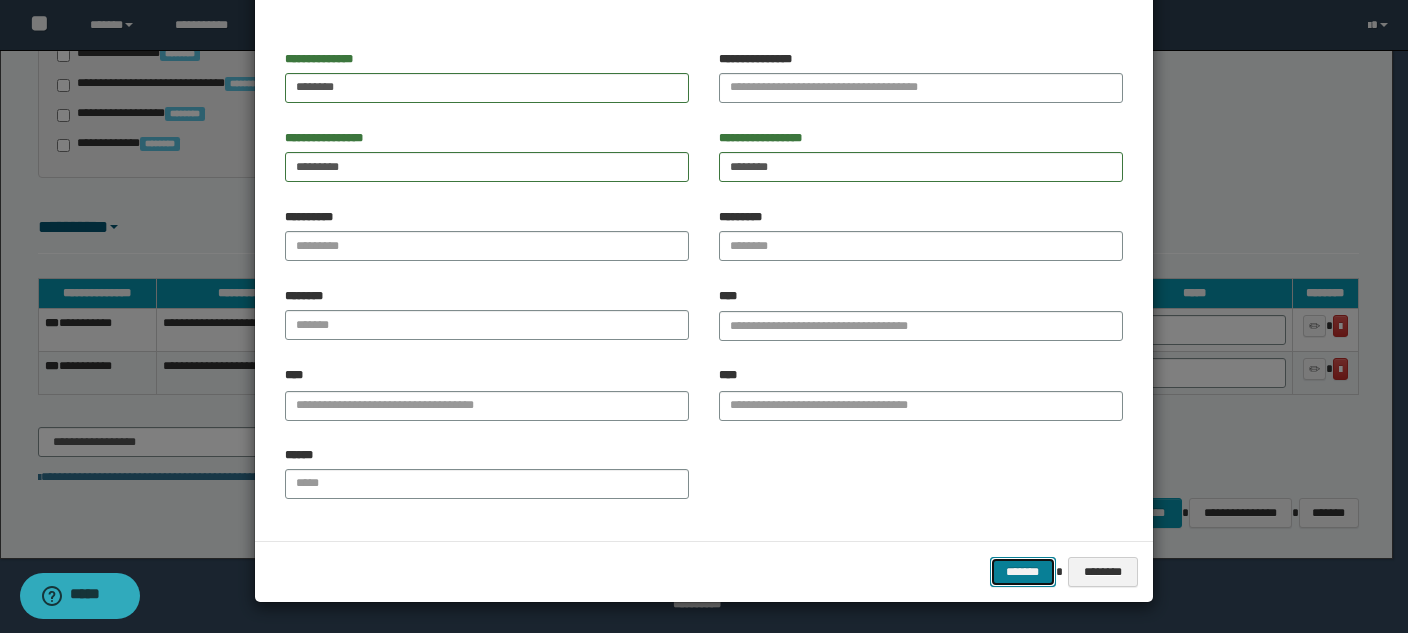 click on "*******" at bounding box center (1023, 572) 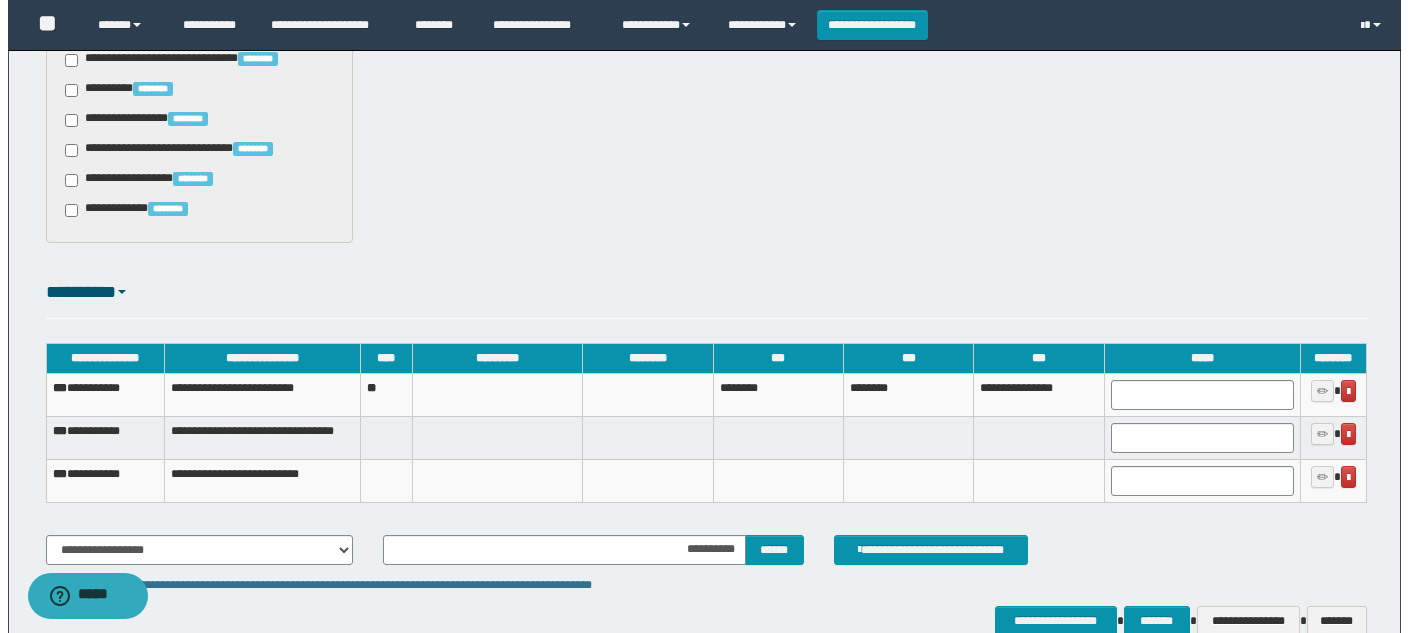 scroll, scrollTop: 2725, scrollLeft: 0, axis: vertical 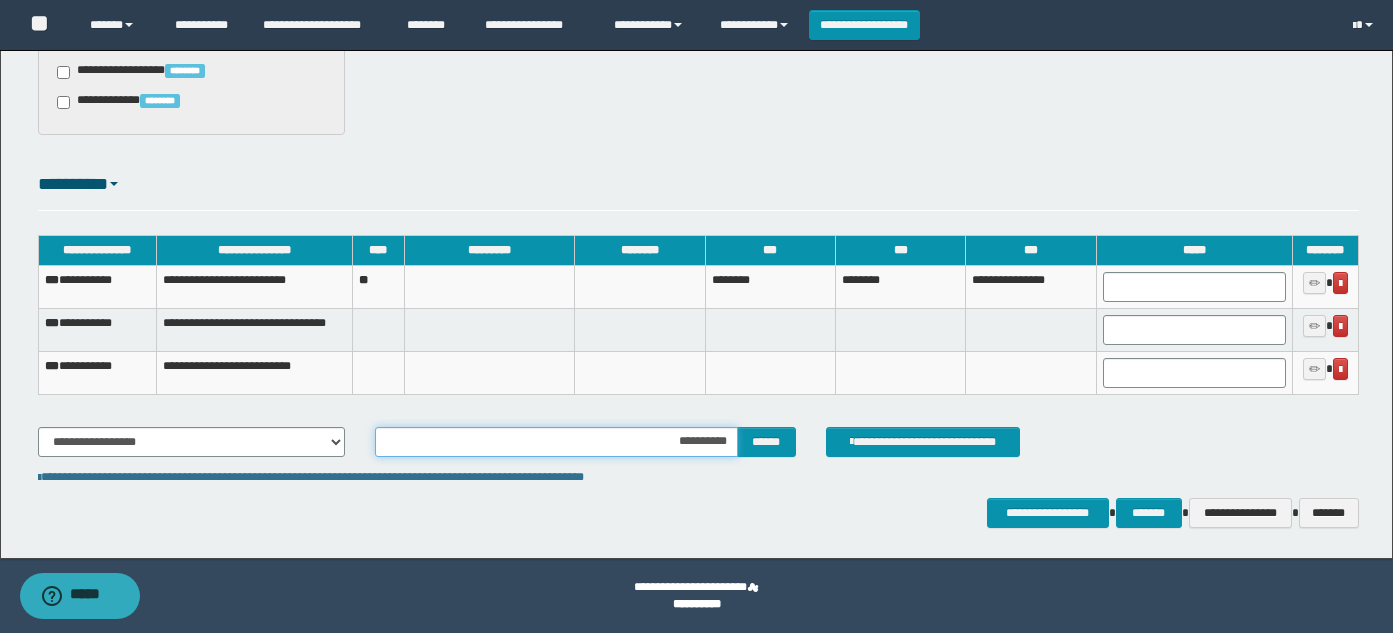 click on "**********" at bounding box center [556, 442] 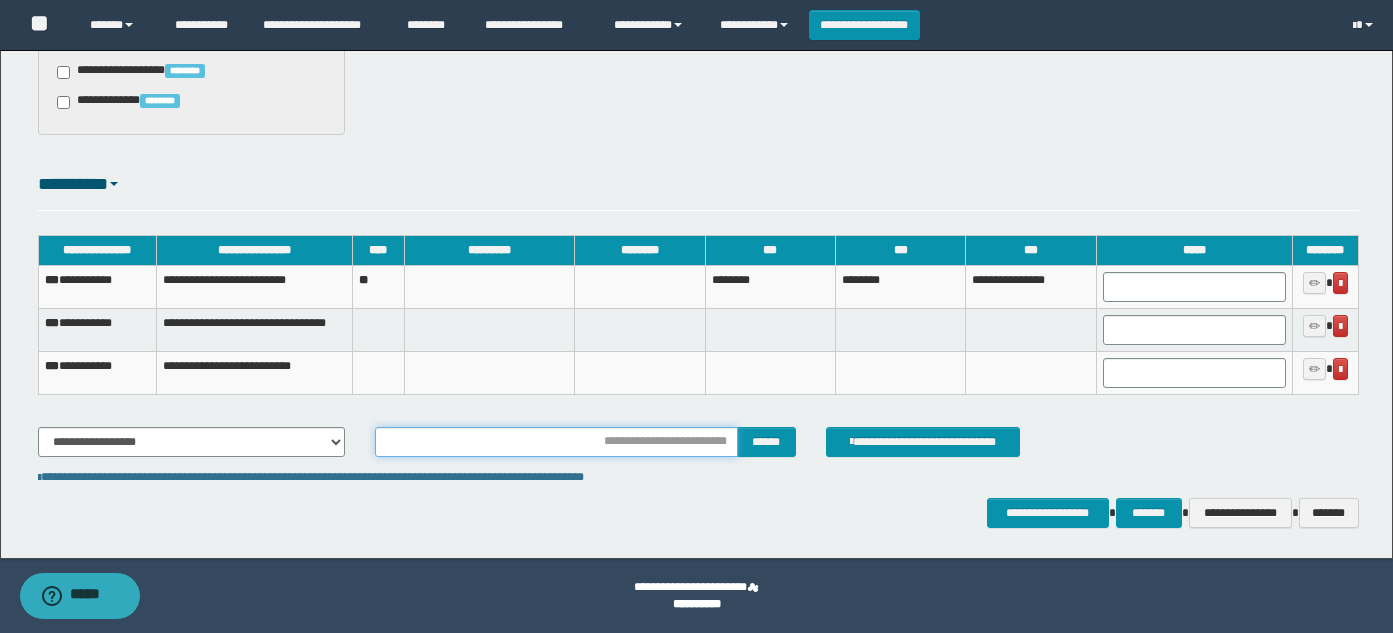 type on "**********" 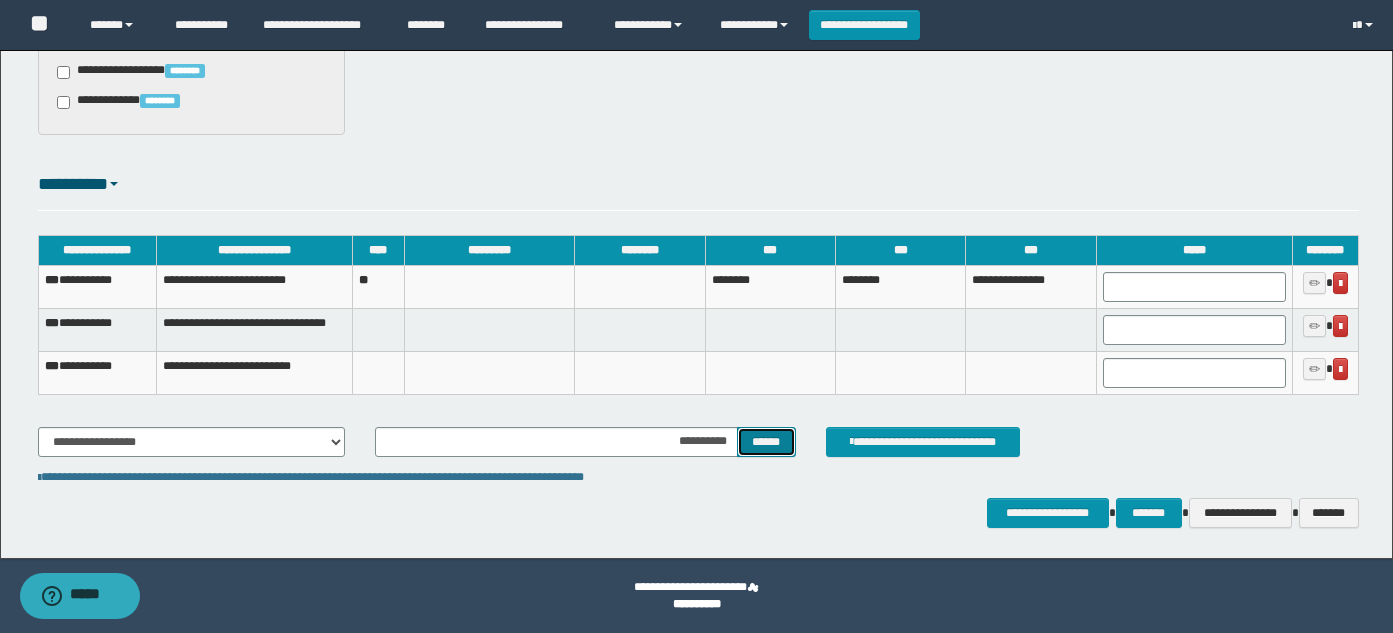 click on "******" at bounding box center [766, 442] 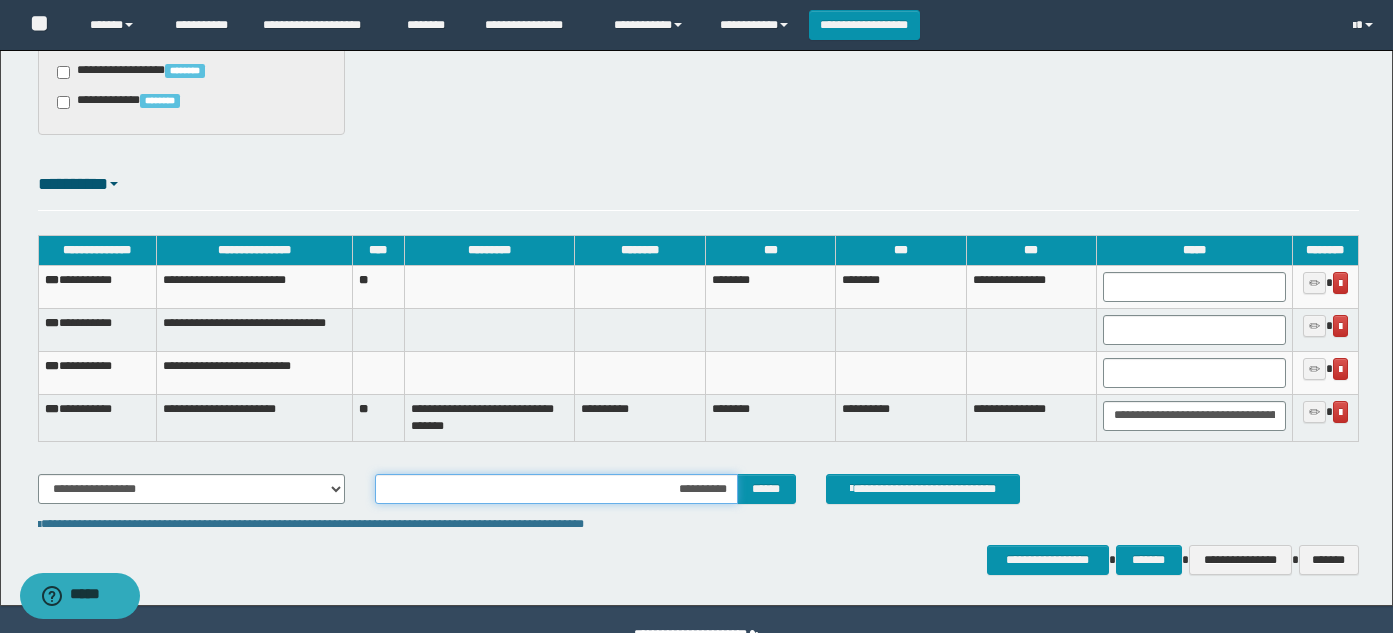 click on "**********" at bounding box center (556, 489) 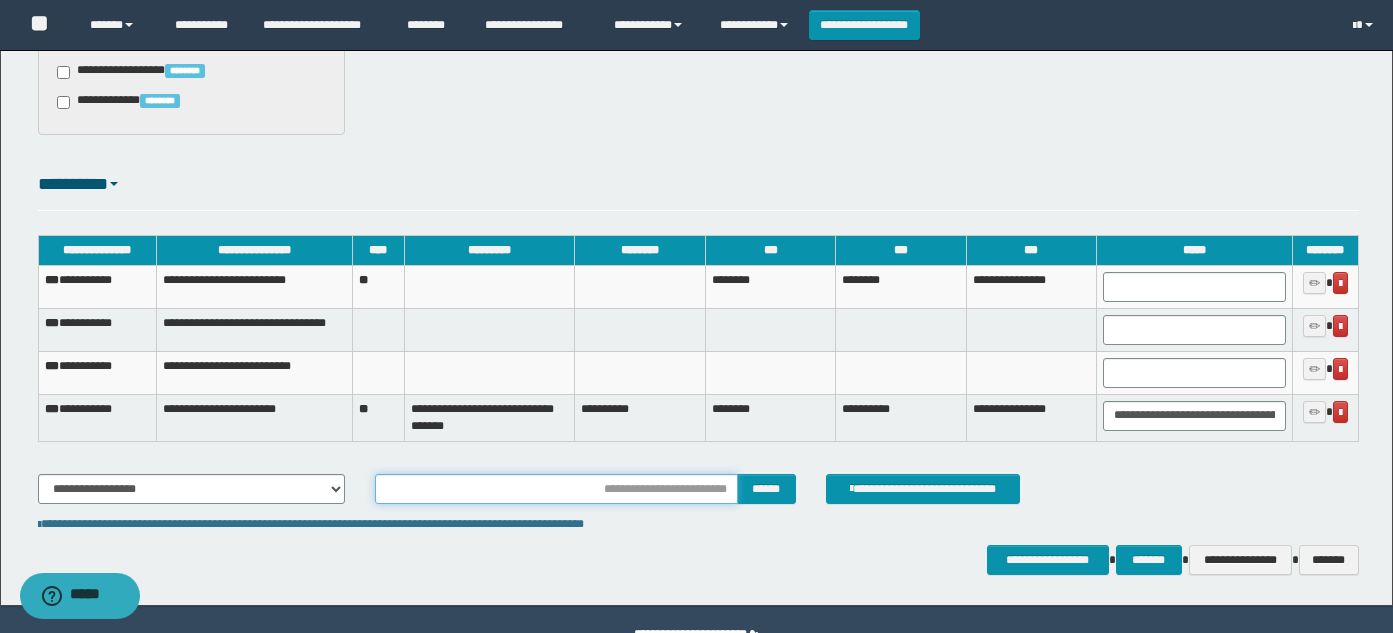 type on "**********" 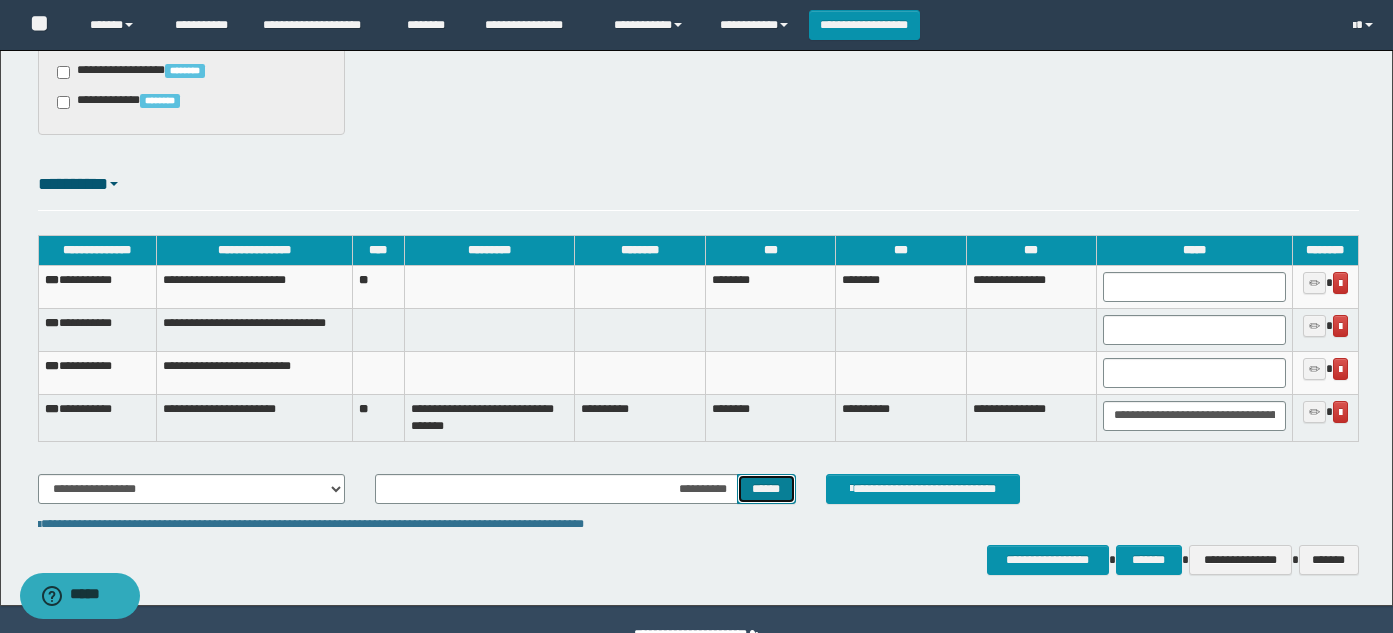 click on "******" at bounding box center (766, 489) 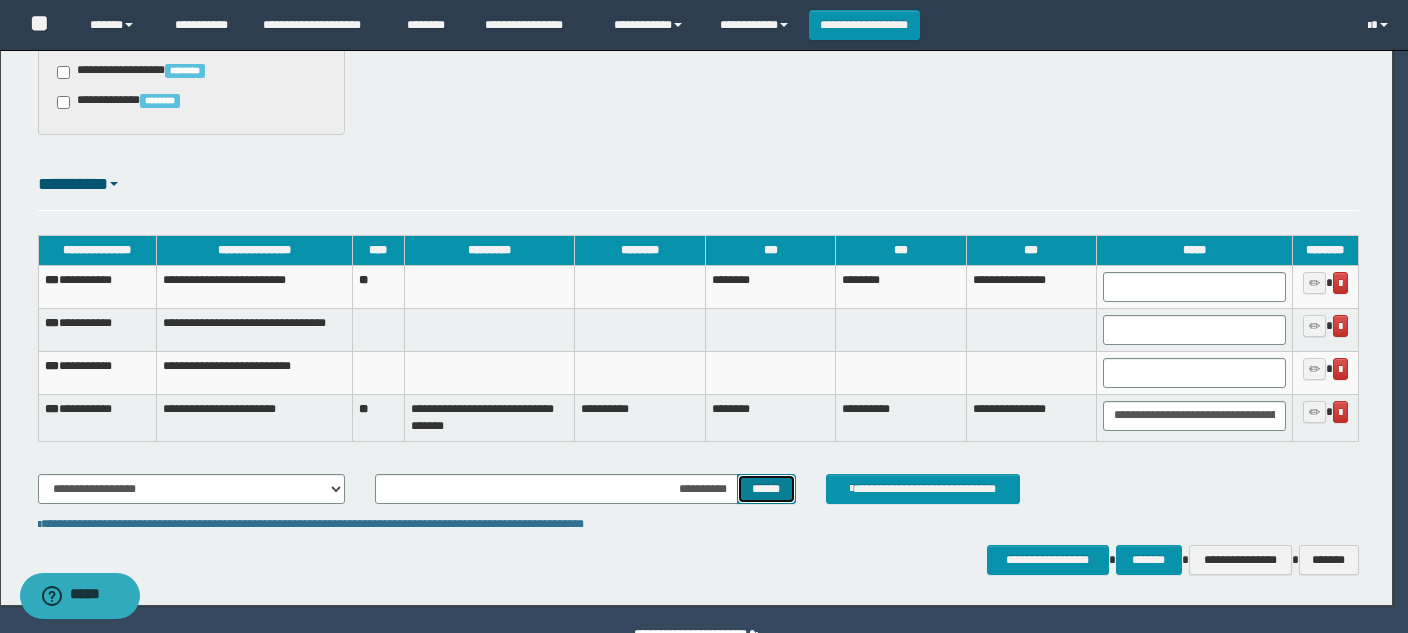 scroll, scrollTop: 0, scrollLeft: 0, axis: both 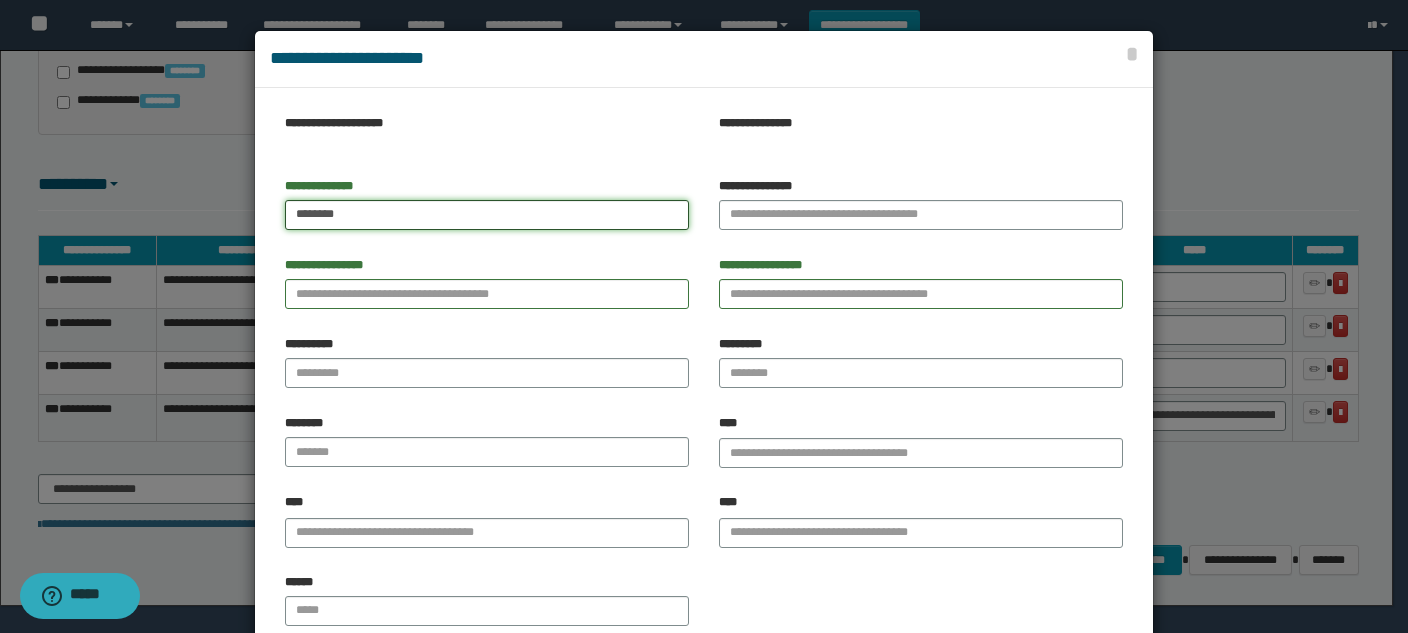 type on "*******" 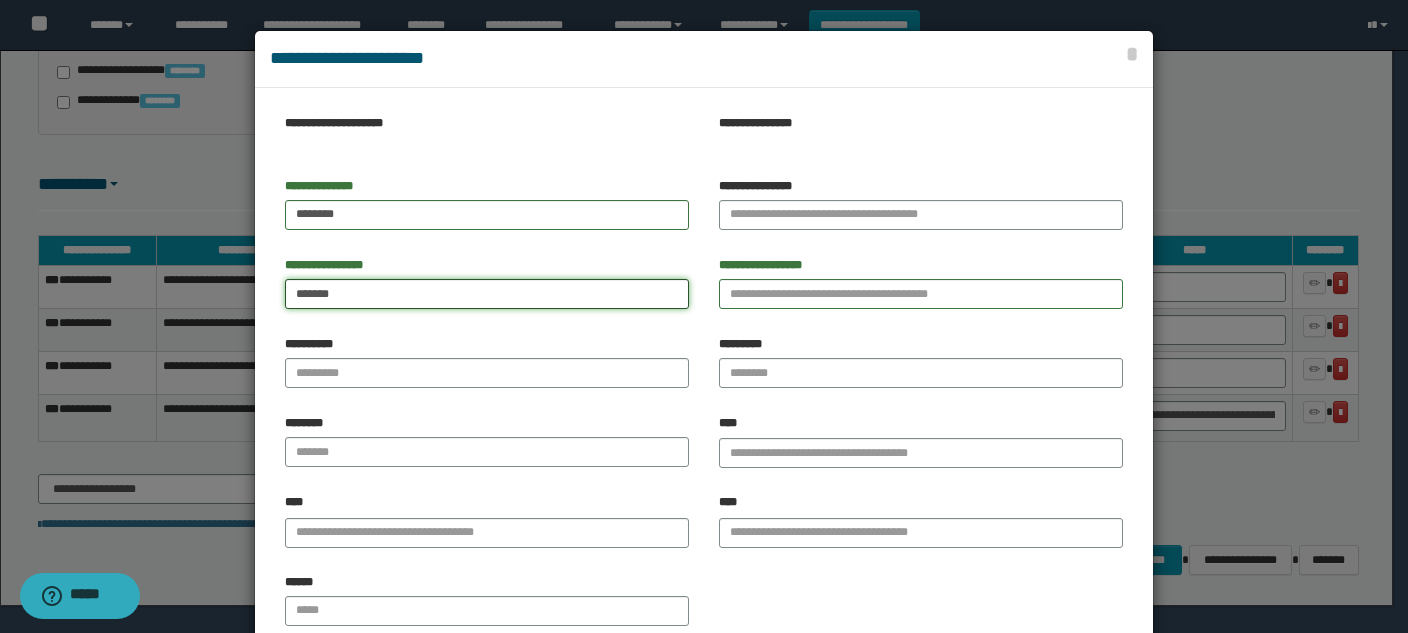 type on "******" 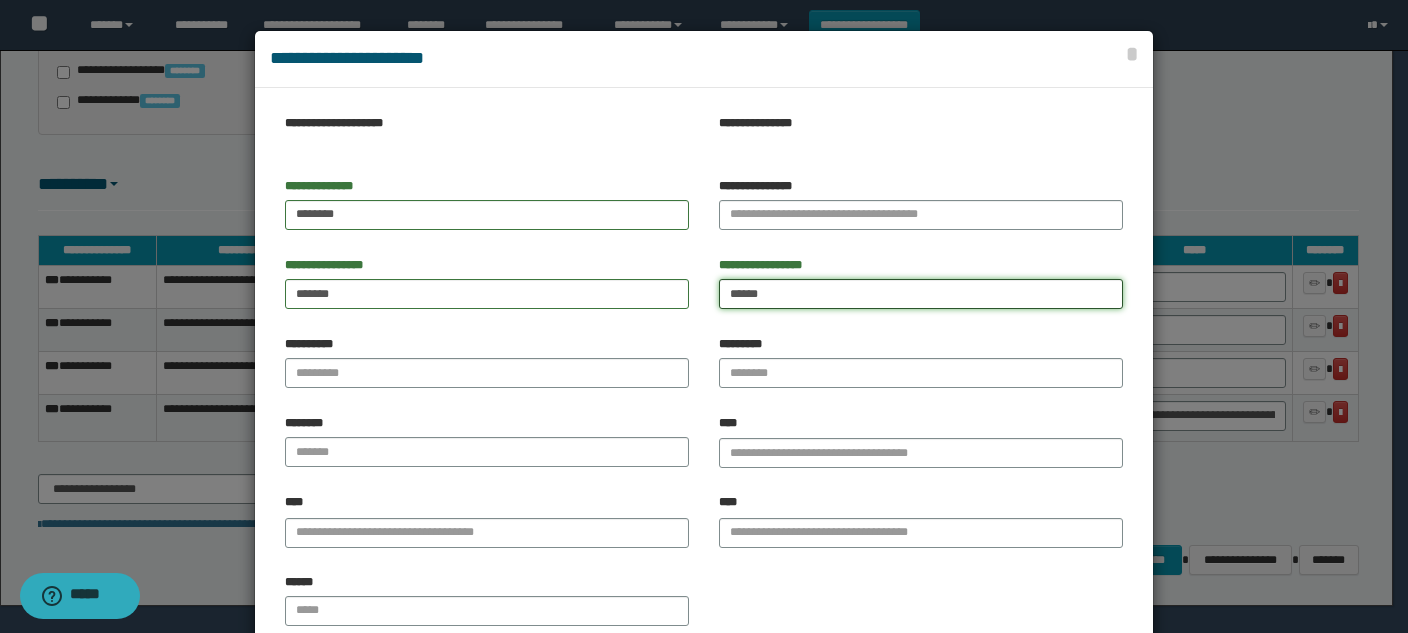 type on "*****" 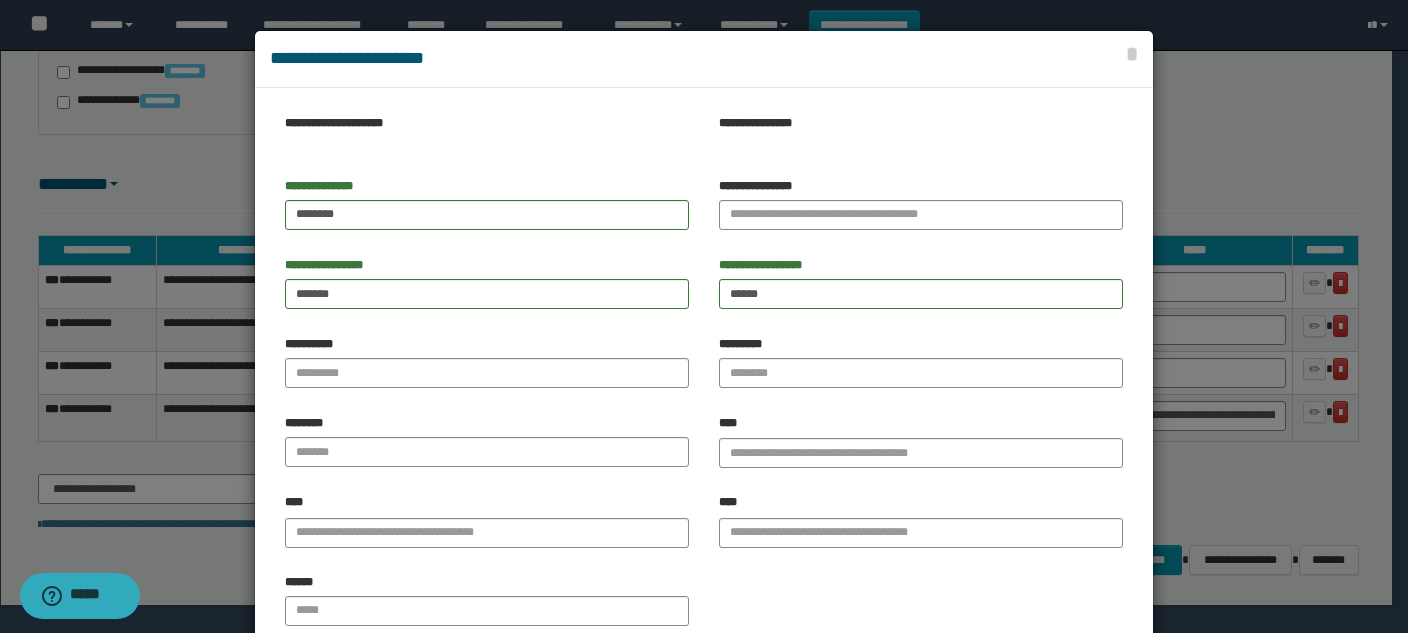 drag, startPoint x: 747, startPoint y: 296, endPoint x: 689, endPoint y: 277, distance: 61.03278 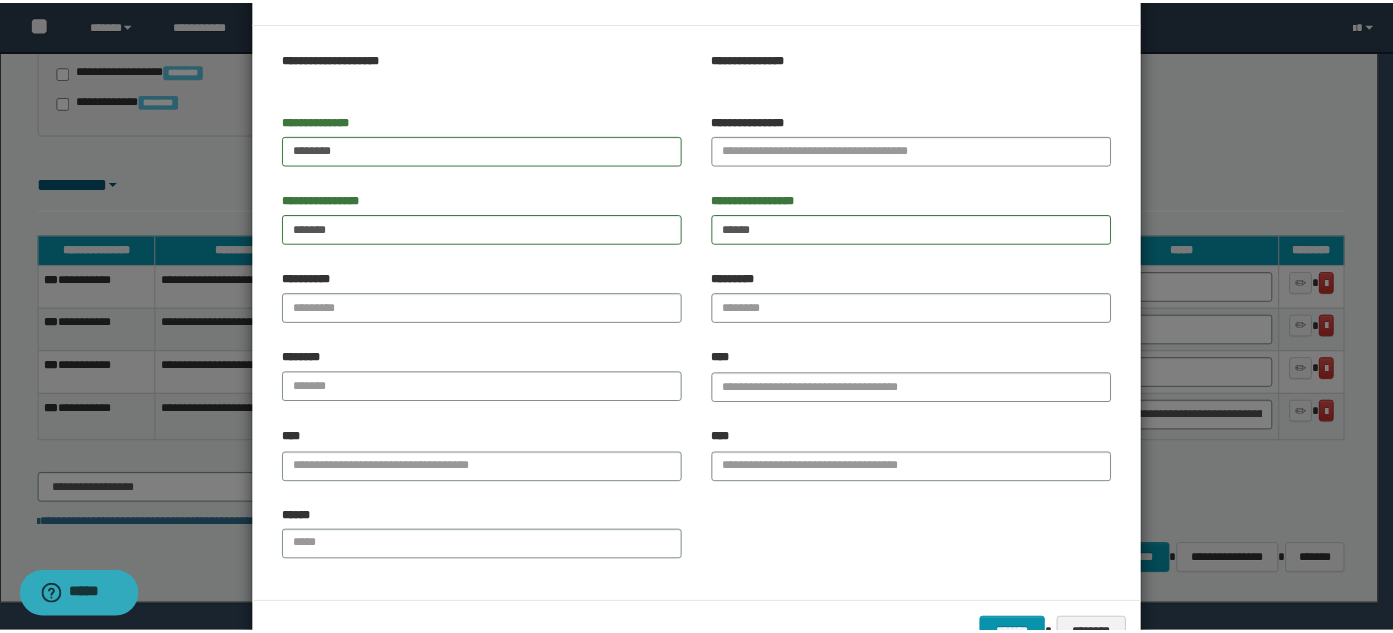 scroll, scrollTop: 127, scrollLeft: 0, axis: vertical 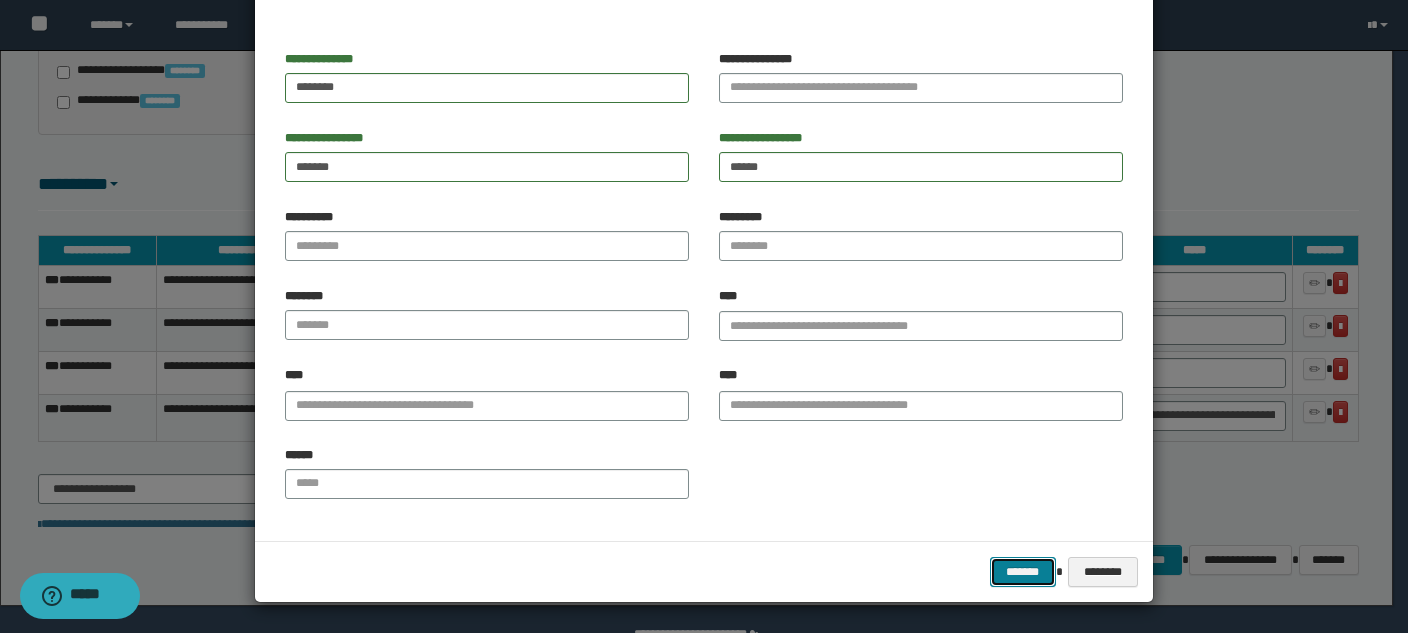 click on "*******" at bounding box center (1023, 572) 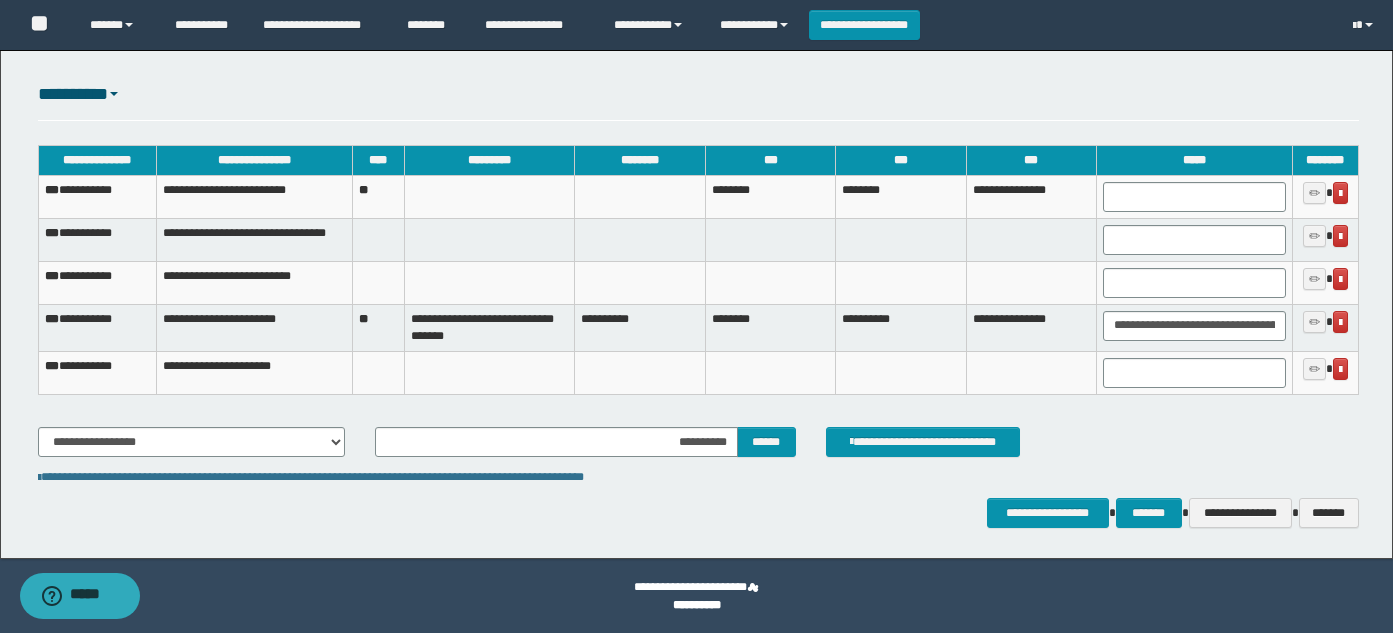 scroll, scrollTop: 2816, scrollLeft: 0, axis: vertical 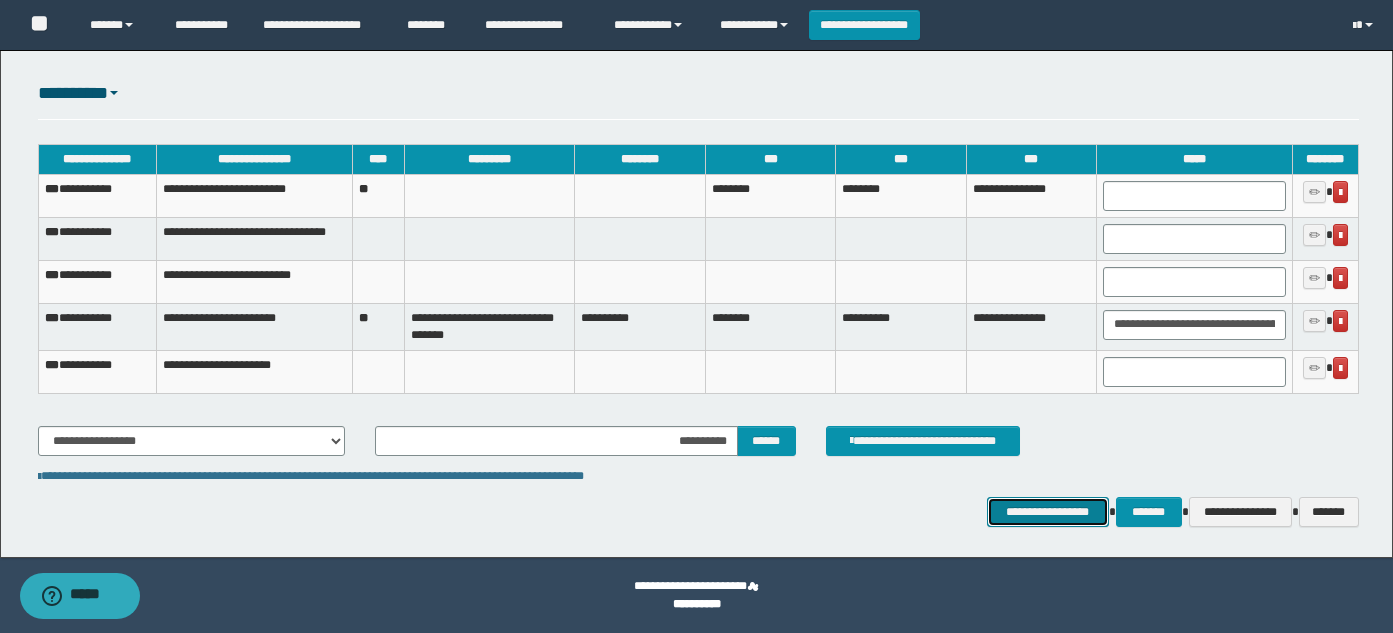 click on "**********" at bounding box center (1048, 512) 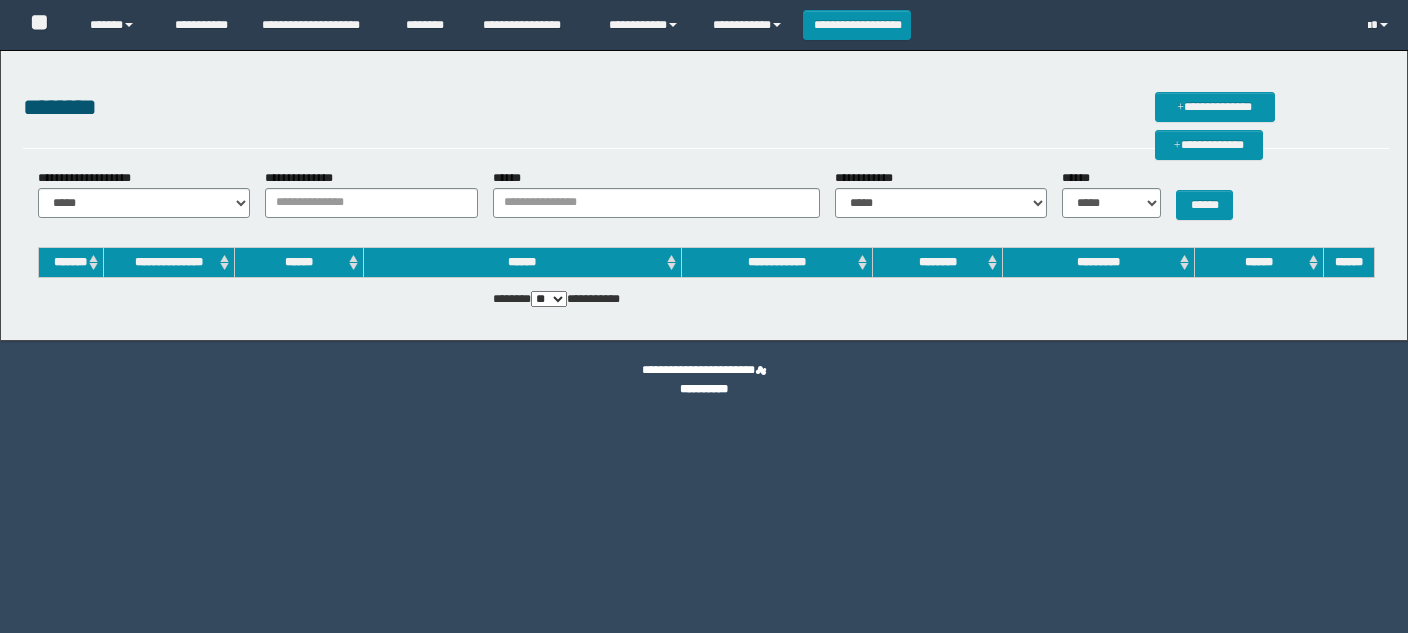 scroll, scrollTop: 0, scrollLeft: 0, axis: both 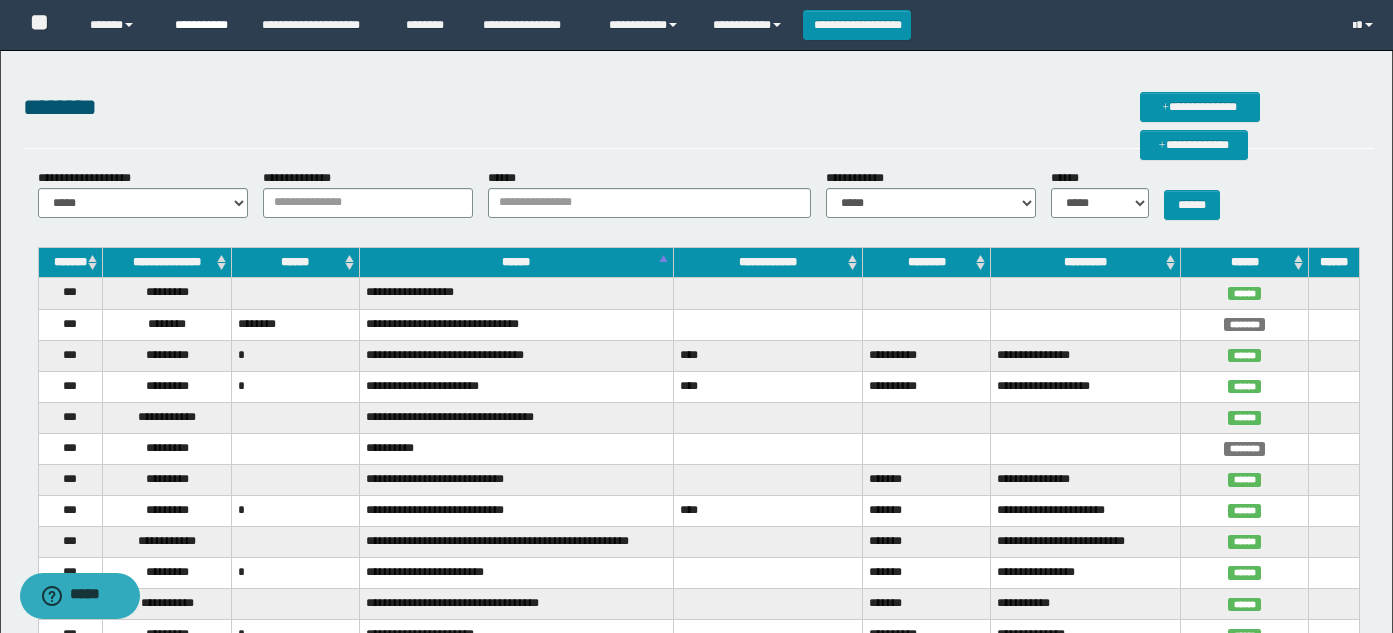 click on "**********" at bounding box center (203, 25) 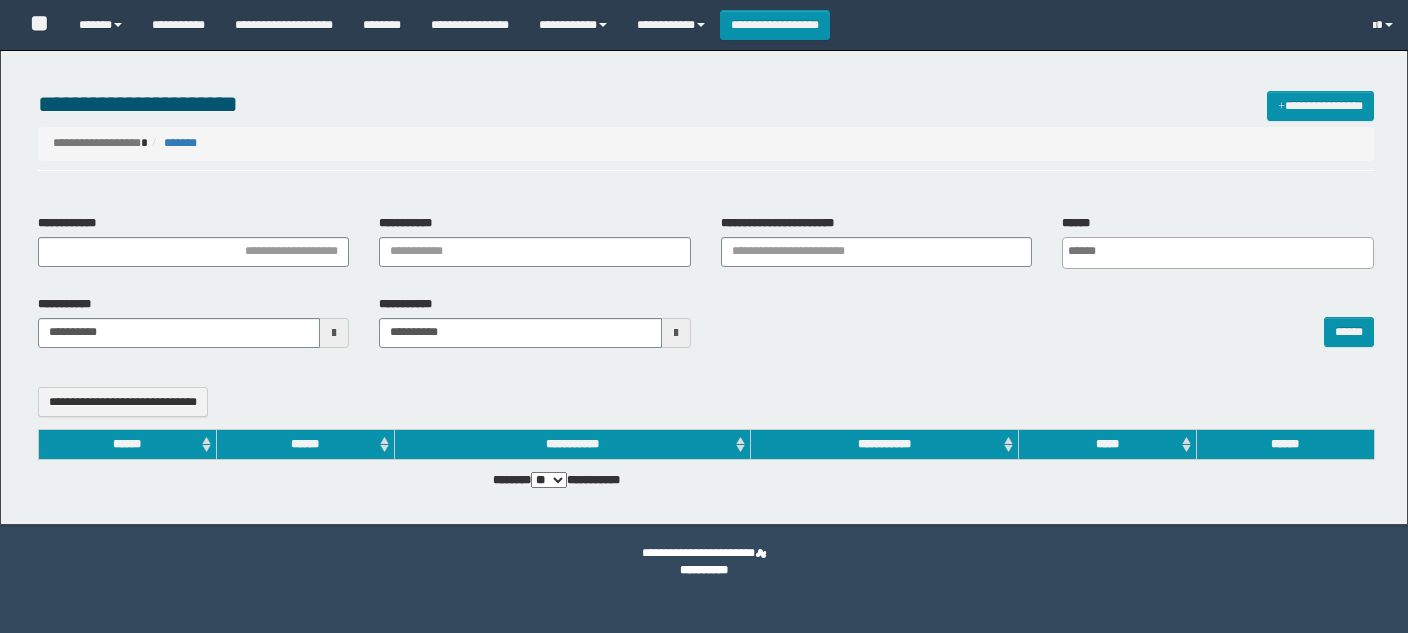 select 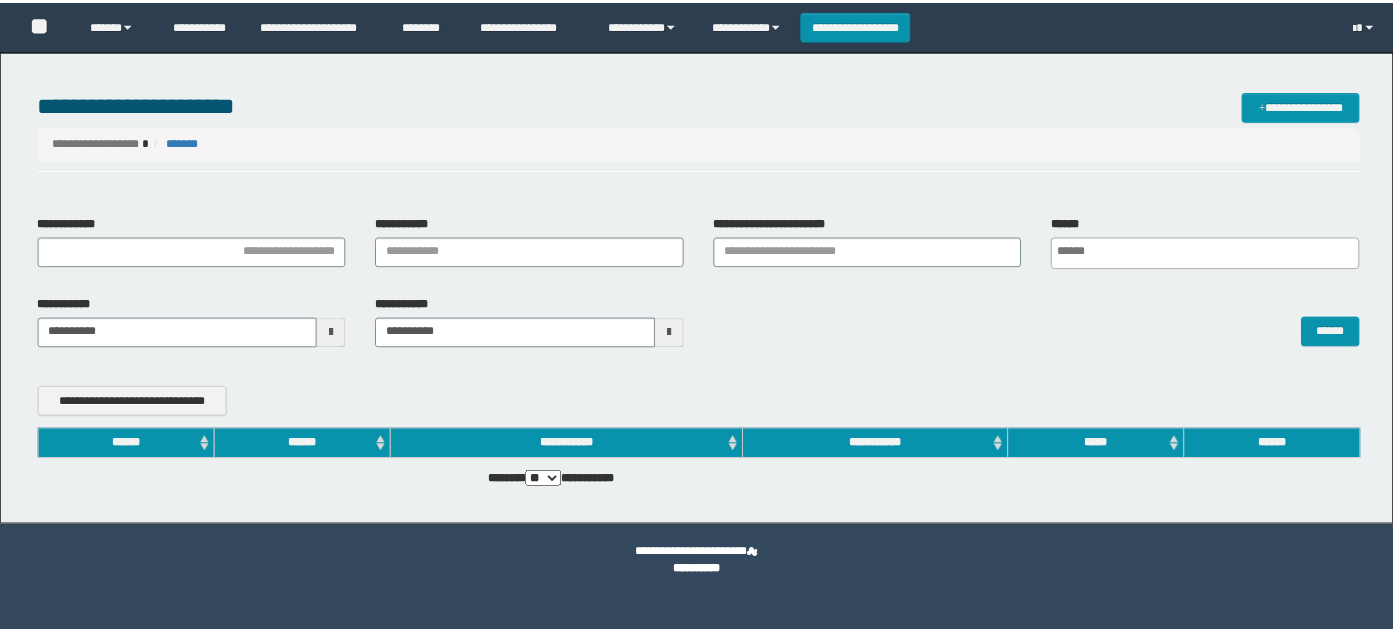 scroll, scrollTop: 0, scrollLeft: 0, axis: both 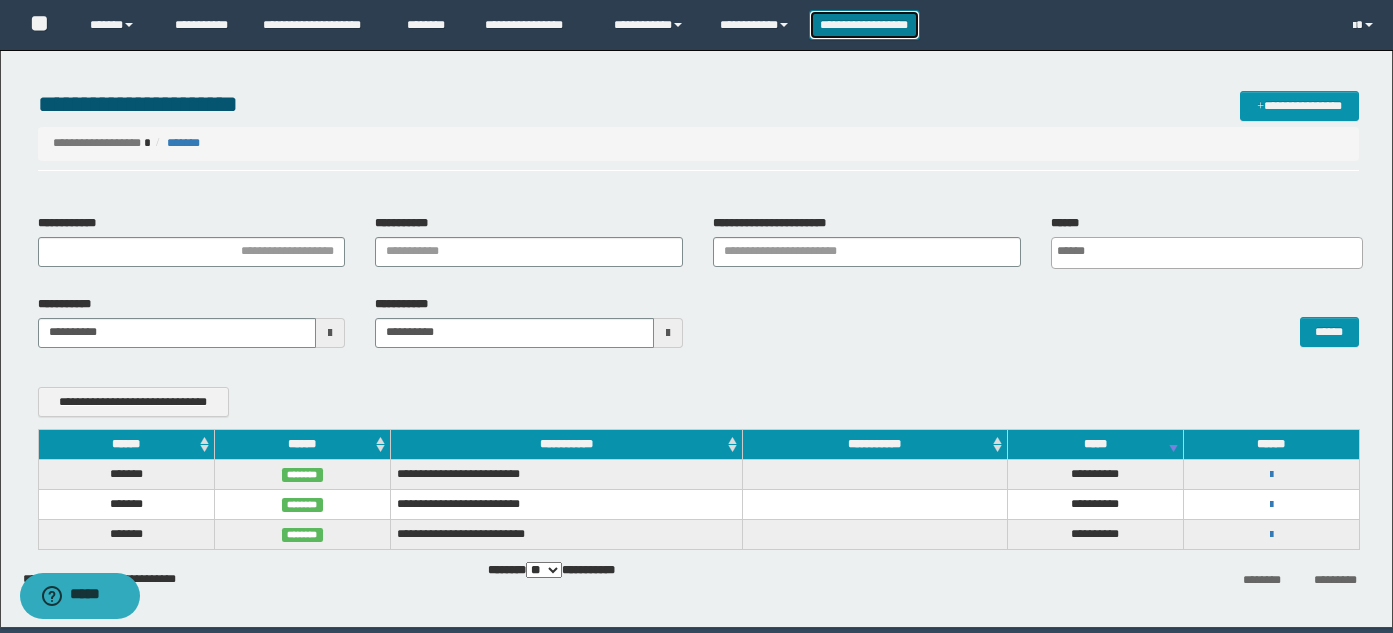 click on "**********" at bounding box center [864, 25] 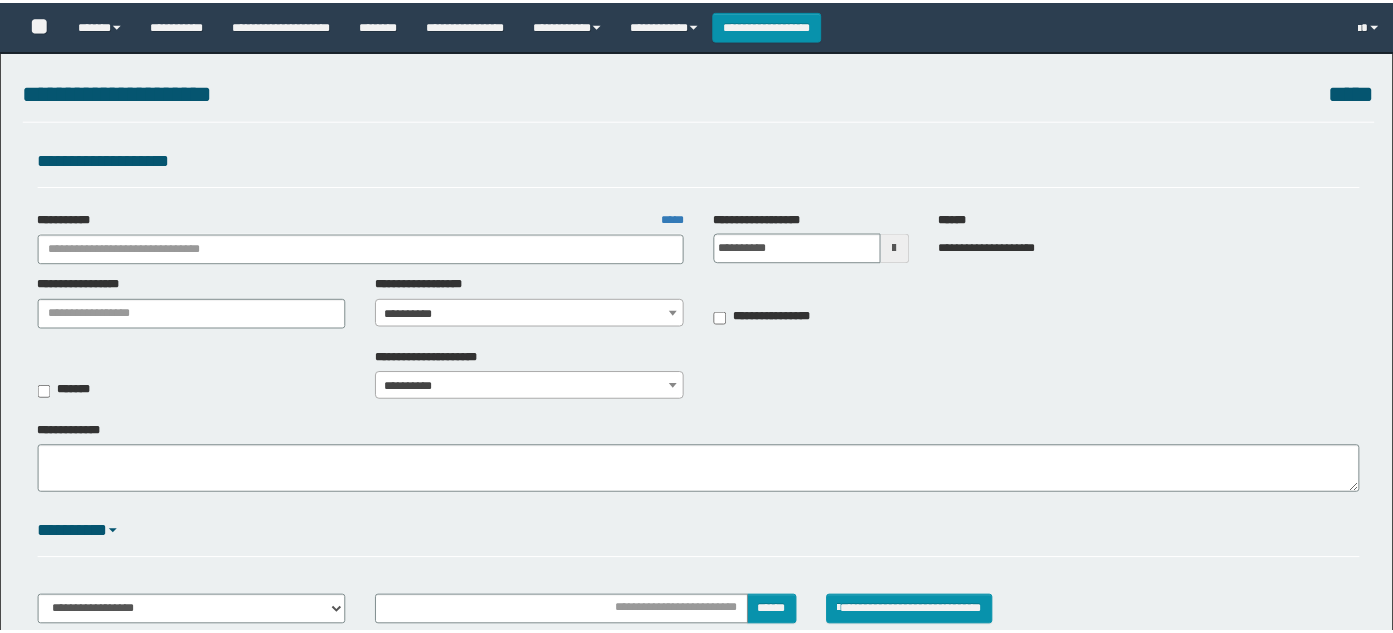scroll, scrollTop: 0, scrollLeft: 0, axis: both 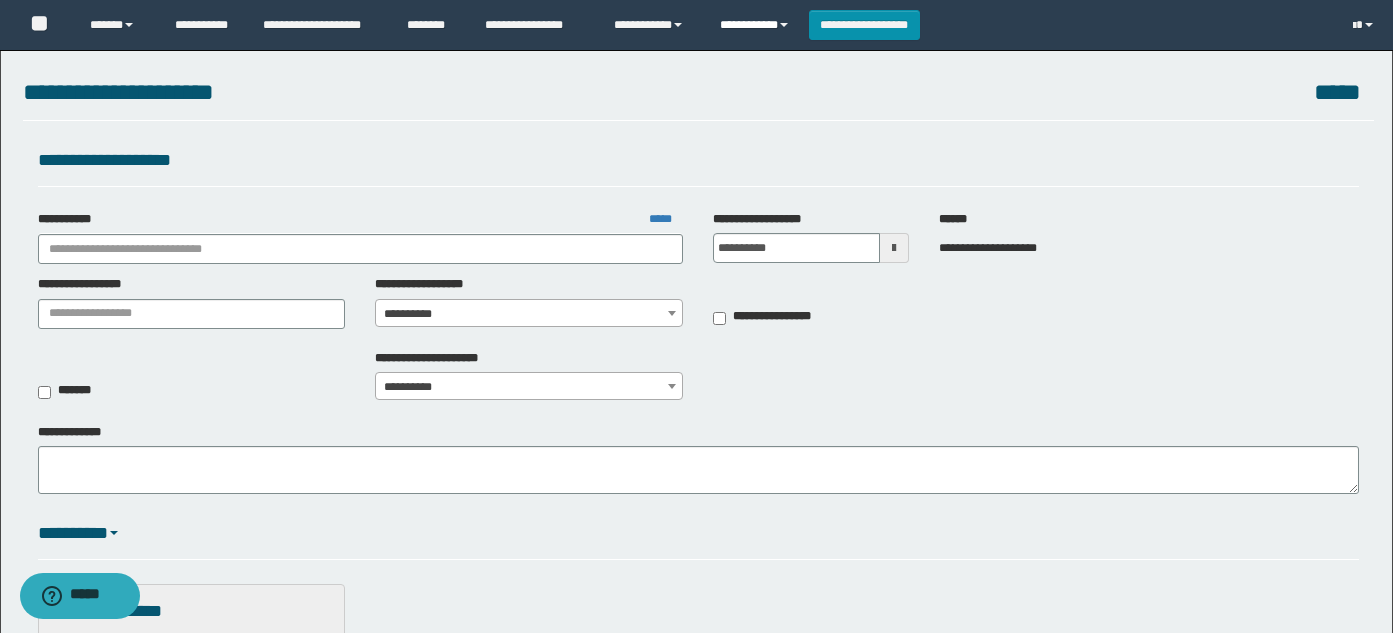 drag, startPoint x: 756, startPoint y: 14, endPoint x: 752, endPoint y: 37, distance: 23.345236 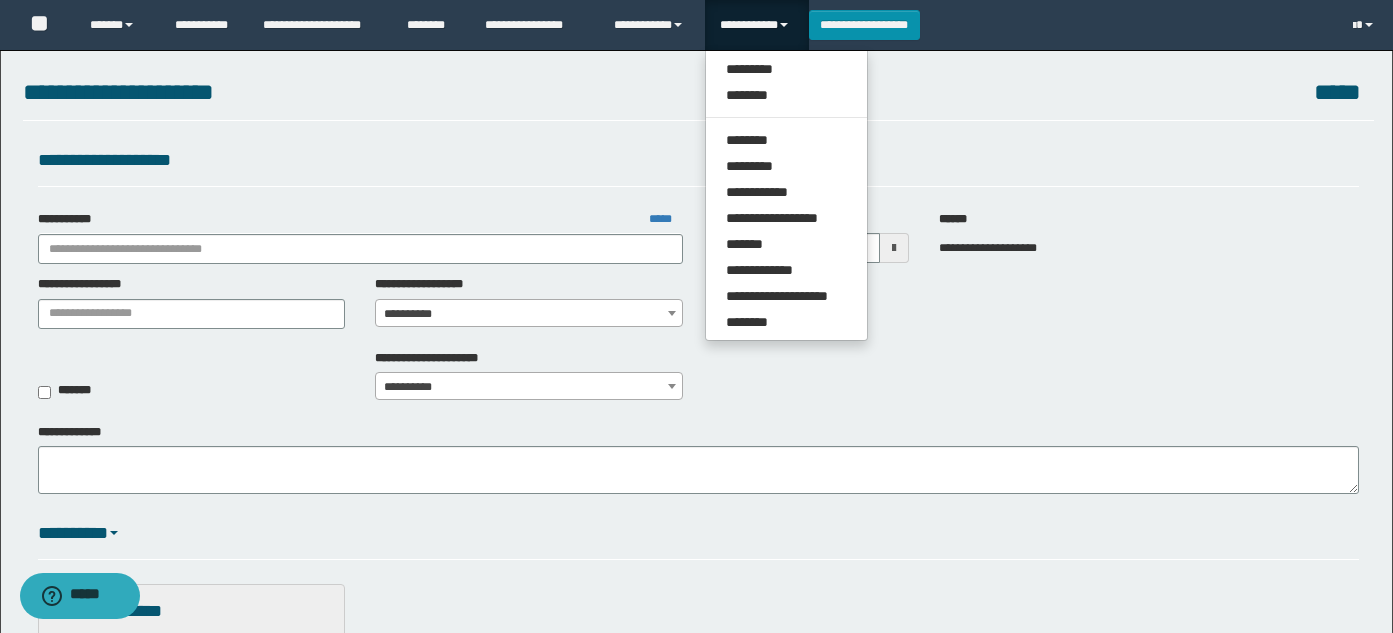 drag, startPoint x: 1054, startPoint y: 110, endPoint x: 1015, endPoint y: 116, distance: 39.45884 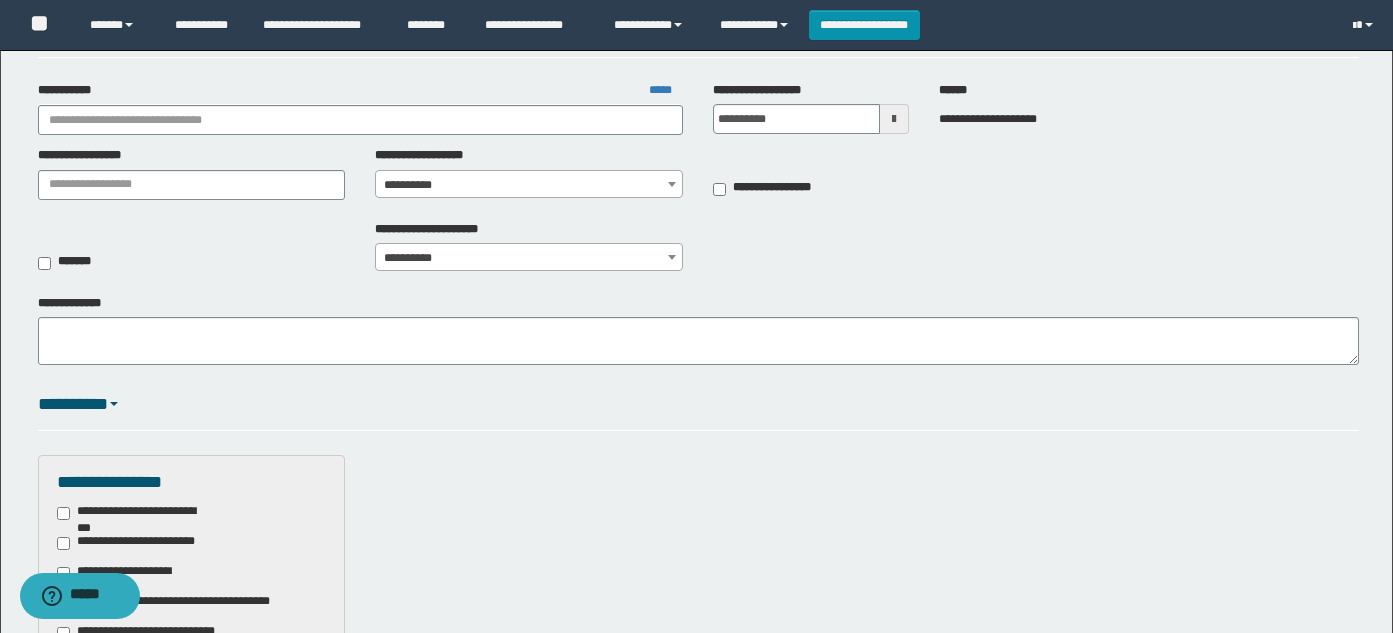 scroll, scrollTop: 0, scrollLeft: 0, axis: both 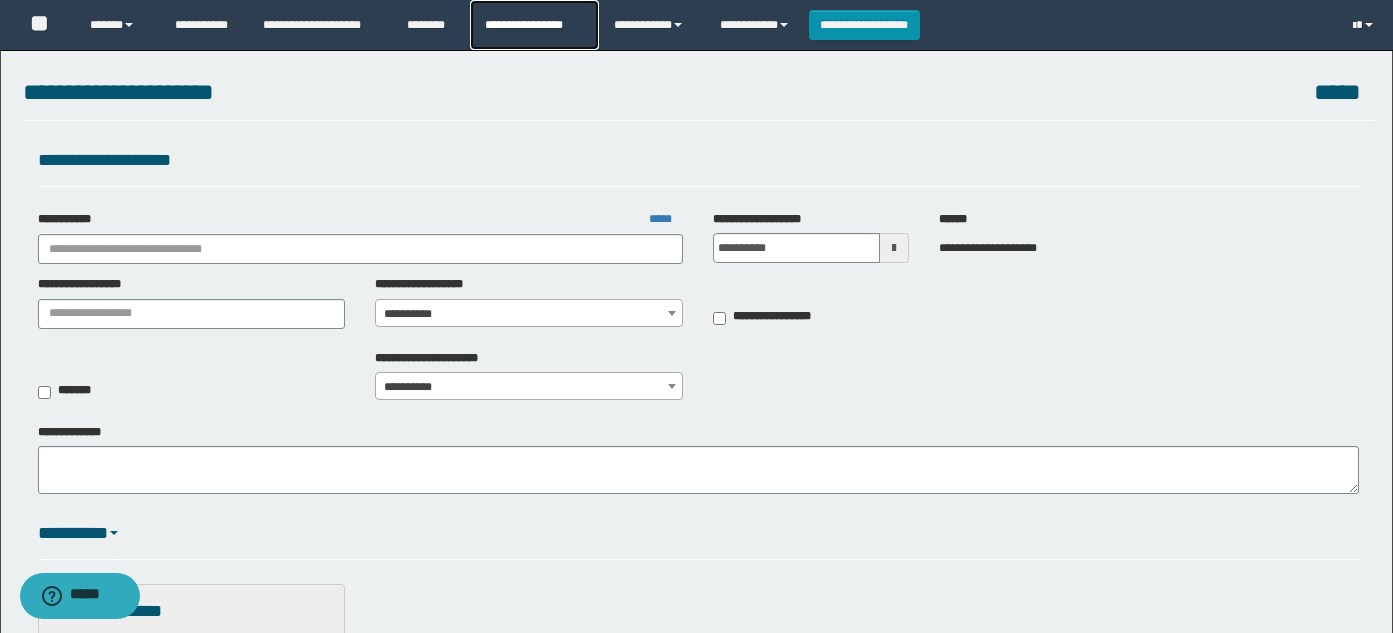 click on "**********" at bounding box center (534, 25) 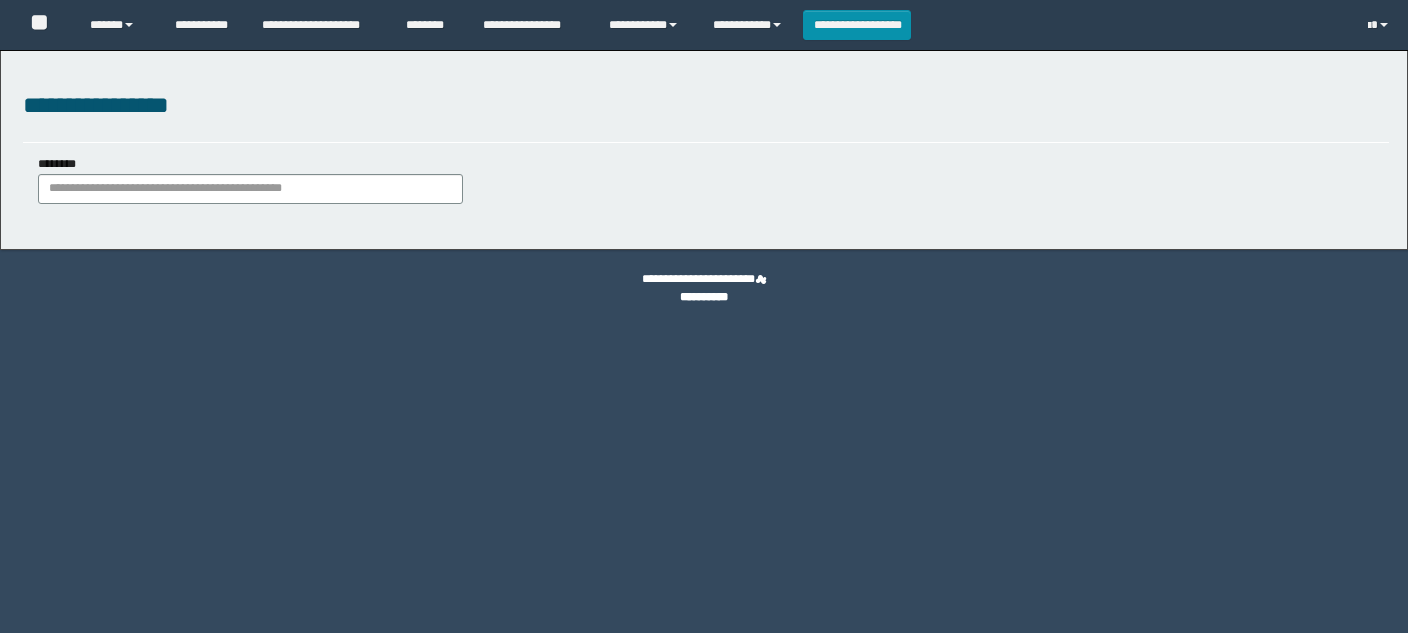 scroll, scrollTop: 0, scrollLeft: 0, axis: both 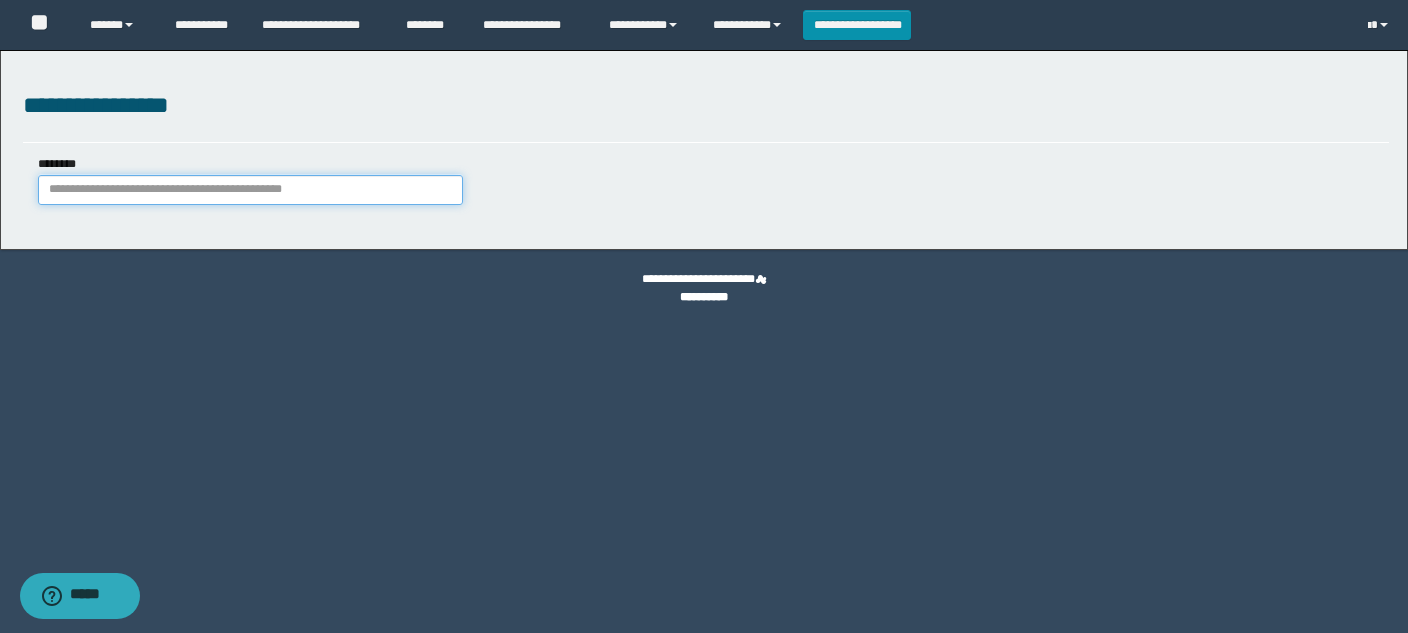click on "********" at bounding box center (250, 190) 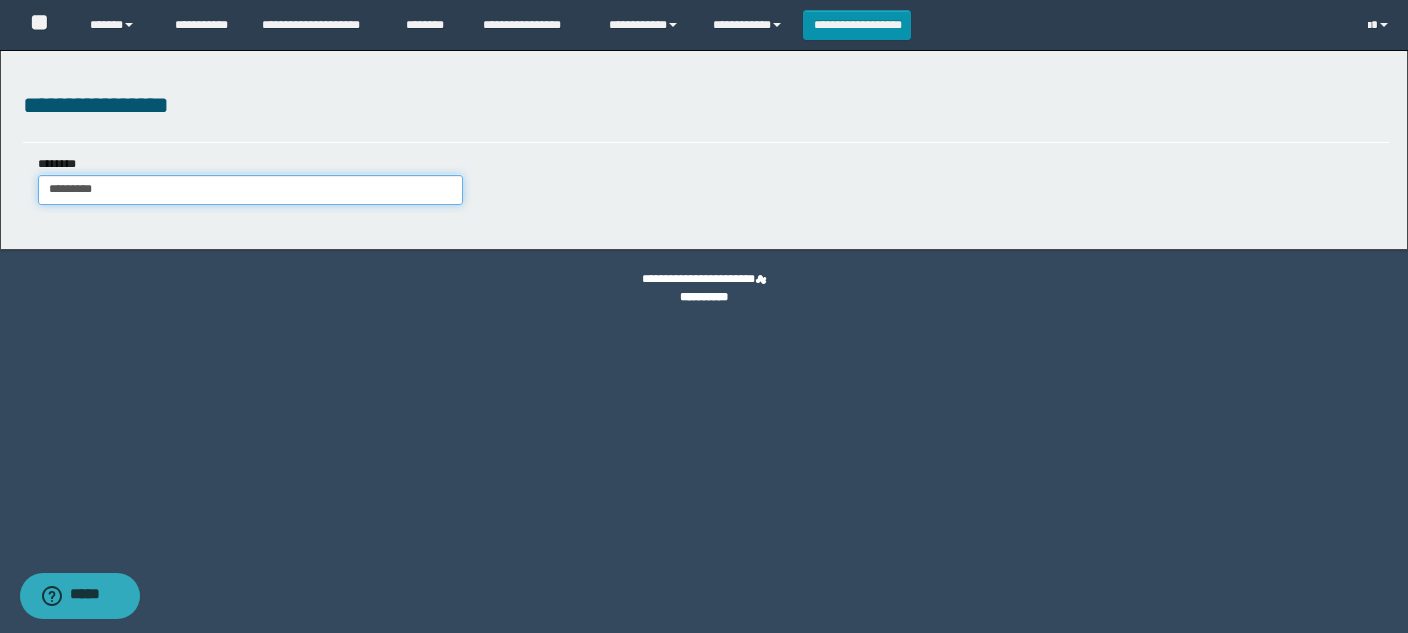 type on "**********" 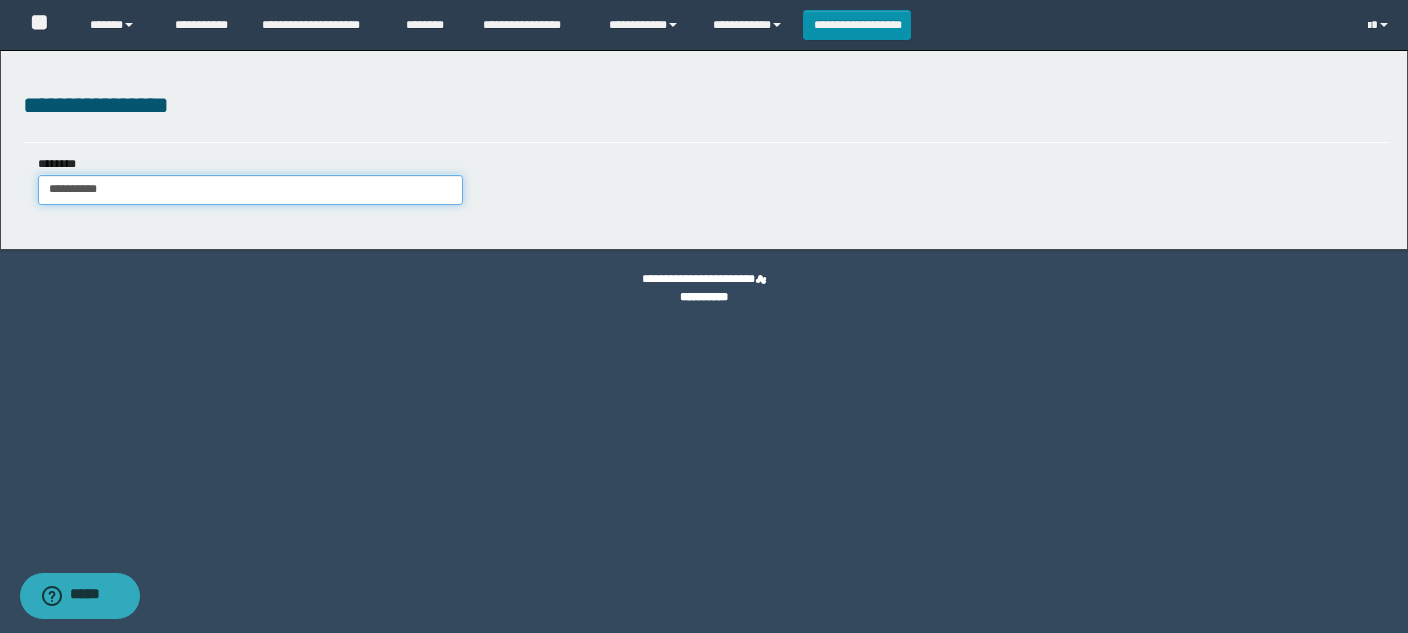 type on "**********" 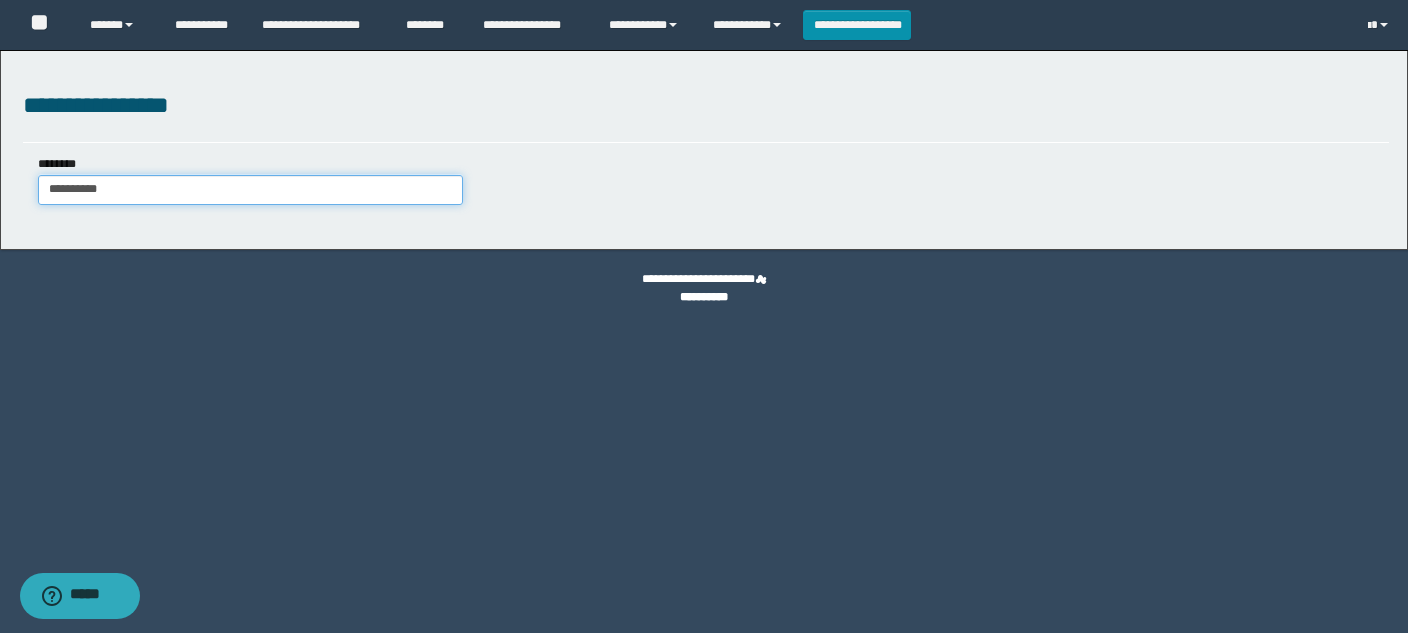 type on "**********" 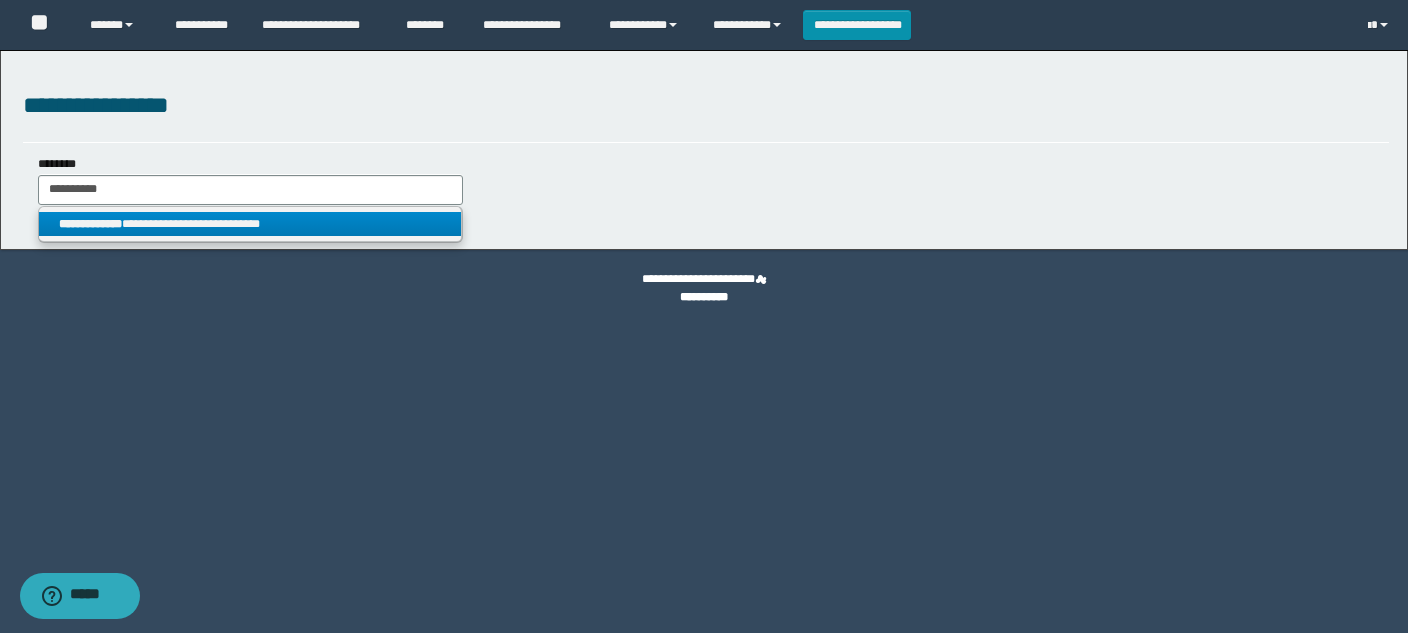 click on "**********" at bounding box center (250, 224) 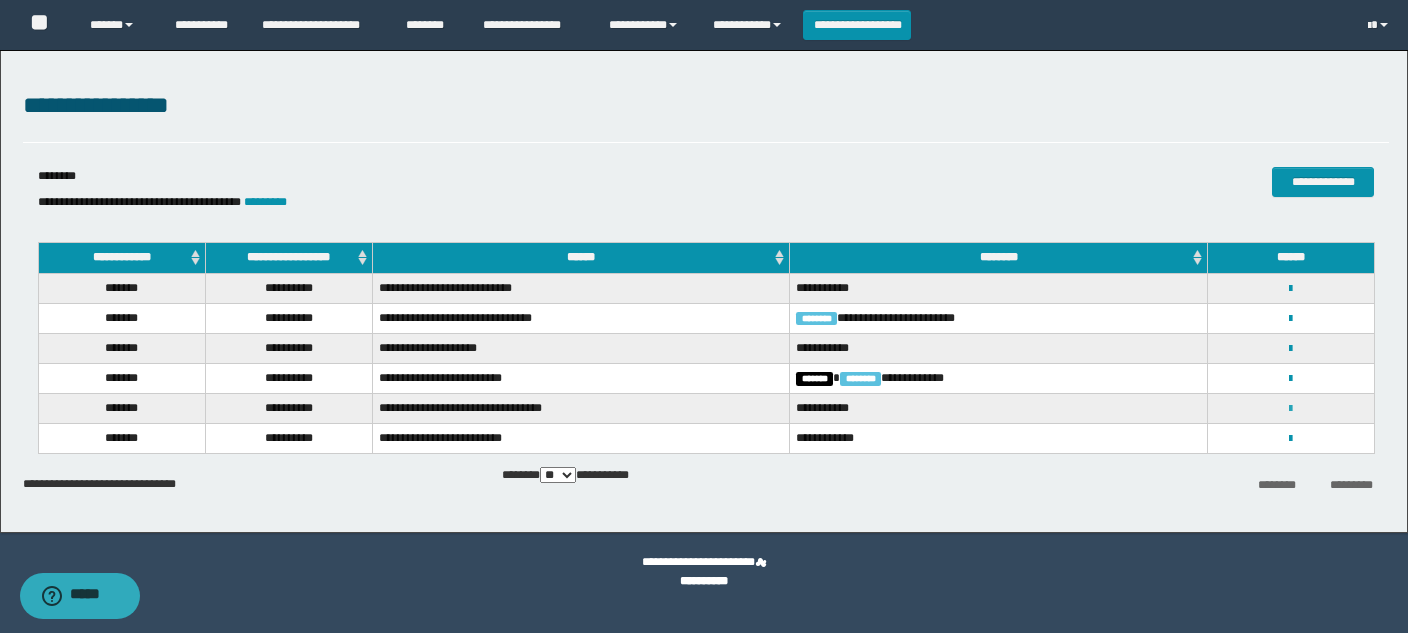 click at bounding box center [1290, 409] 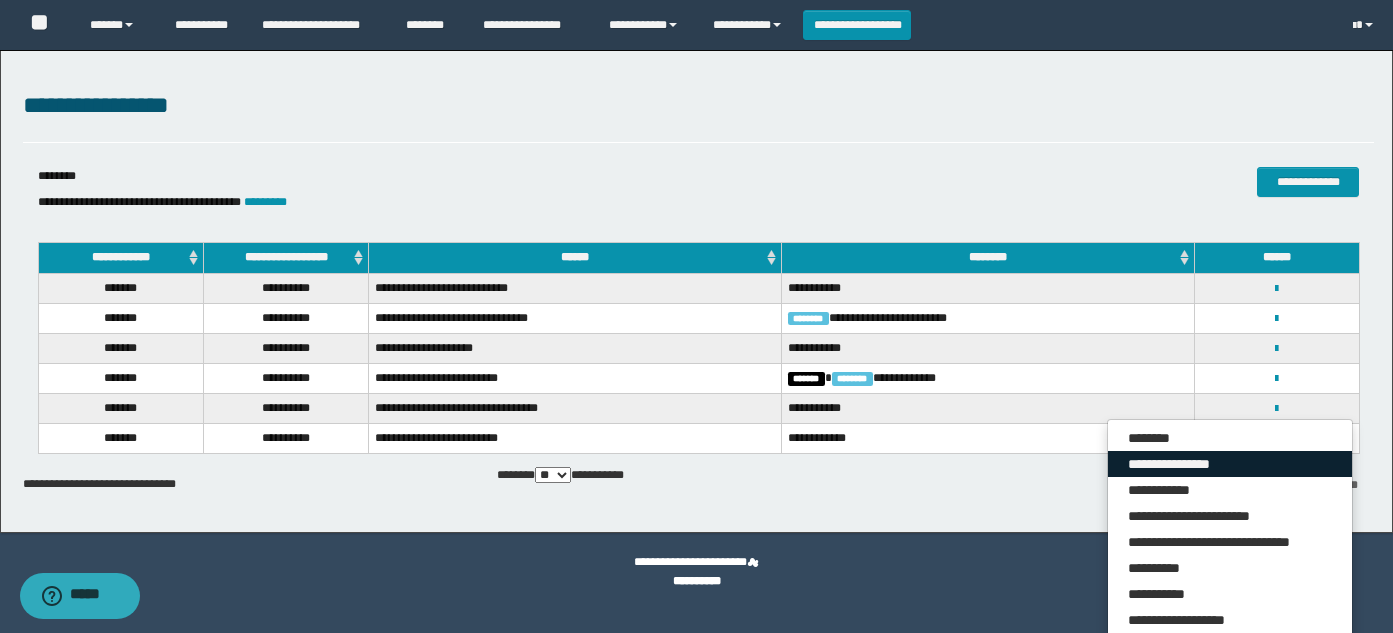 click on "**********" at bounding box center (1230, 464) 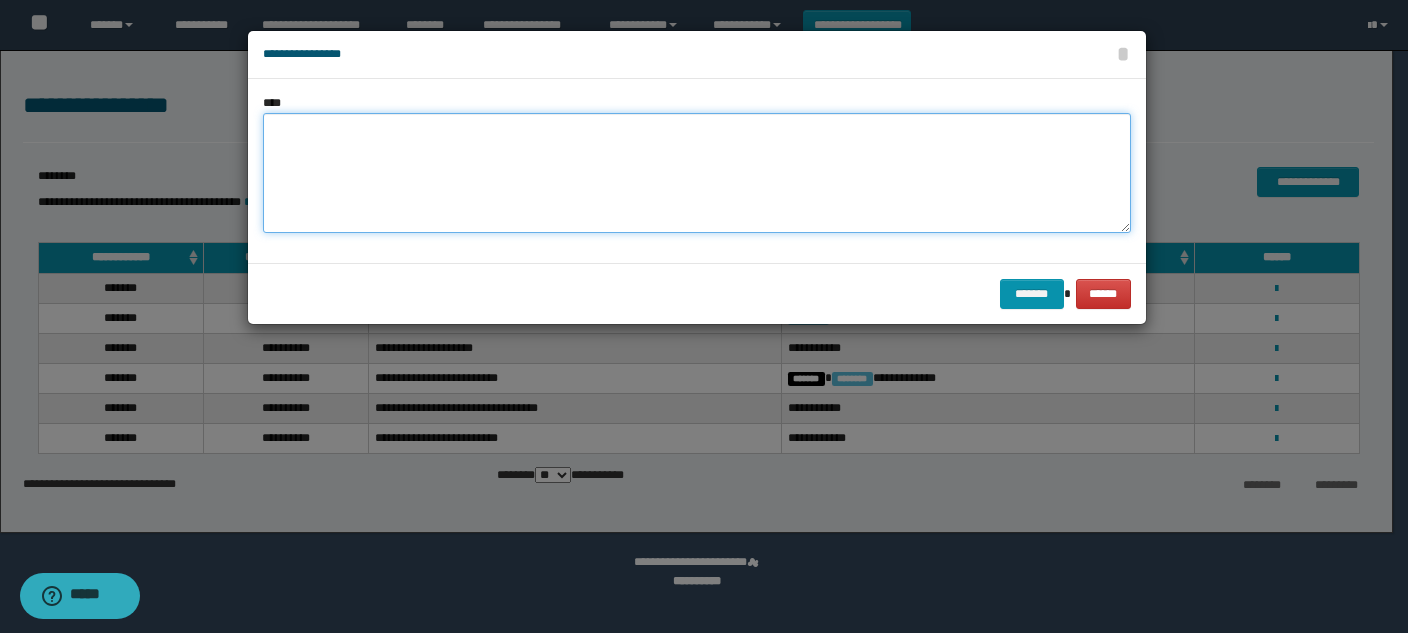 click at bounding box center (697, 173) 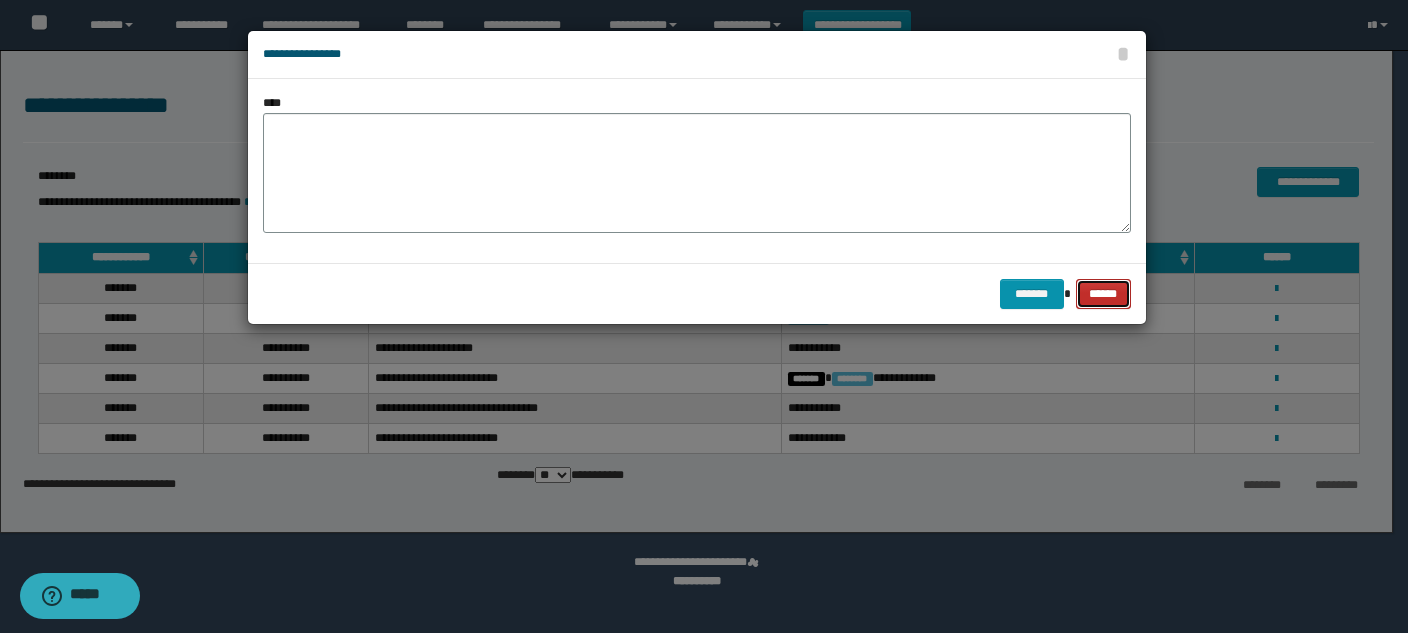 click on "******" at bounding box center (1103, 294) 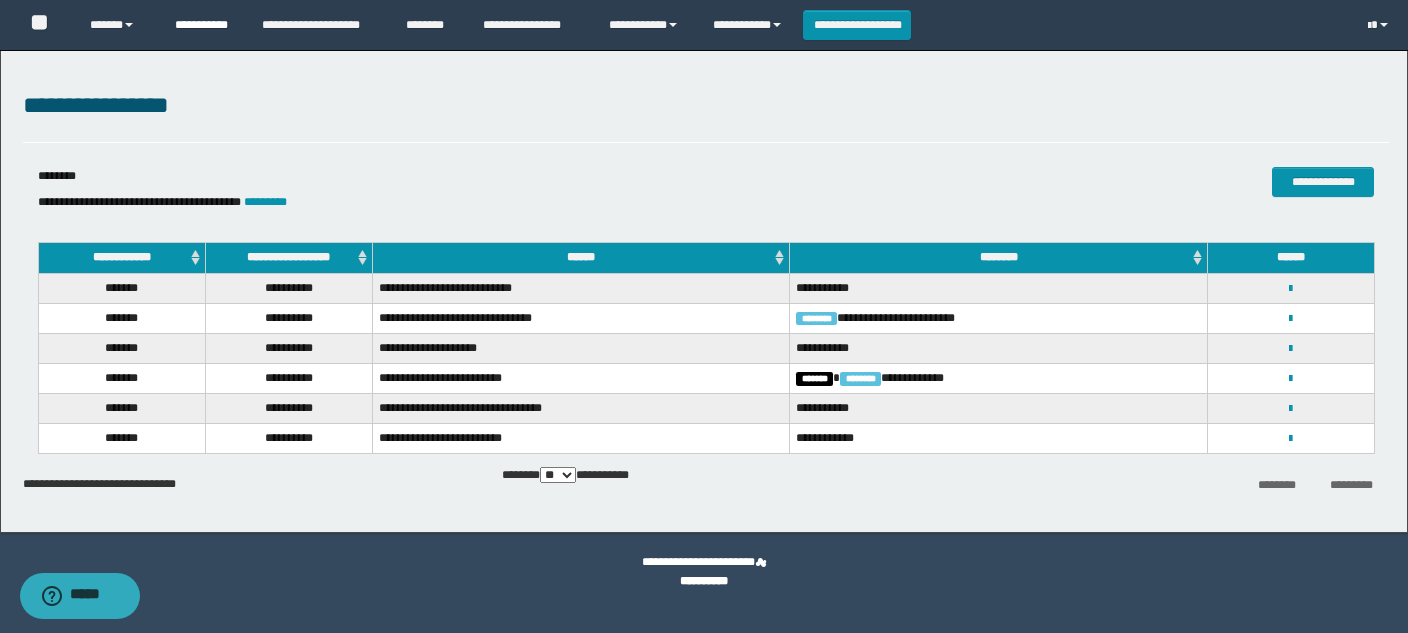 click on "**********" at bounding box center (203, 25) 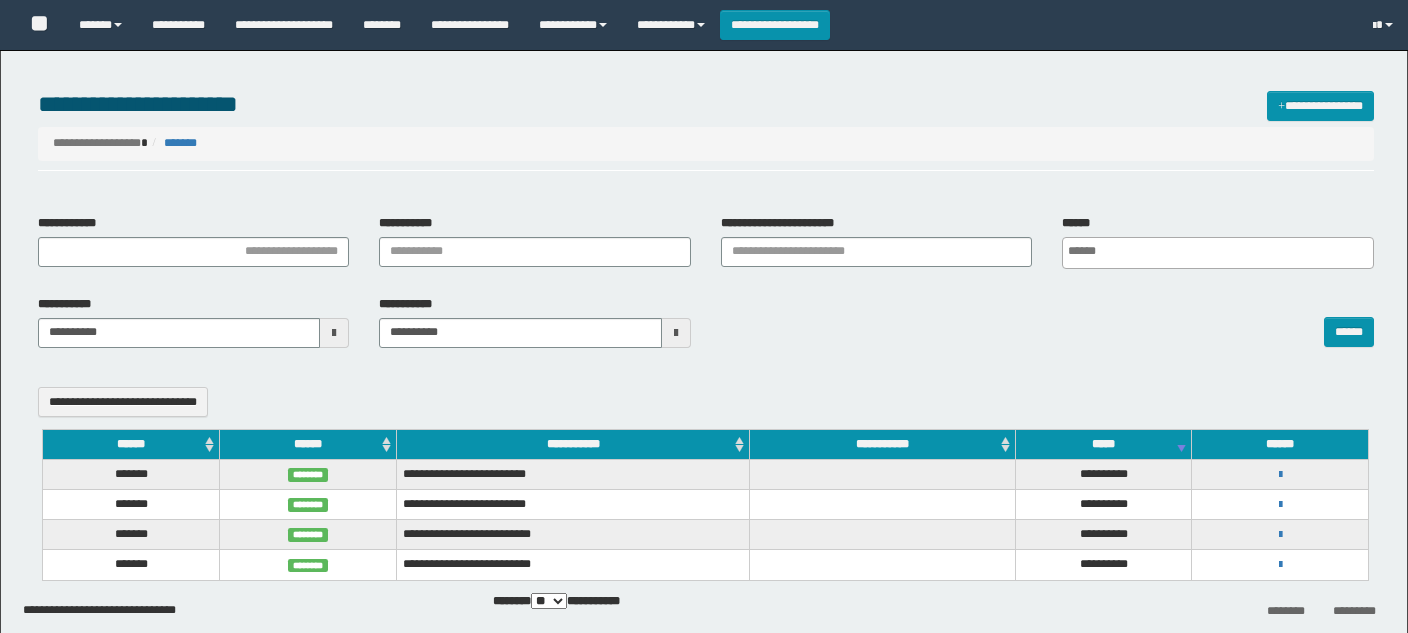 select 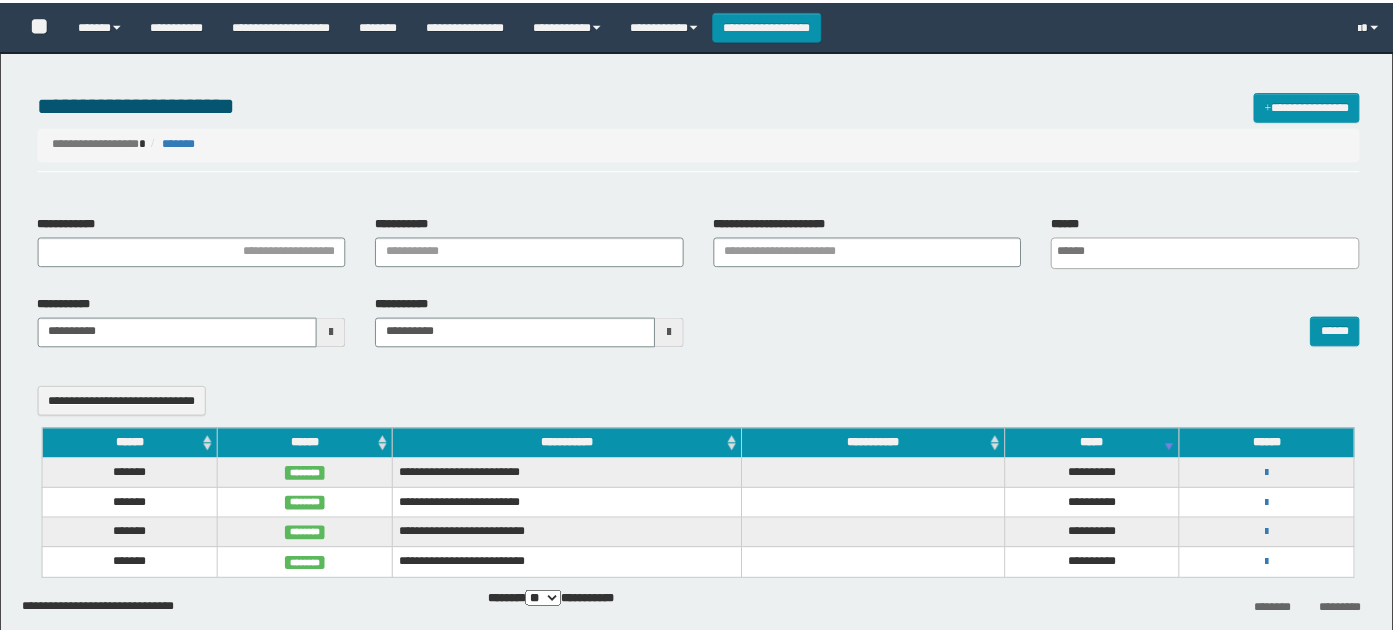 scroll, scrollTop: 0, scrollLeft: 0, axis: both 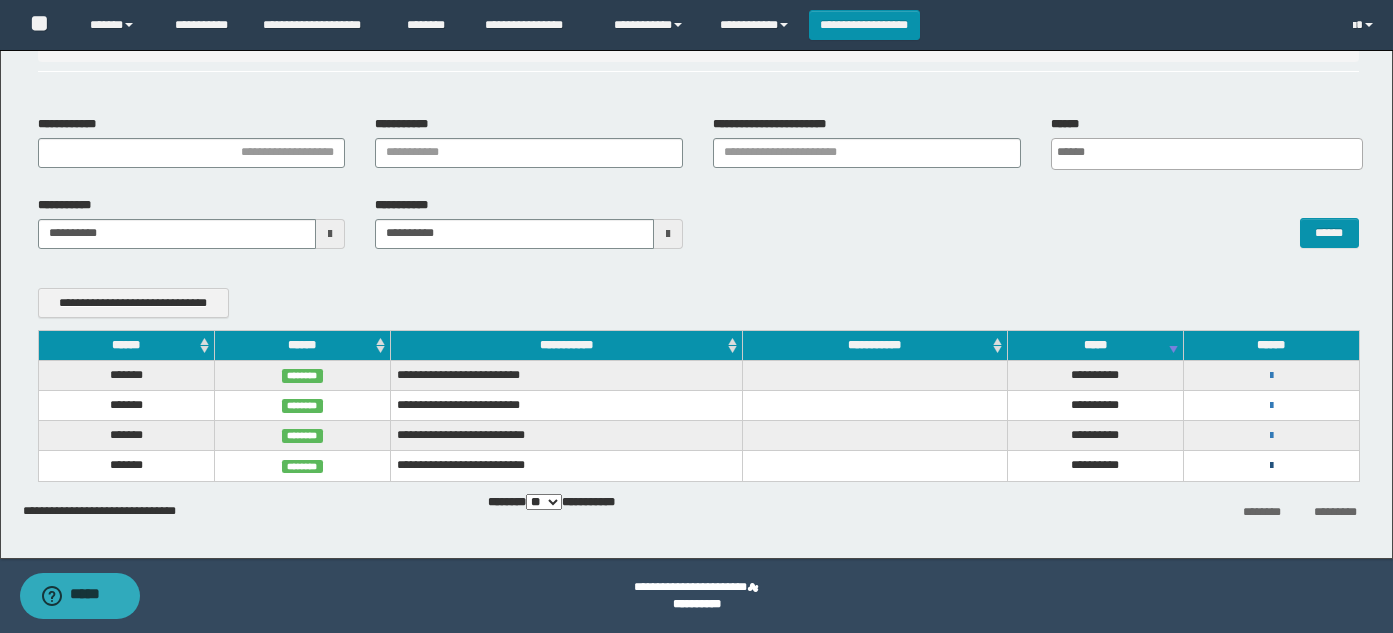 click at bounding box center (1271, 466) 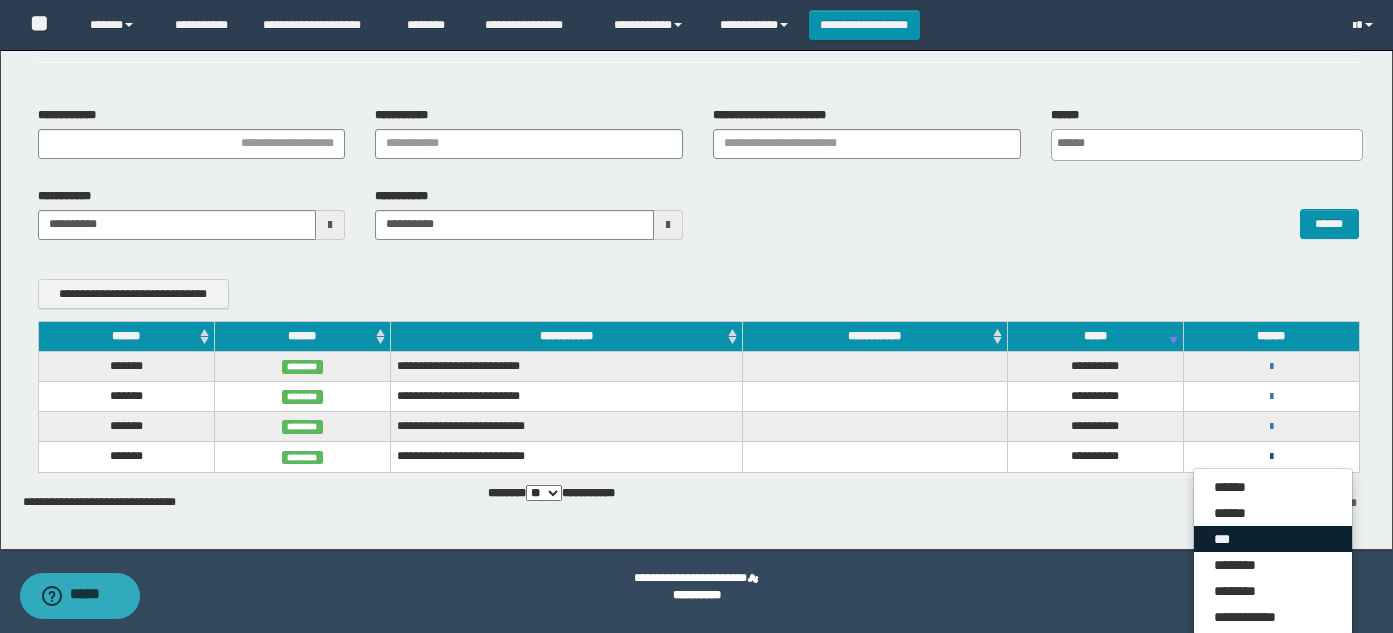 scroll, scrollTop: 111, scrollLeft: 0, axis: vertical 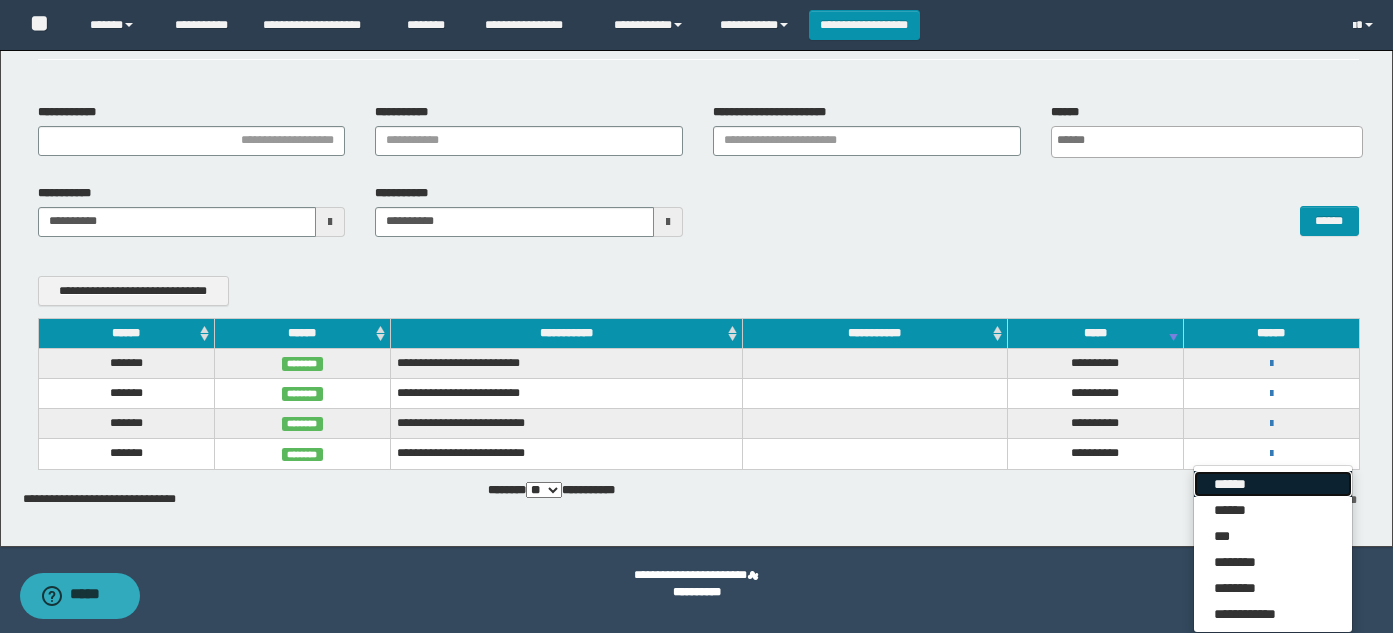 click on "******" at bounding box center [1273, 484] 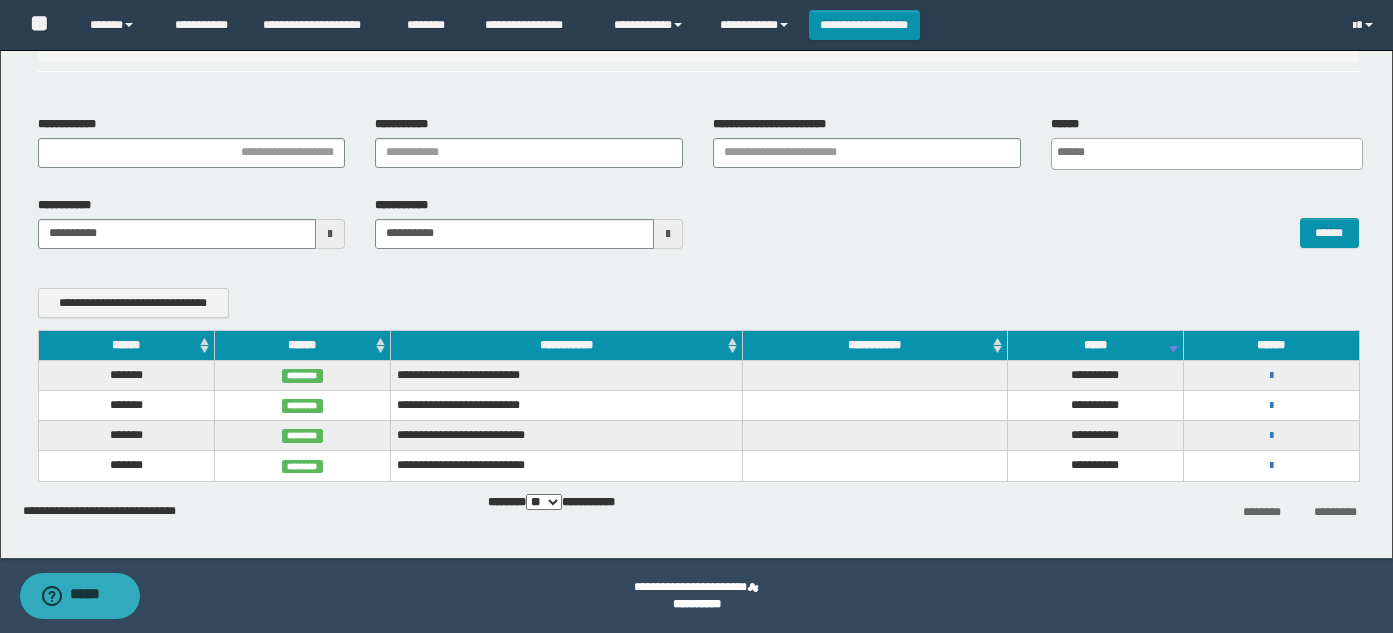 scroll, scrollTop: 99, scrollLeft: 0, axis: vertical 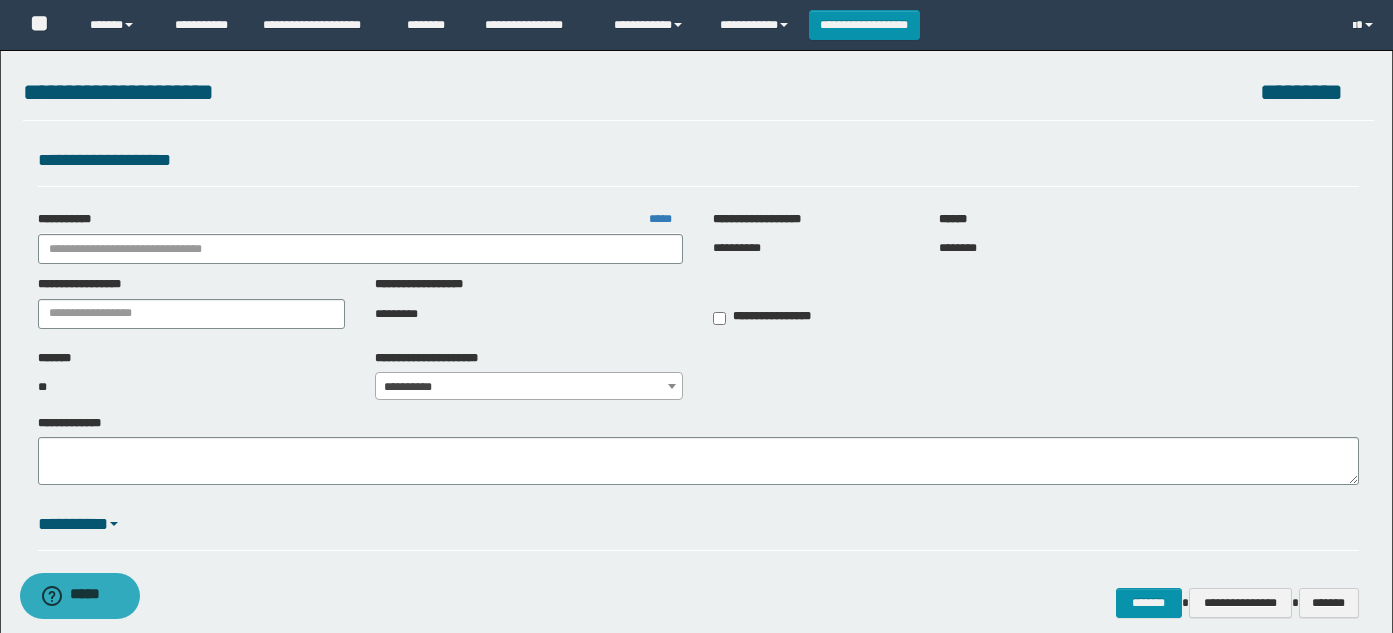type on "**********" 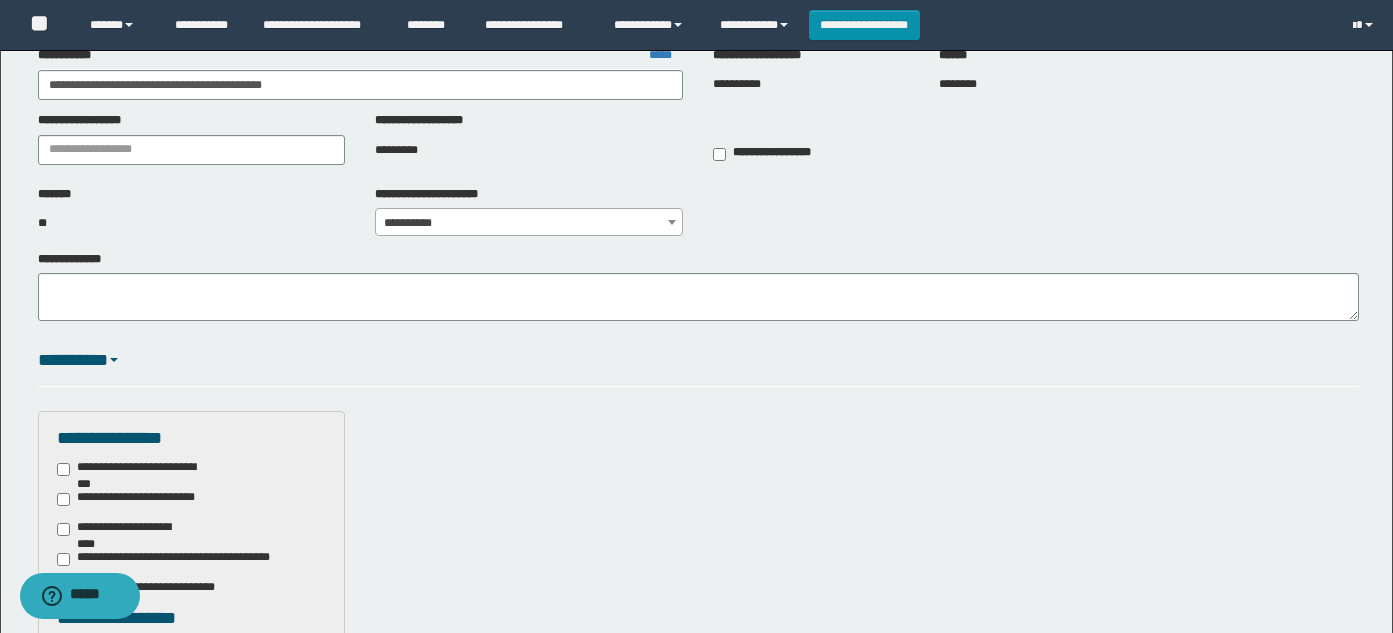 scroll, scrollTop: 0, scrollLeft: 0, axis: both 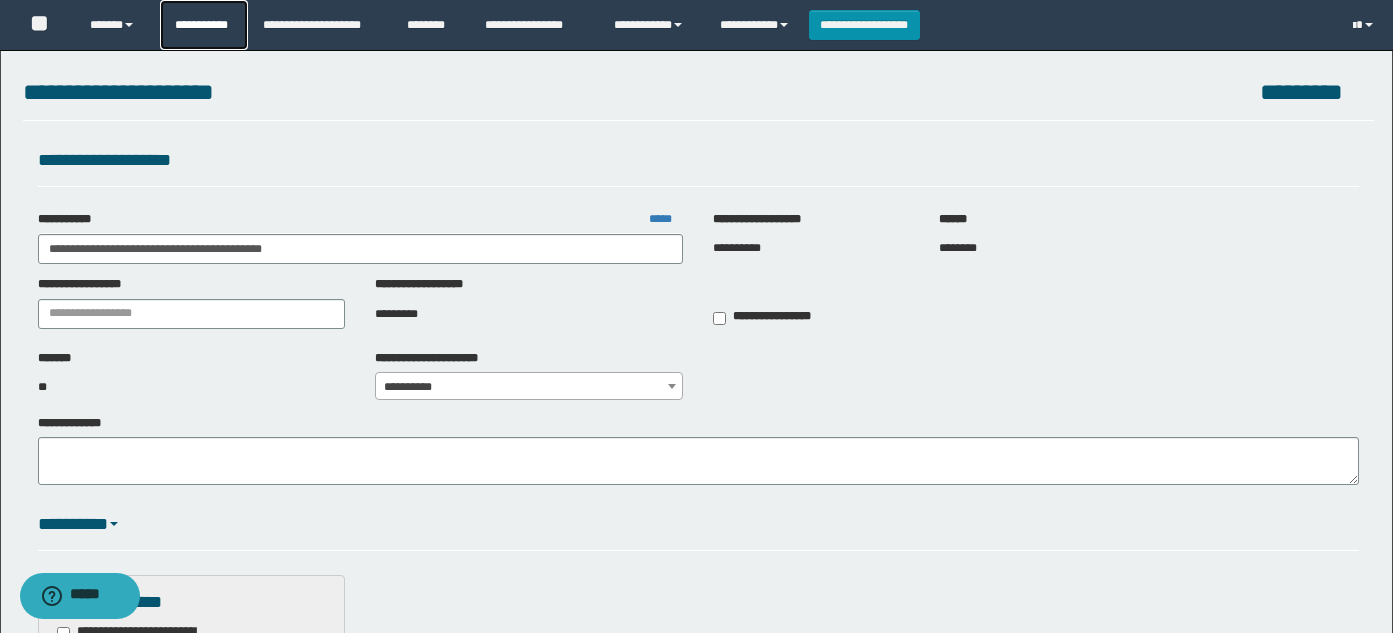 click on "**********" at bounding box center (204, 25) 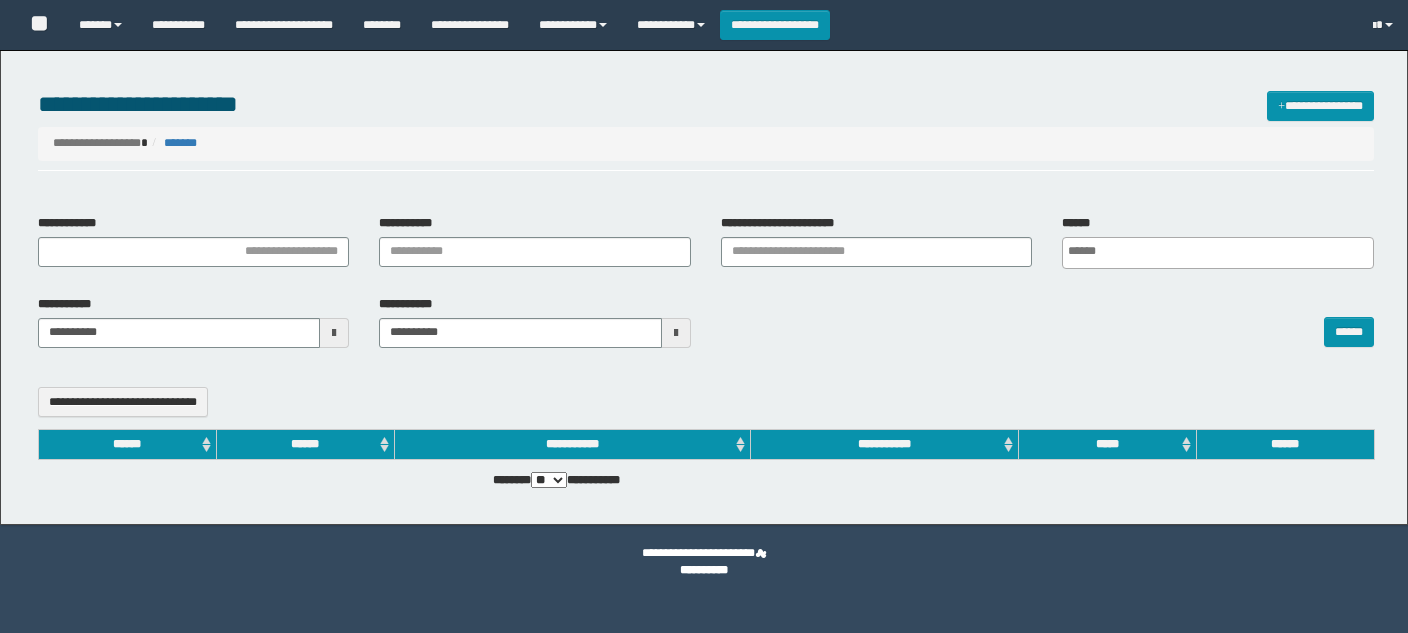 select 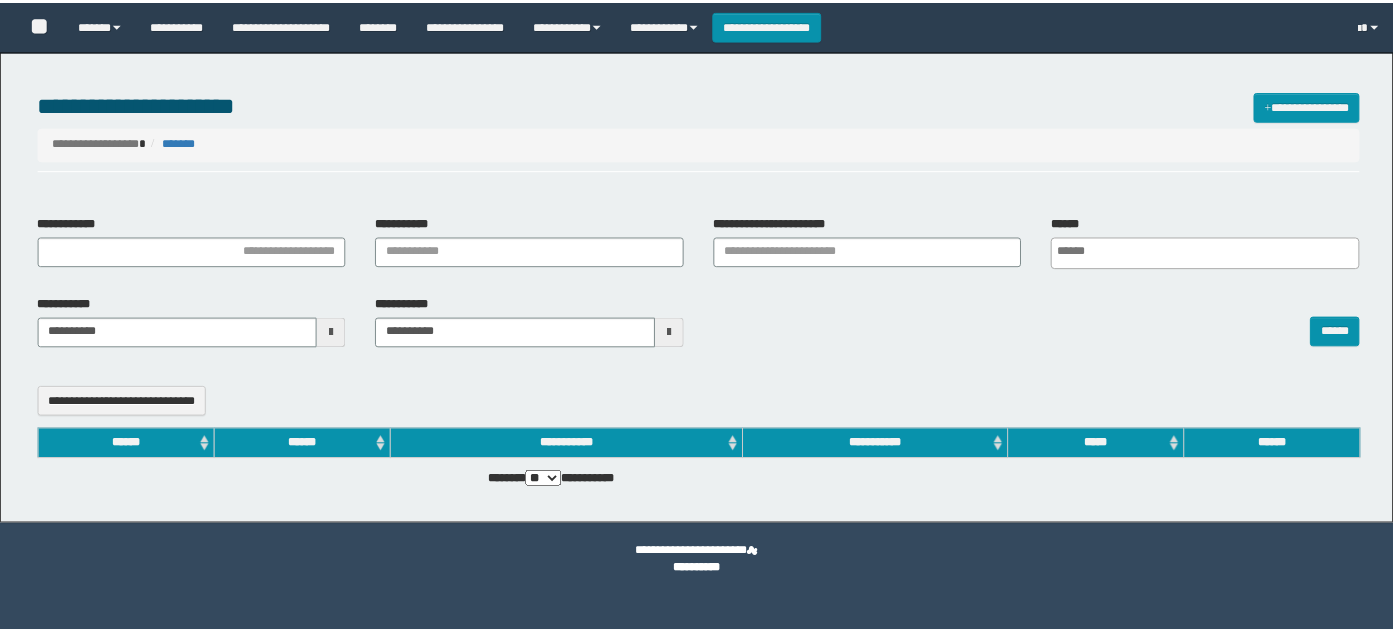 scroll, scrollTop: 0, scrollLeft: 0, axis: both 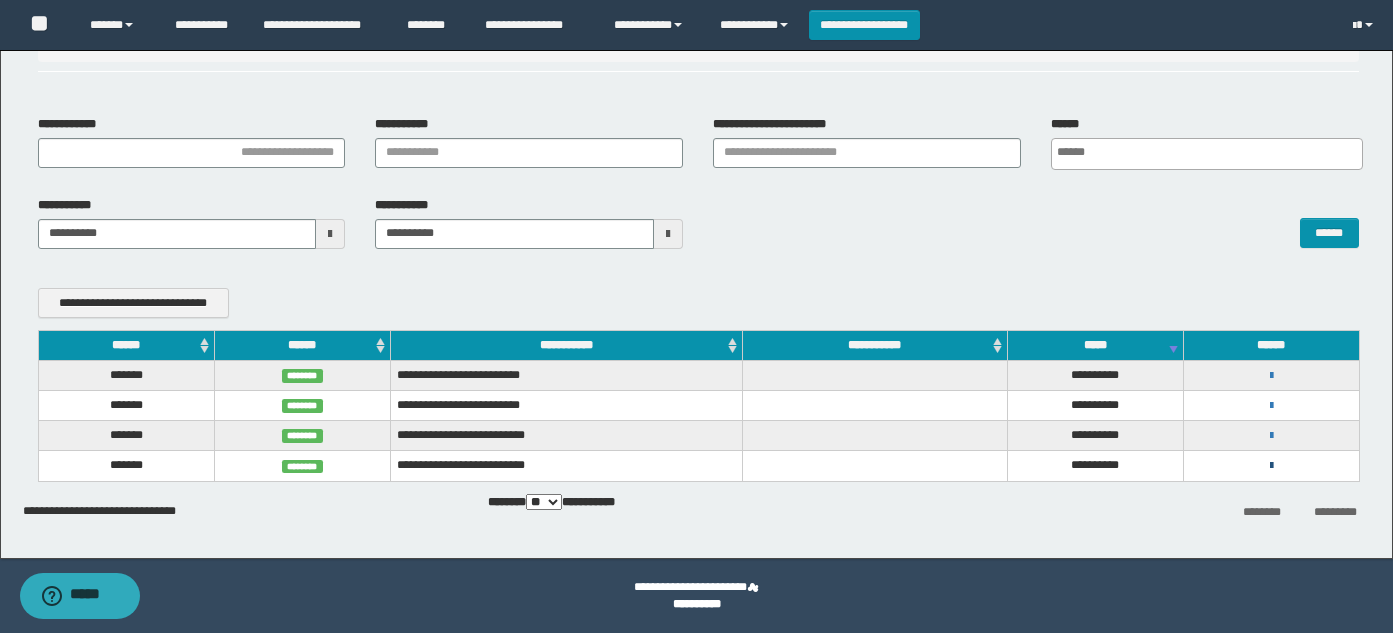 click at bounding box center [1271, 466] 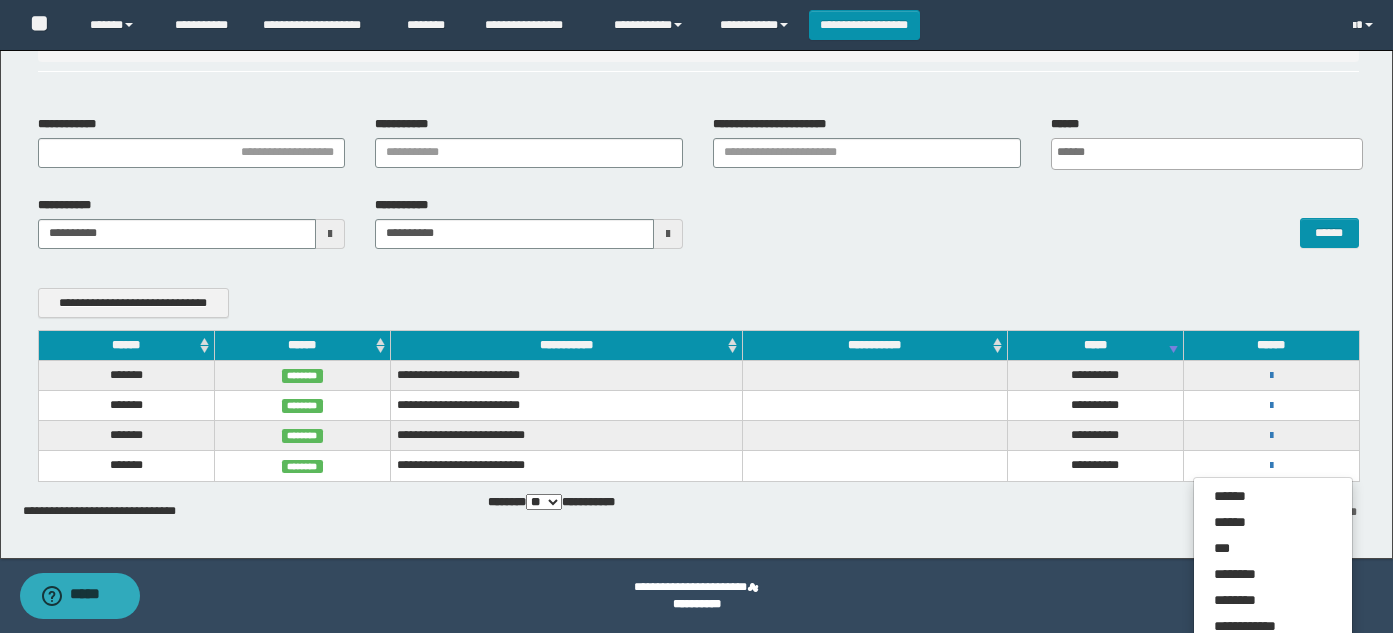 click on "******" at bounding box center [1036, 223] 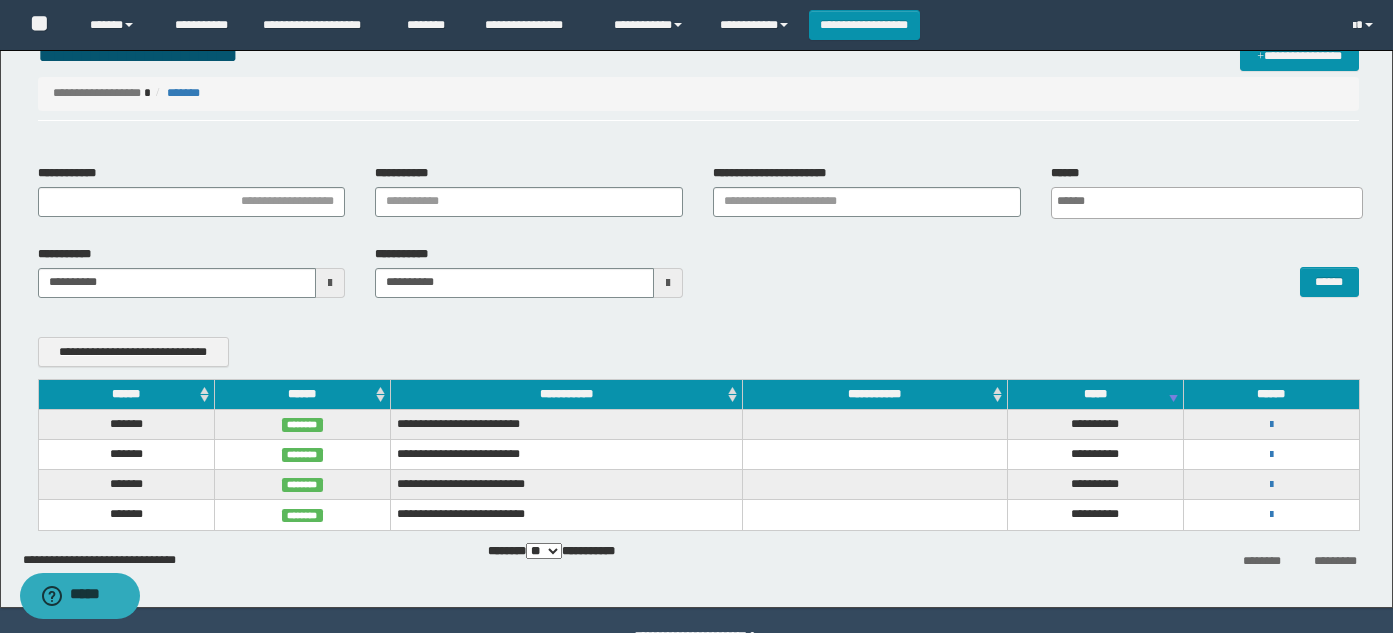 scroll, scrollTop: 0, scrollLeft: 0, axis: both 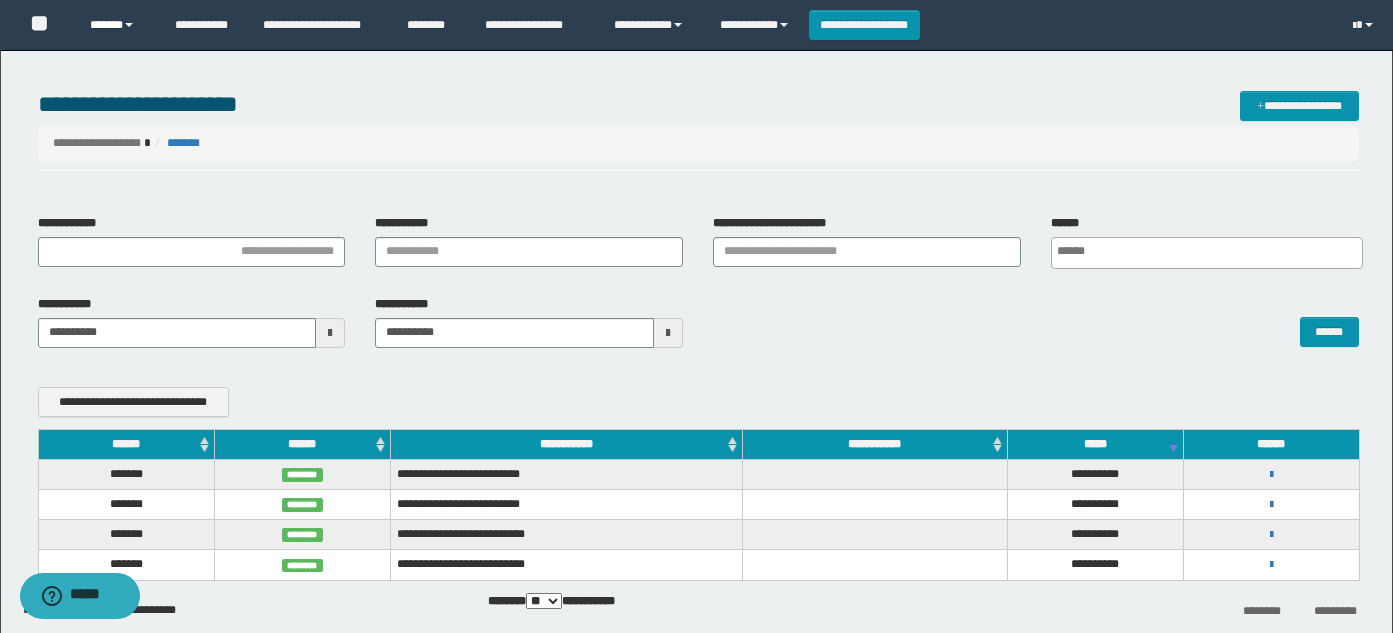 click on "******" at bounding box center [117, 25] 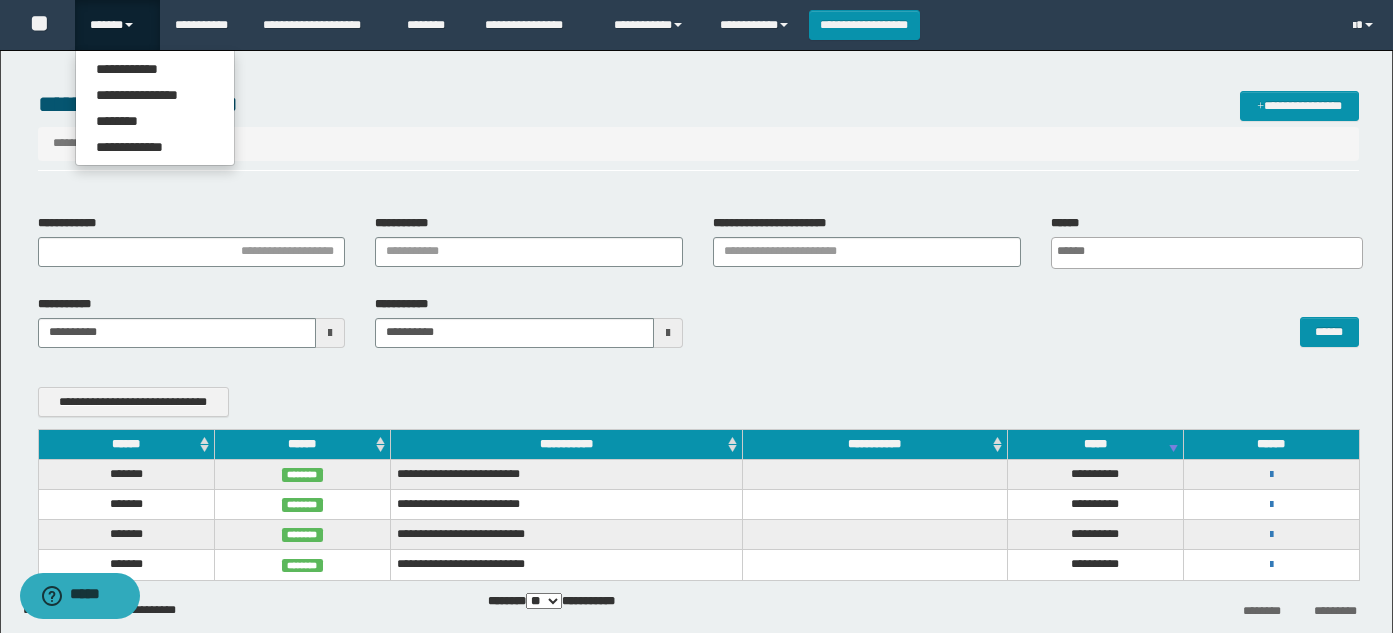 scroll, scrollTop: 99, scrollLeft: 0, axis: vertical 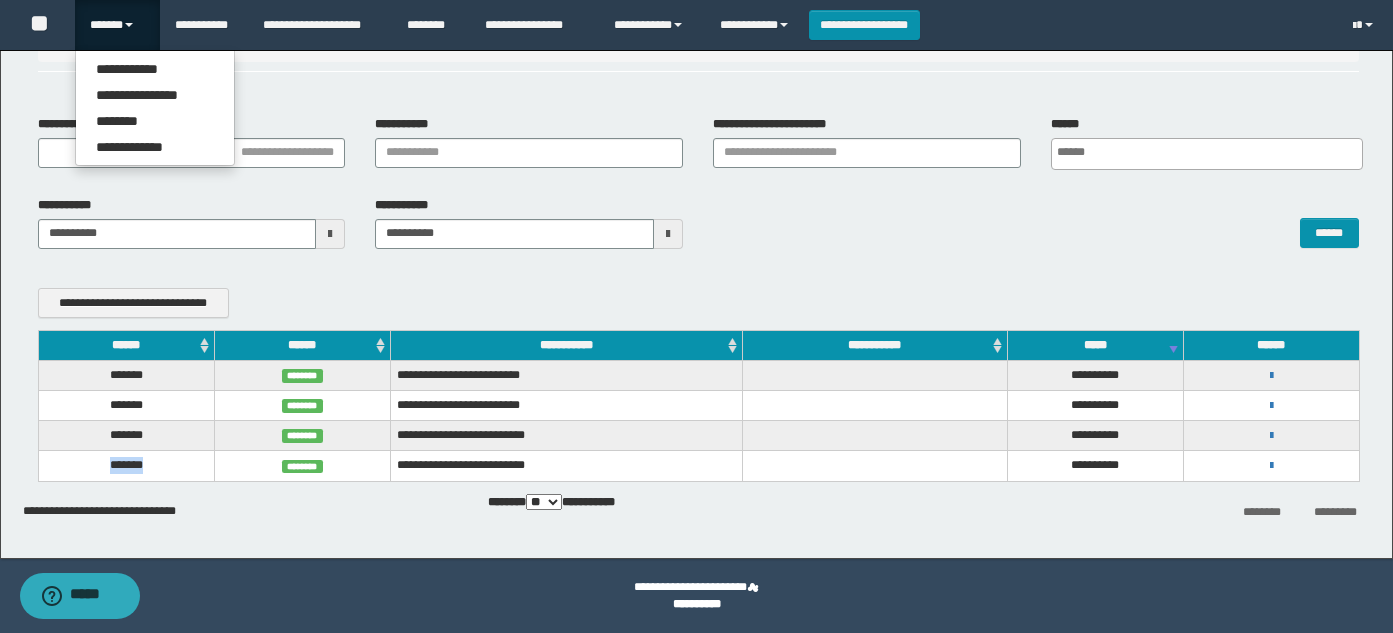 drag, startPoint x: 154, startPoint y: 464, endPoint x: 100, endPoint y: 464, distance: 54 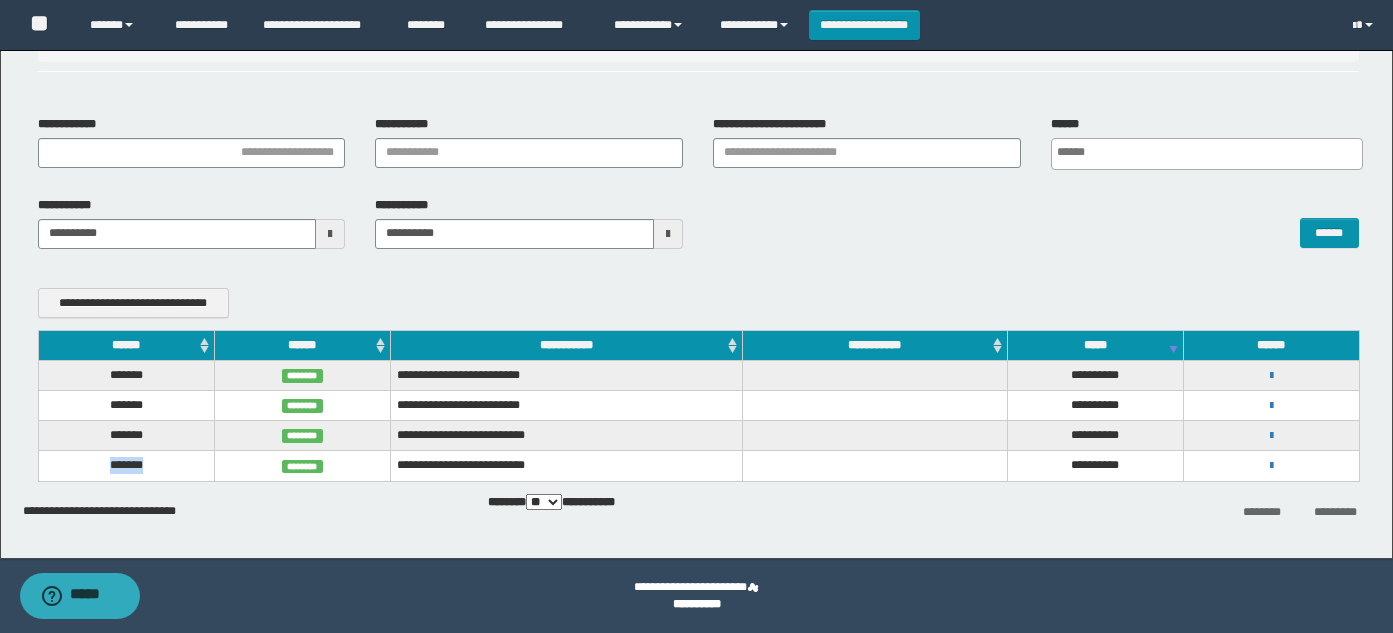 copy on "*******" 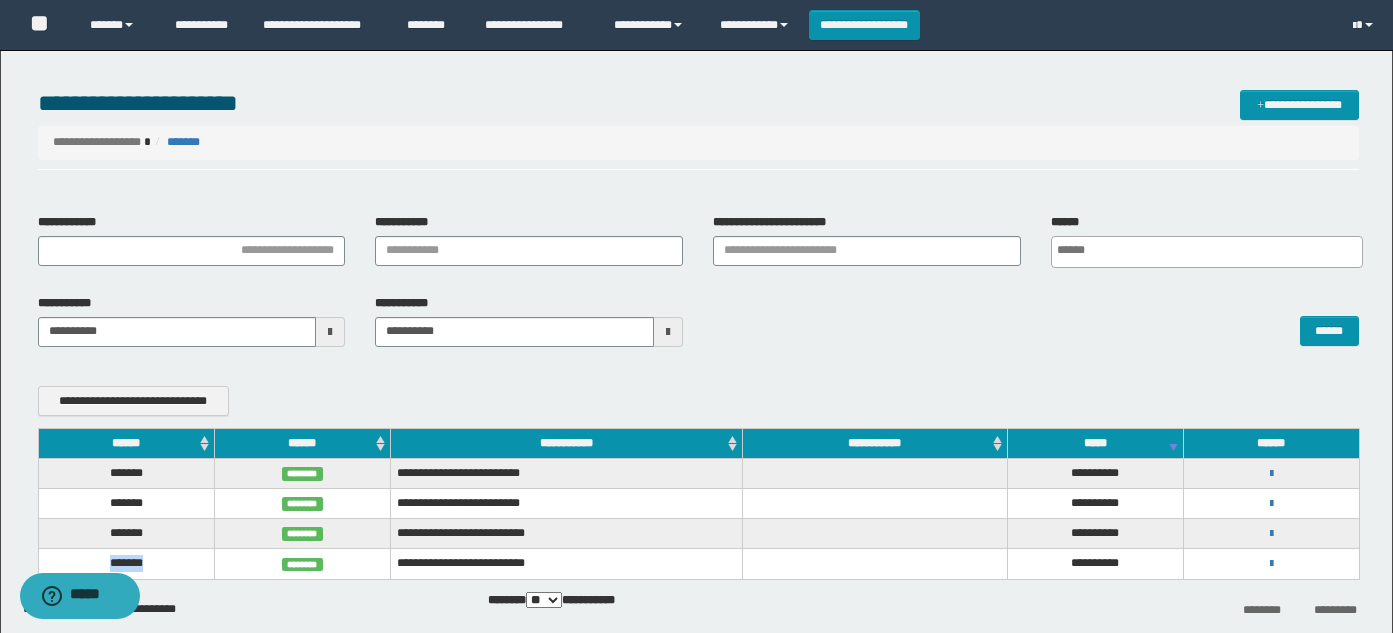 scroll, scrollTop: 0, scrollLeft: 0, axis: both 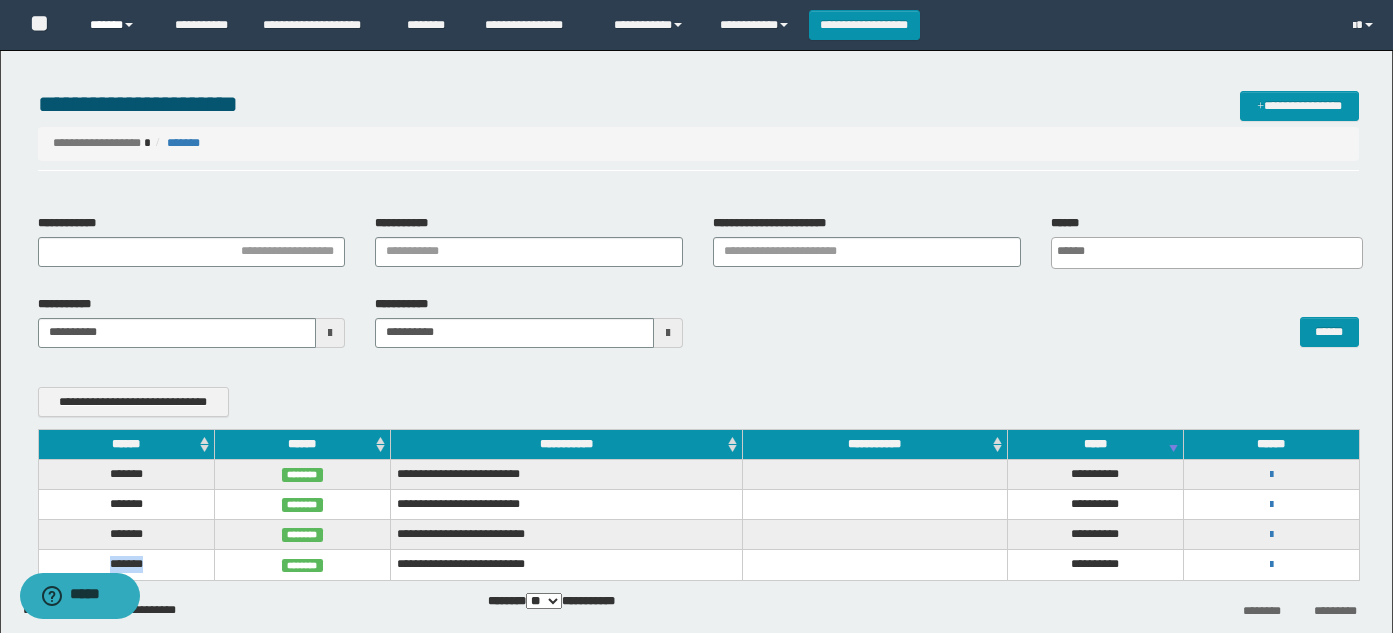 click on "******" at bounding box center (117, 25) 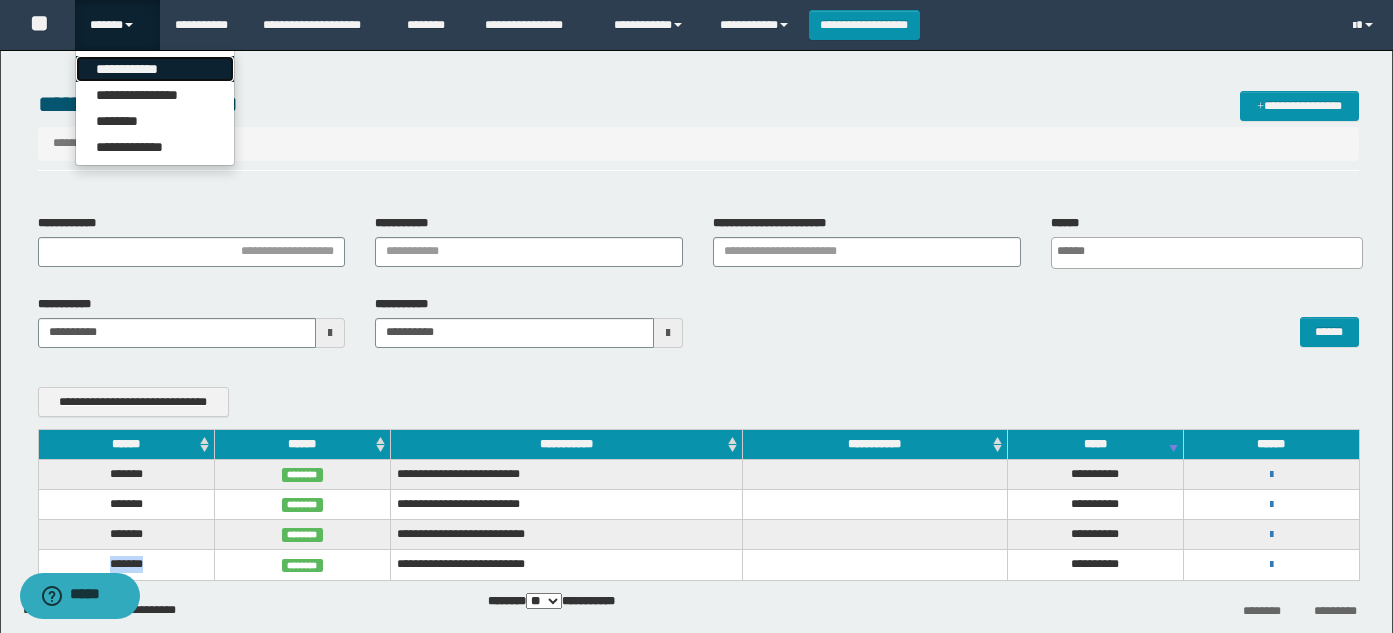 click on "**********" at bounding box center (155, 69) 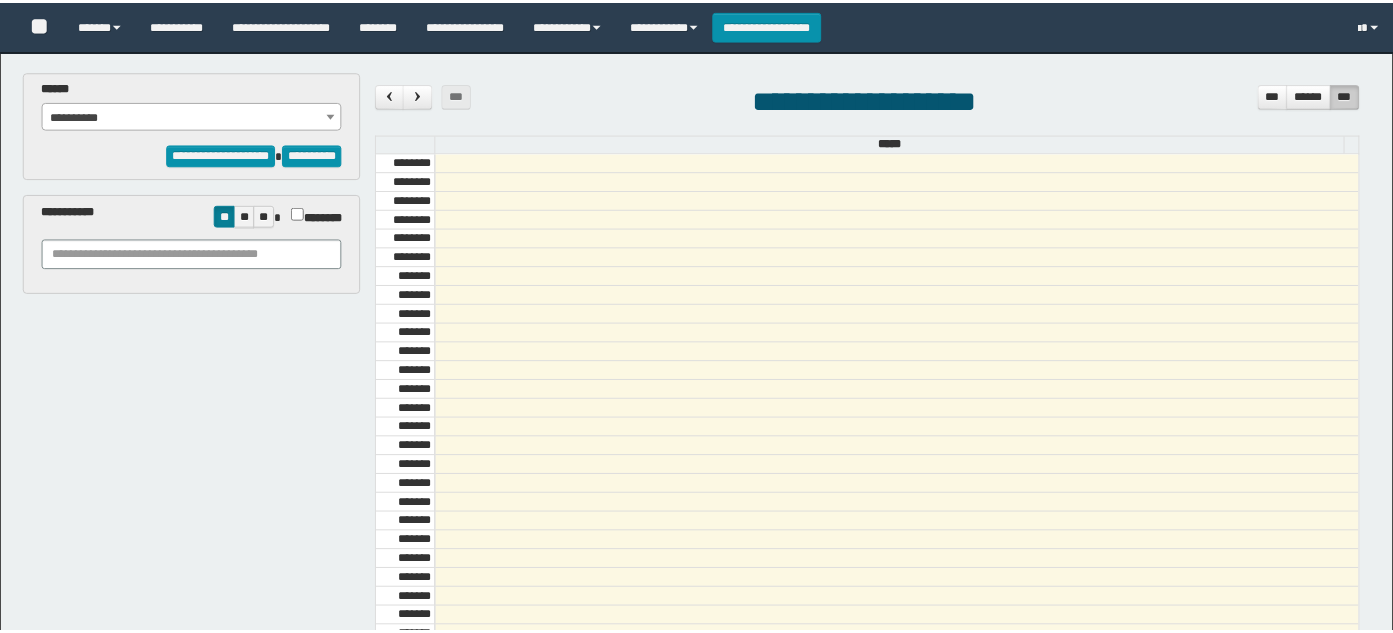 scroll, scrollTop: 0, scrollLeft: 0, axis: both 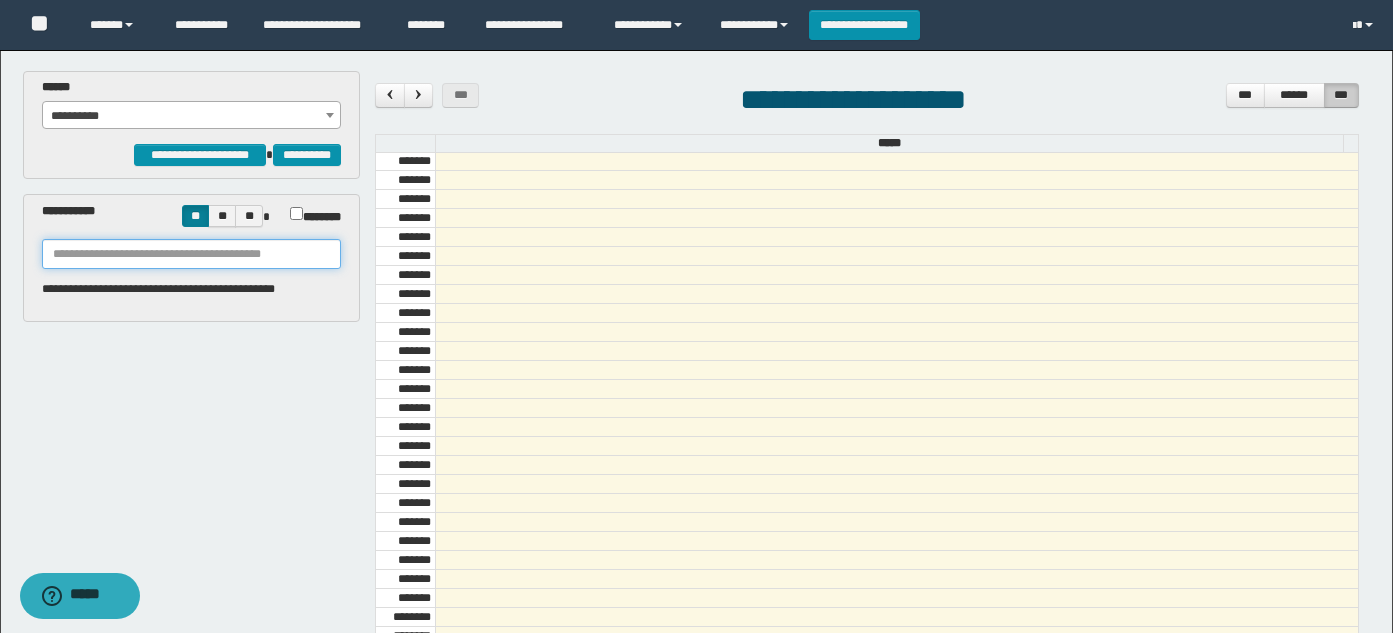 click at bounding box center (192, 254) 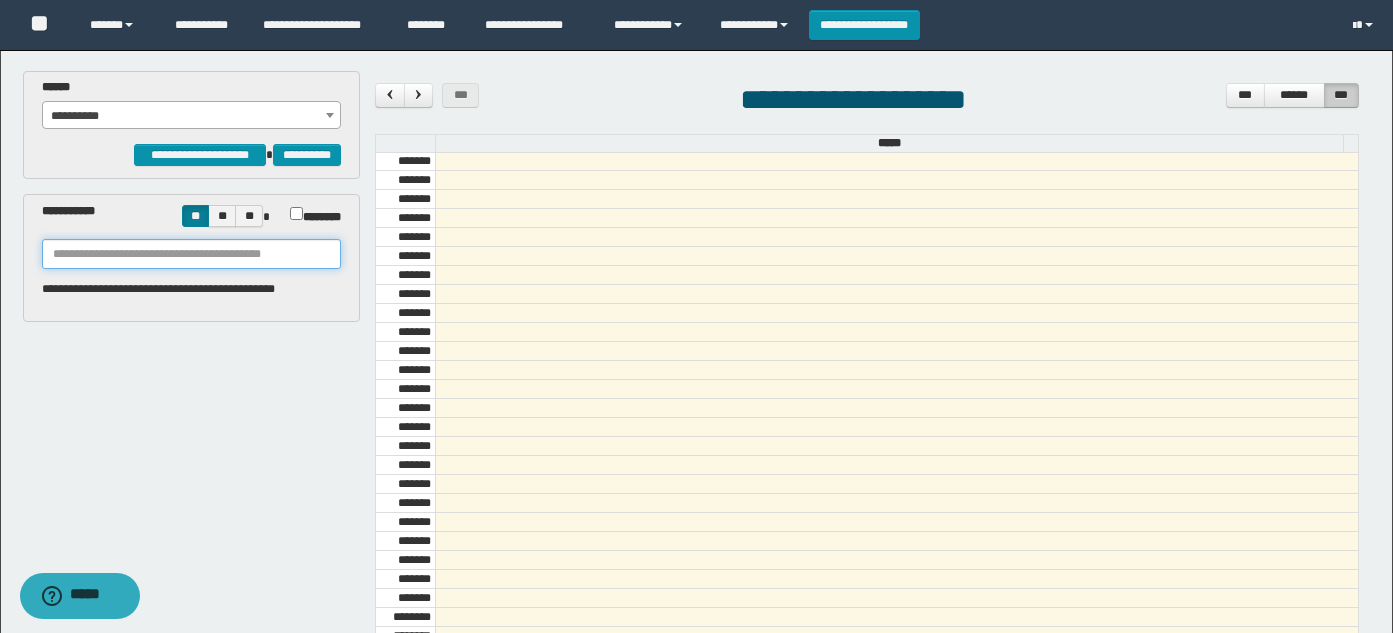 paste on "*******" 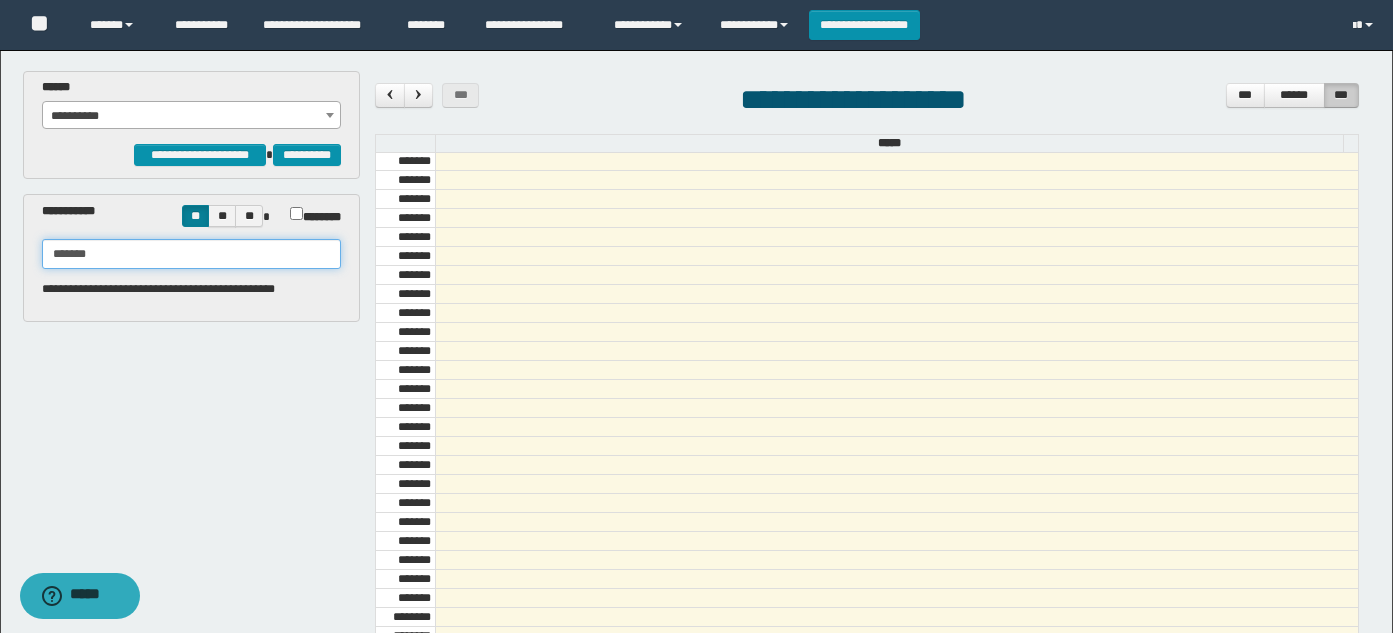 click on "*******" at bounding box center (192, 254) 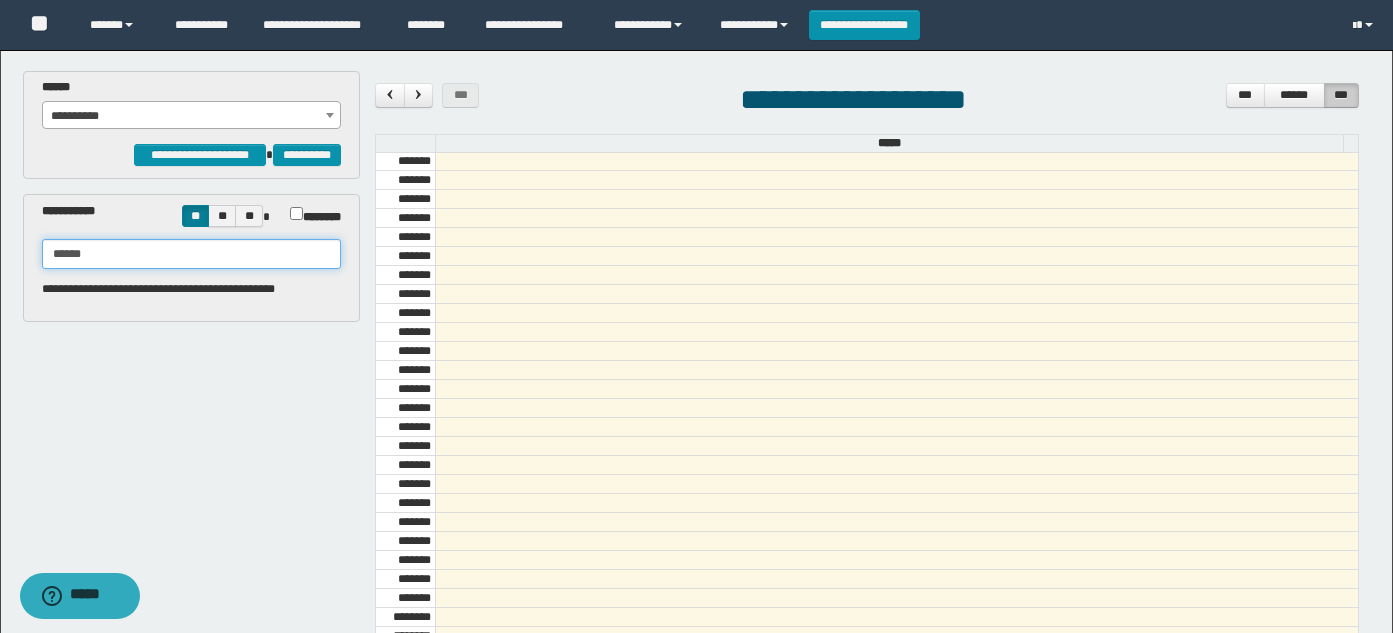 click on "******" at bounding box center (192, 254) 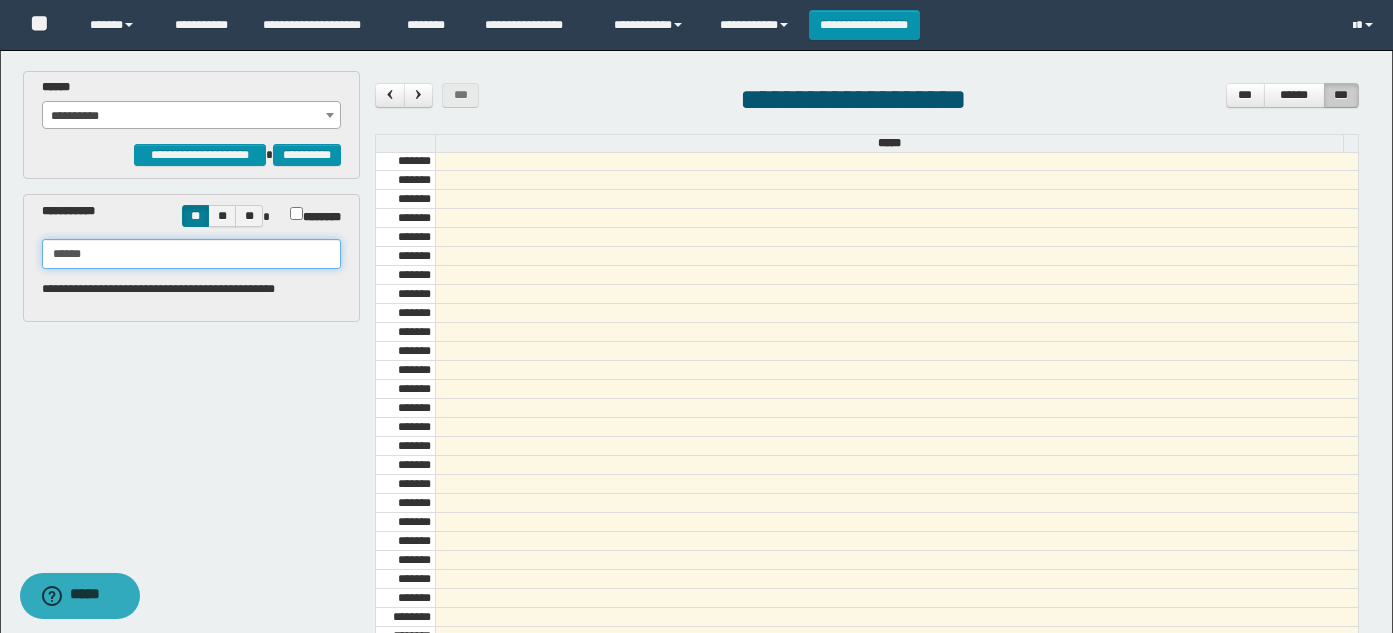 click on "******" at bounding box center (192, 254) 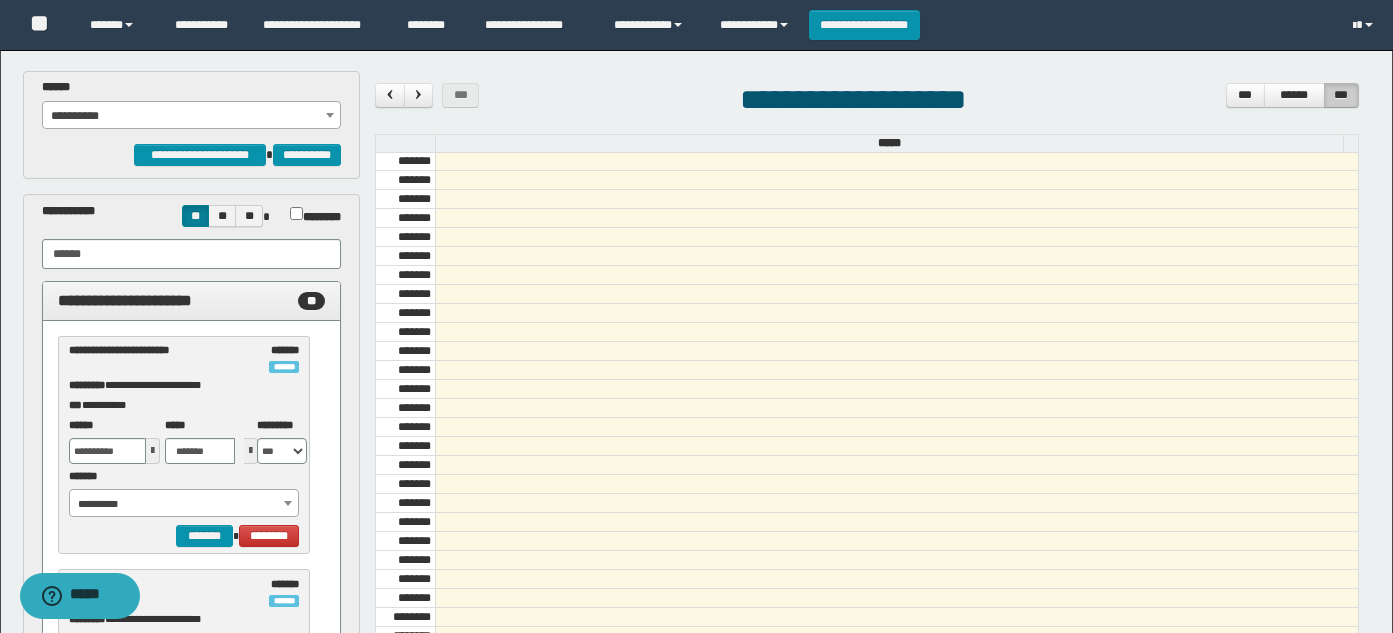 click on "**********" at bounding box center (192, 116) 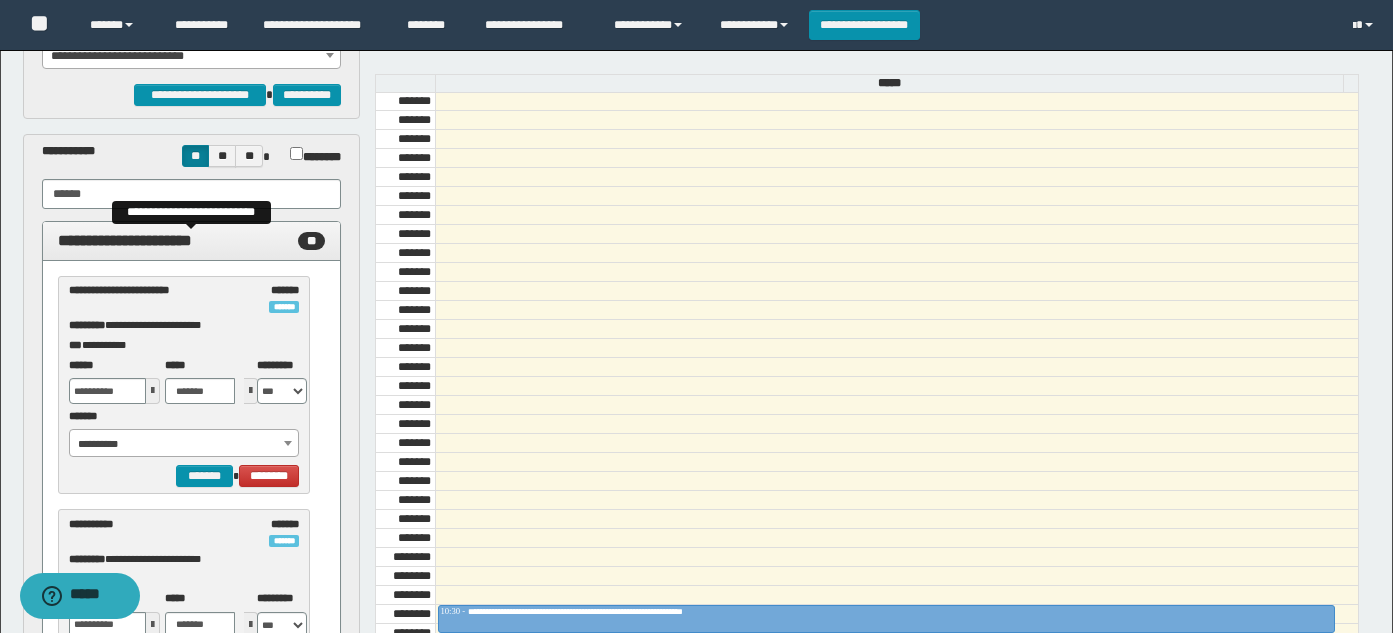 scroll, scrollTop: 100, scrollLeft: 0, axis: vertical 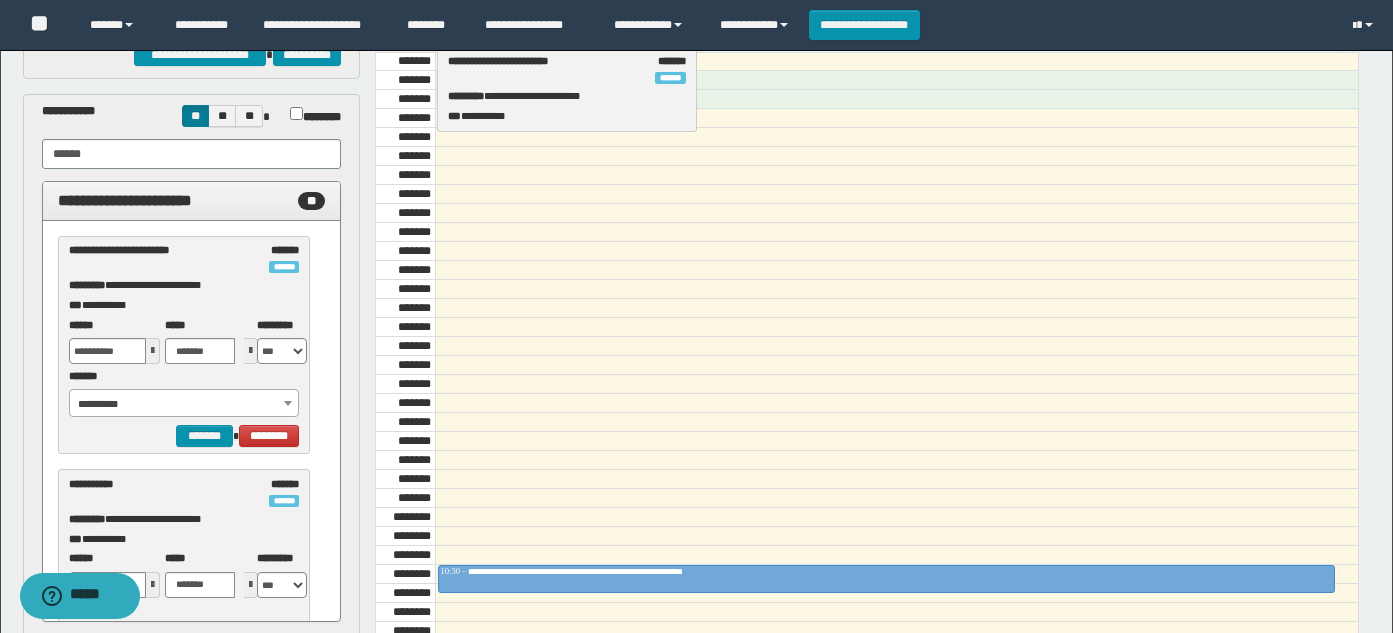 drag, startPoint x: 134, startPoint y: 270, endPoint x: 513, endPoint y: 81, distance: 423.5115 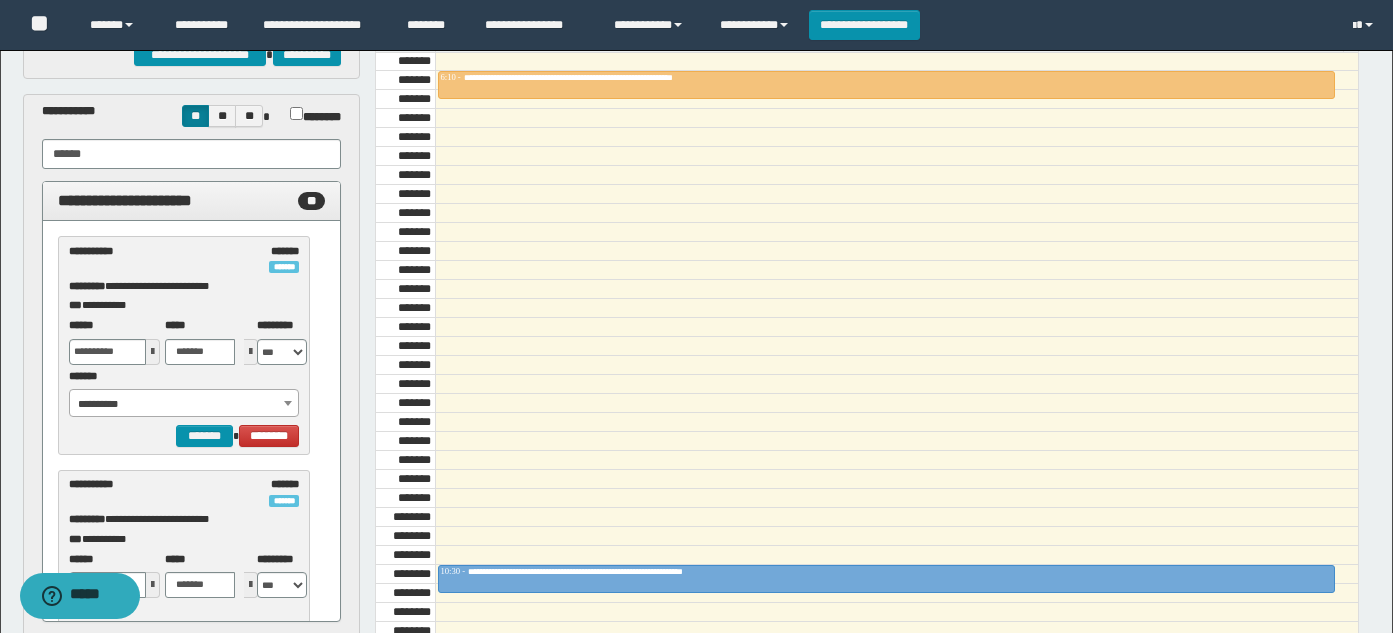 scroll, scrollTop: 800, scrollLeft: 0, axis: vertical 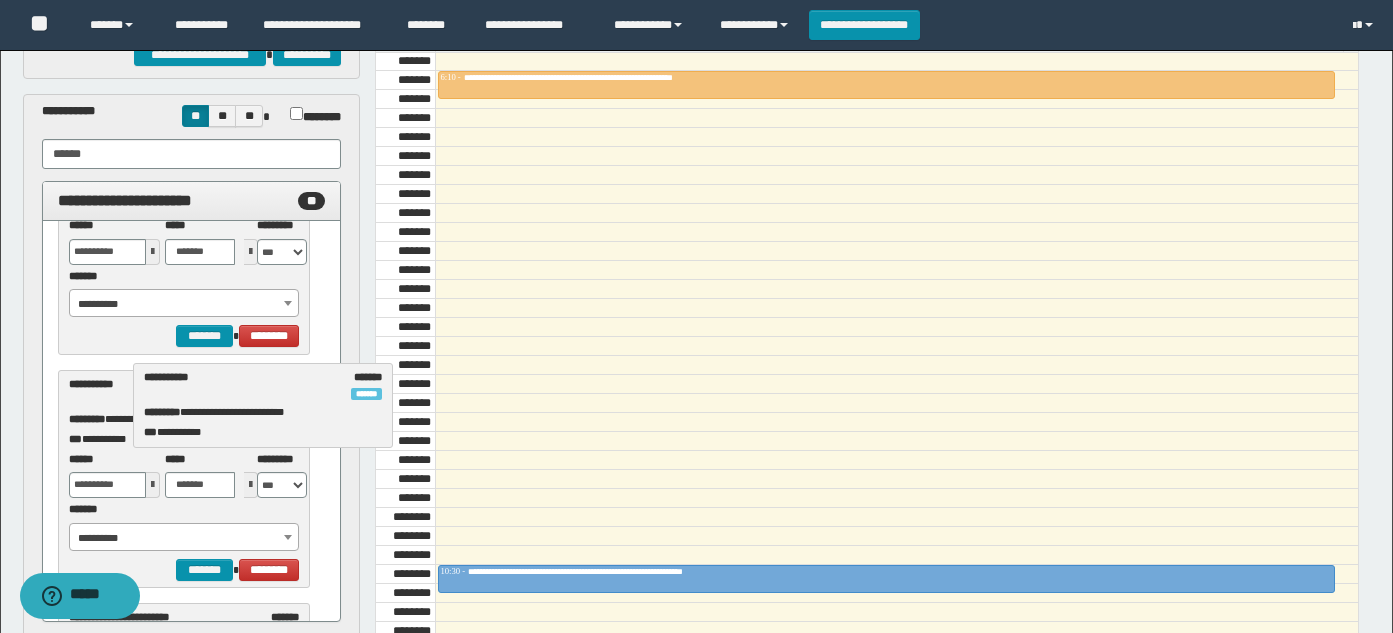 drag, startPoint x: 130, startPoint y: 395, endPoint x: 205, endPoint y: 388, distance: 75.32596 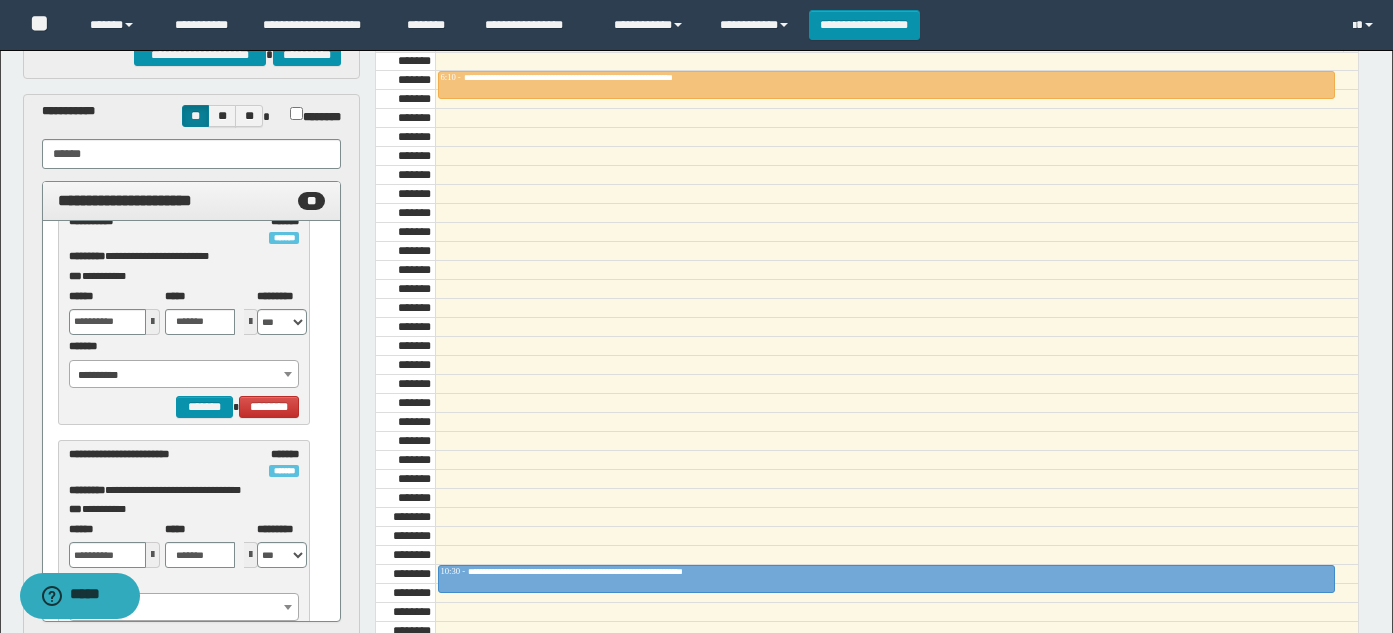 scroll, scrollTop: 1100, scrollLeft: 0, axis: vertical 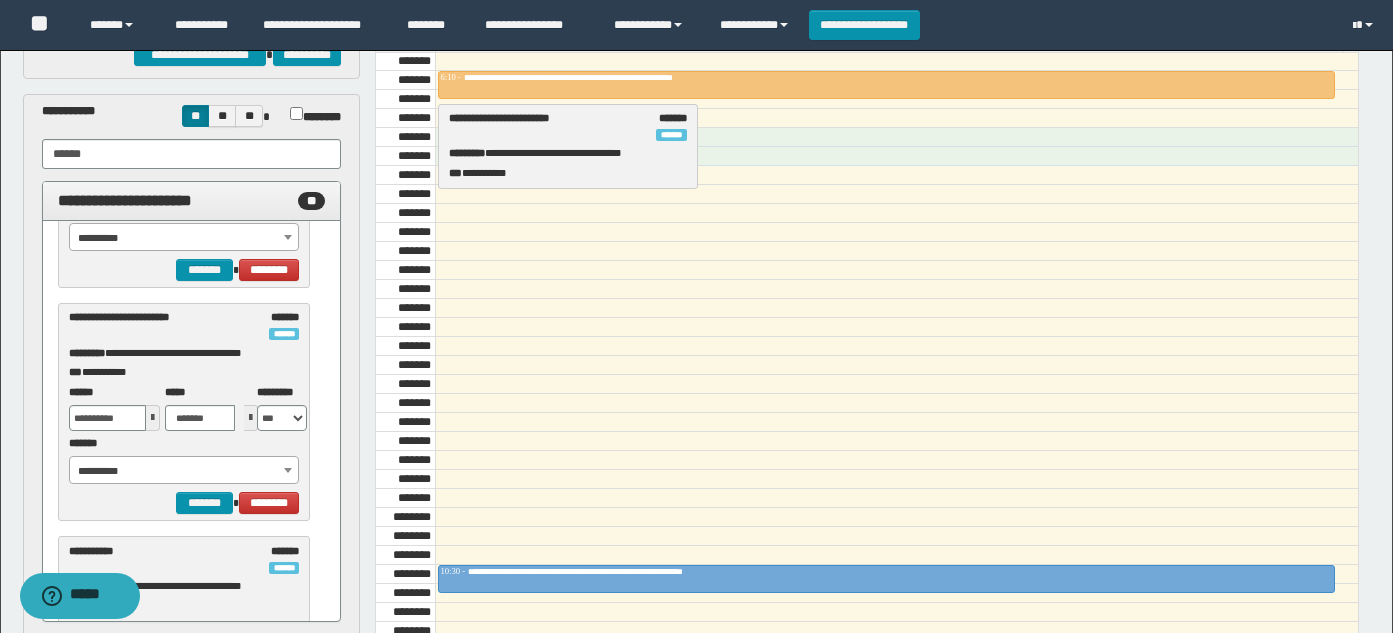 drag, startPoint x: 105, startPoint y: 332, endPoint x: 485, endPoint y: 133, distance: 428.95337 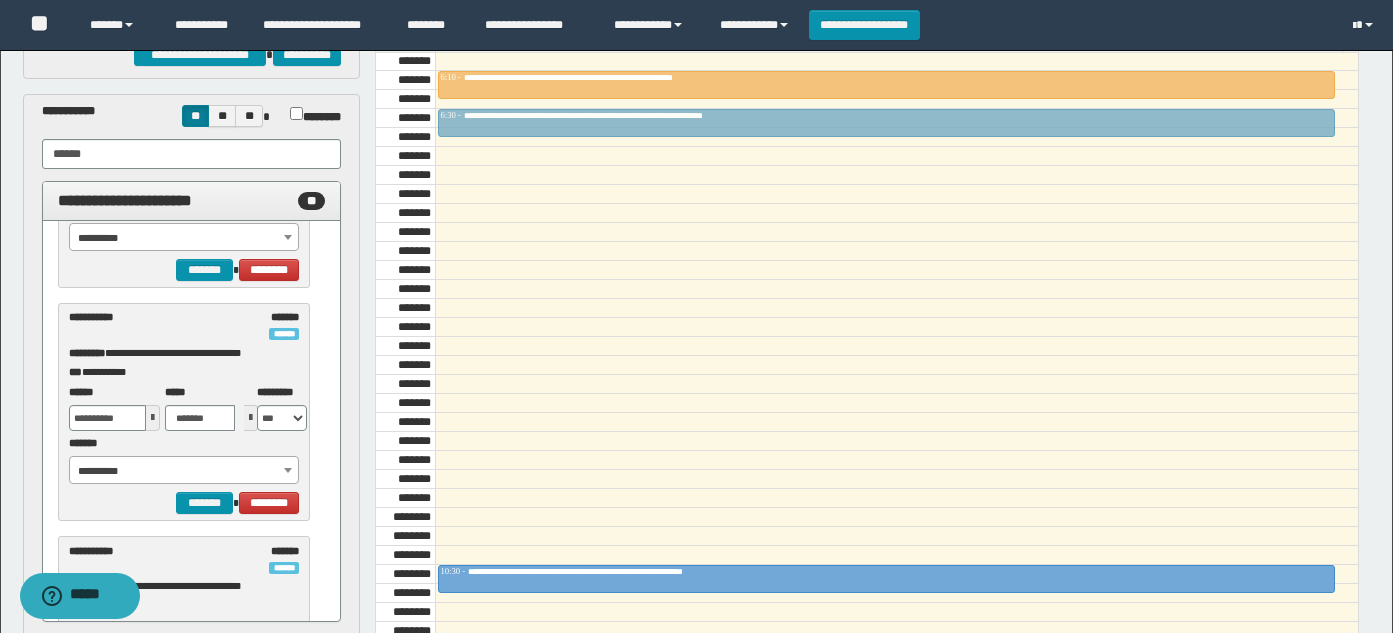 drag, startPoint x: 461, startPoint y: 134, endPoint x: 279, endPoint y: 344, distance: 277.89206 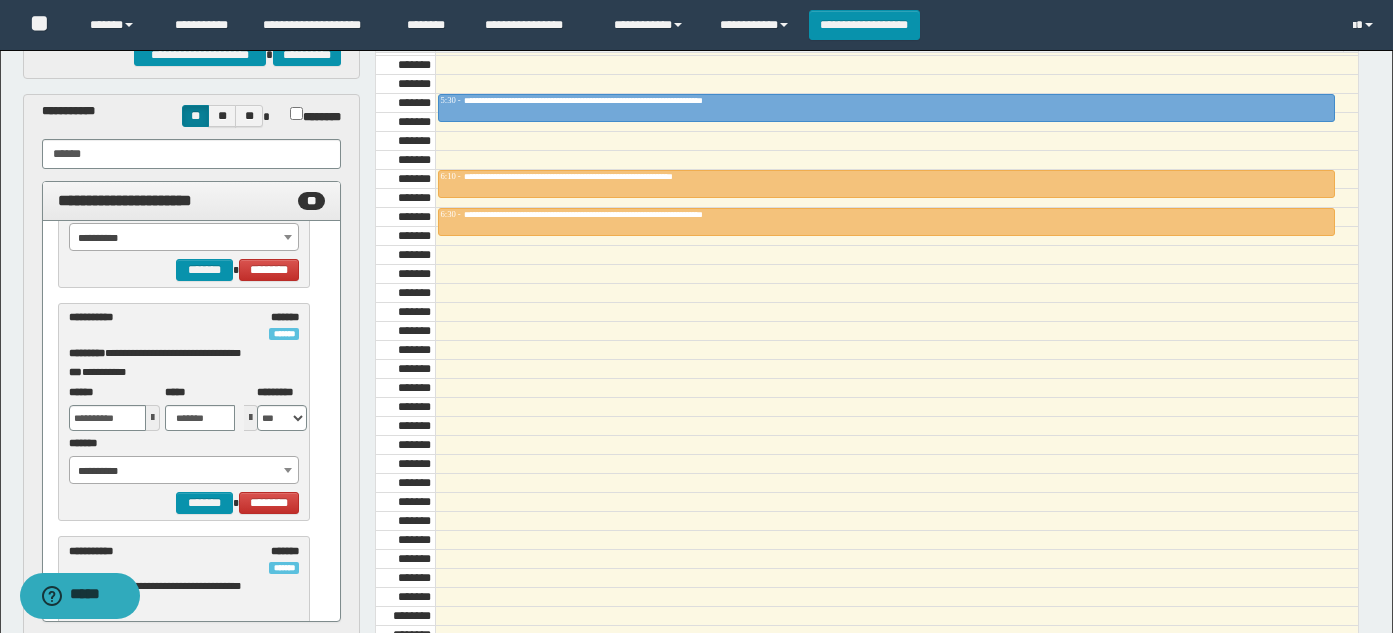 scroll, scrollTop: 585, scrollLeft: 0, axis: vertical 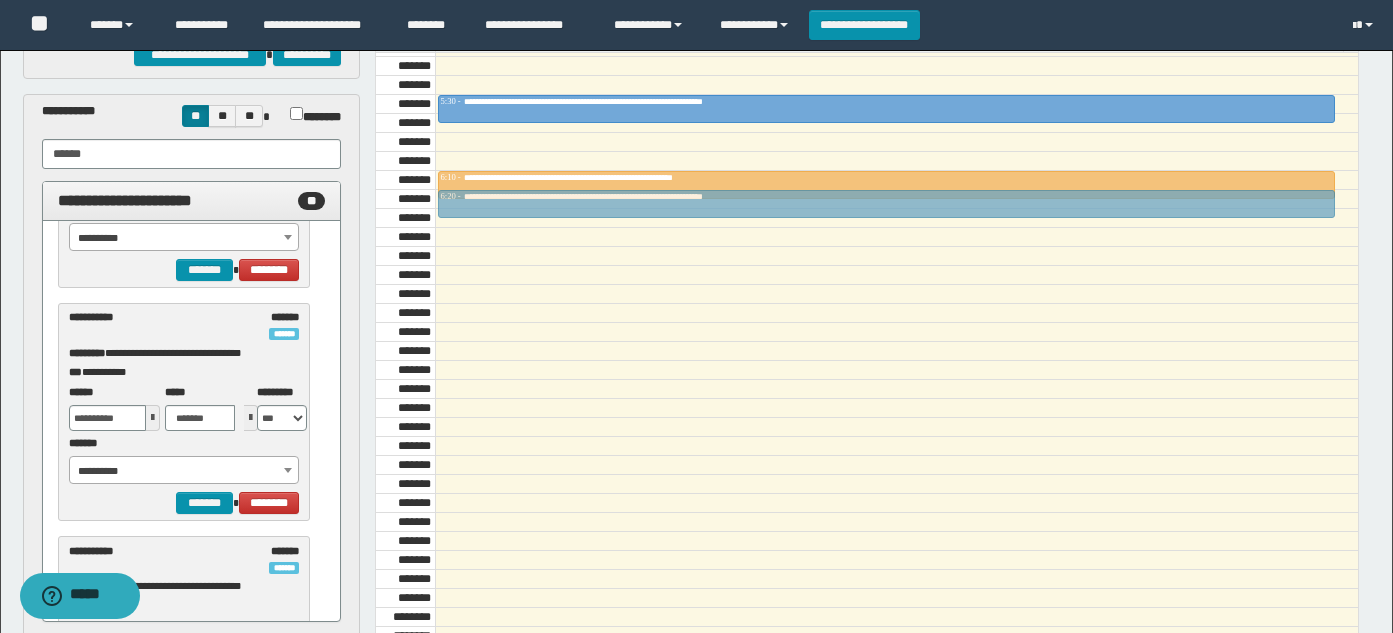 drag, startPoint x: 467, startPoint y: 219, endPoint x: 463, endPoint y: 207, distance: 12.649111 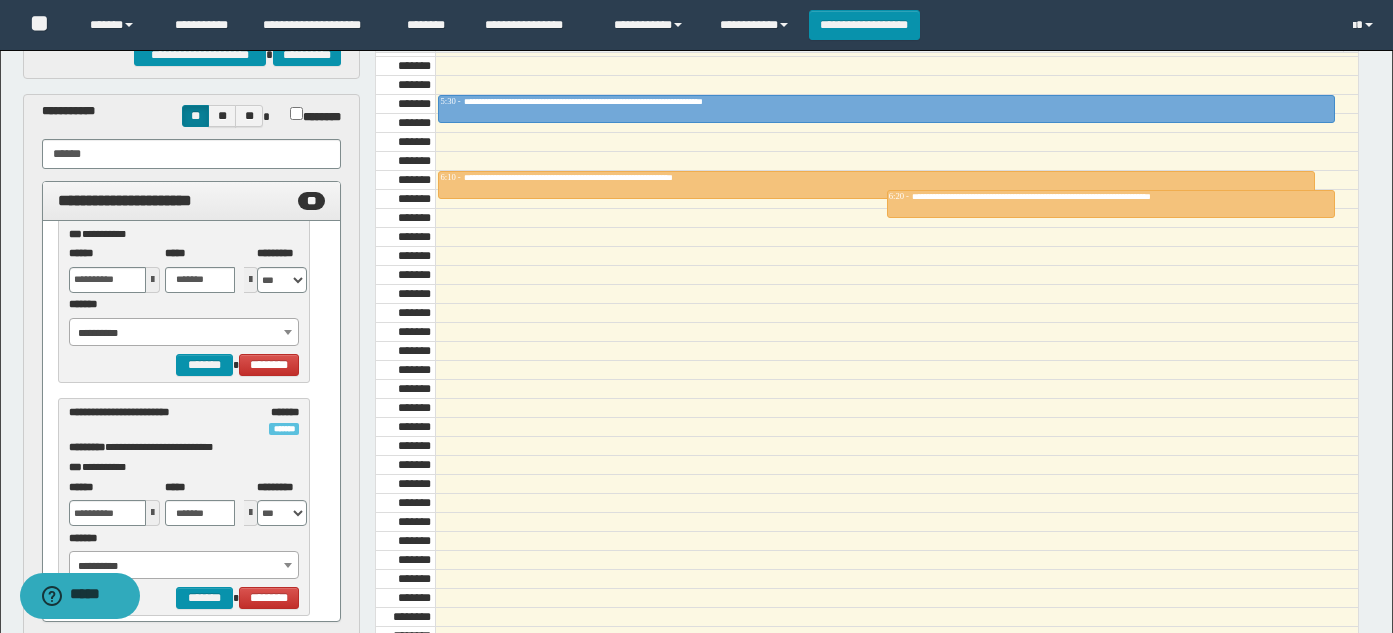 scroll, scrollTop: 1600, scrollLeft: 0, axis: vertical 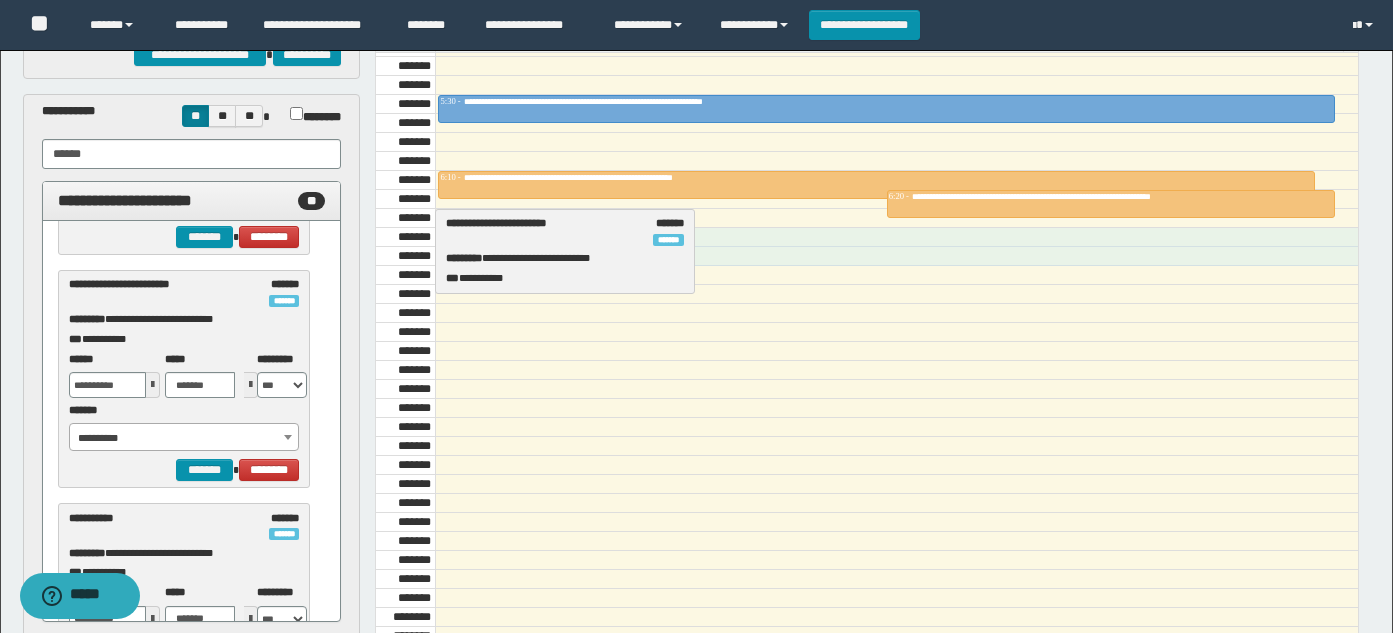 drag, startPoint x: 119, startPoint y: 301, endPoint x: 496, endPoint y: 240, distance: 381.90314 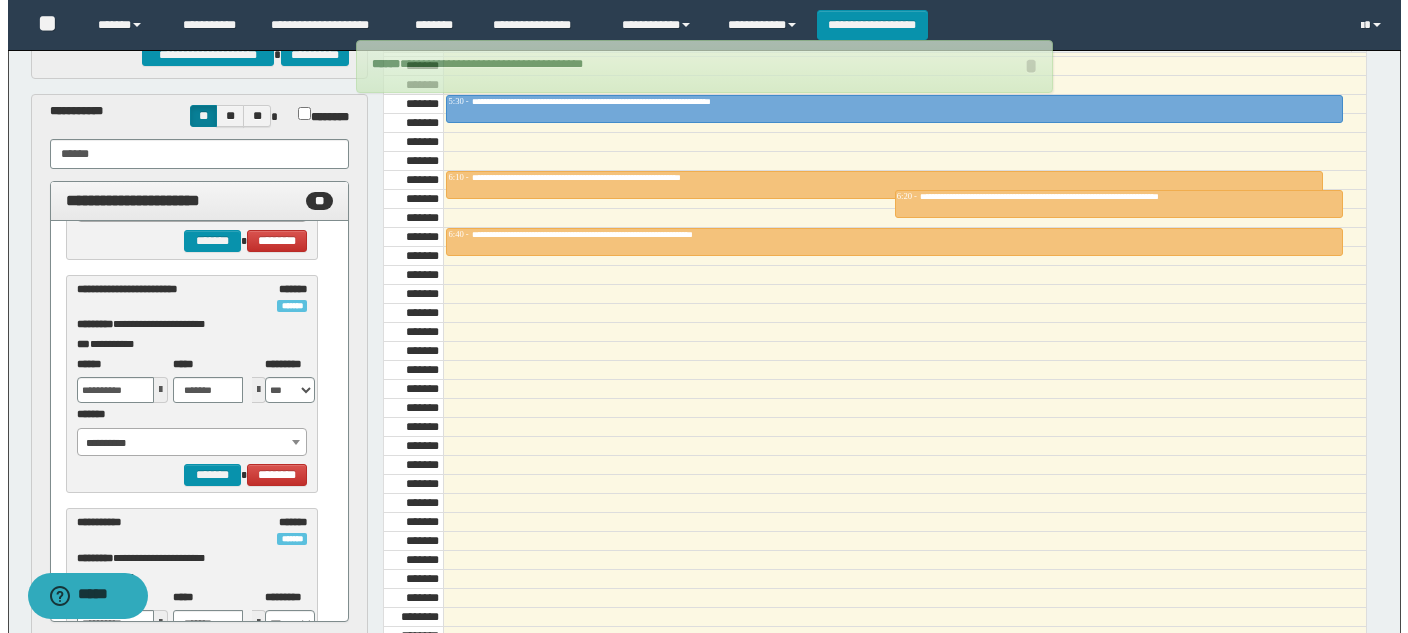 scroll, scrollTop: 2100, scrollLeft: 0, axis: vertical 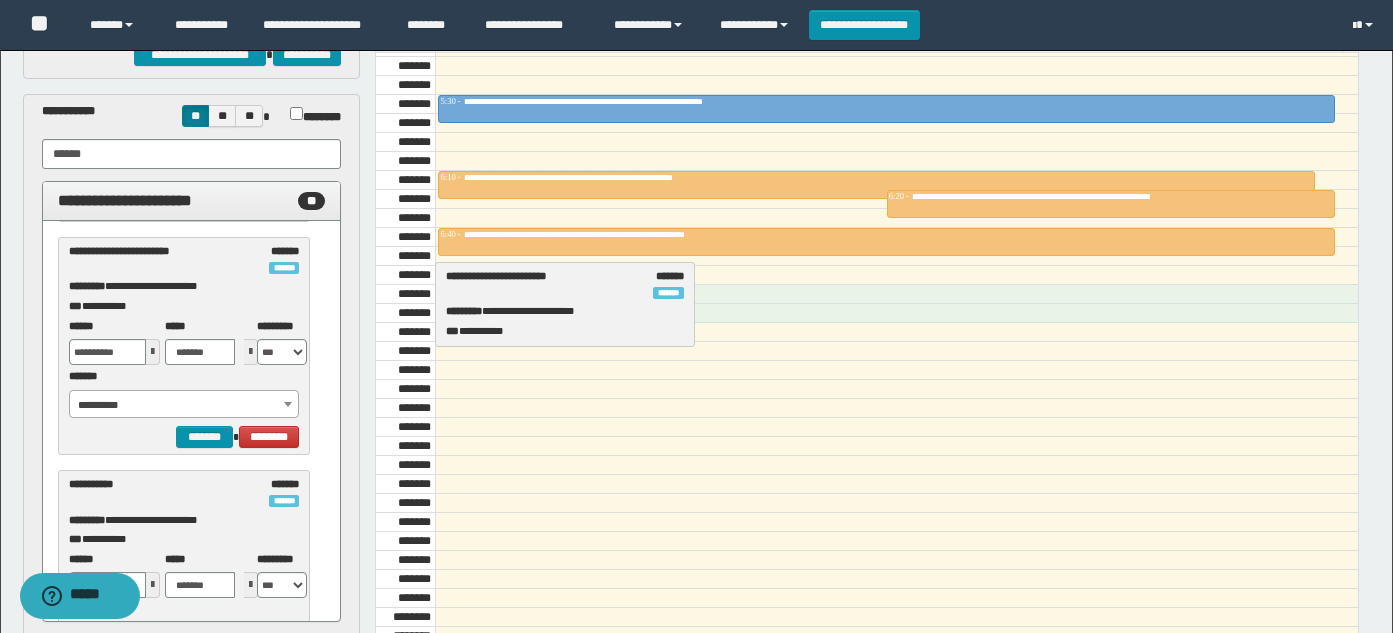drag, startPoint x: 119, startPoint y: 265, endPoint x: 465, endPoint y: 299, distance: 347.6665 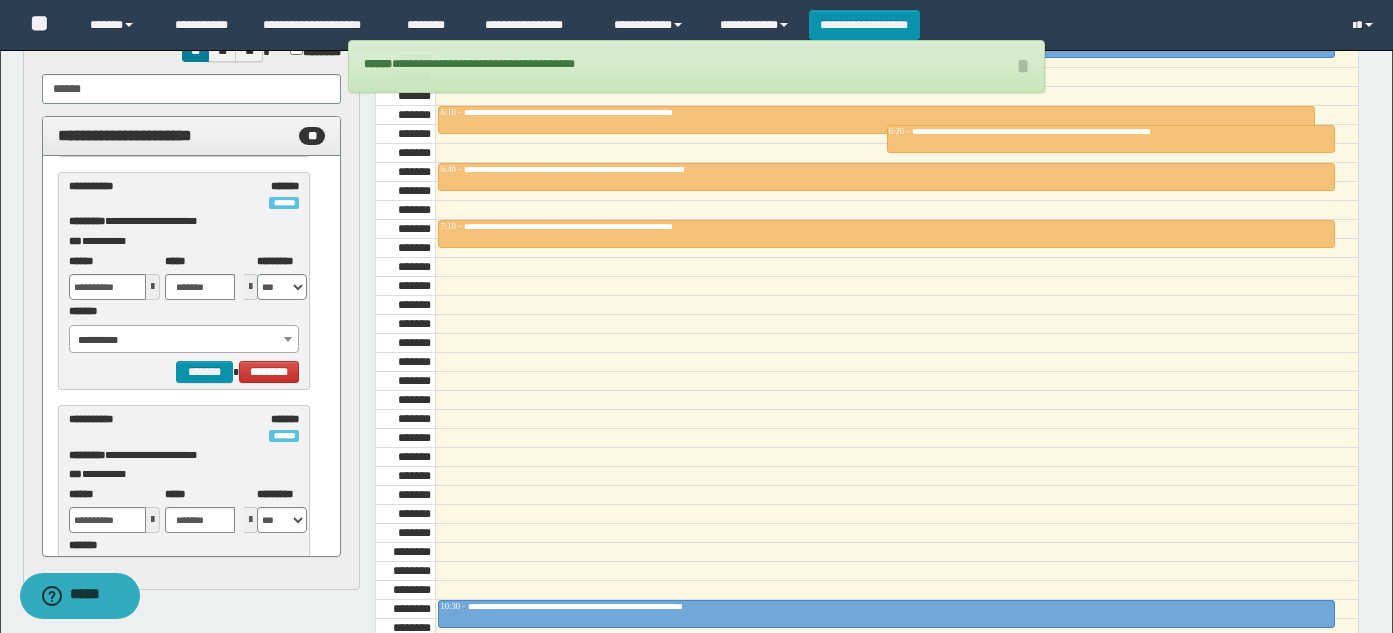 scroll, scrollTop: 0, scrollLeft: 0, axis: both 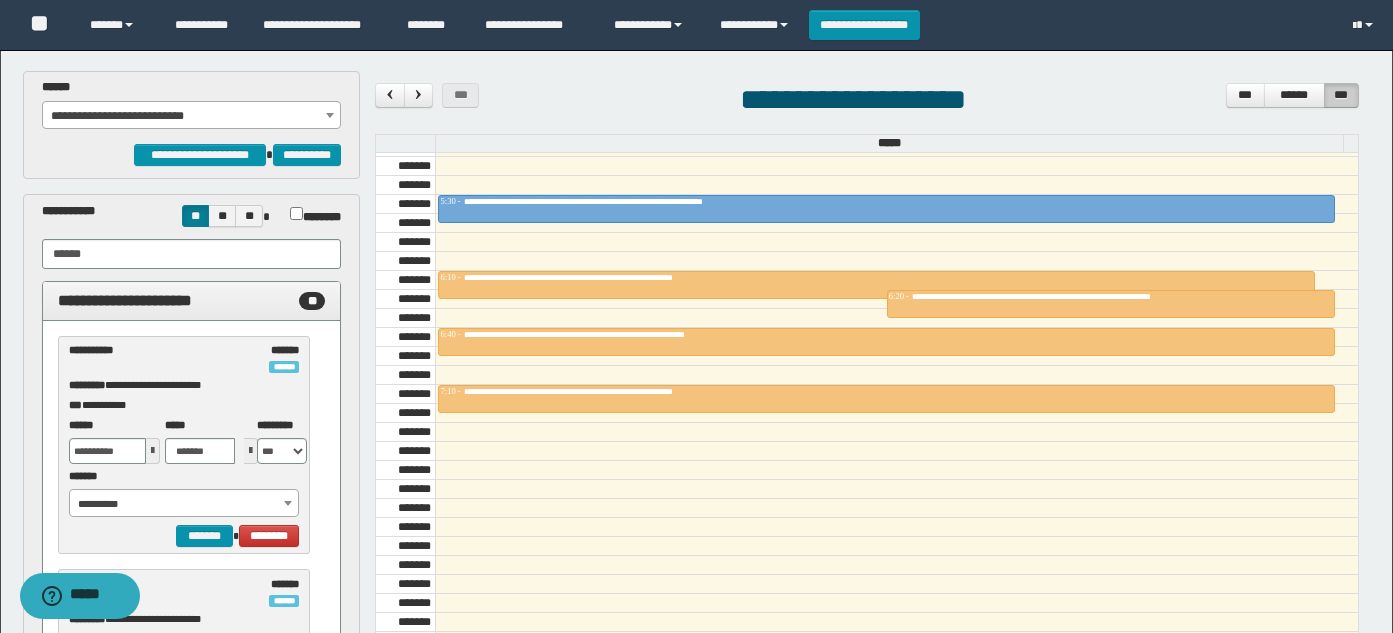 click on "**********" at bounding box center [192, 116] 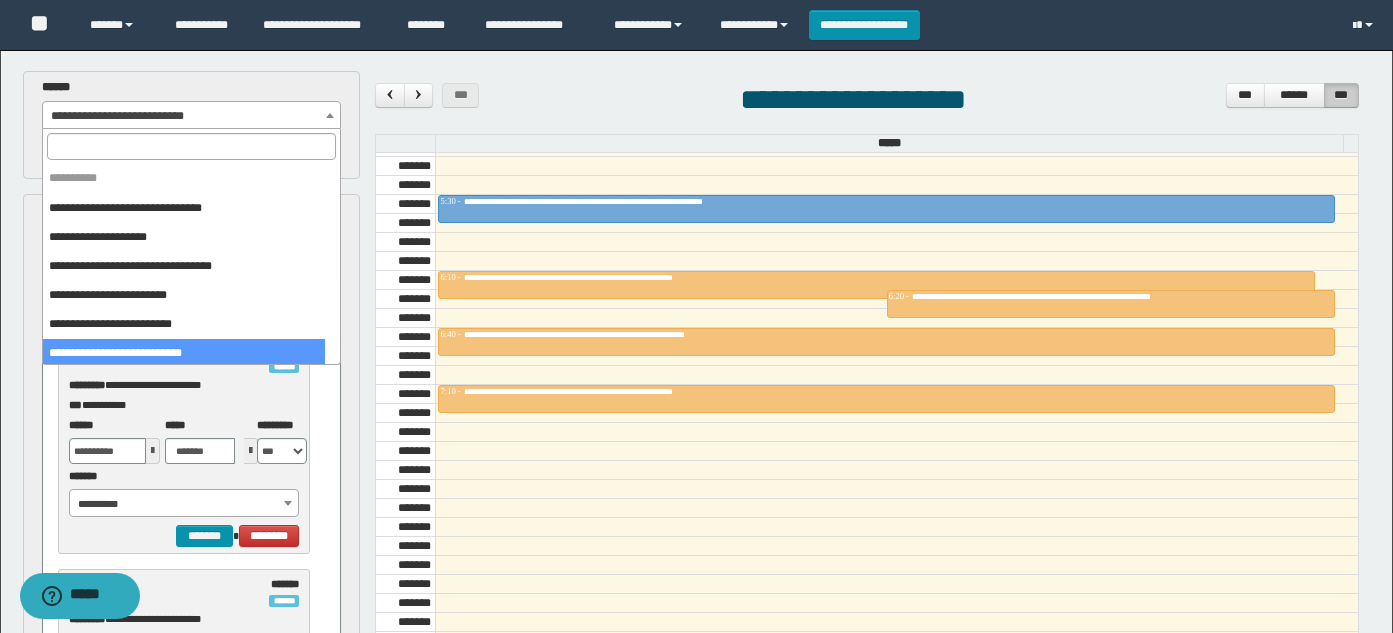 scroll, scrollTop: 4, scrollLeft: 0, axis: vertical 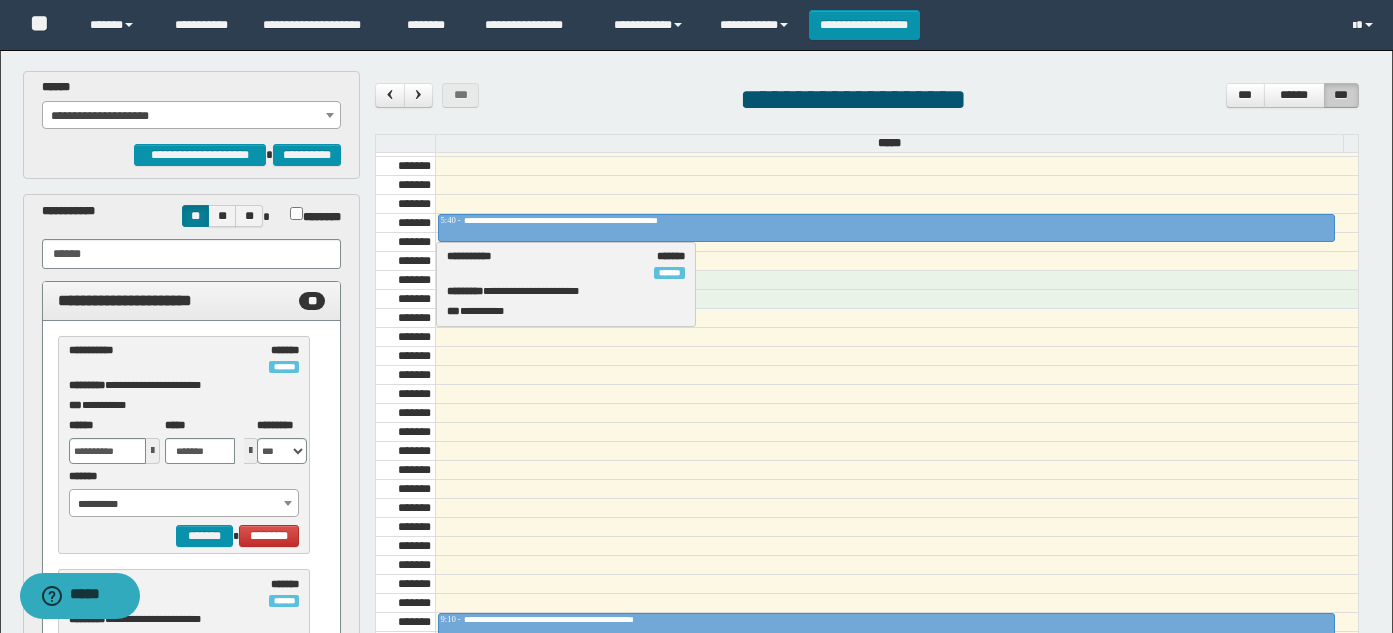 drag, startPoint x: 122, startPoint y: 369, endPoint x: 500, endPoint y: 275, distance: 389.5125 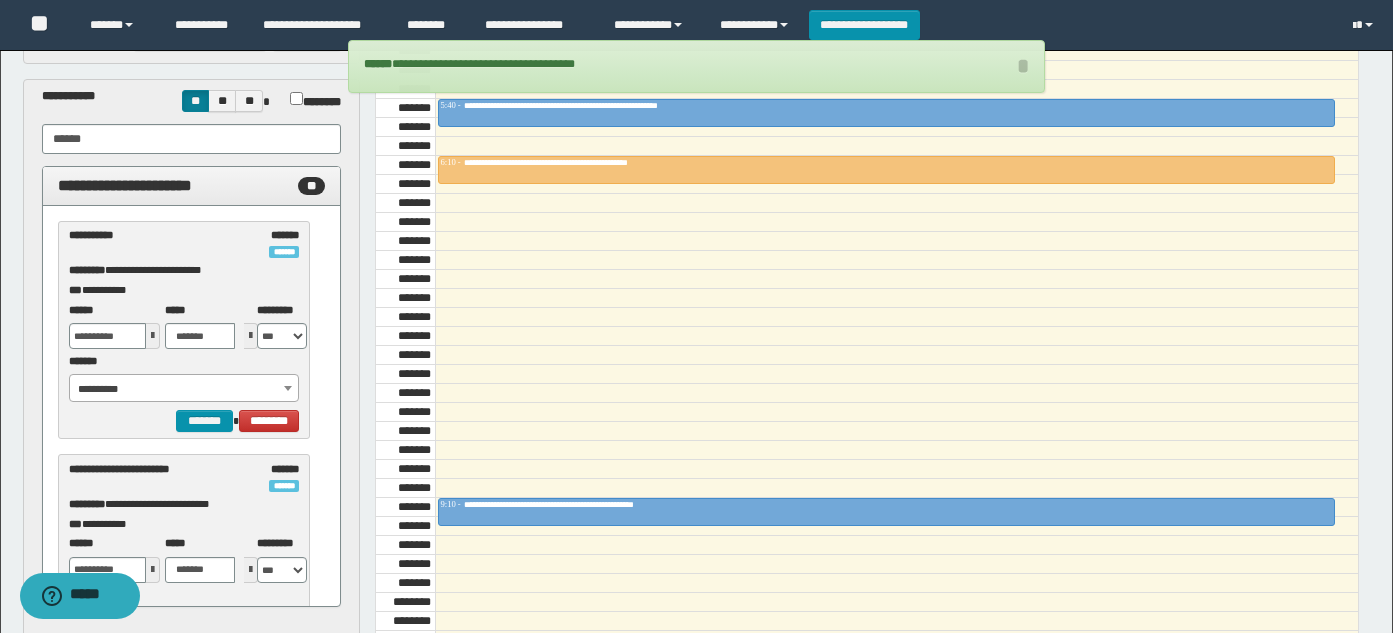 scroll, scrollTop: 200, scrollLeft: 0, axis: vertical 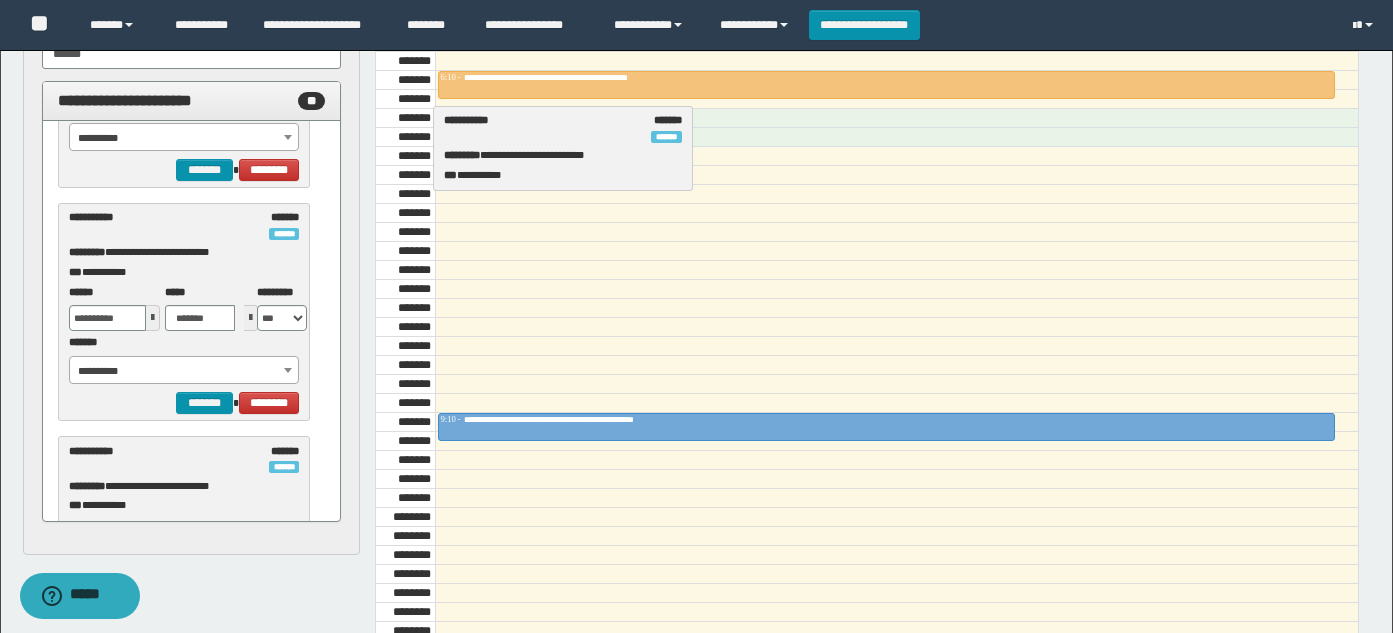 drag, startPoint x: 100, startPoint y: 221, endPoint x: 475, endPoint y: 124, distance: 387.34222 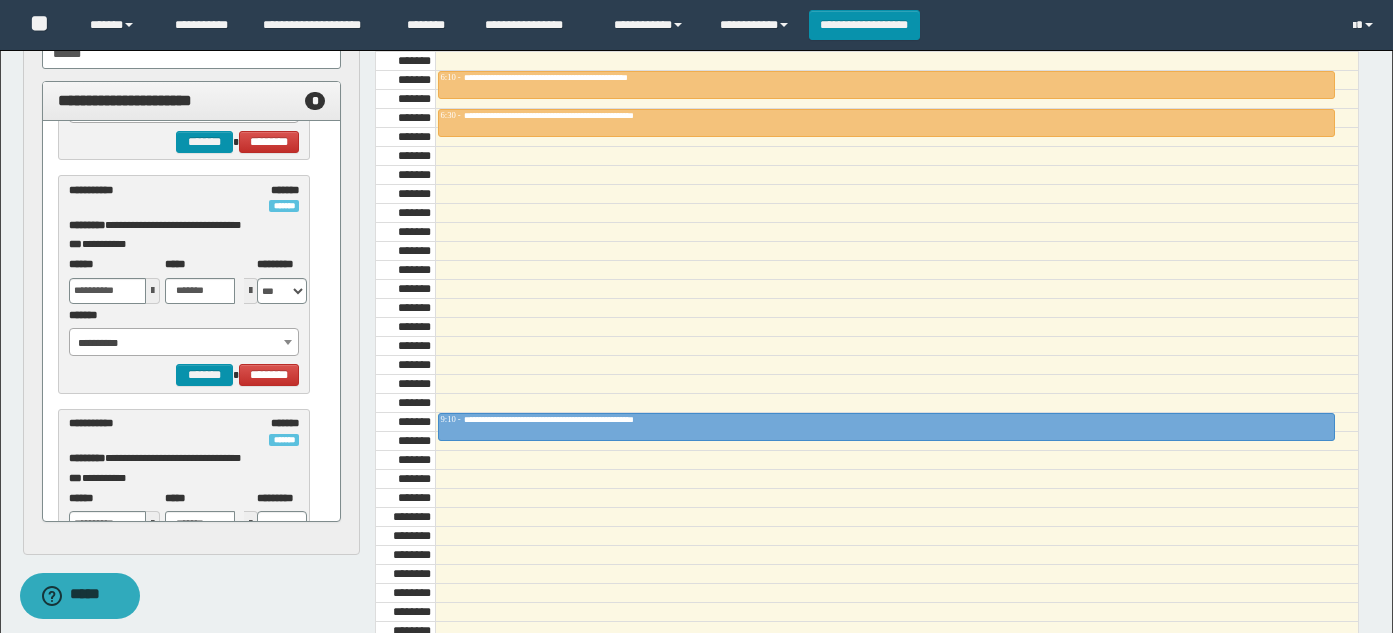 scroll, scrollTop: 700, scrollLeft: 0, axis: vertical 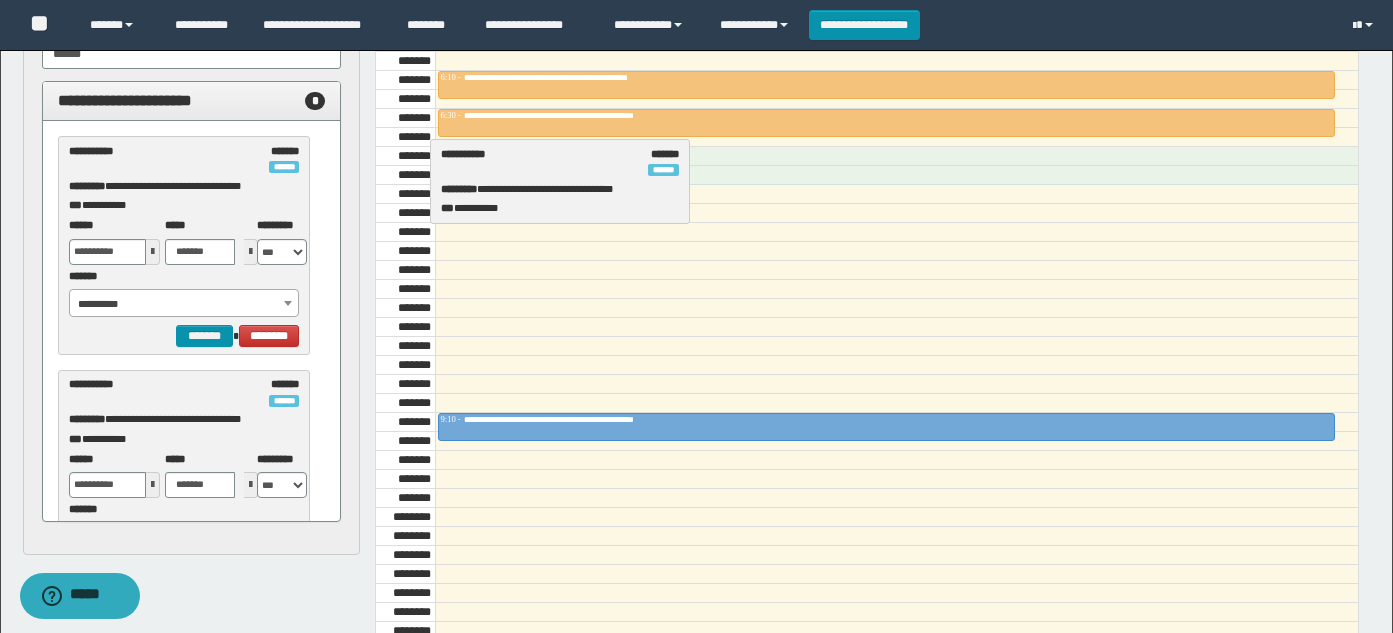 drag, startPoint x: 142, startPoint y: 157, endPoint x: 510, endPoint y: 160, distance: 368.01224 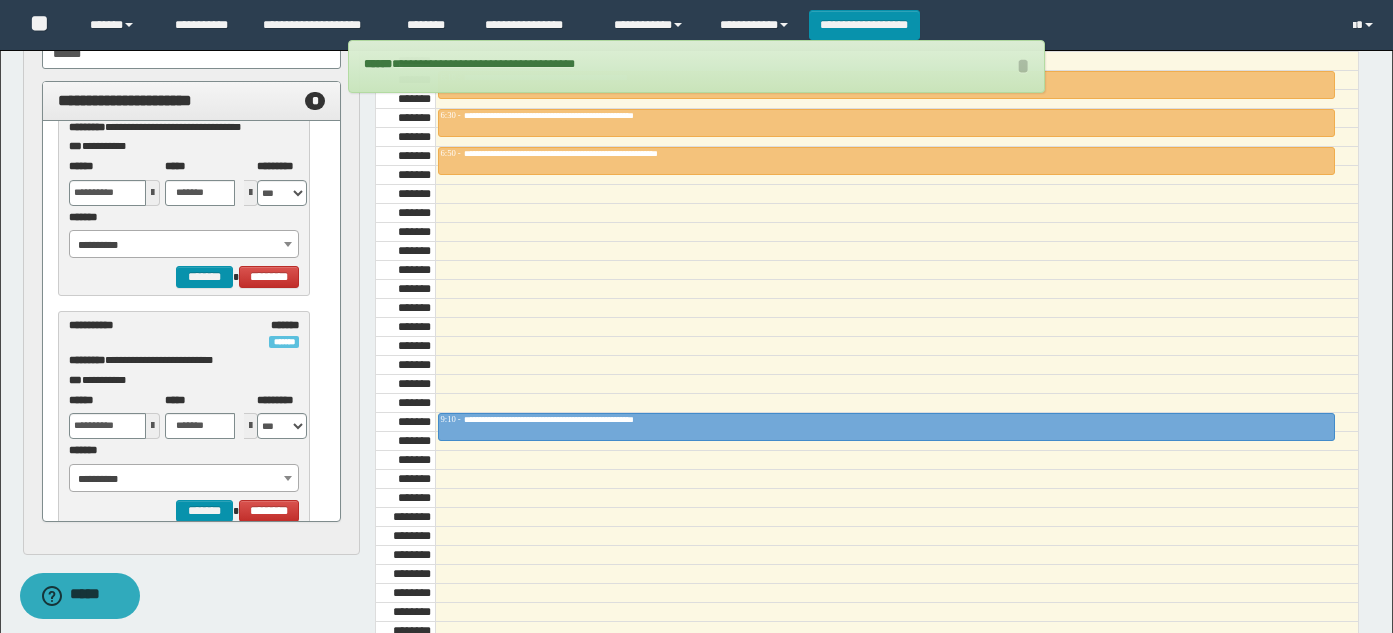 scroll, scrollTop: 800, scrollLeft: 0, axis: vertical 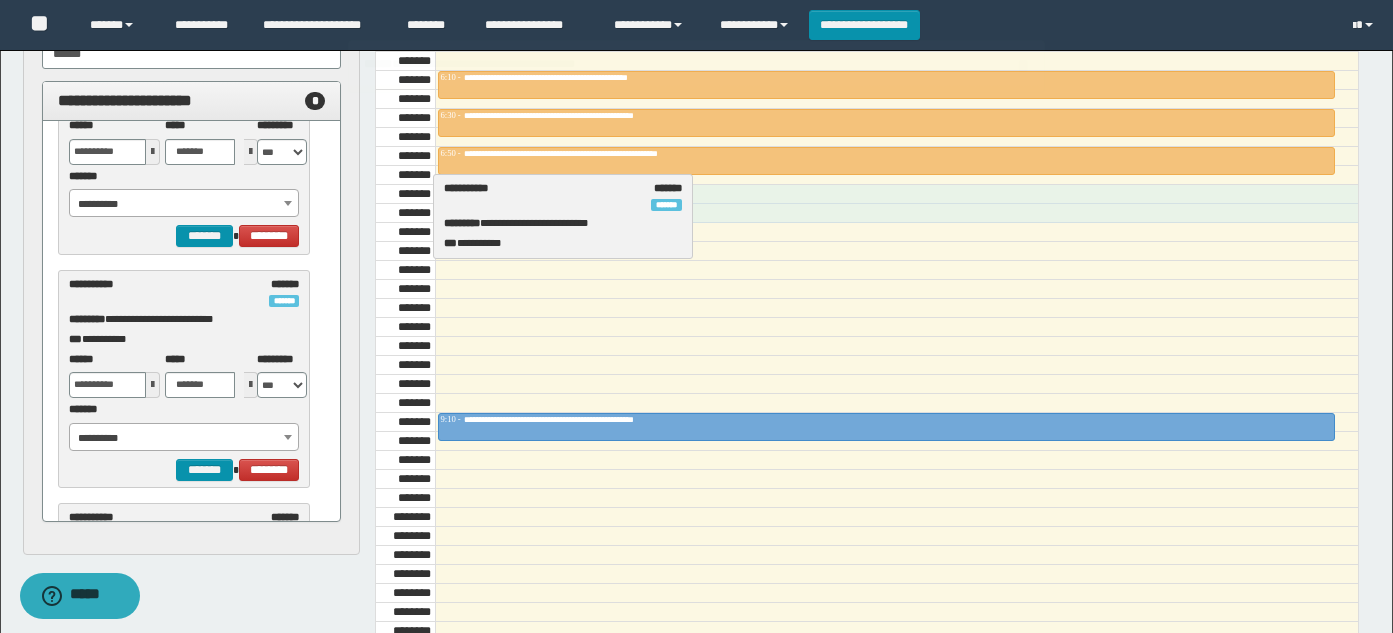 drag, startPoint x: 124, startPoint y: 292, endPoint x: 499, endPoint y: 196, distance: 387.09302 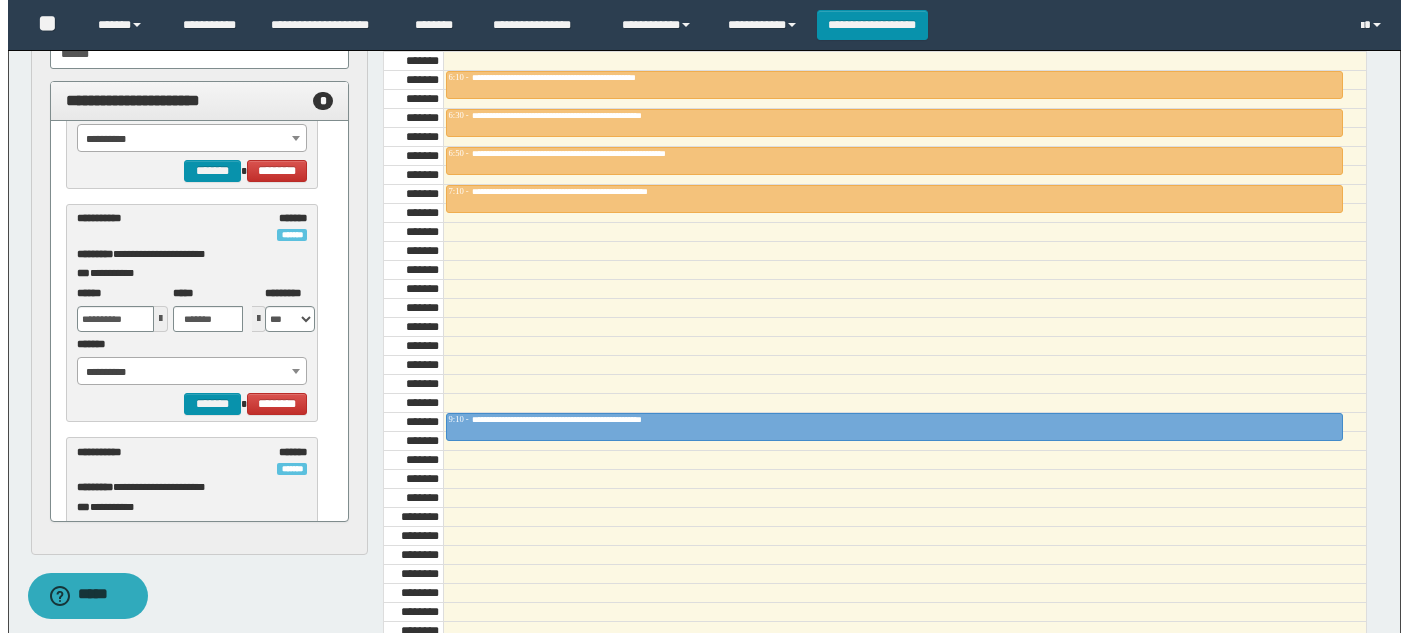 scroll, scrollTop: 1100, scrollLeft: 0, axis: vertical 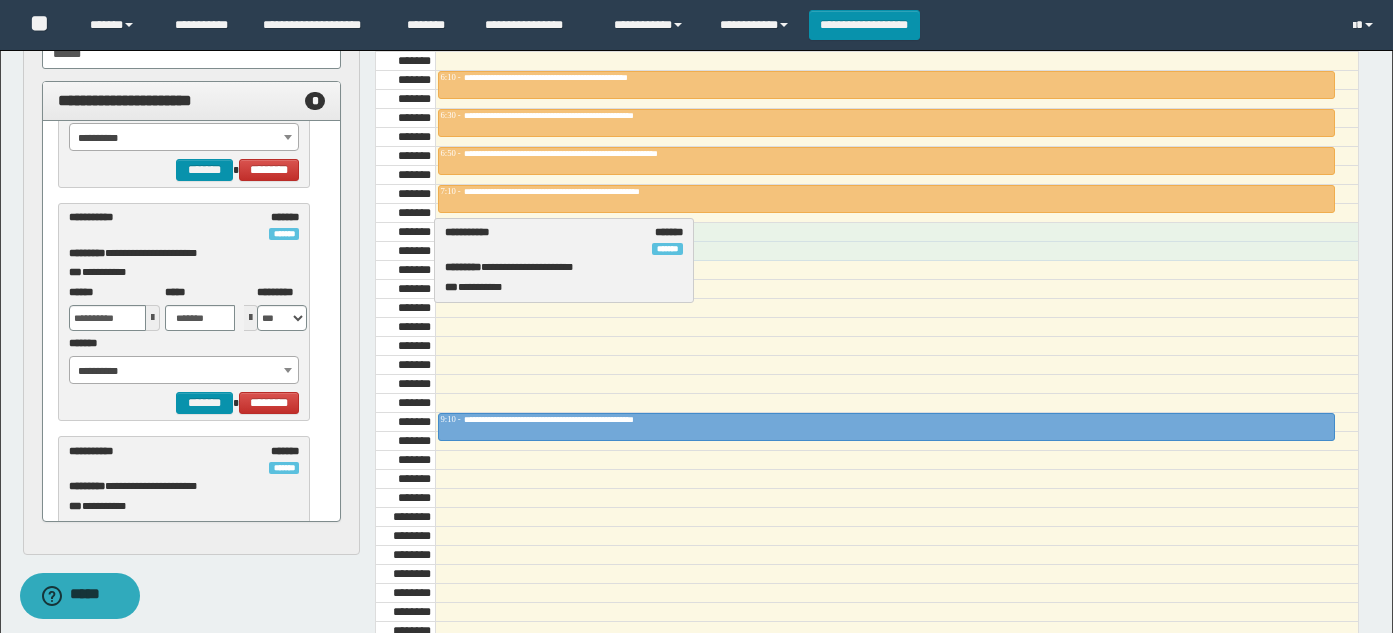 drag, startPoint x: 126, startPoint y: 215, endPoint x: 501, endPoint y: 230, distance: 375.29987 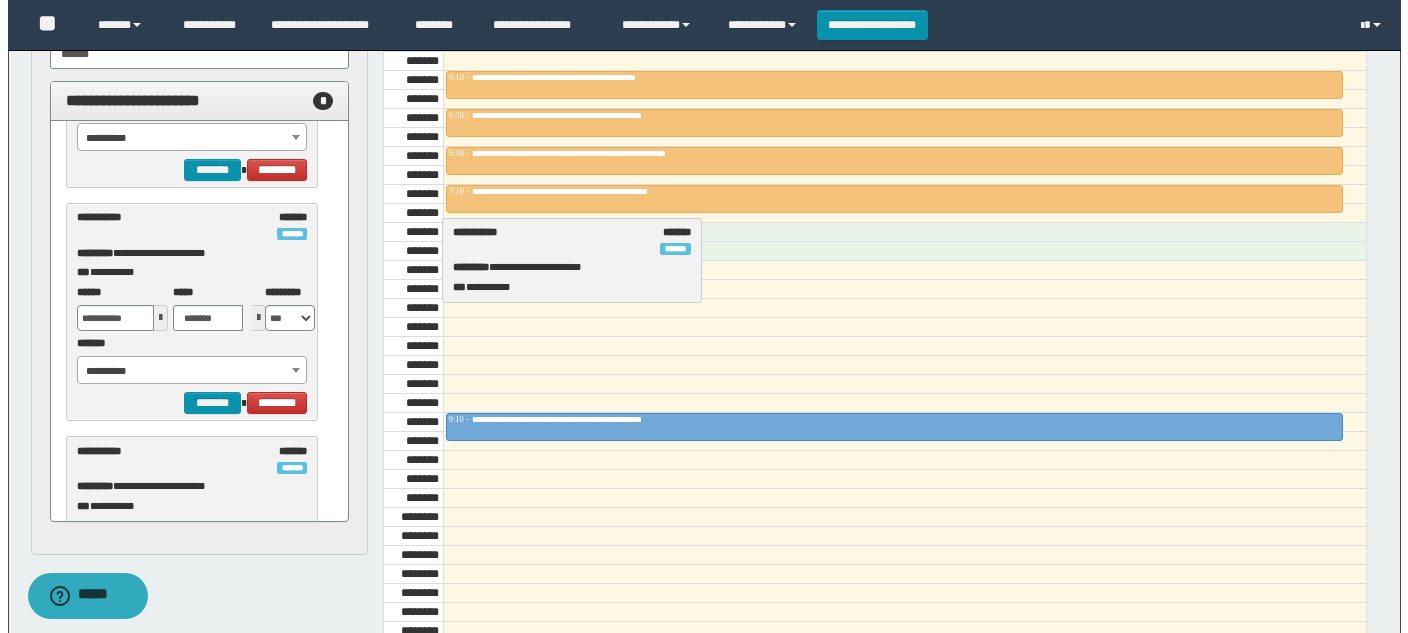 scroll, scrollTop: 1030, scrollLeft: 0, axis: vertical 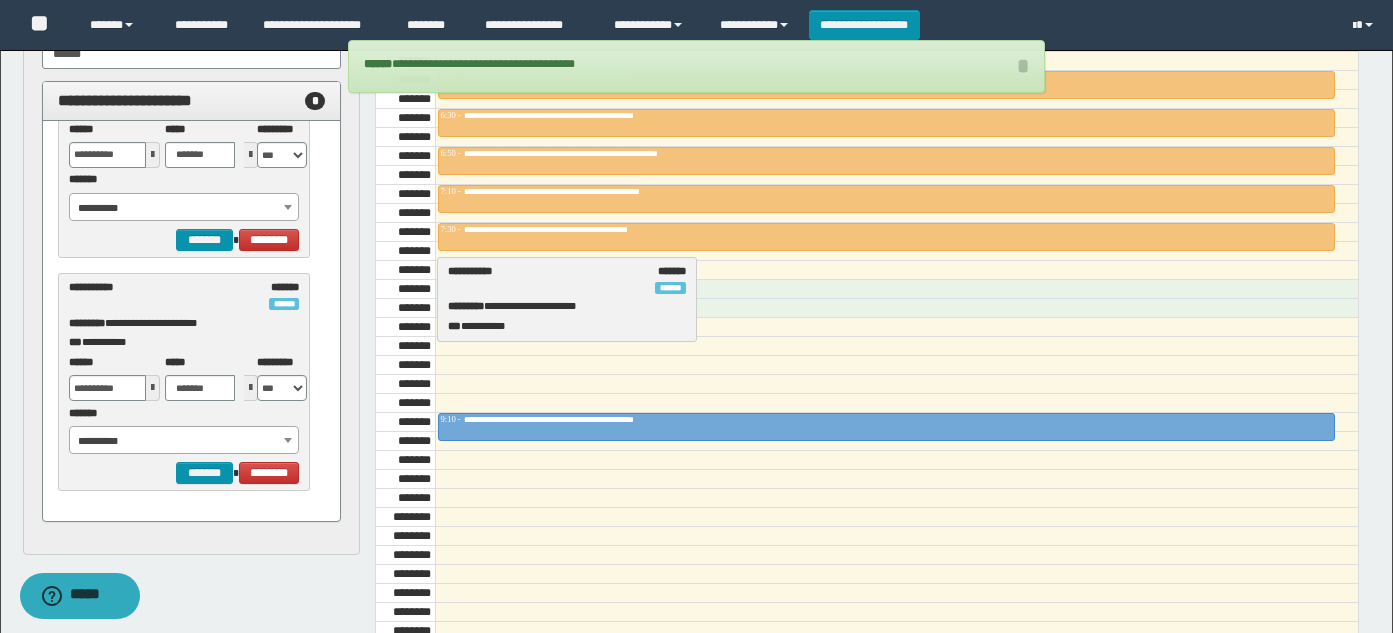 drag, startPoint x: 129, startPoint y: 303, endPoint x: 506, endPoint y: 286, distance: 377.3831 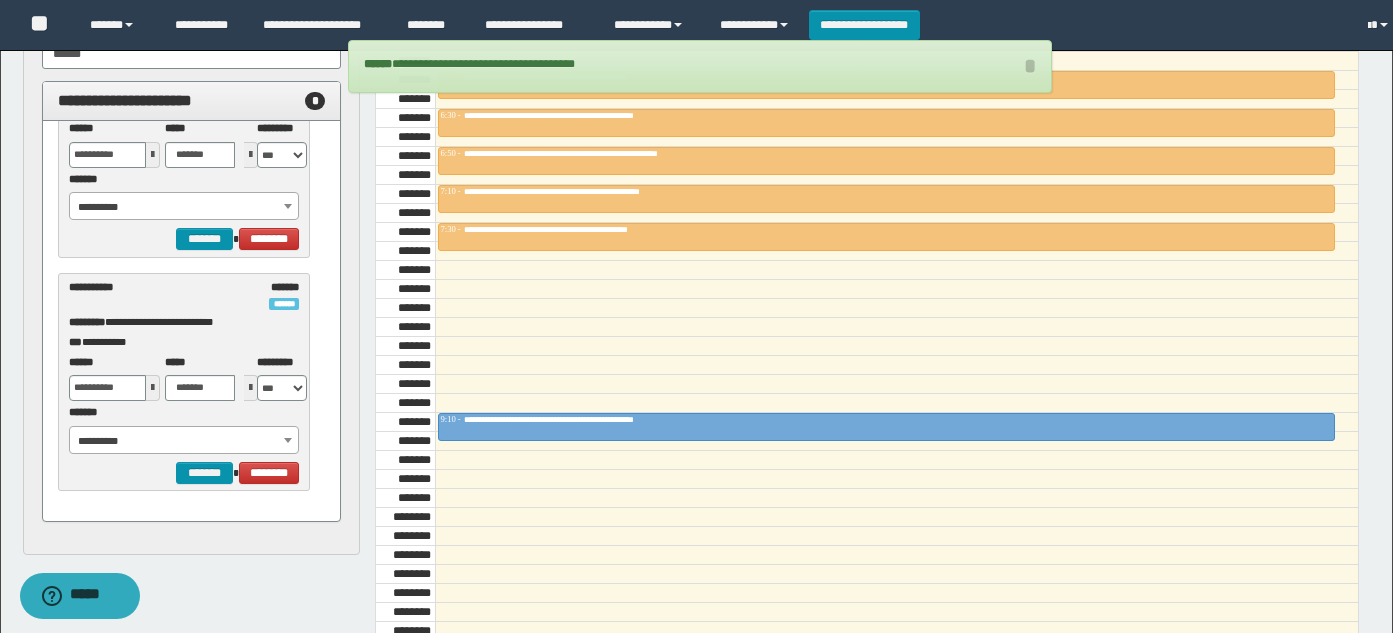 scroll, scrollTop: 797, scrollLeft: 0, axis: vertical 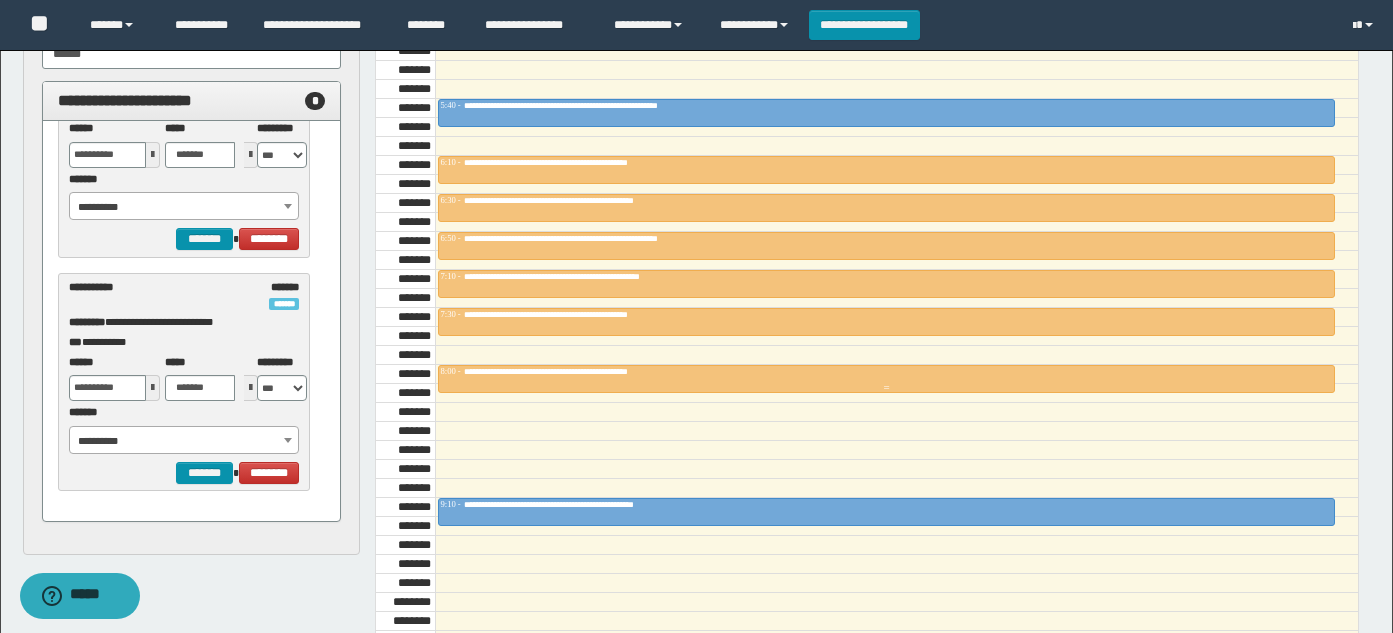 click on "**********" at bounding box center [571, 371] 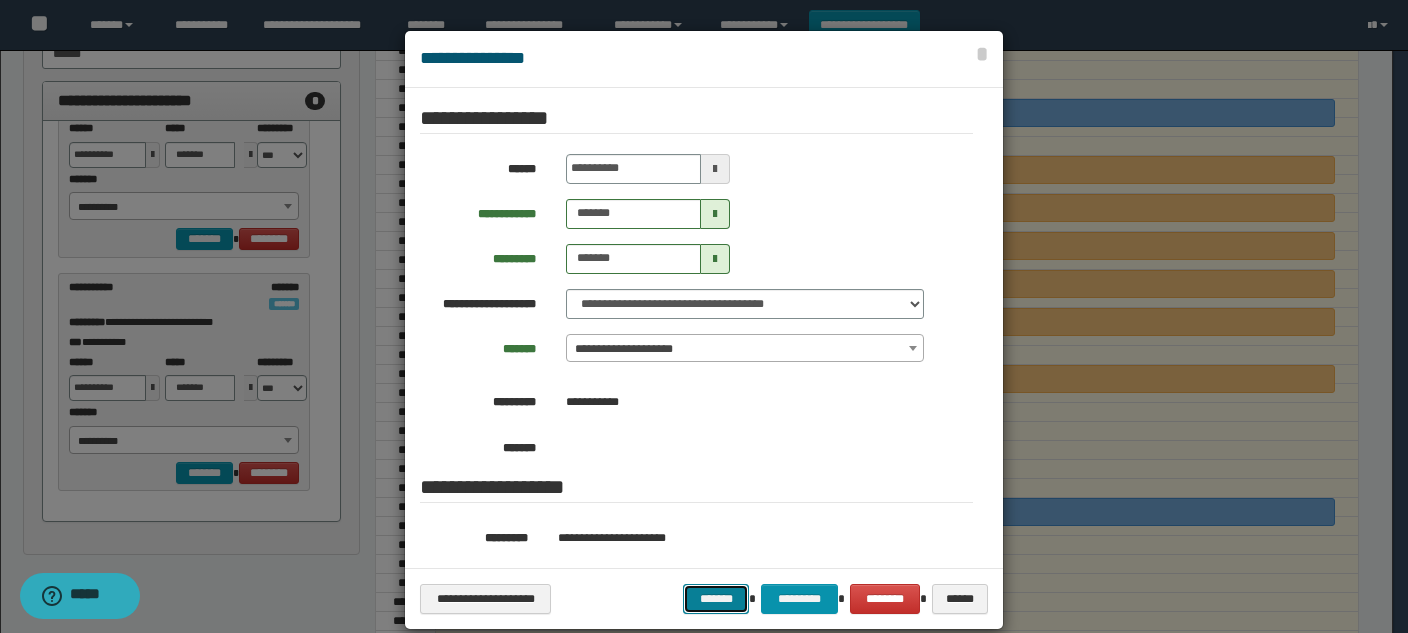 click on "*******" at bounding box center (716, 599) 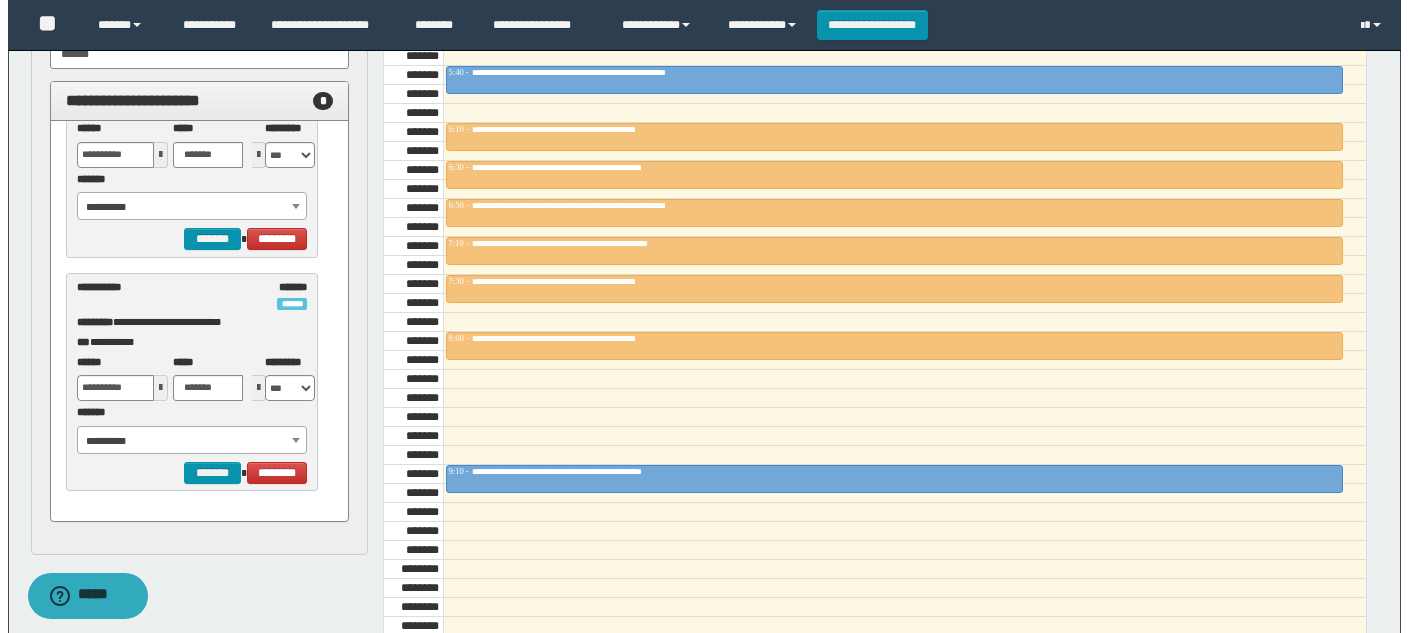scroll, scrollTop: 600, scrollLeft: 0, axis: vertical 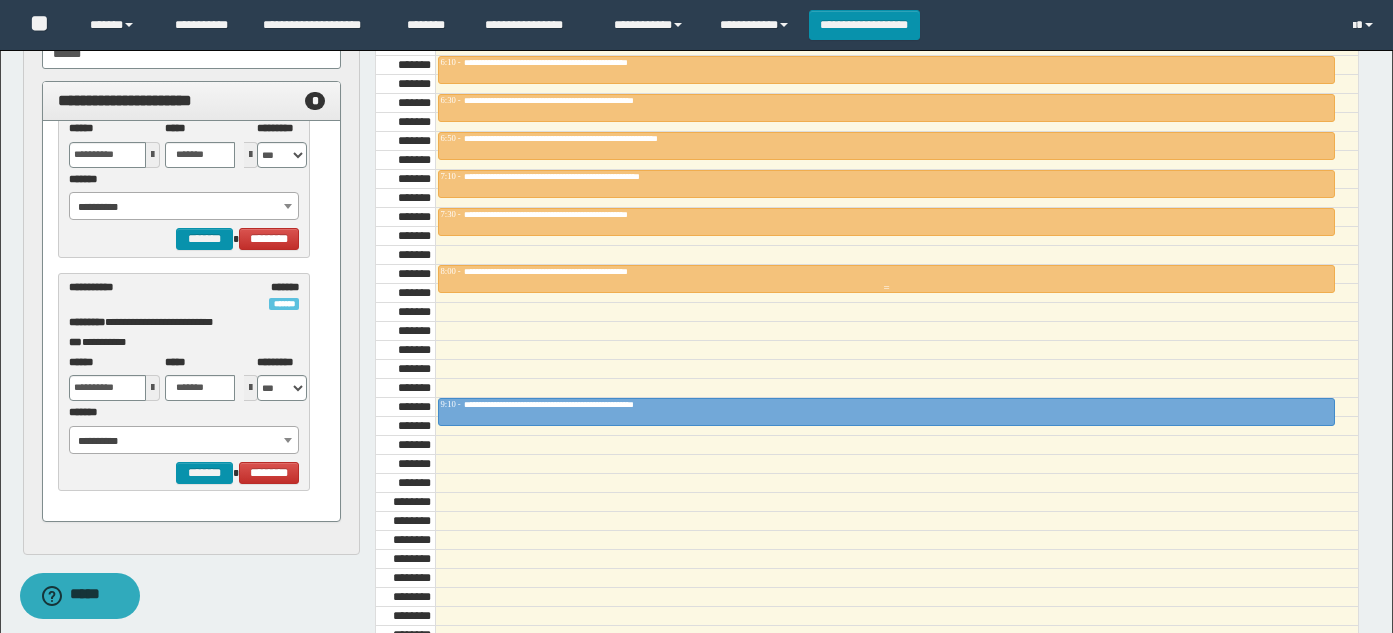 click on "**********" at bounding box center (571, 271) 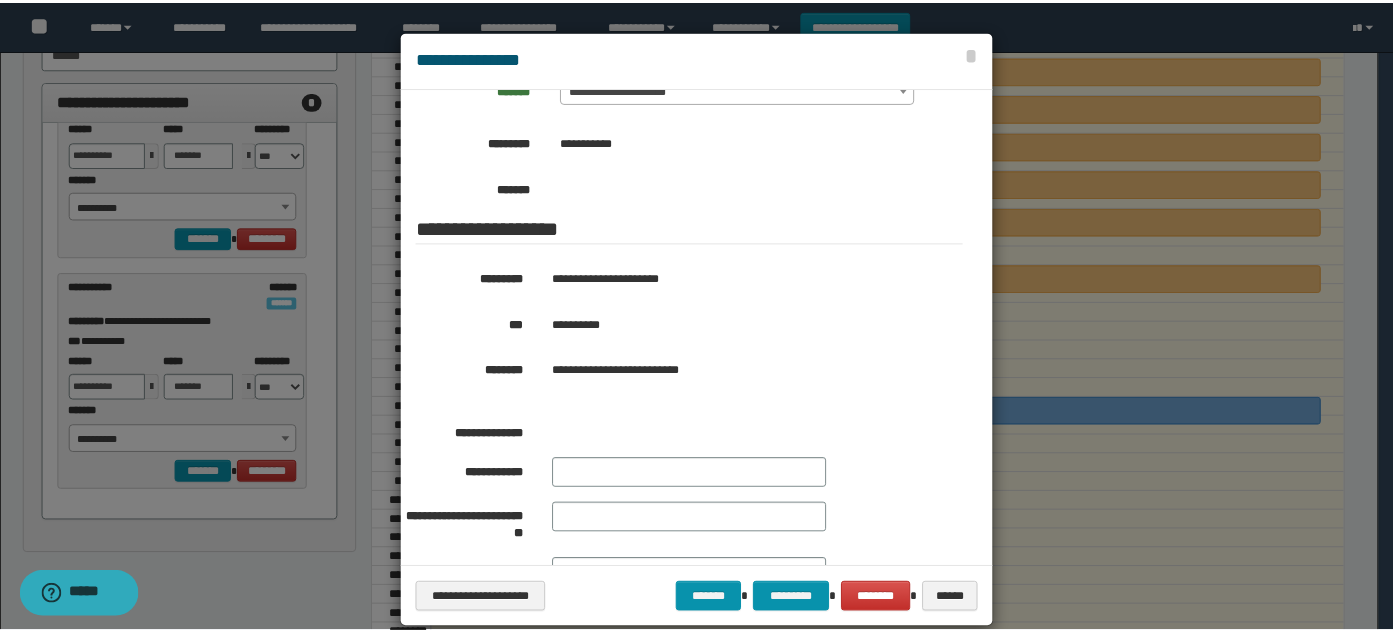 scroll, scrollTop: 300, scrollLeft: 0, axis: vertical 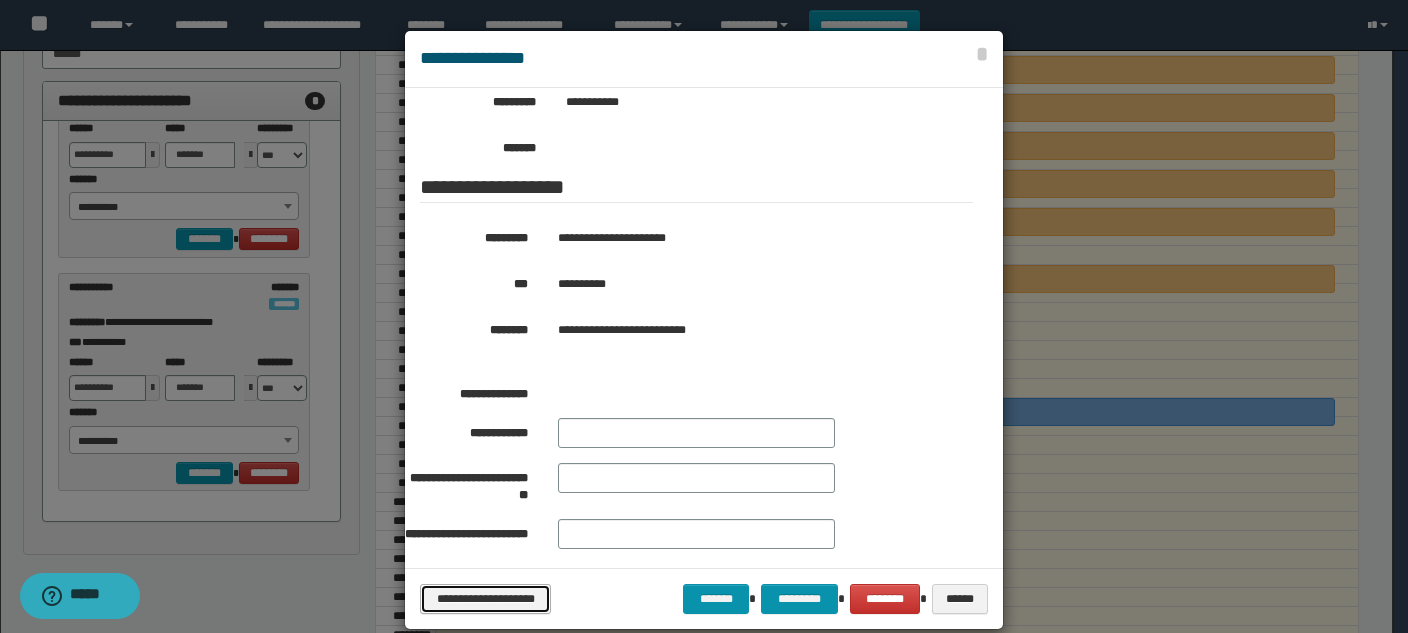 click on "**********" at bounding box center [485, 599] 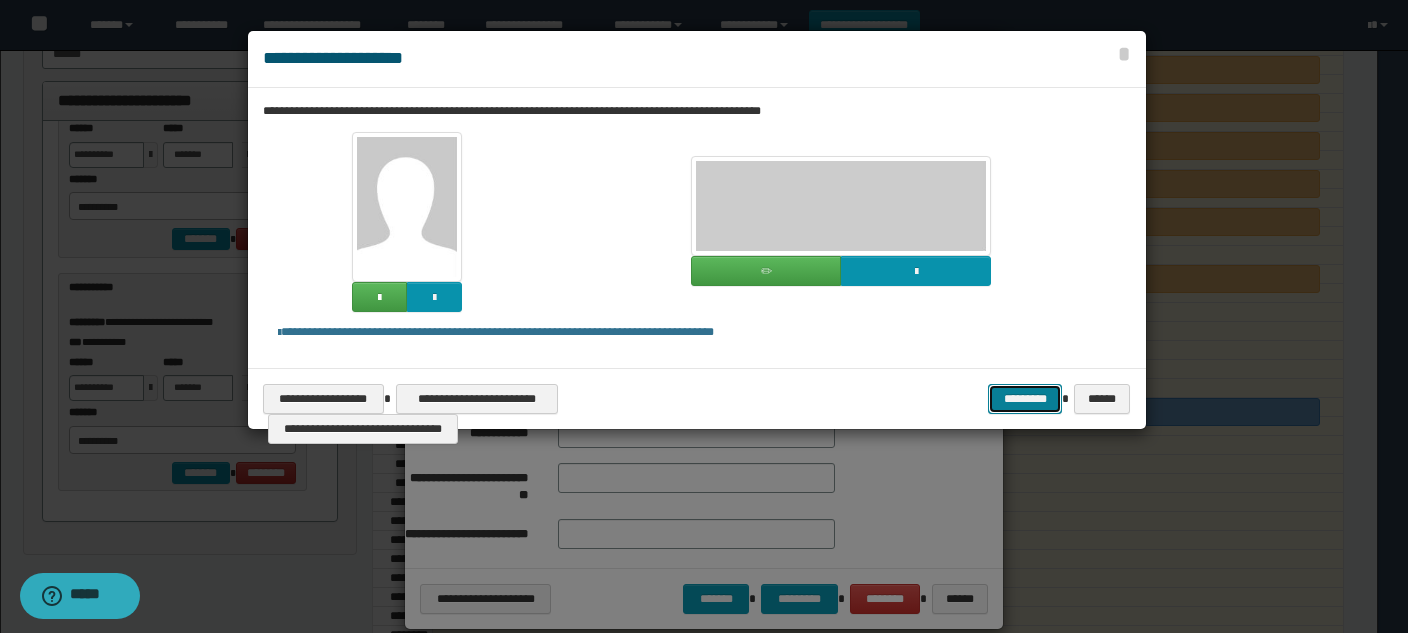 click on "*********" at bounding box center [1025, 399] 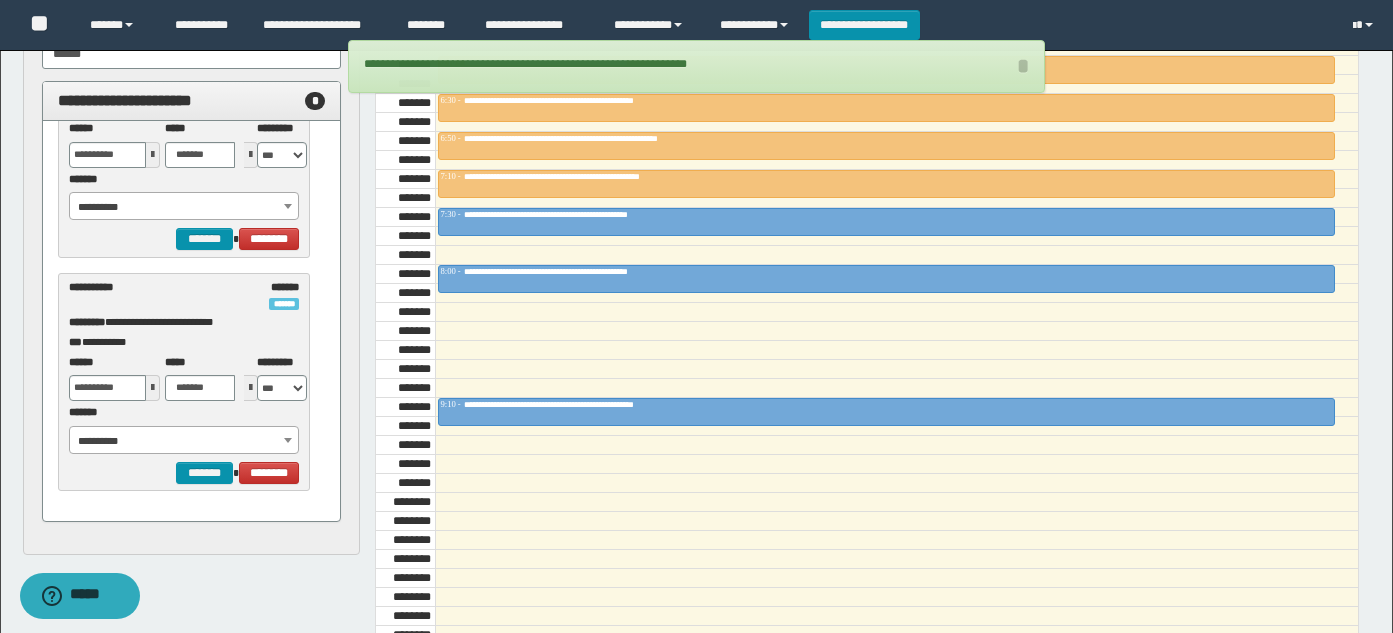 scroll, scrollTop: 500, scrollLeft: 0, axis: vertical 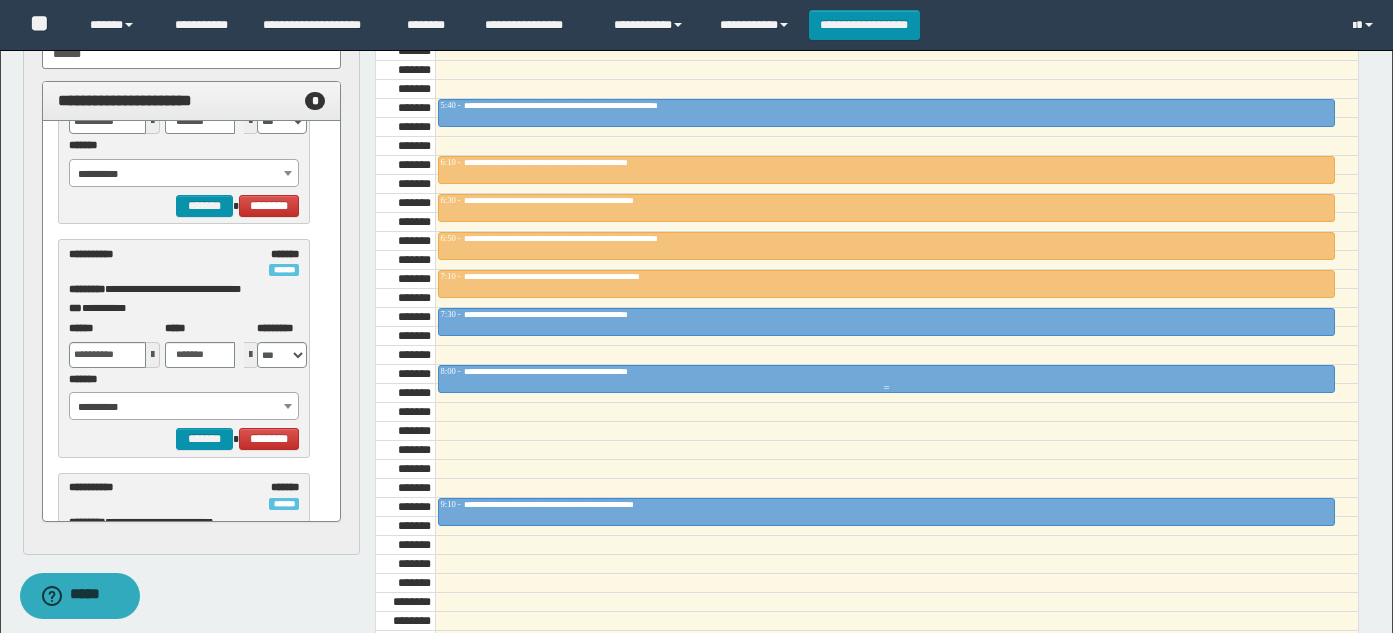 click on "**********" at bounding box center [571, 371] 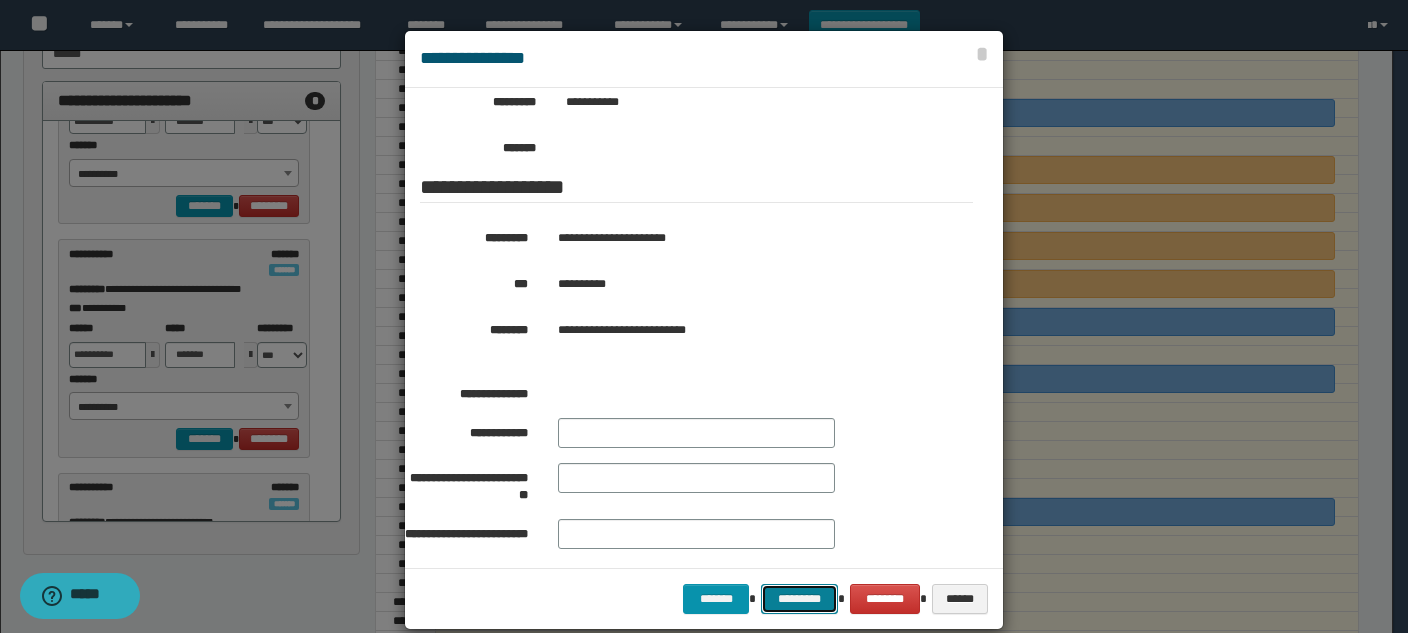 click on "*********" at bounding box center (799, 599) 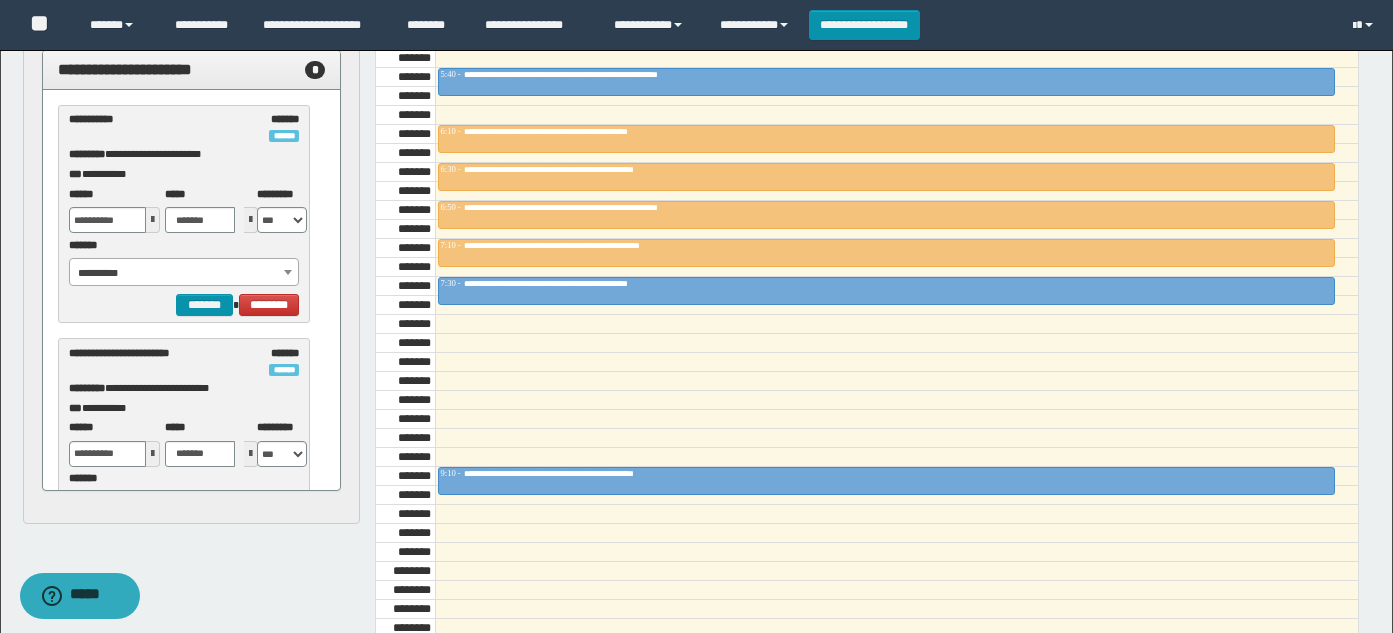 scroll, scrollTop: 189, scrollLeft: 0, axis: vertical 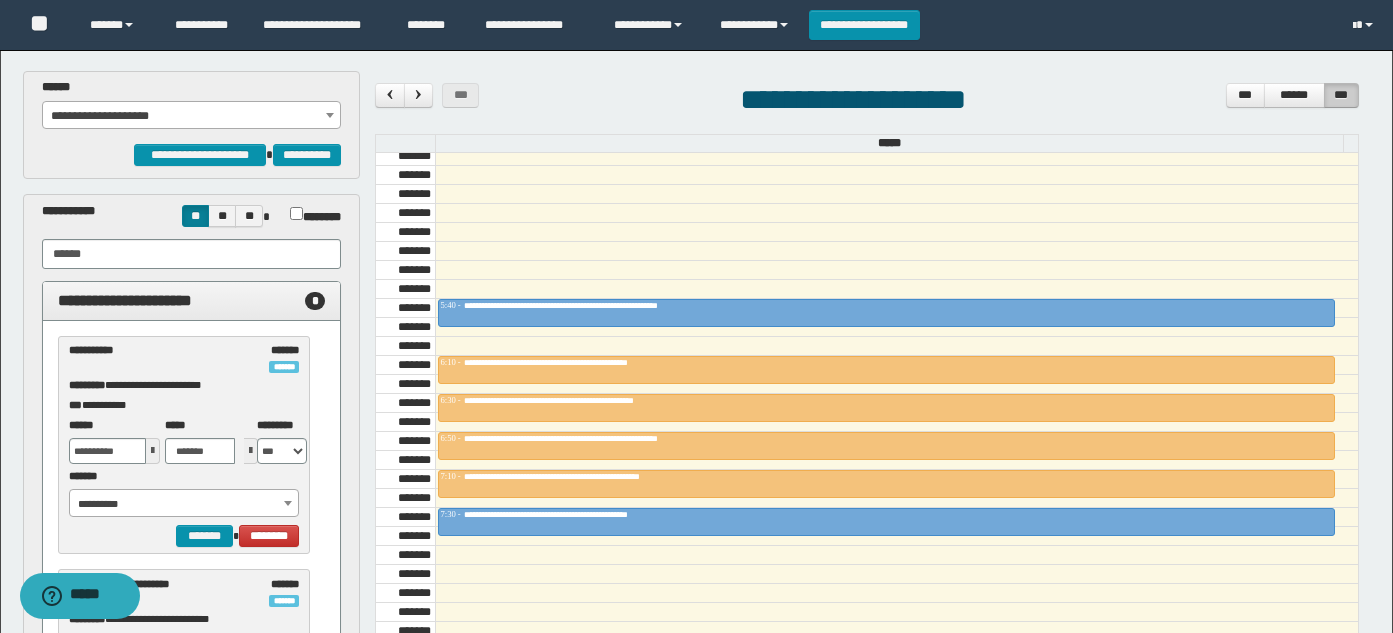 click on "**********" at bounding box center (192, 116) 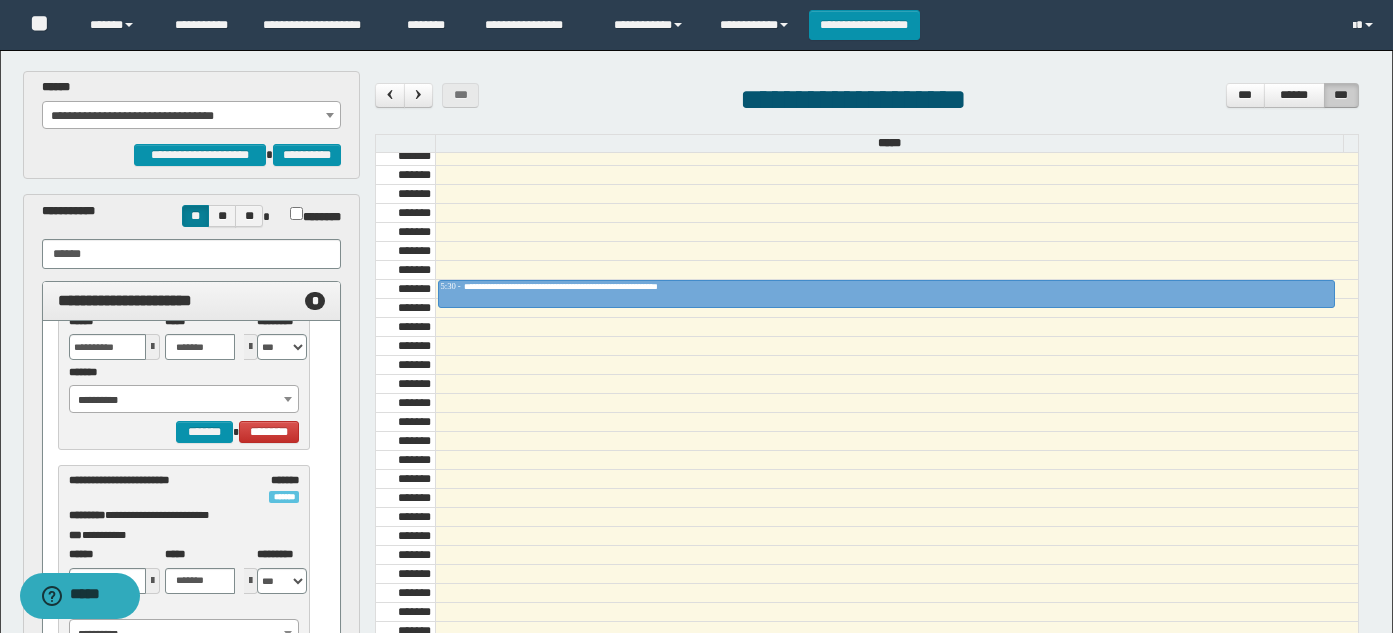 scroll, scrollTop: 0, scrollLeft: 0, axis: both 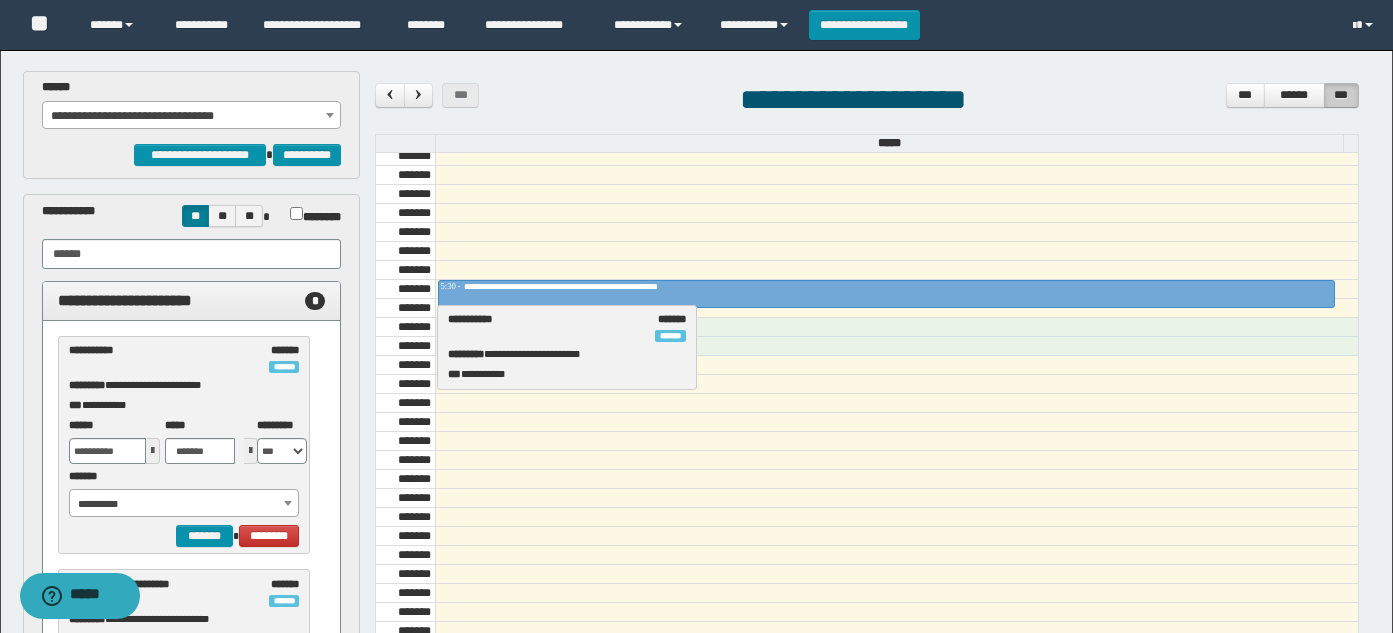 drag, startPoint x: 122, startPoint y: 358, endPoint x: 501, endPoint y: 327, distance: 380.2657 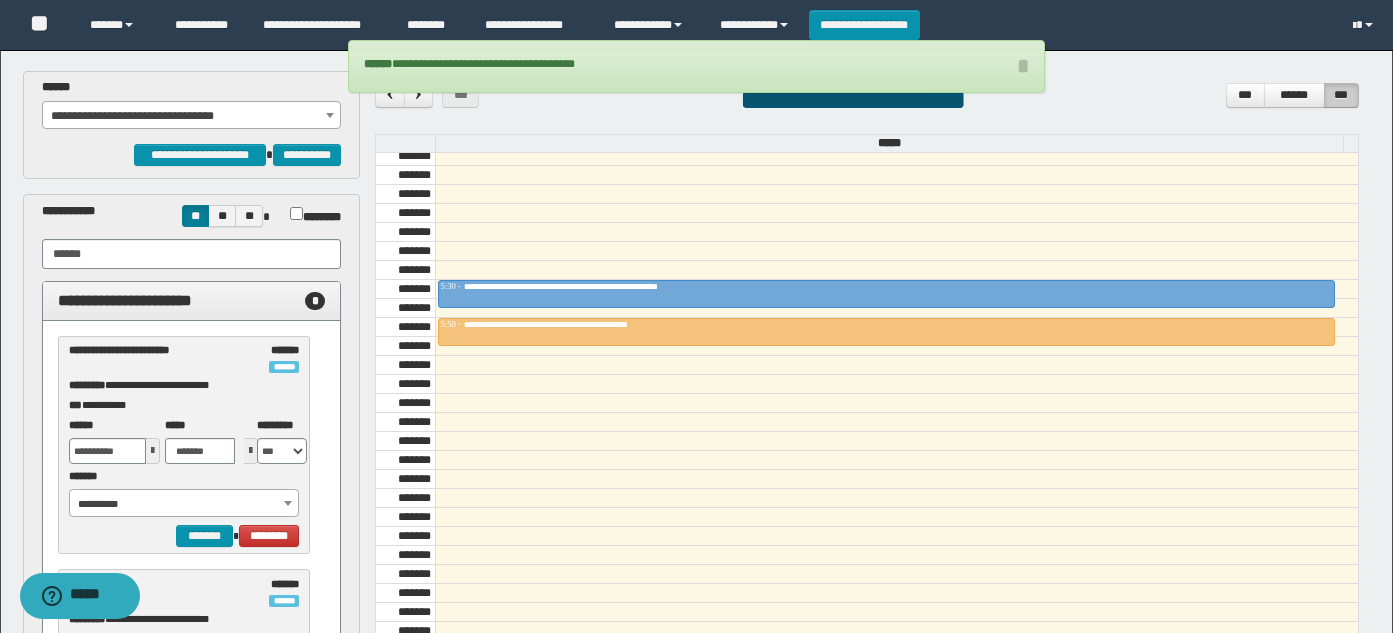 scroll, scrollTop: 100, scrollLeft: 0, axis: vertical 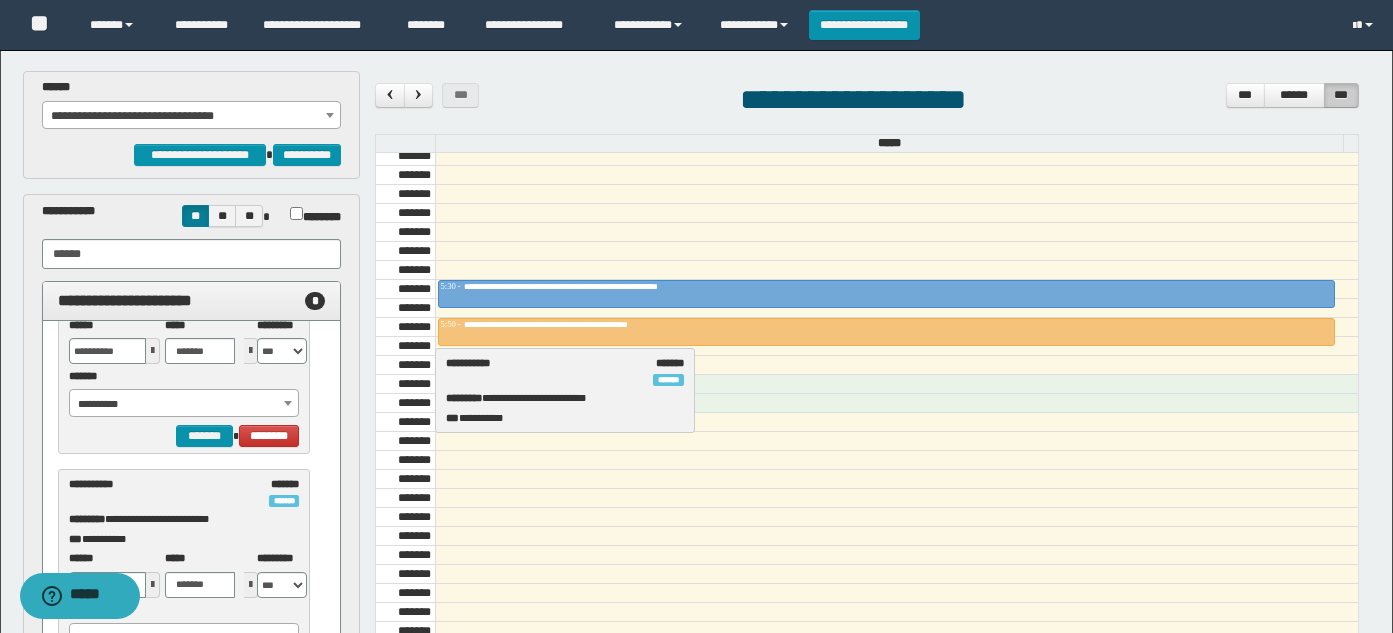 drag, startPoint x: 107, startPoint y: 495, endPoint x: 484, endPoint y: 374, distance: 395.94193 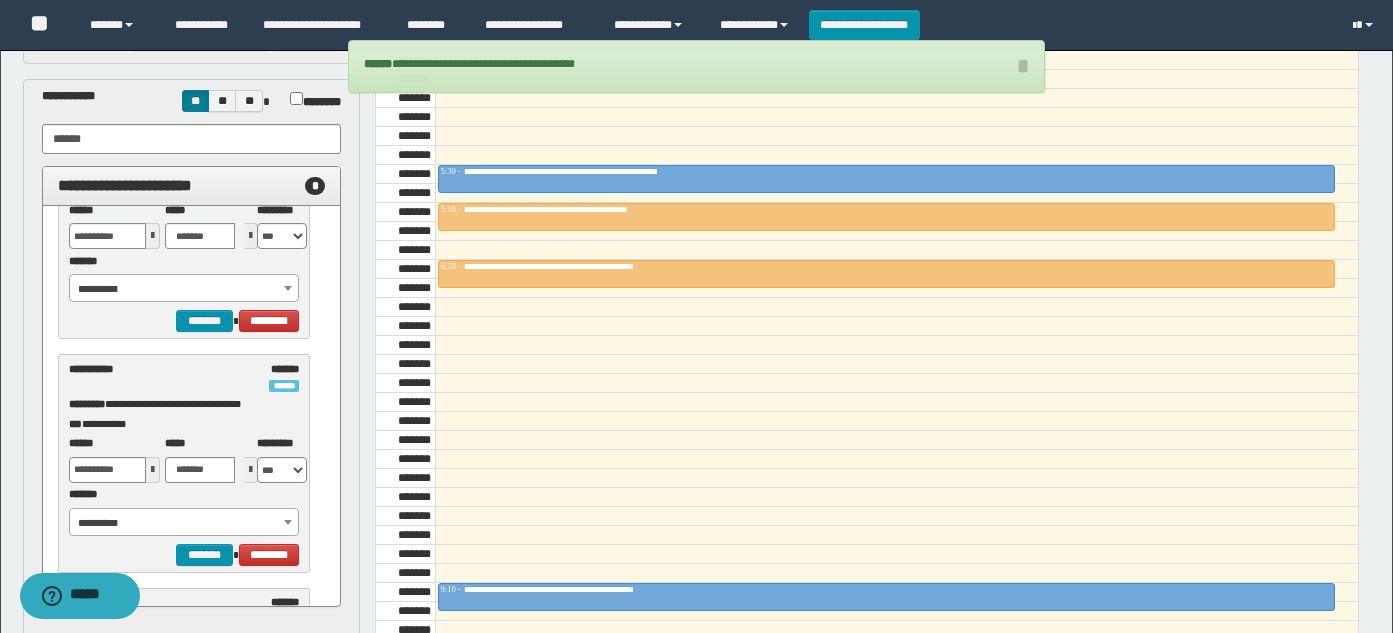 scroll, scrollTop: 200, scrollLeft: 0, axis: vertical 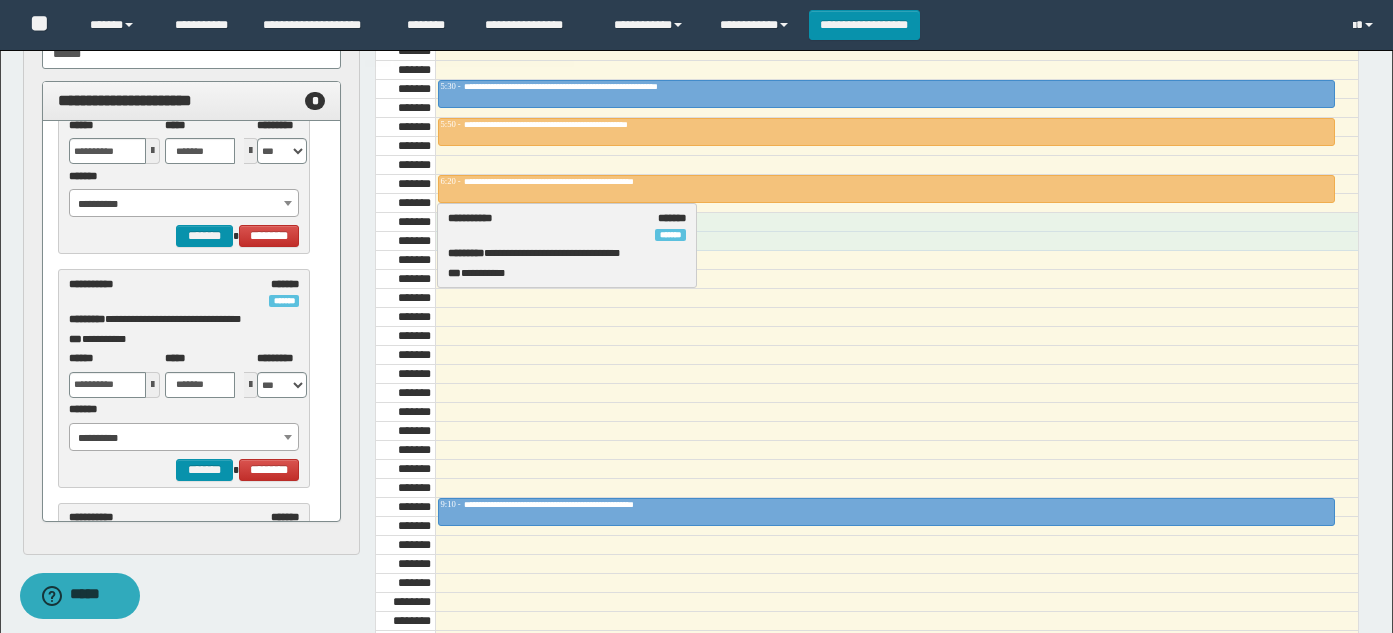 drag, startPoint x: 129, startPoint y: 288, endPoint x: 506, endPoint y: 222, distance: 382.73358 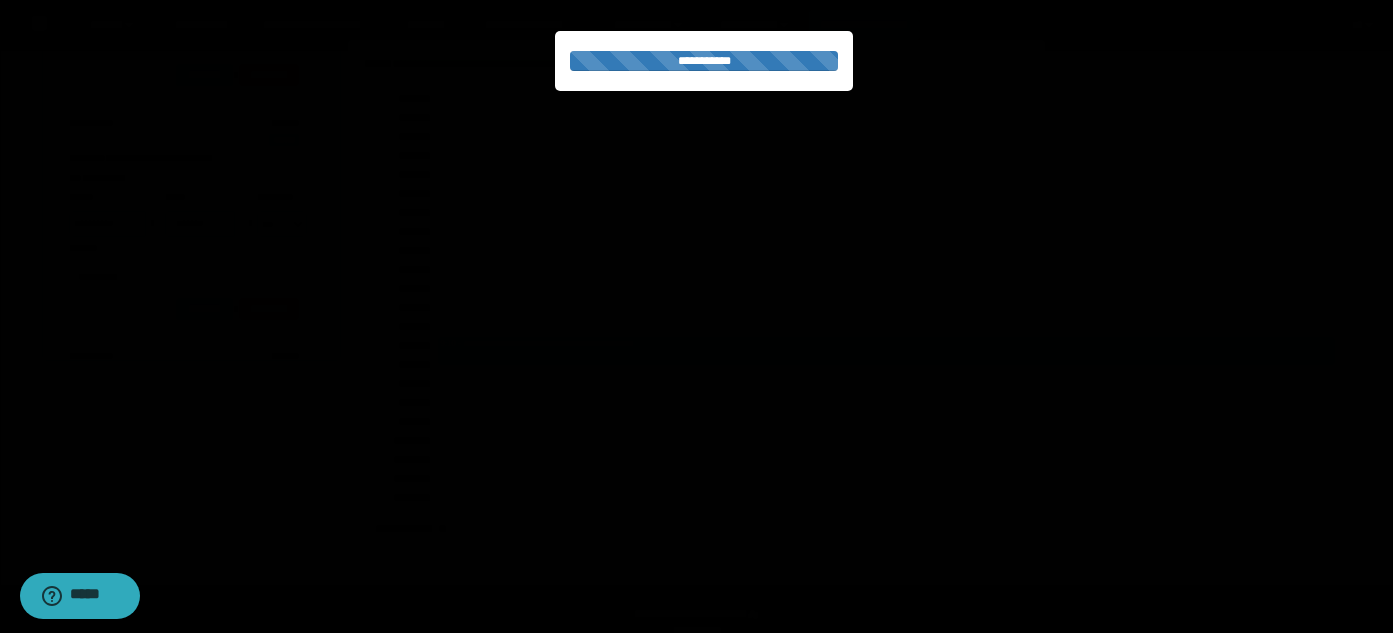 scroll, scrollTop: 389, scrollLeft: 0, axis: vertical 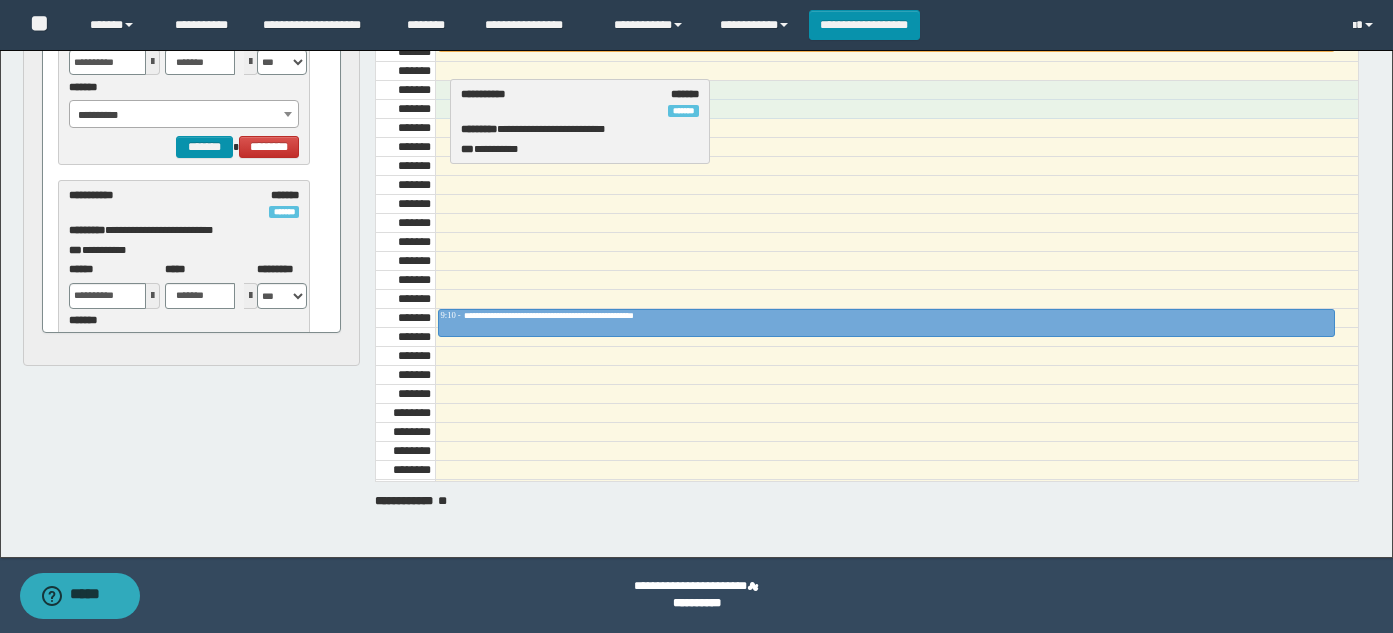 drag, startPoint x: 133, startPoint y: 184, endPoint x: 510, endPoint y: 92, distance: 388.06314 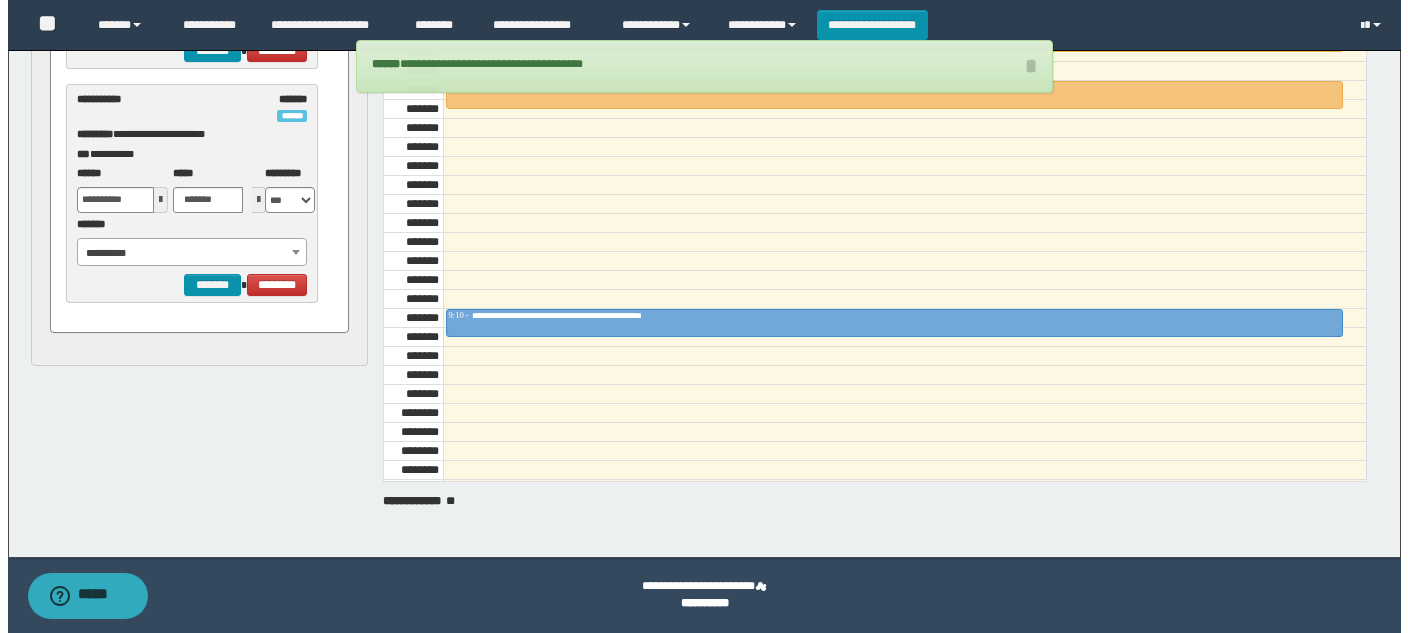 scroll, scrollTop: 97, scrollLeft: 0, axis: vertical 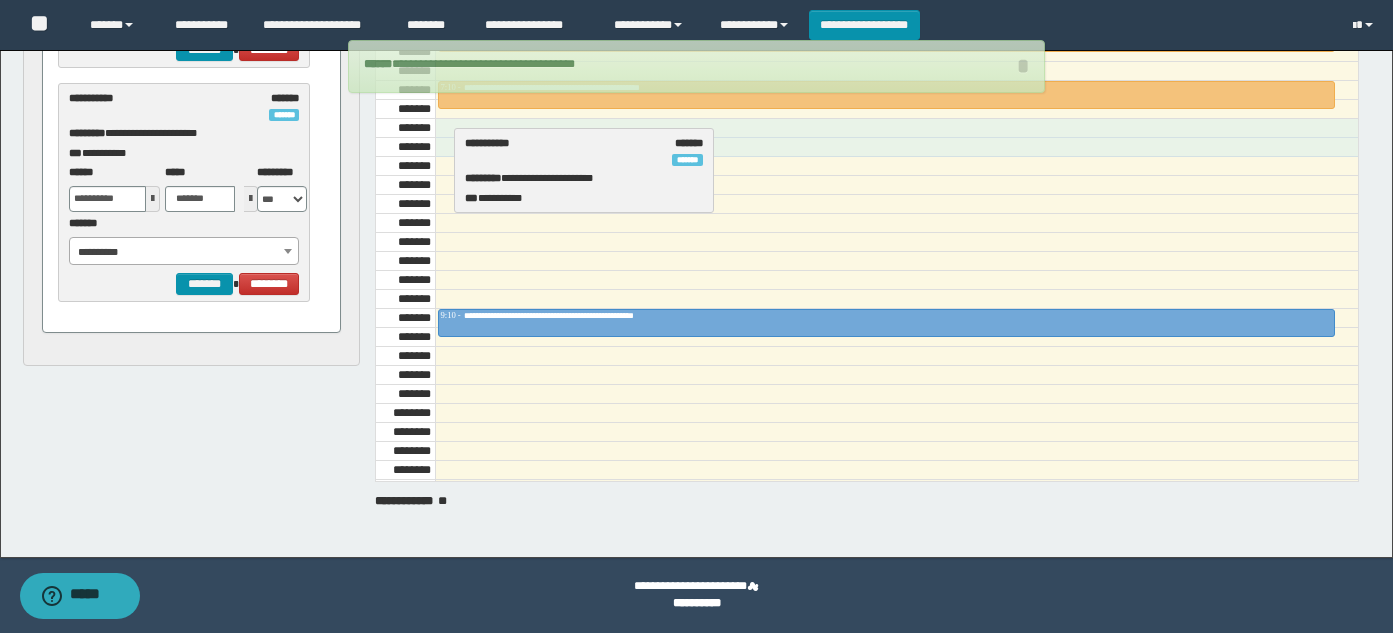 drag, startPoint x: 147, startPoint y: 86, endPoint x: 542, endPoint y: 131, distance: 397.55502 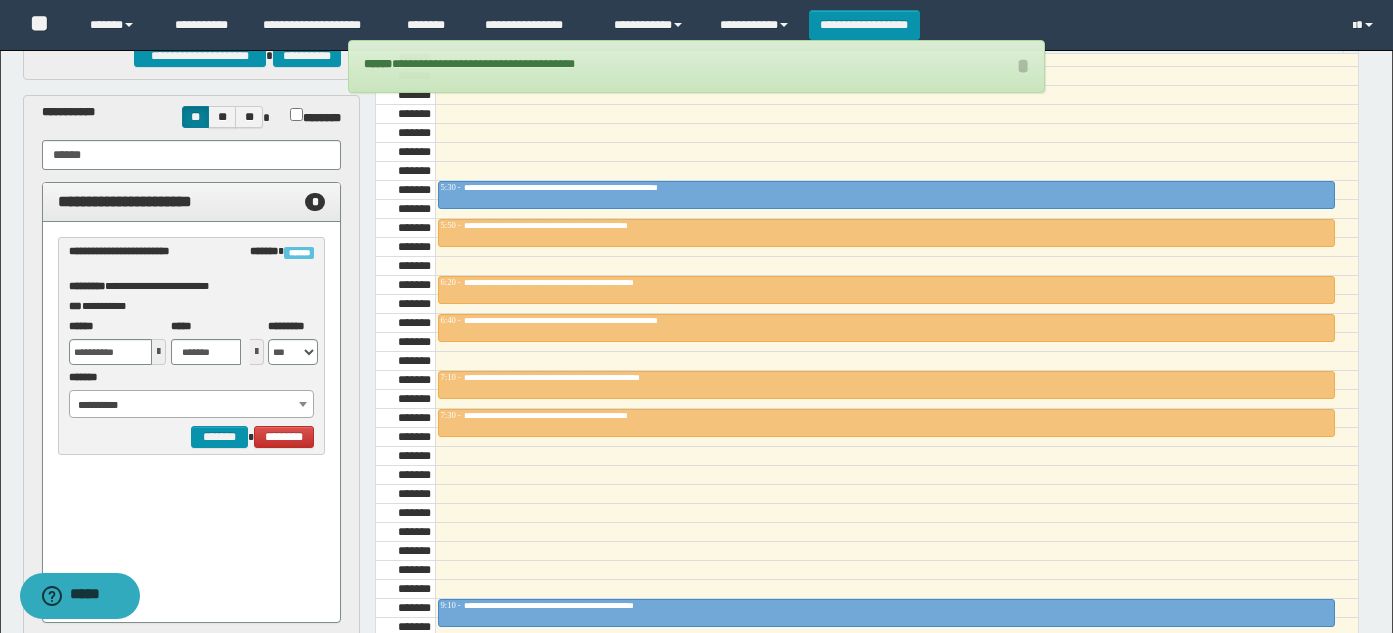 scroll, scrollTop: 89, scrollLeft: 0, axis: vertical 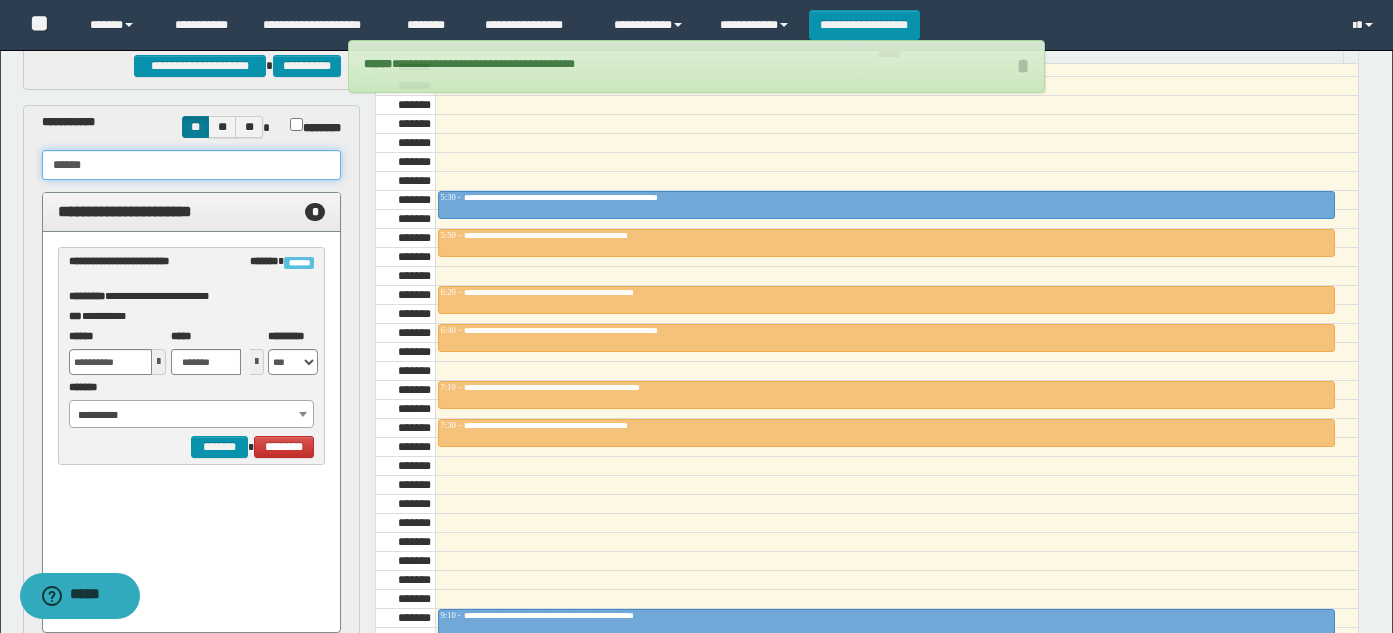 click on "******" at bounding box center (192, 165) 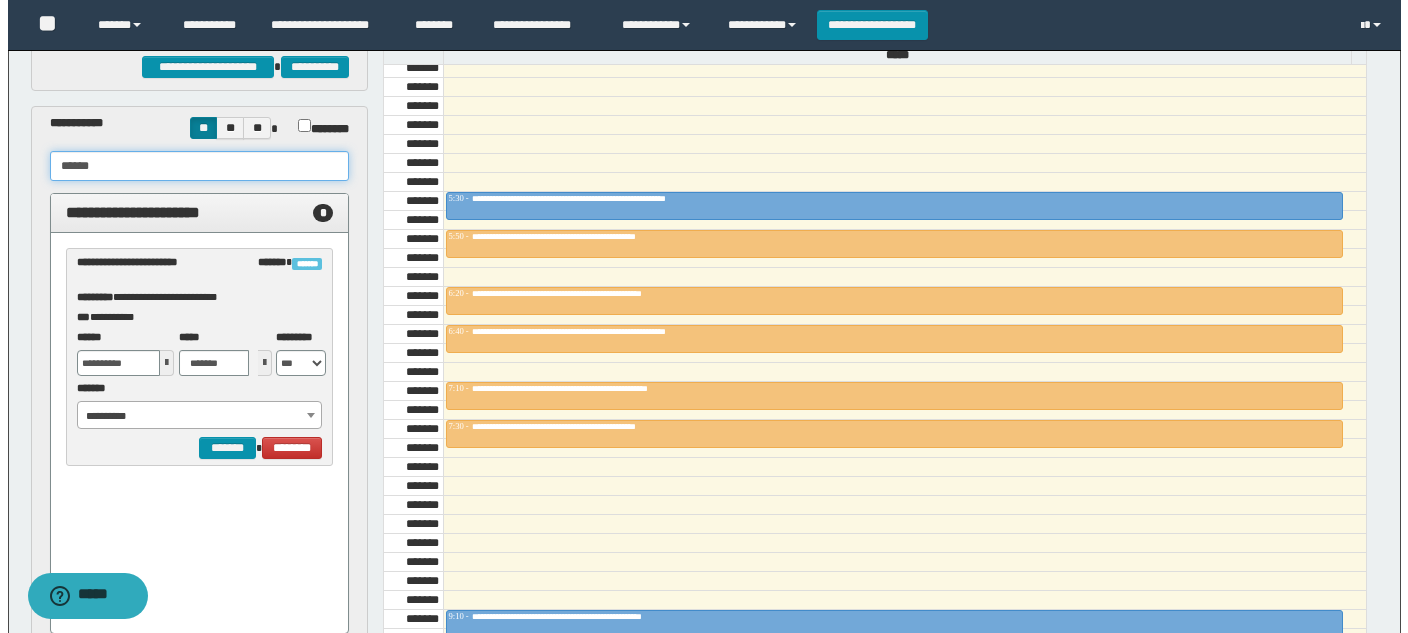 scroll, scrollTop: 0, scrollLeft: 0, axis: both 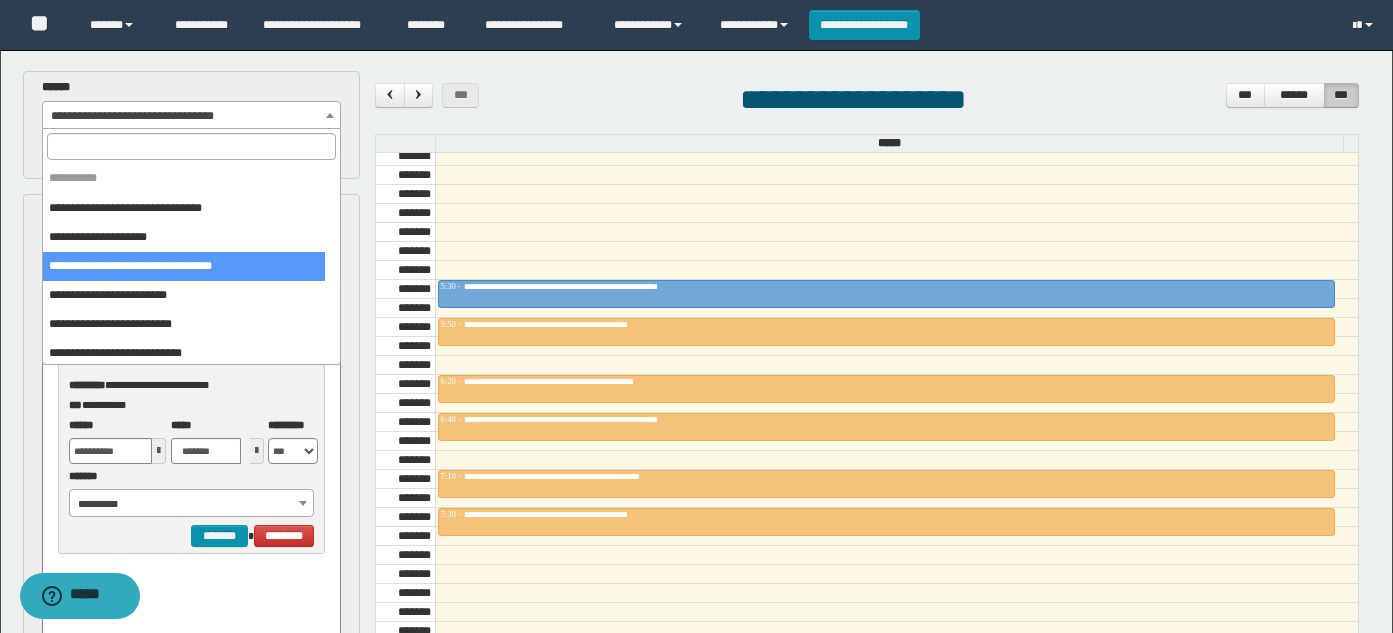 click on "**********" at bounding box center (192, 116) 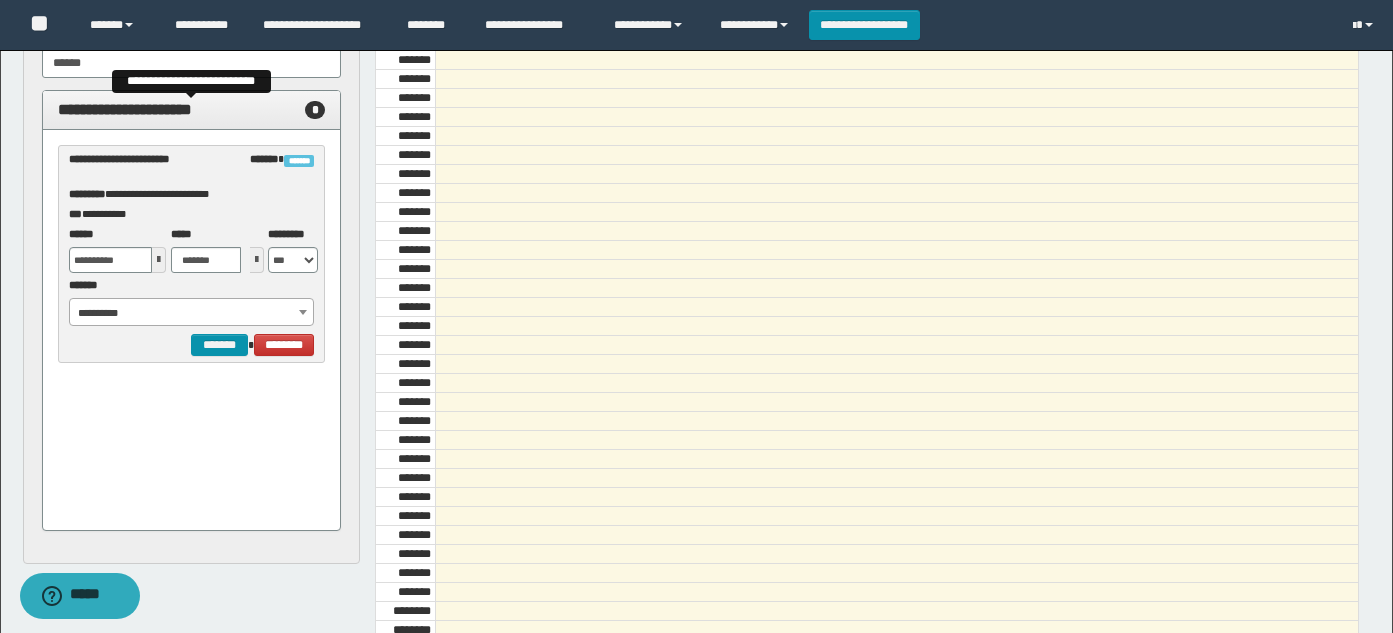 scroll, scrollTop: 0, scrollLeft: 0, axis: both 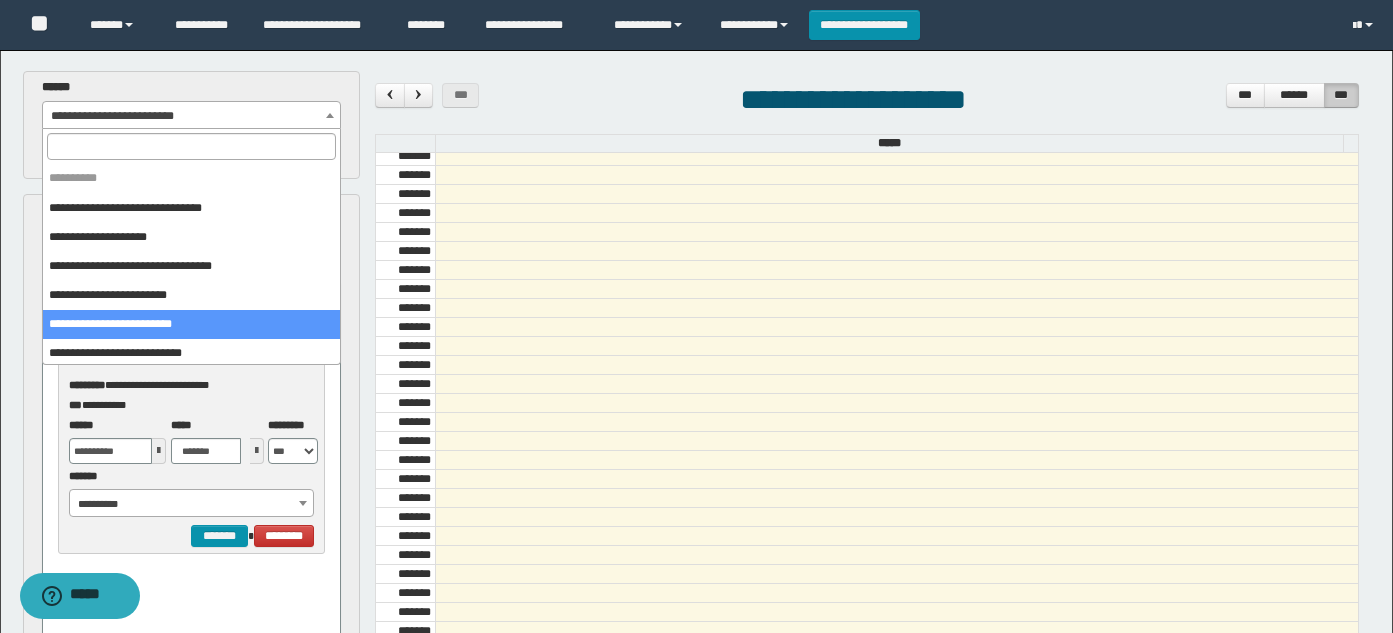 click on "**********" at bounding box center (192, 116) 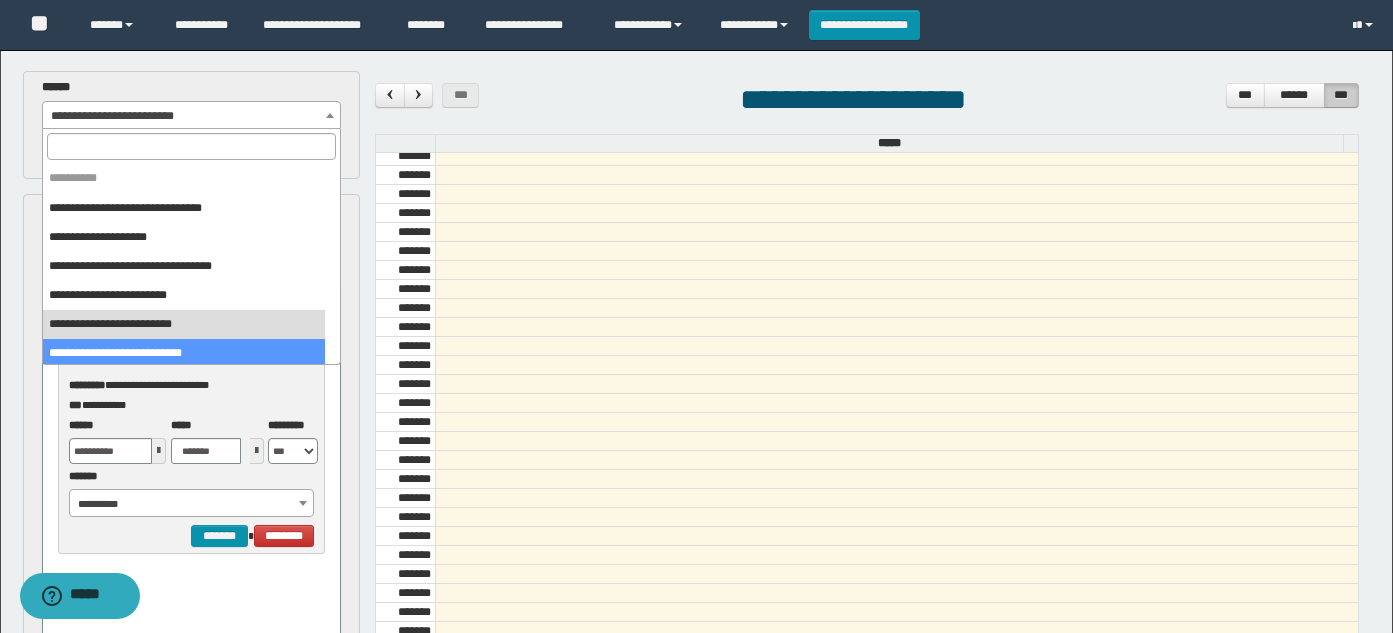 select on "******" 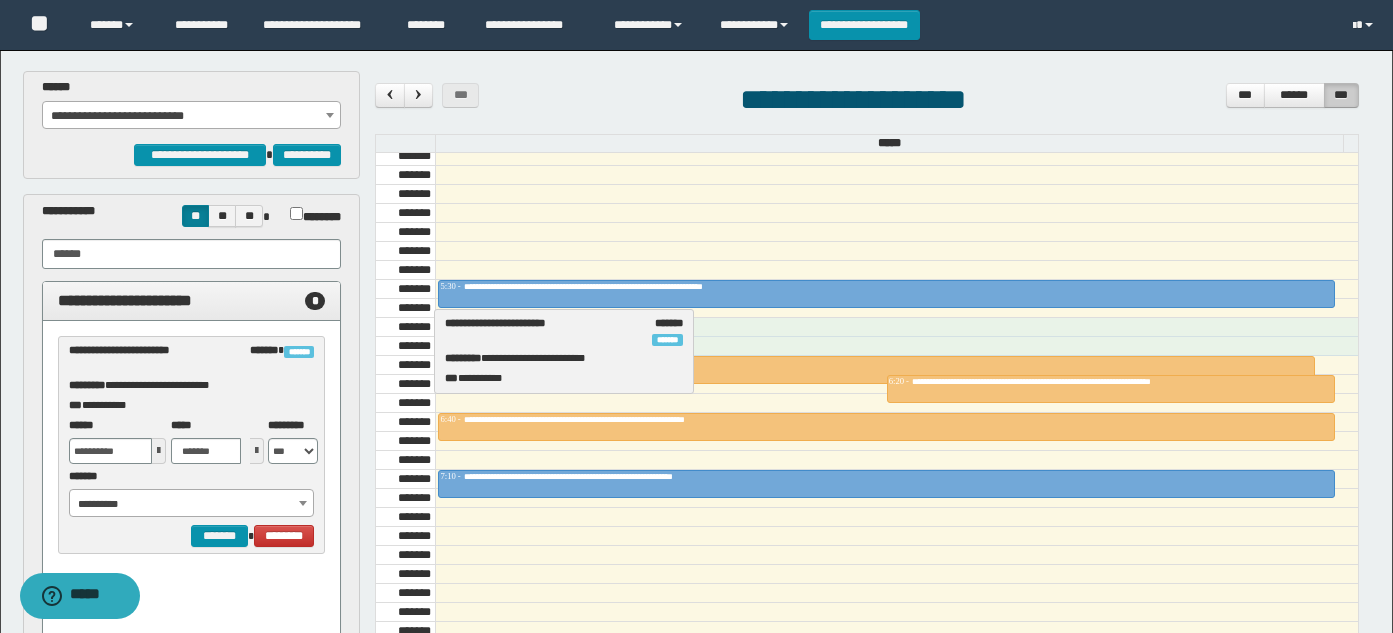 drag, startPoint x: 112, startPoint y: 350, endPoint x: 488, endPoint y: 323, distance: 376.96817 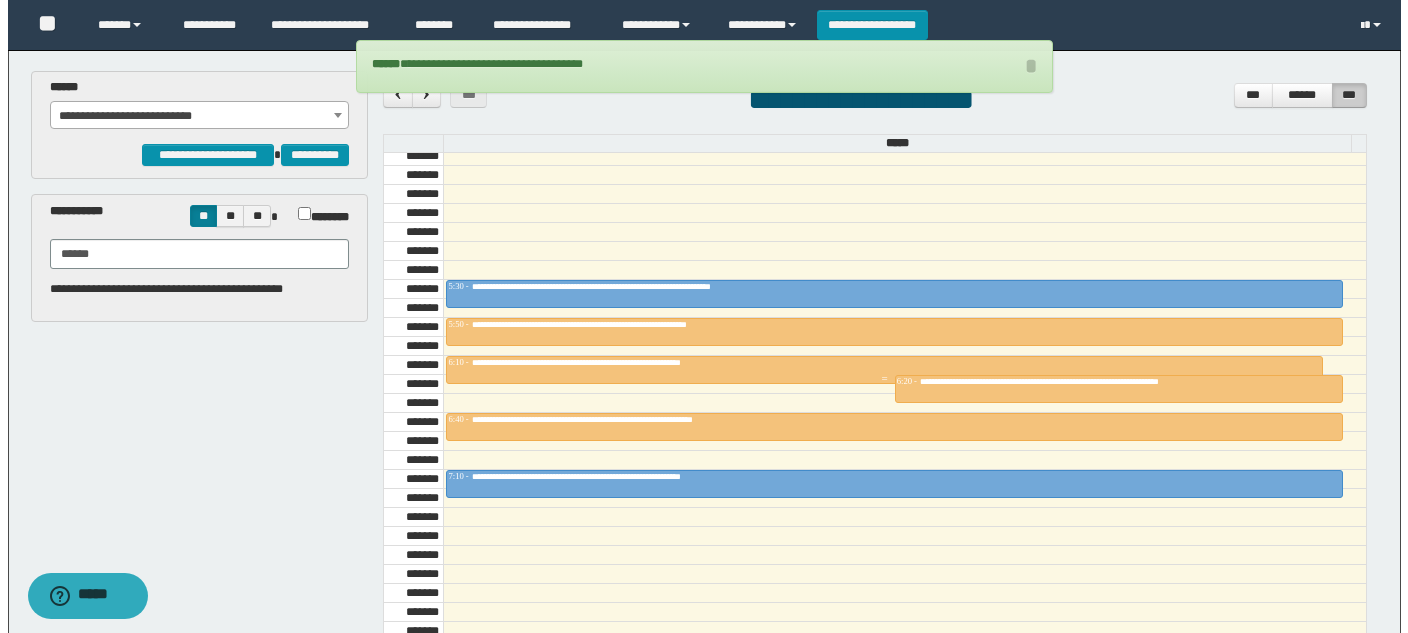 scroll, scrollTop: 600, scrollLeft: 0, axis: vertical 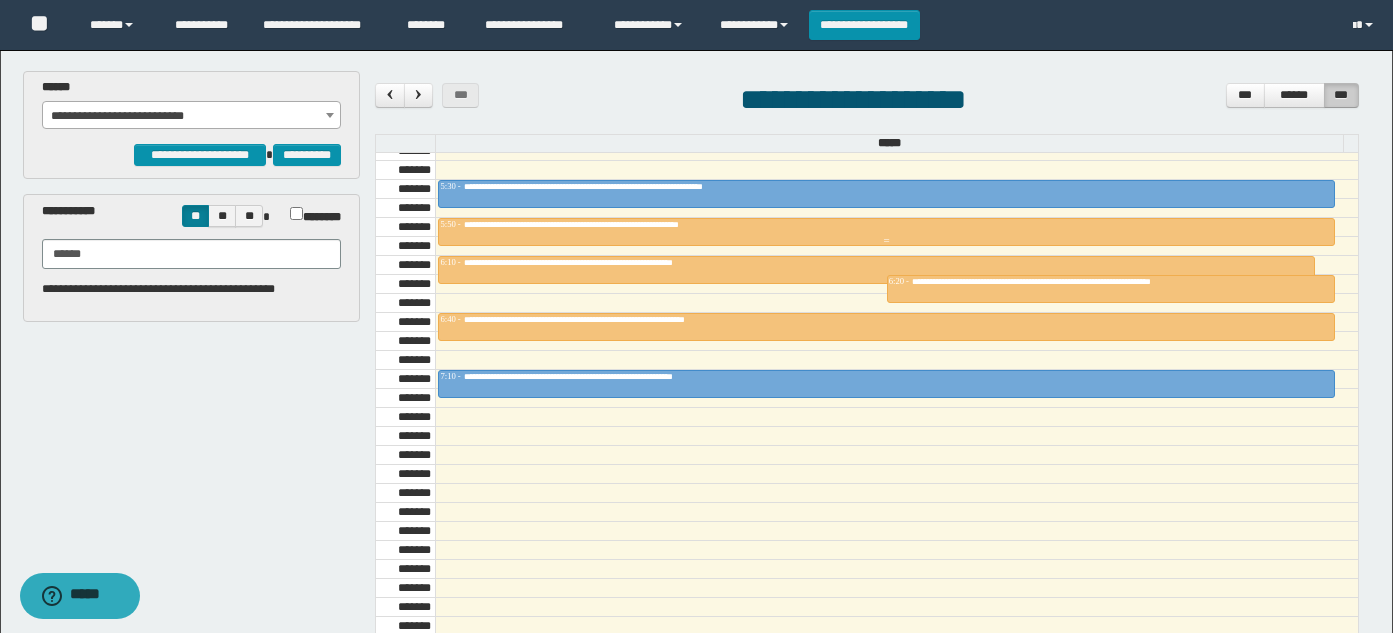 click on "**********" at bounding box center (609, 224) 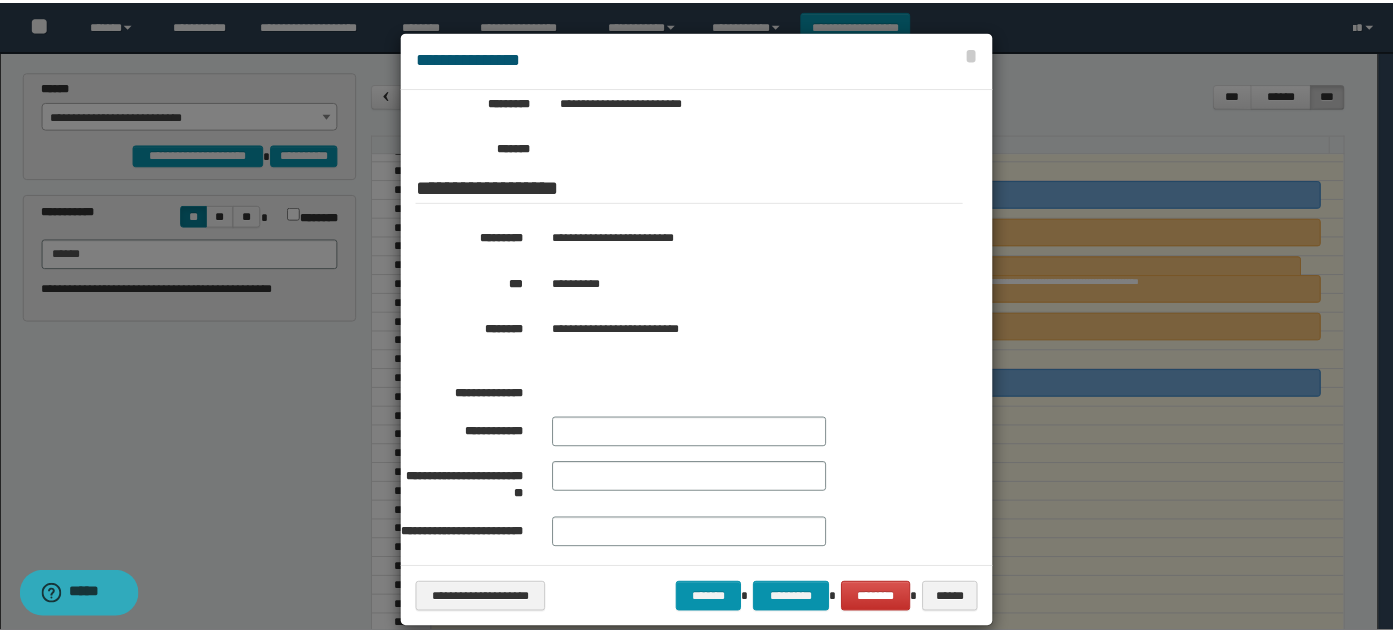 scroll, scrollTop: 382, scrollLeft: 0, axis: vertical 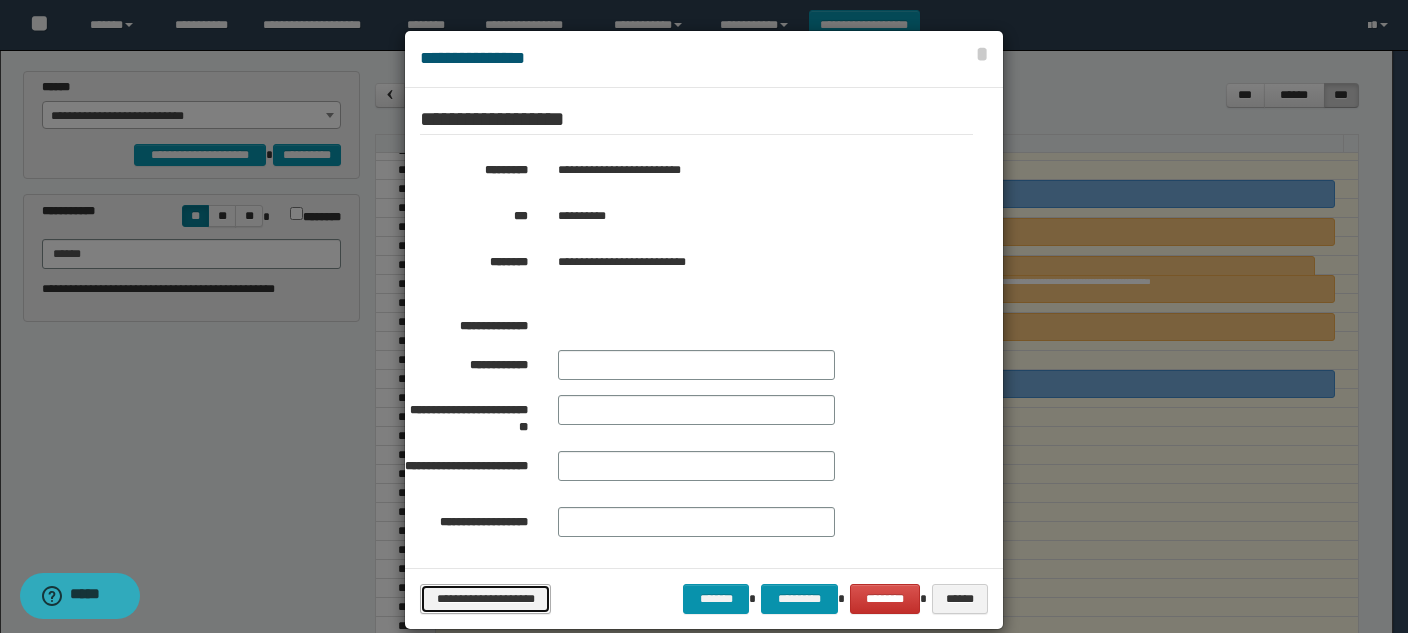 click on "**********" at bounding box center (485, 599) 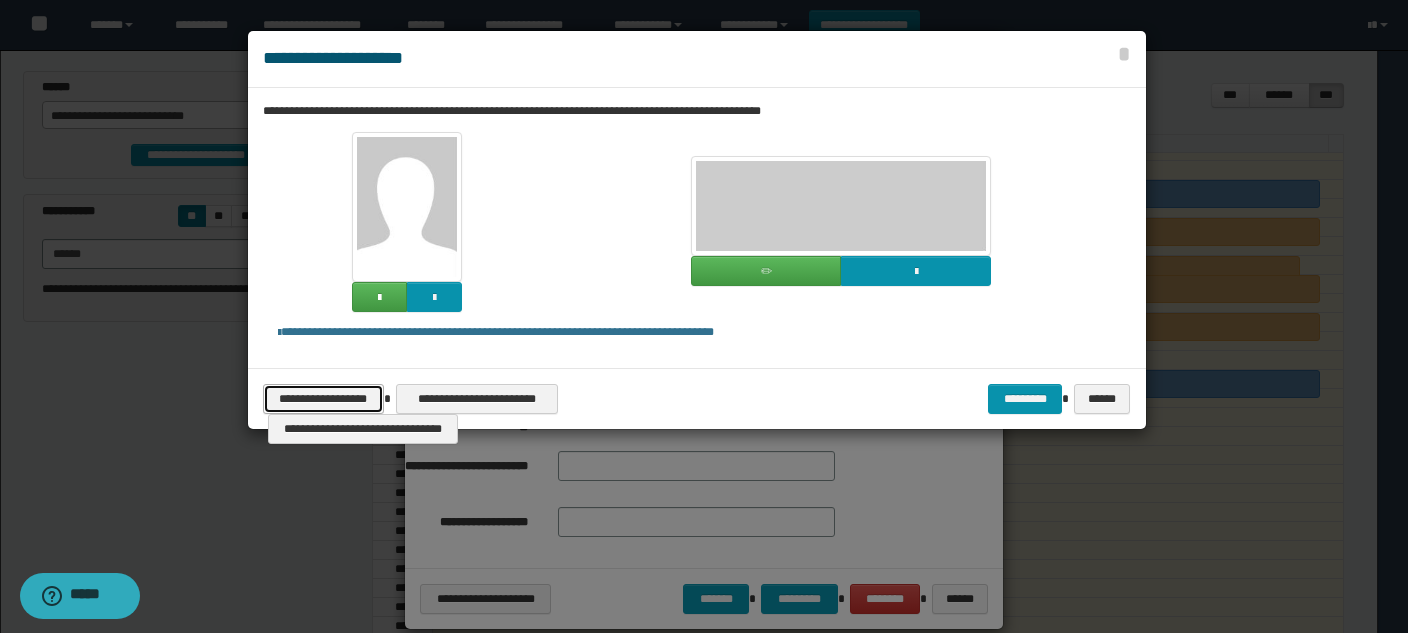 click on "**********" at bounding box center [323, 399] 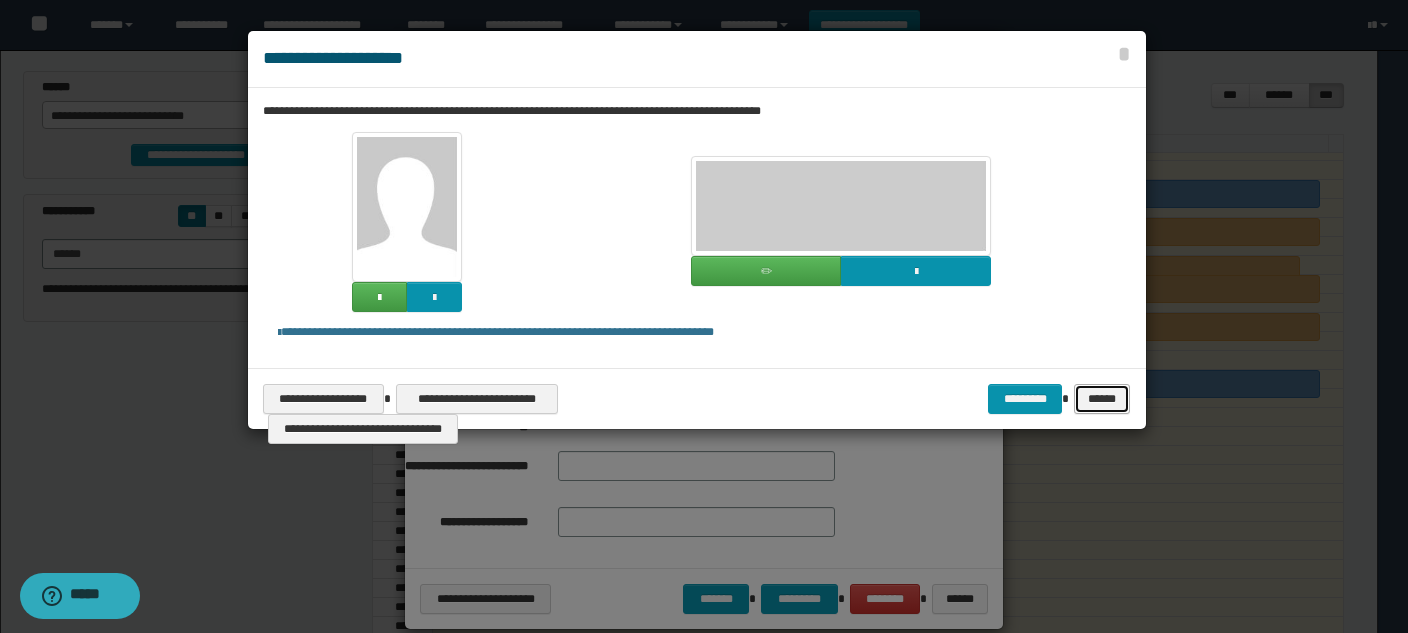 click on "******" at bounding box center (1102, 399) 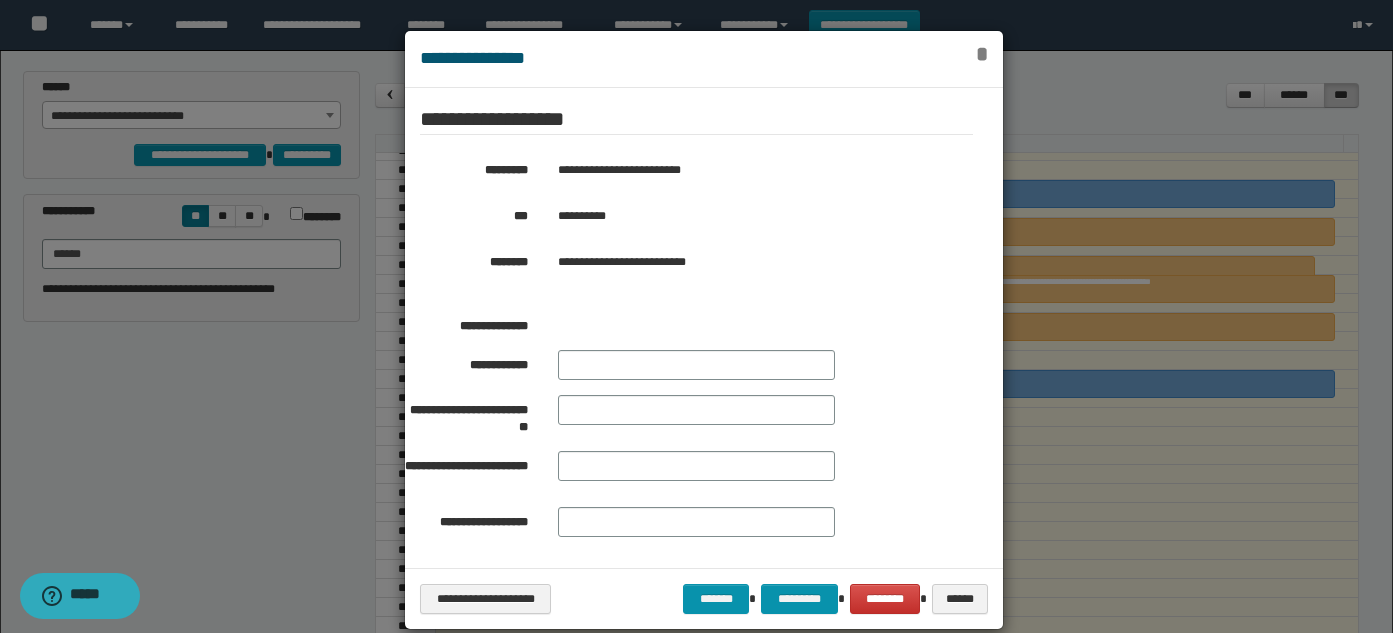 click on "*" at bounding box center (982, 54) 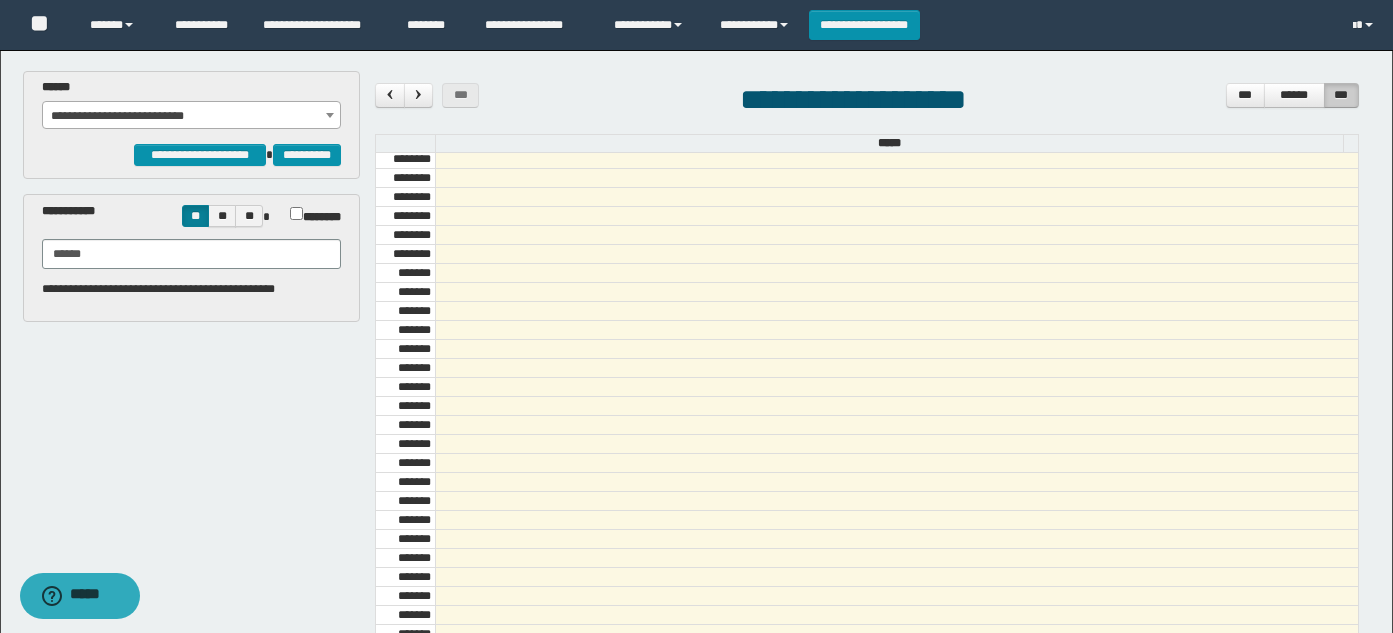 scroll, scrollTop: 0, scrollLeft: 0, axis: both 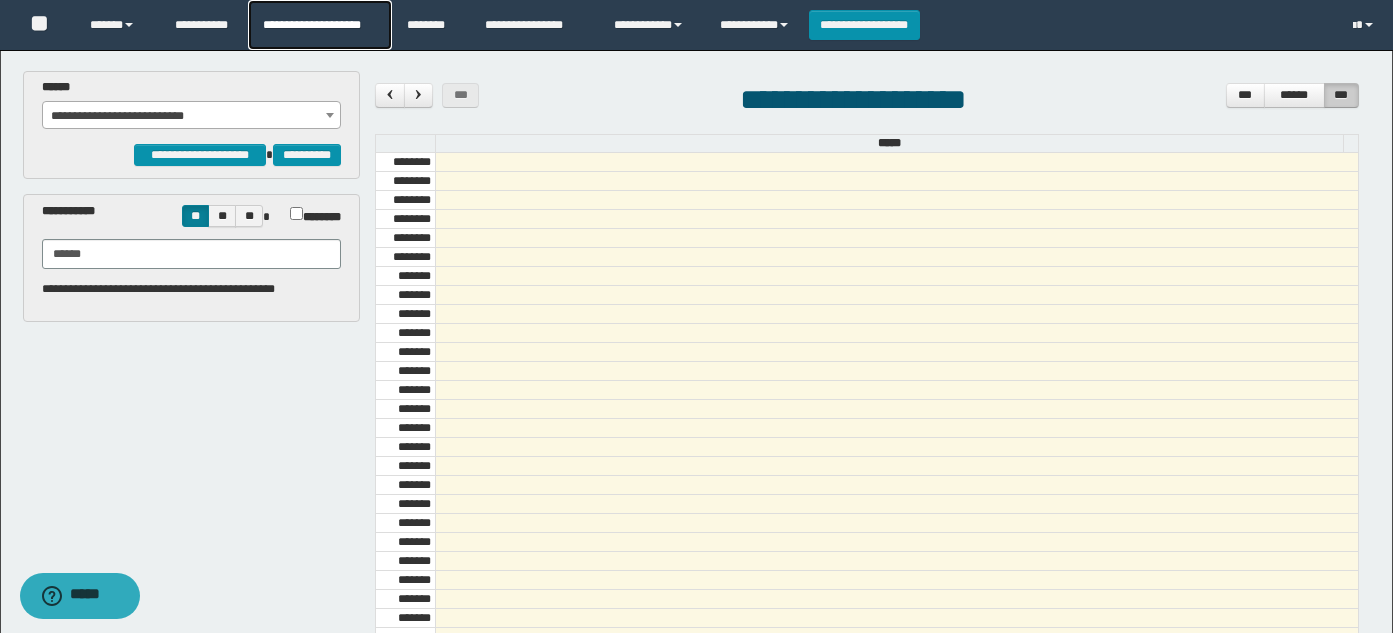 click on "**********" at bounding box center (319, 25) 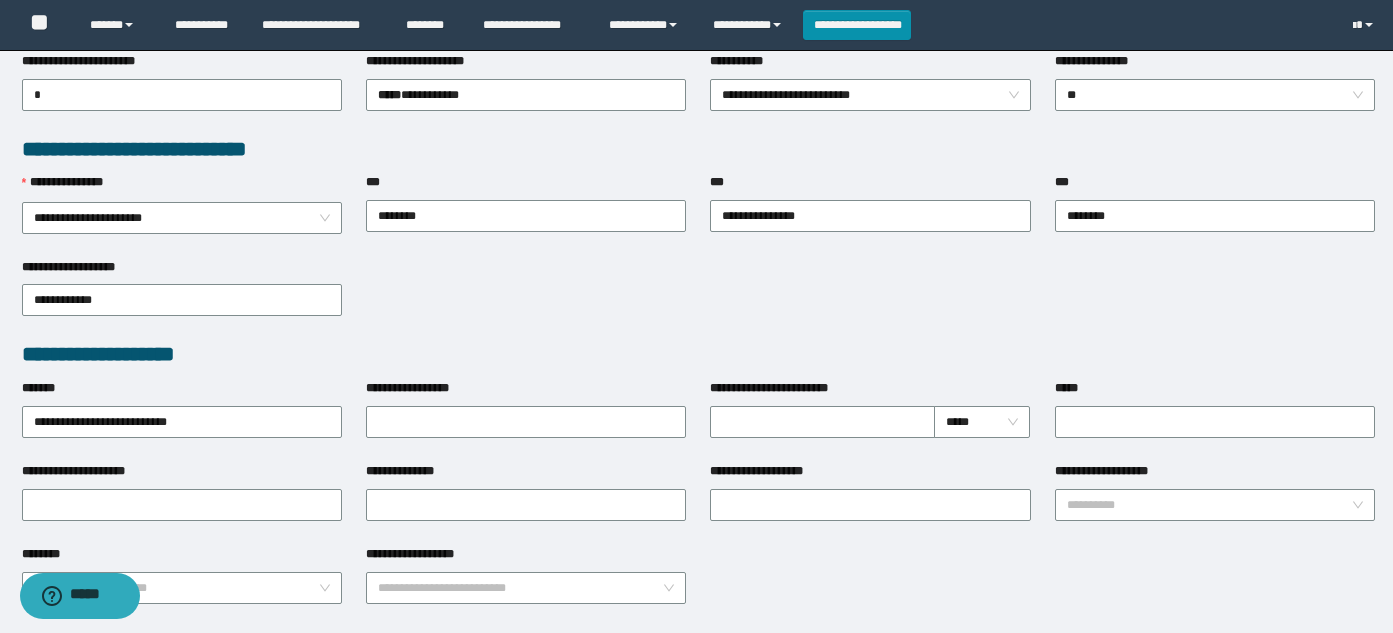 scroll, scrollTop: 796, scrollLeft: 0, axis: vertical 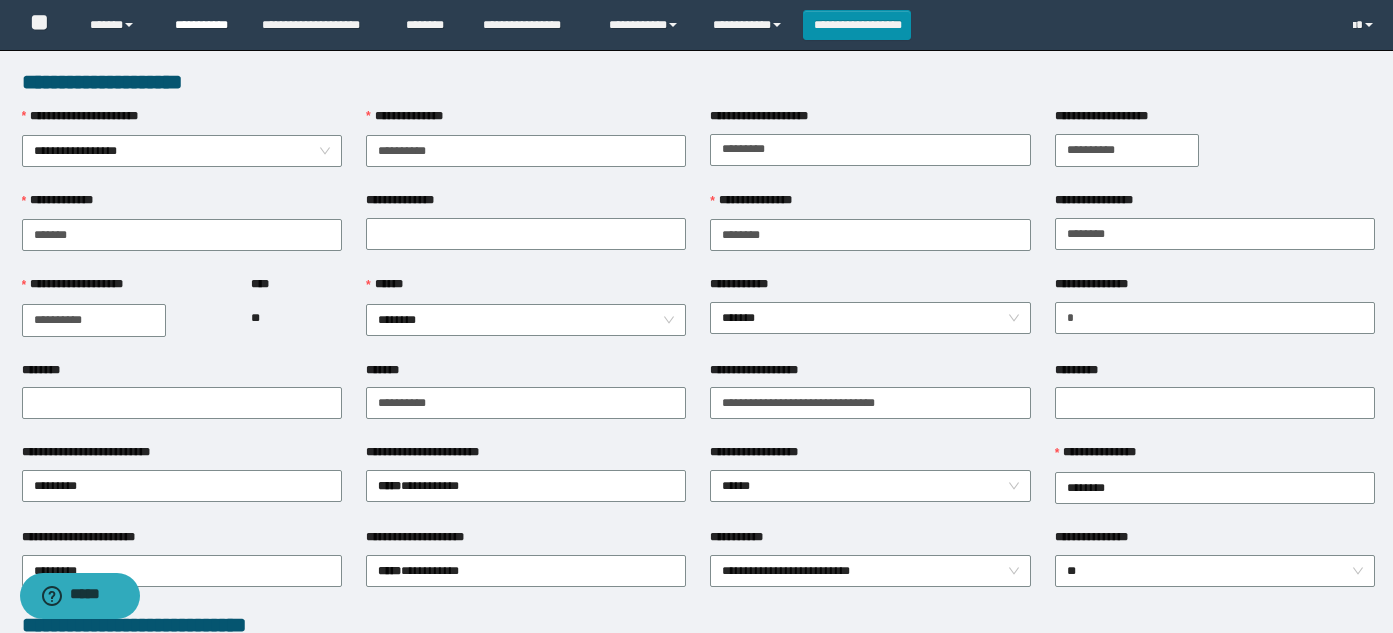 click on "**********" at bounding box center [203, 25] 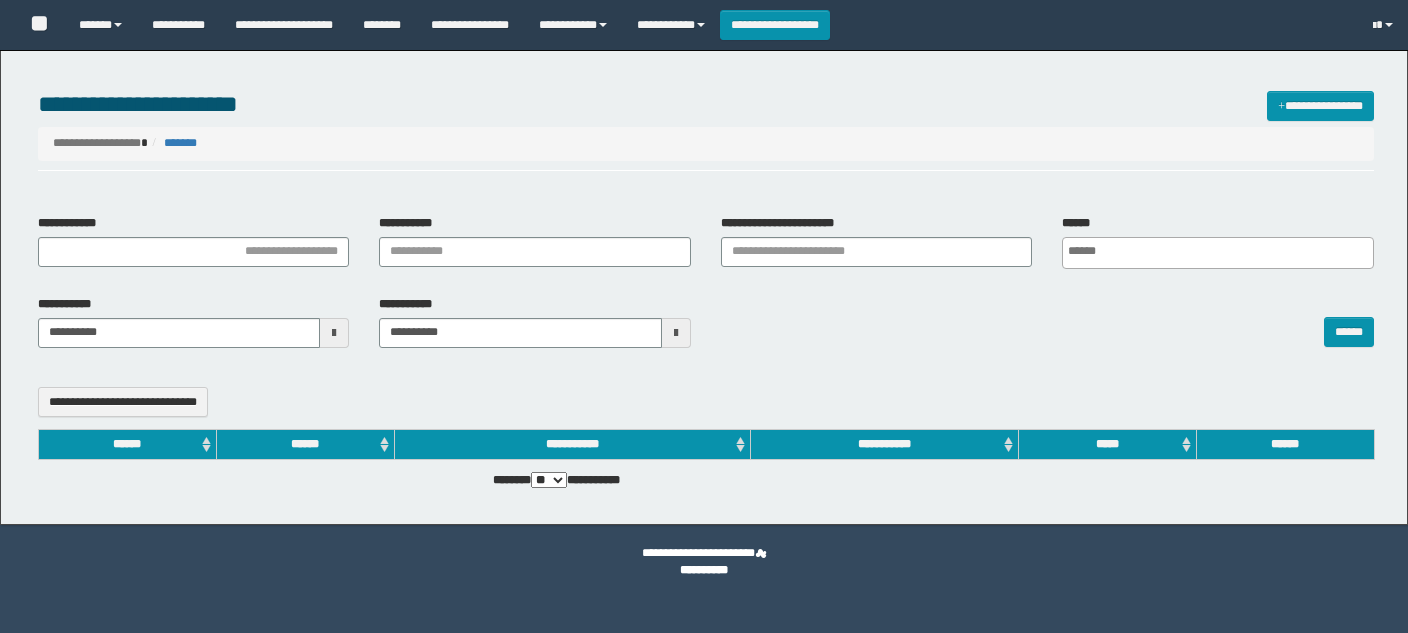 select 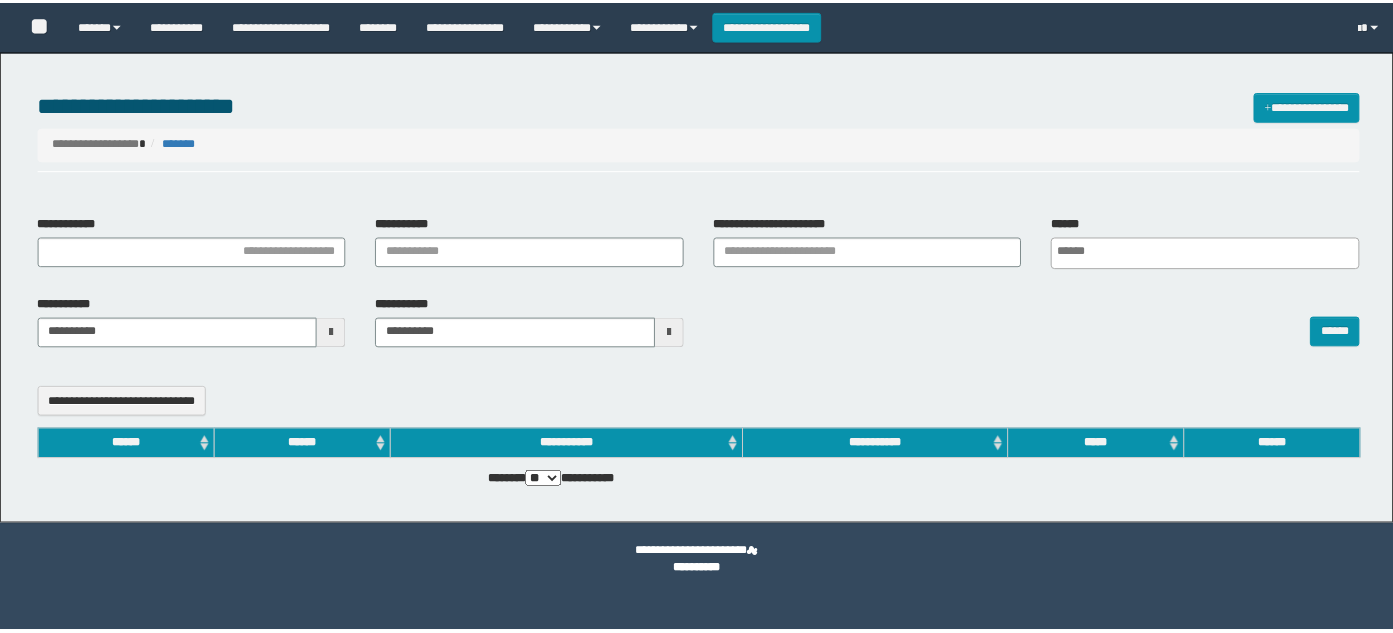 scroll, scrollTop: 0, scrollLeft: 0, axis: both 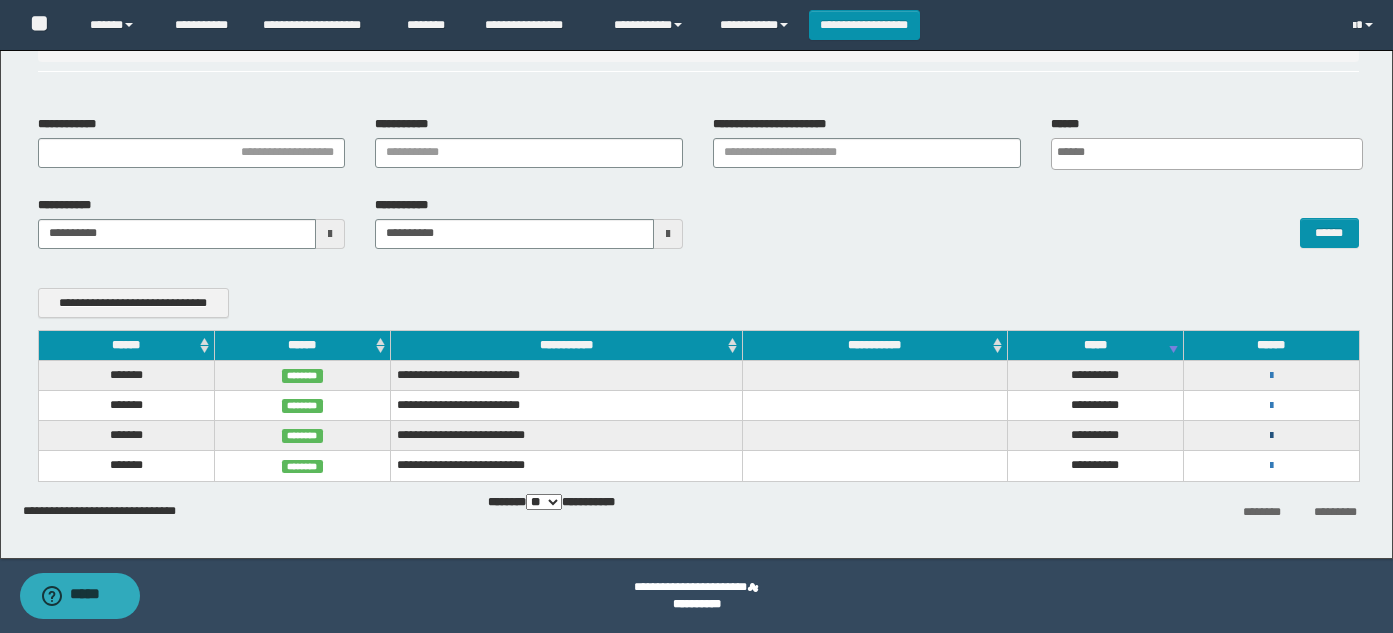 click at bounding box center (1271, 436) 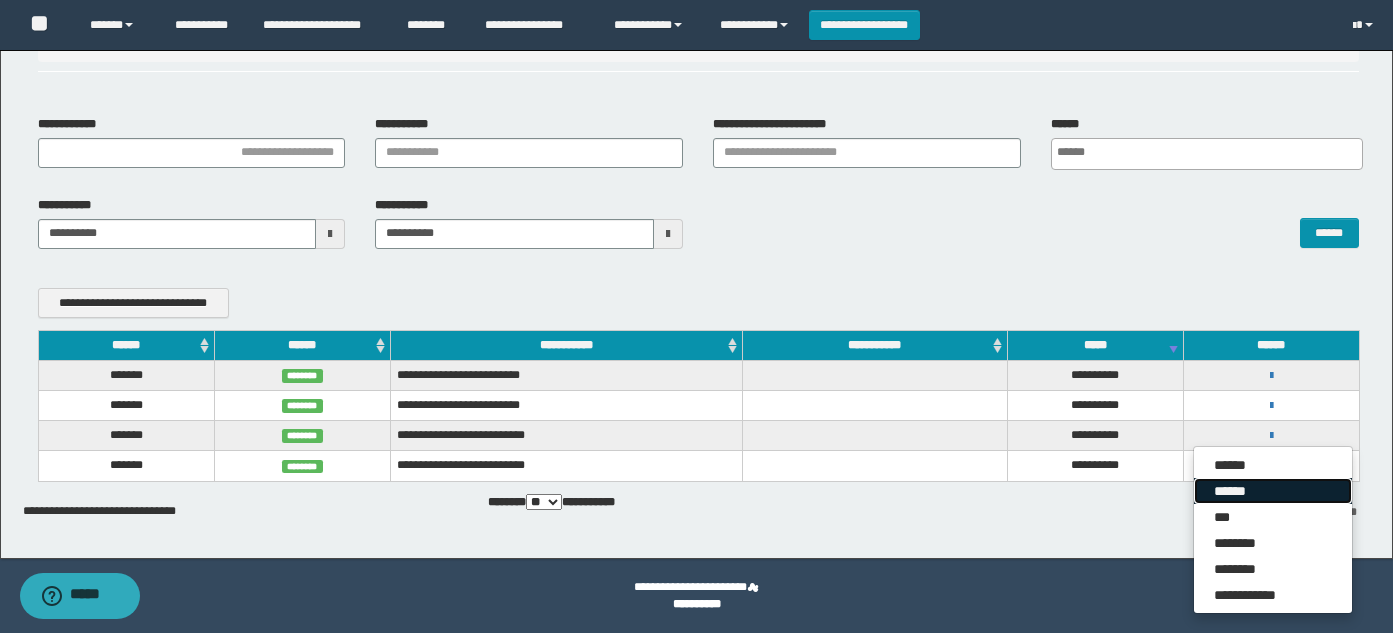 click on "******" at bounding box center [1273, 491] 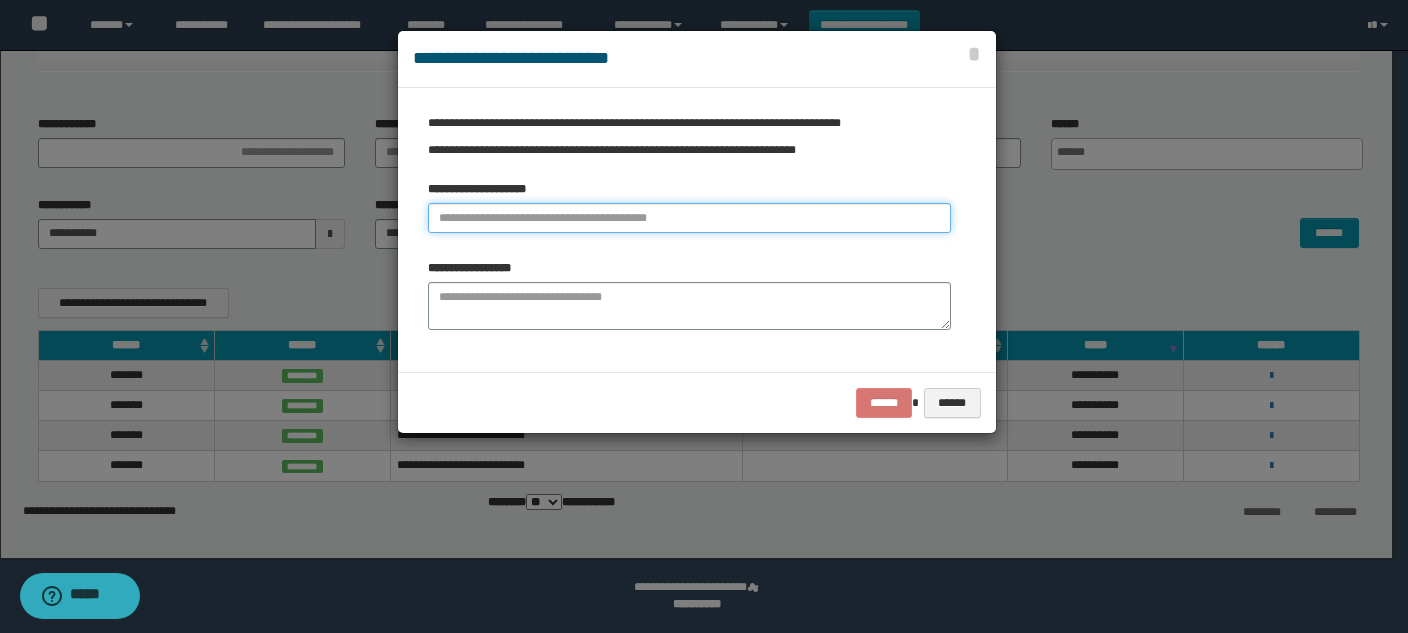 click at bounding box center (689, 218) 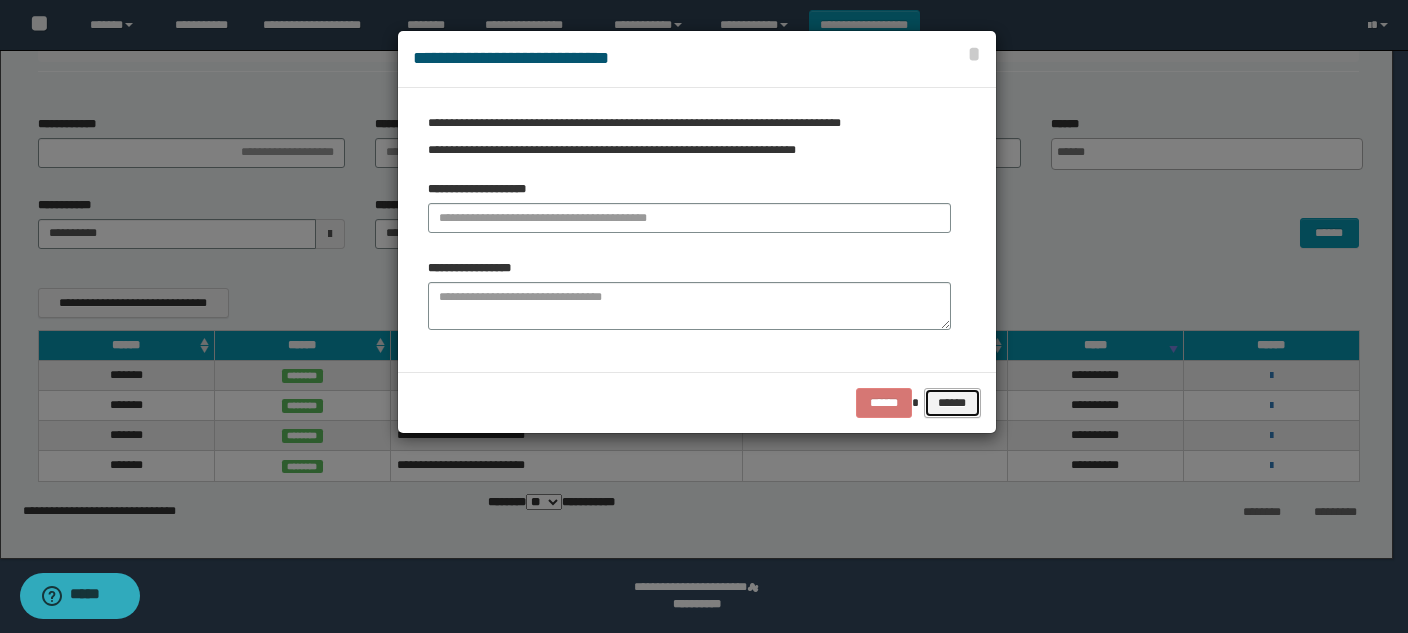 click on "******" at bounding box center [952, 403] 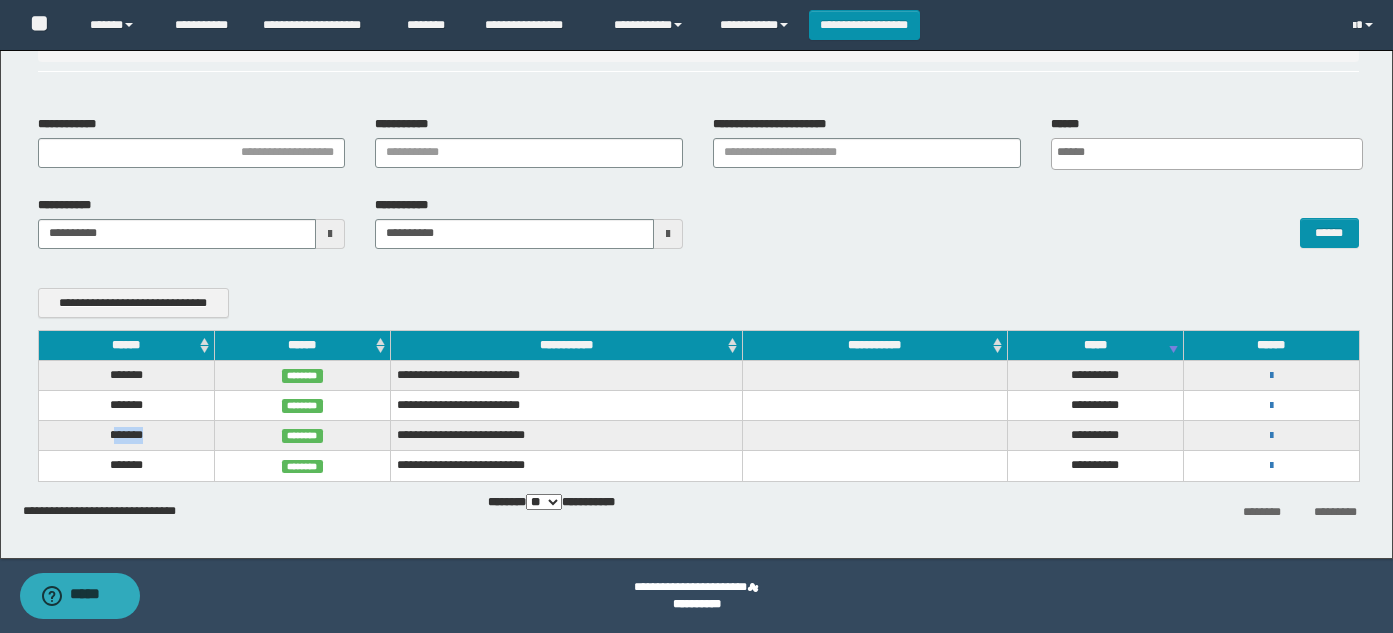 drag, startPoint x: 152, startPoint y: 432, endPoint x: 109, endPoint y: 434, distance: 43.046486 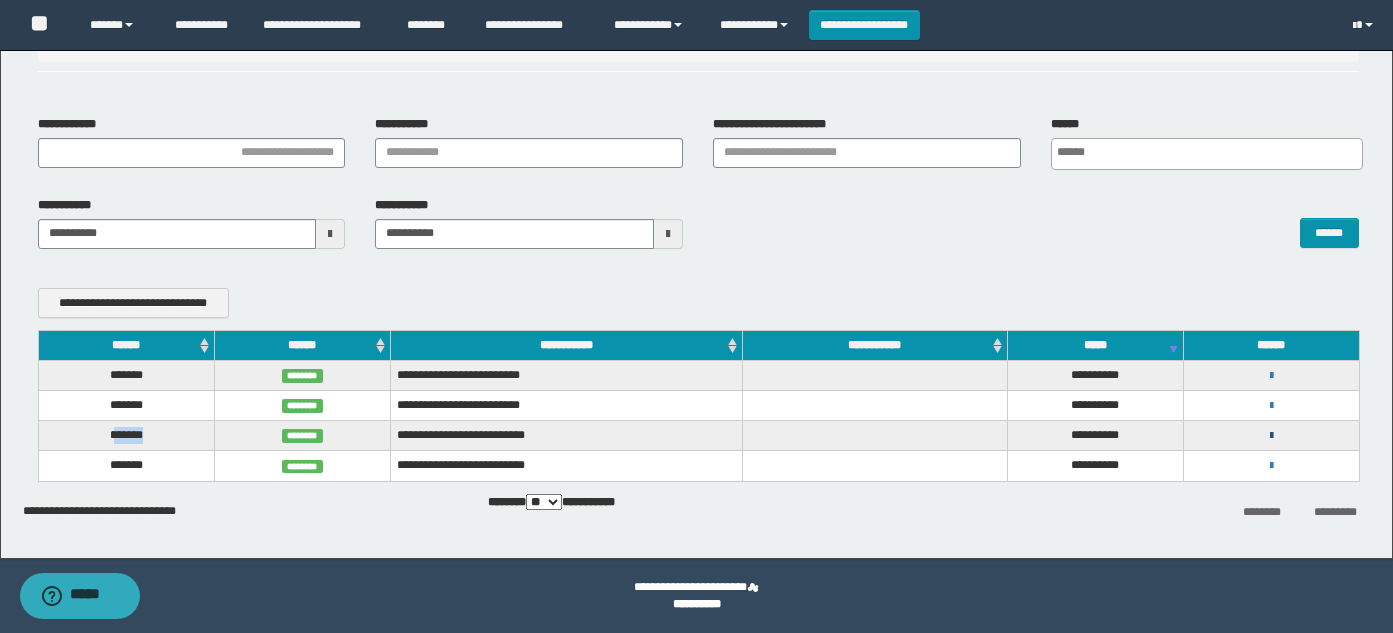 click at bounding box center [1271, 436] 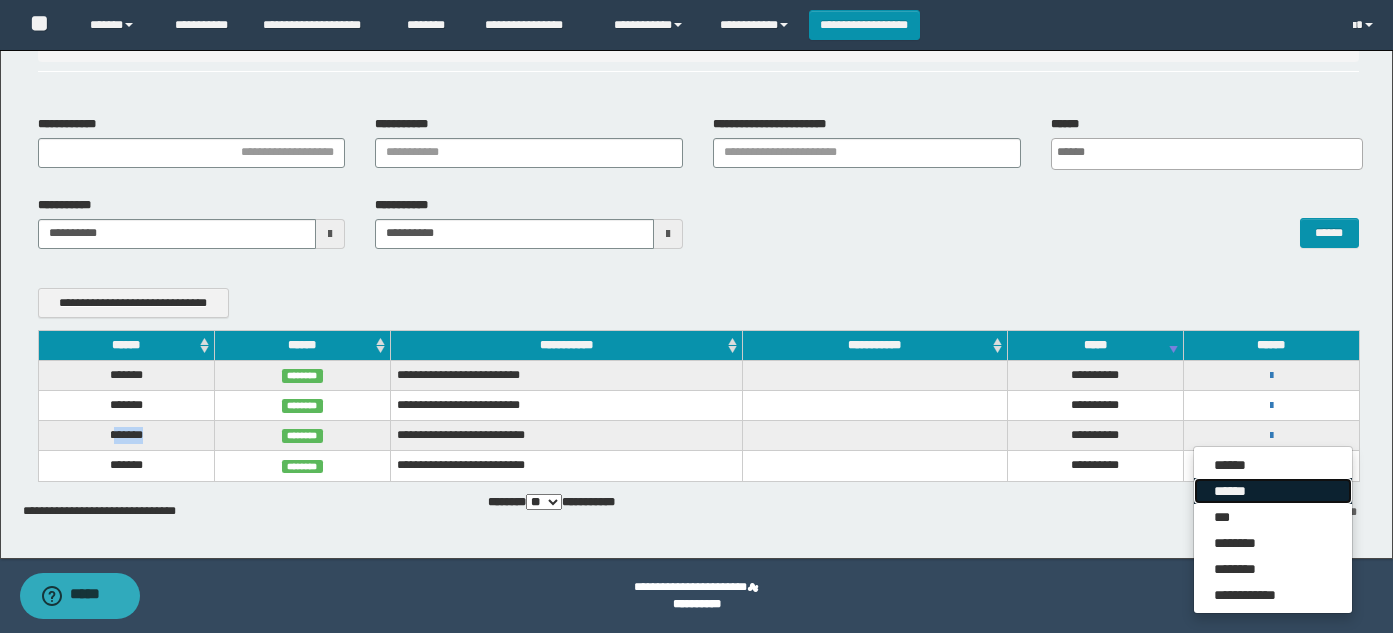 click on "******" at bounding box center [1273, 491] 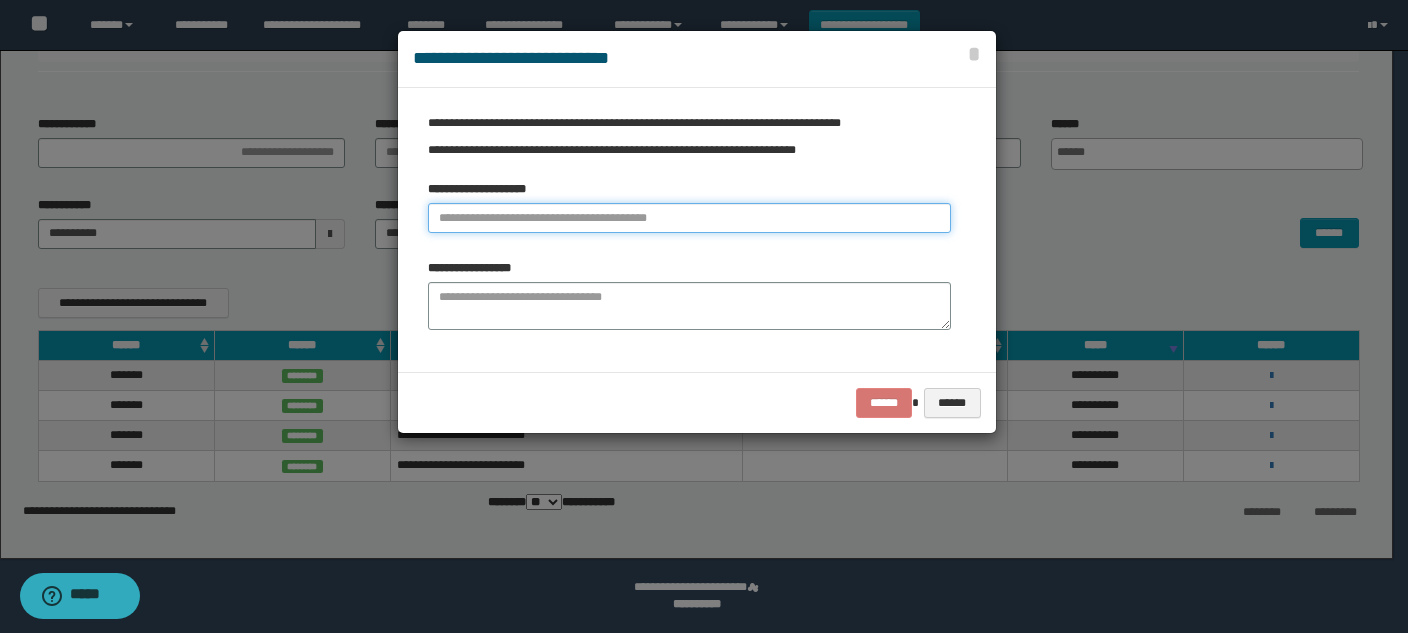 click at bounding box center (689, 218) 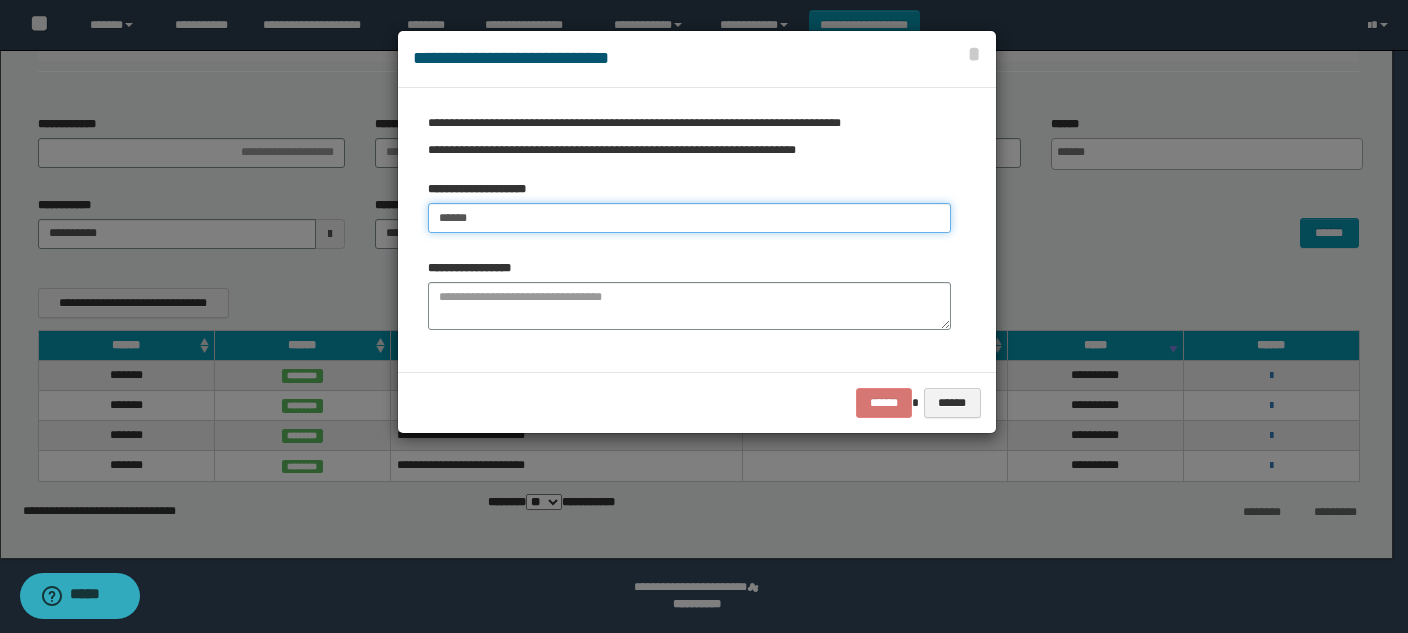 type on "******" 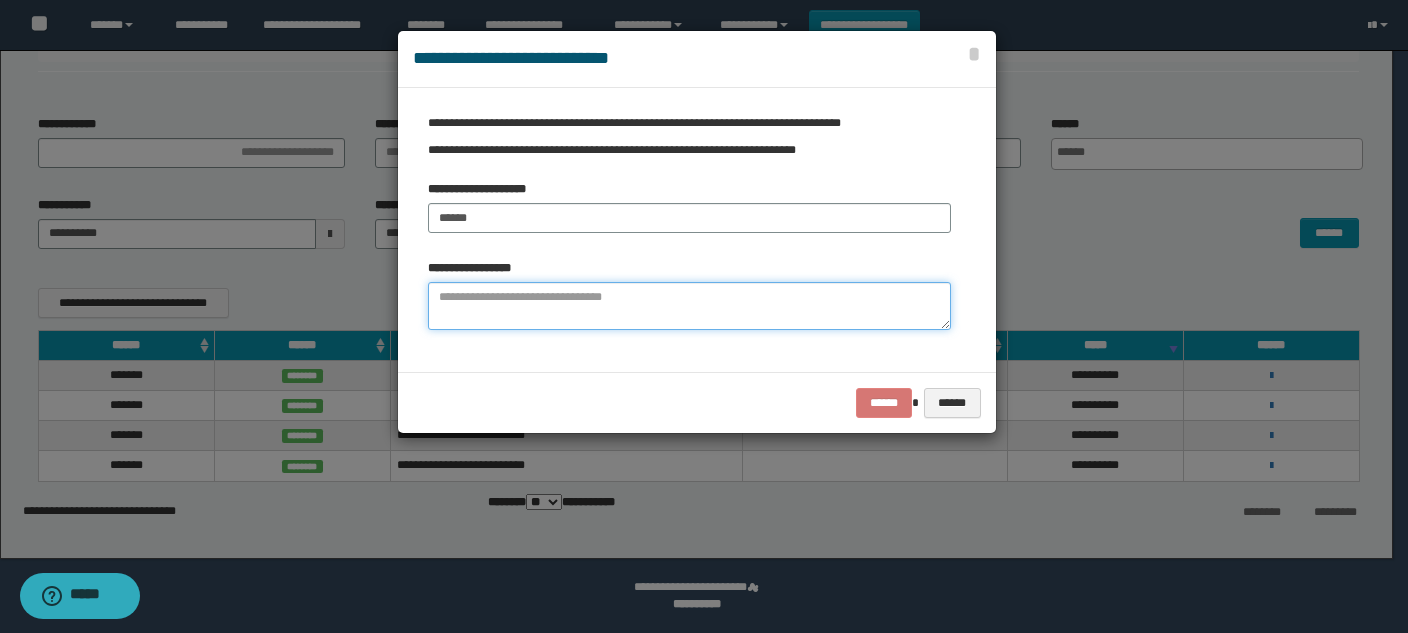 click at bounding box center (689, 306) 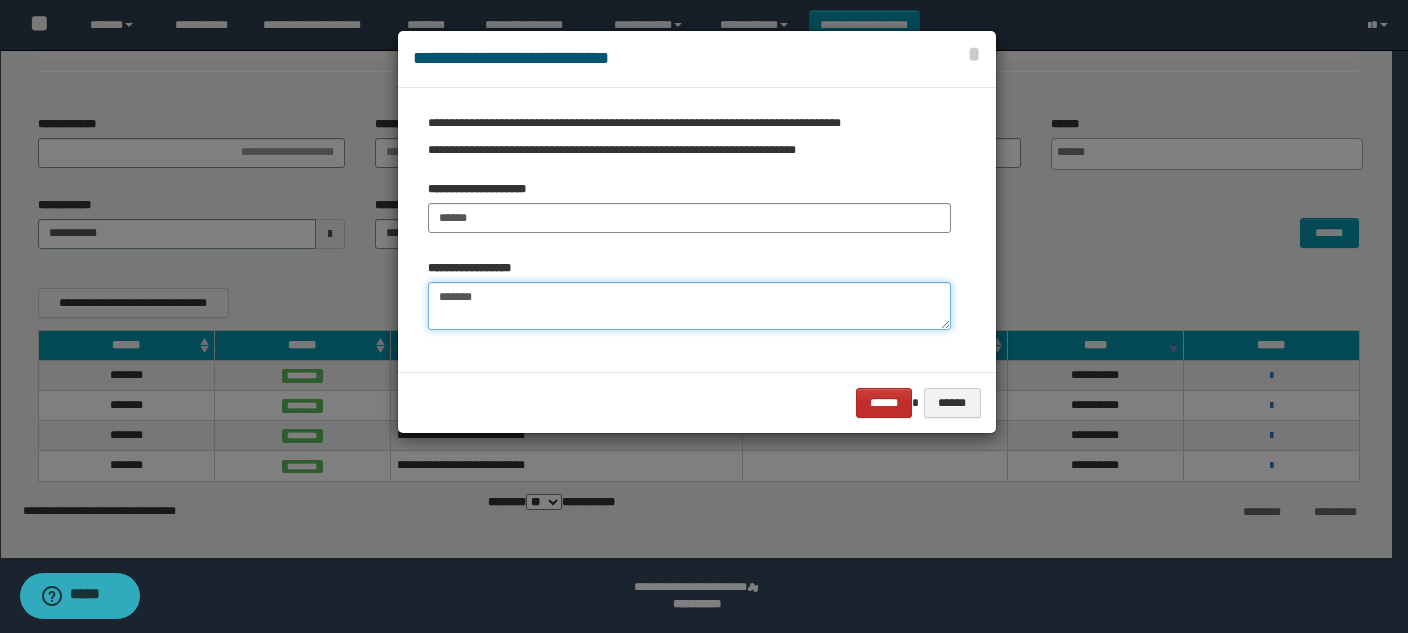 type on "******" 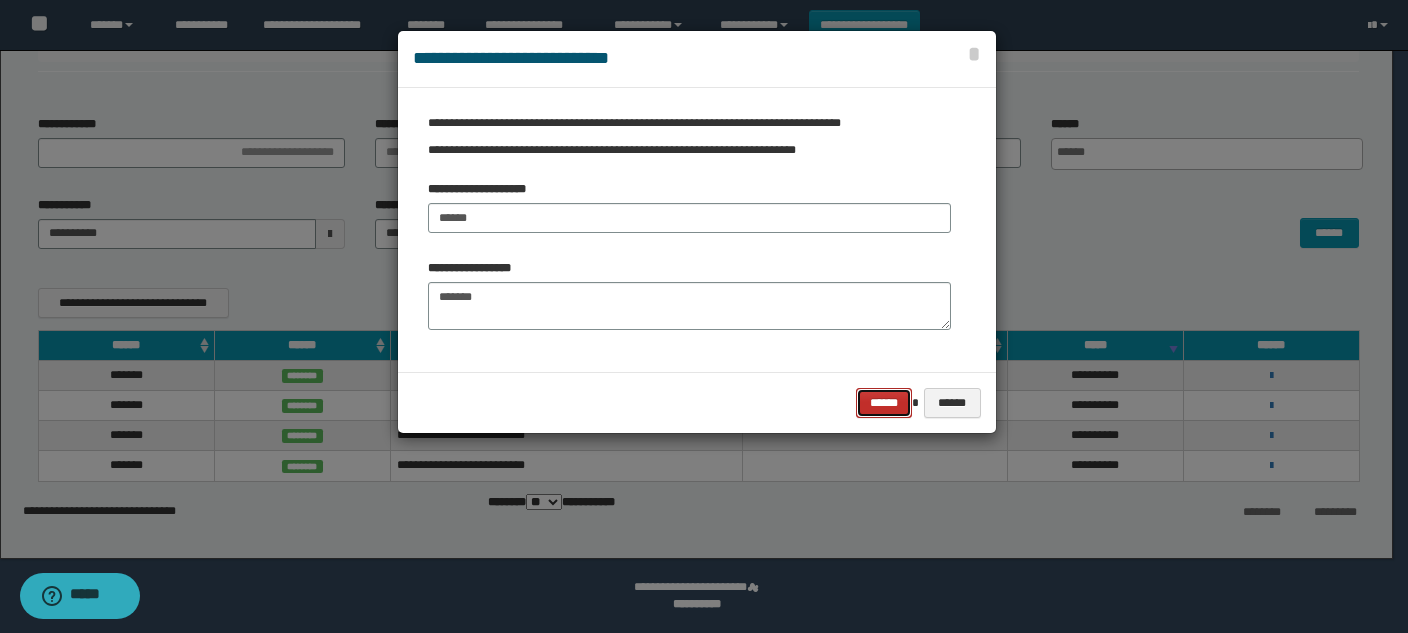 click on "******" at bounding box center [884, 403] 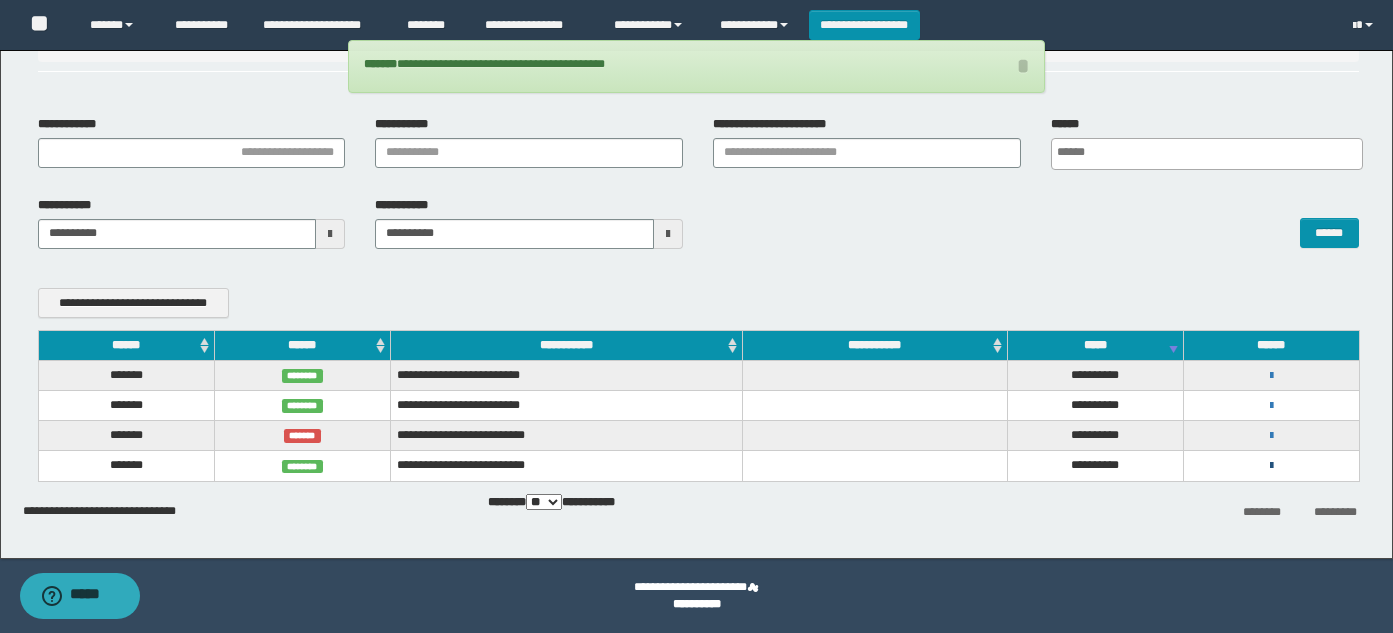 click at bounding box center (1271, 466) 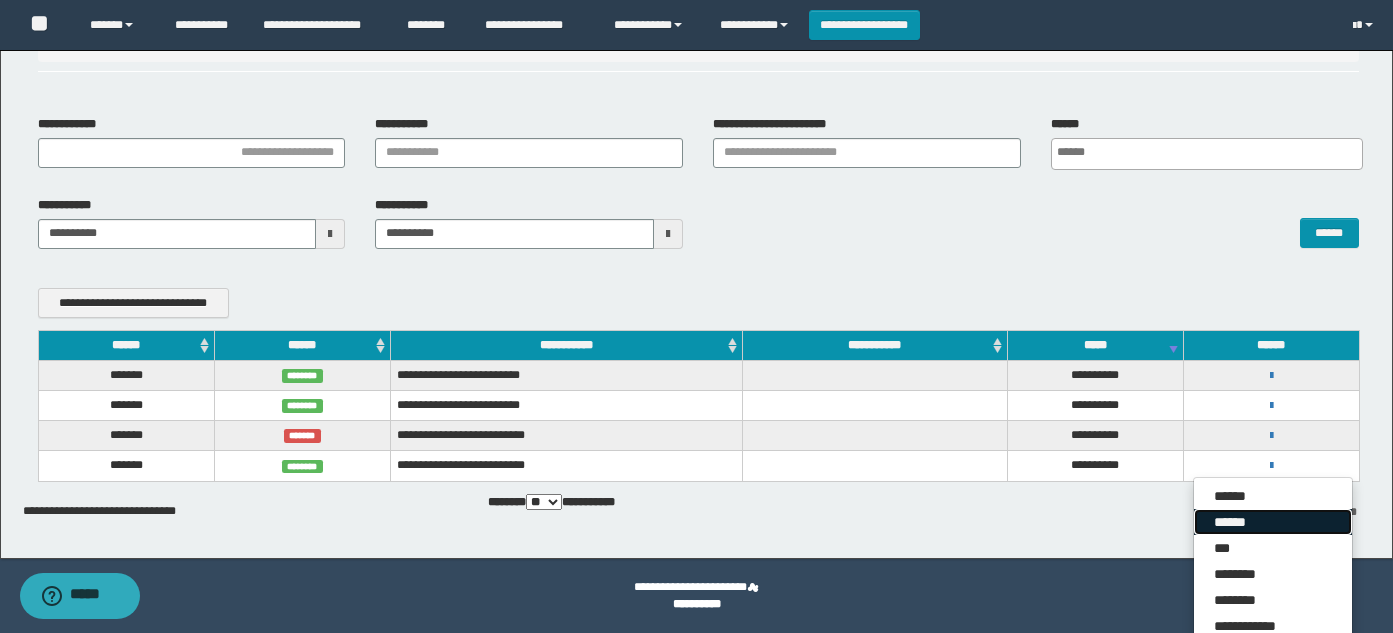click on "******" at bounding box center [1273, 522] 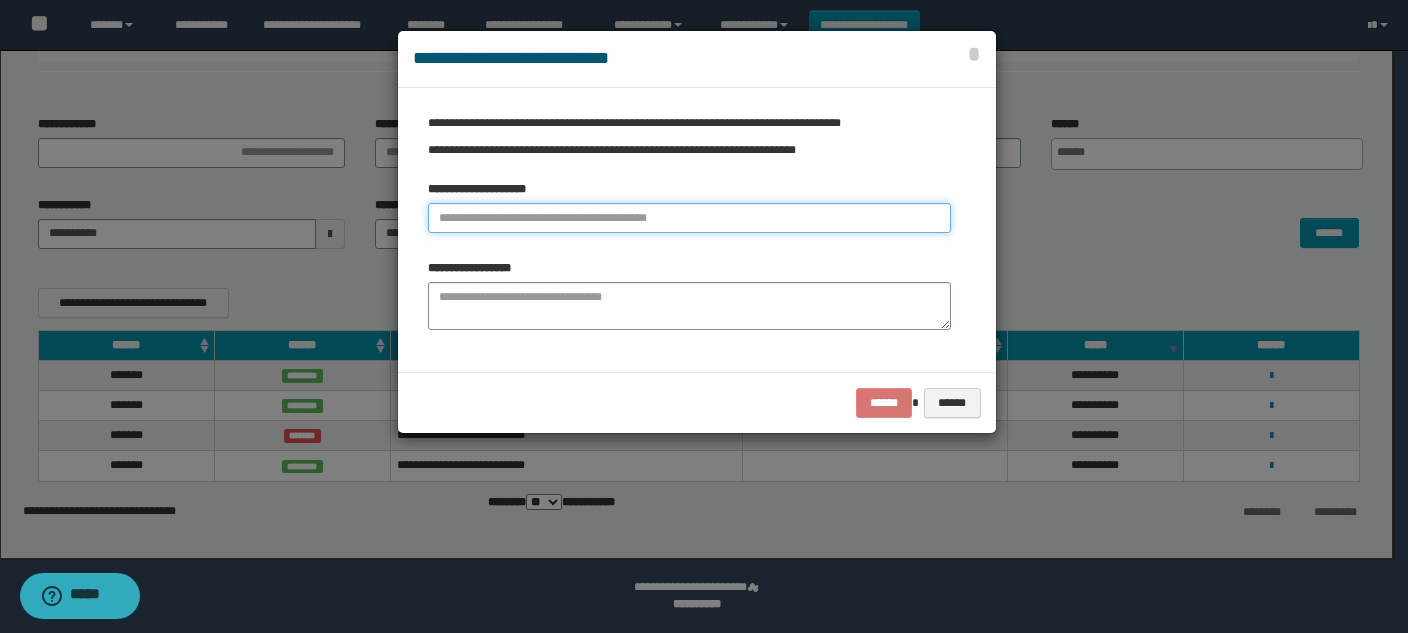 click at bounding box center (689, 218) 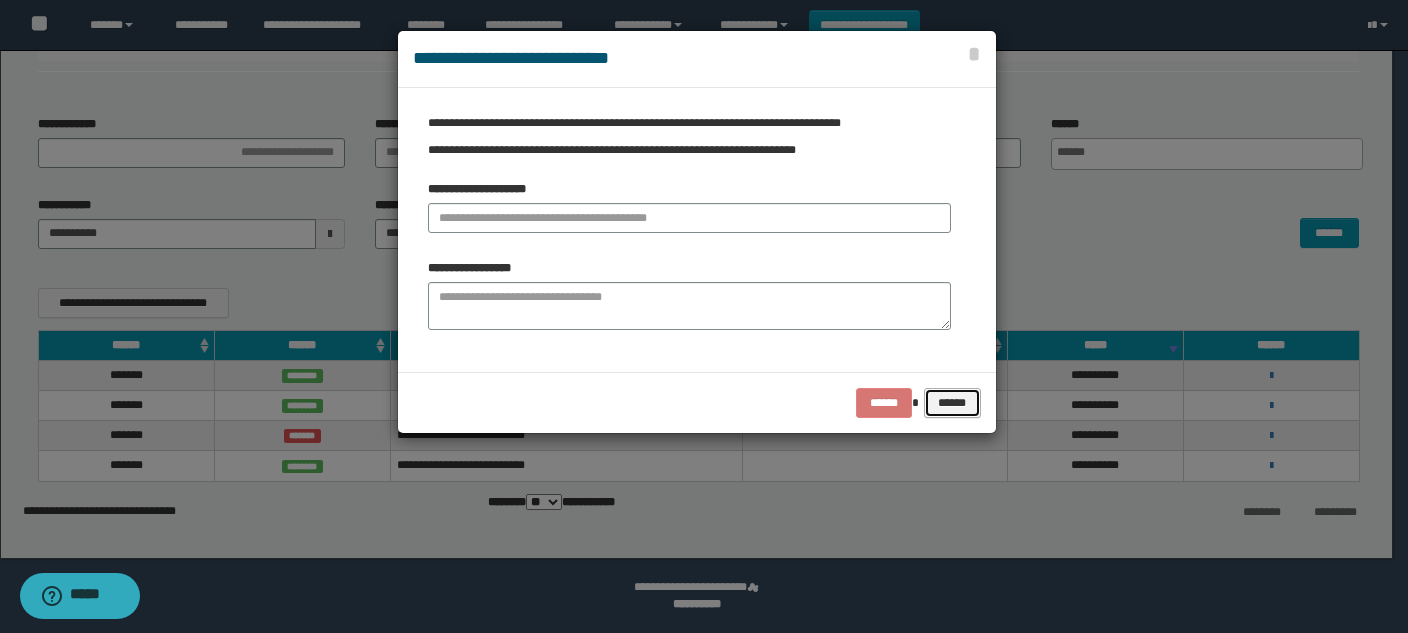 drag, startPoint x: 951, startPoint y: 410, endPoint x: 928, endPoint y: 409, distance: 23.021729 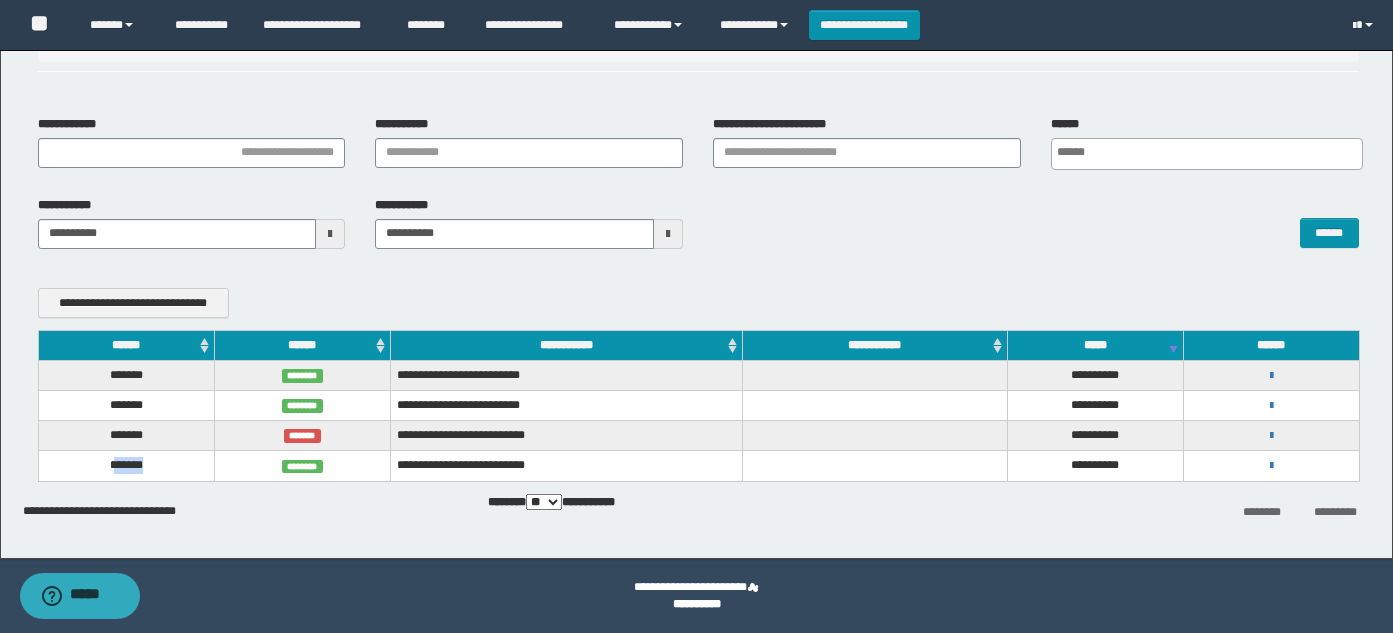 click on "*******" at bounding box center [126, 466] 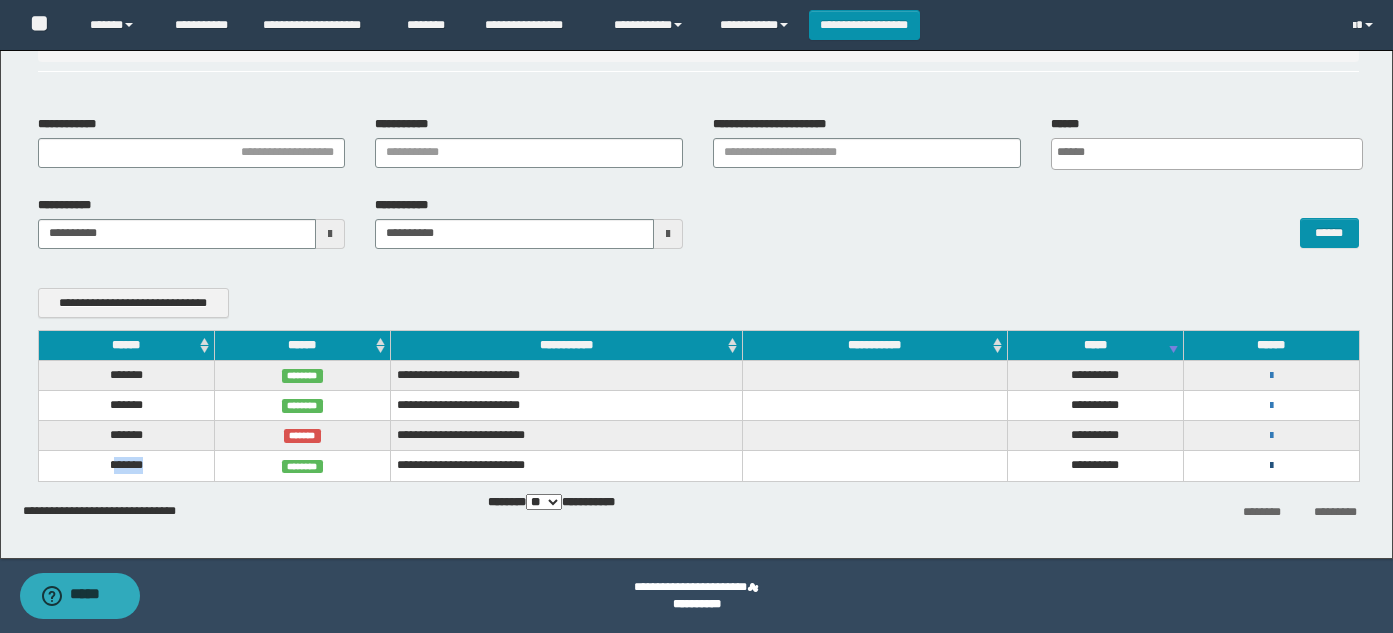 click at bounding box center [1271, 466] 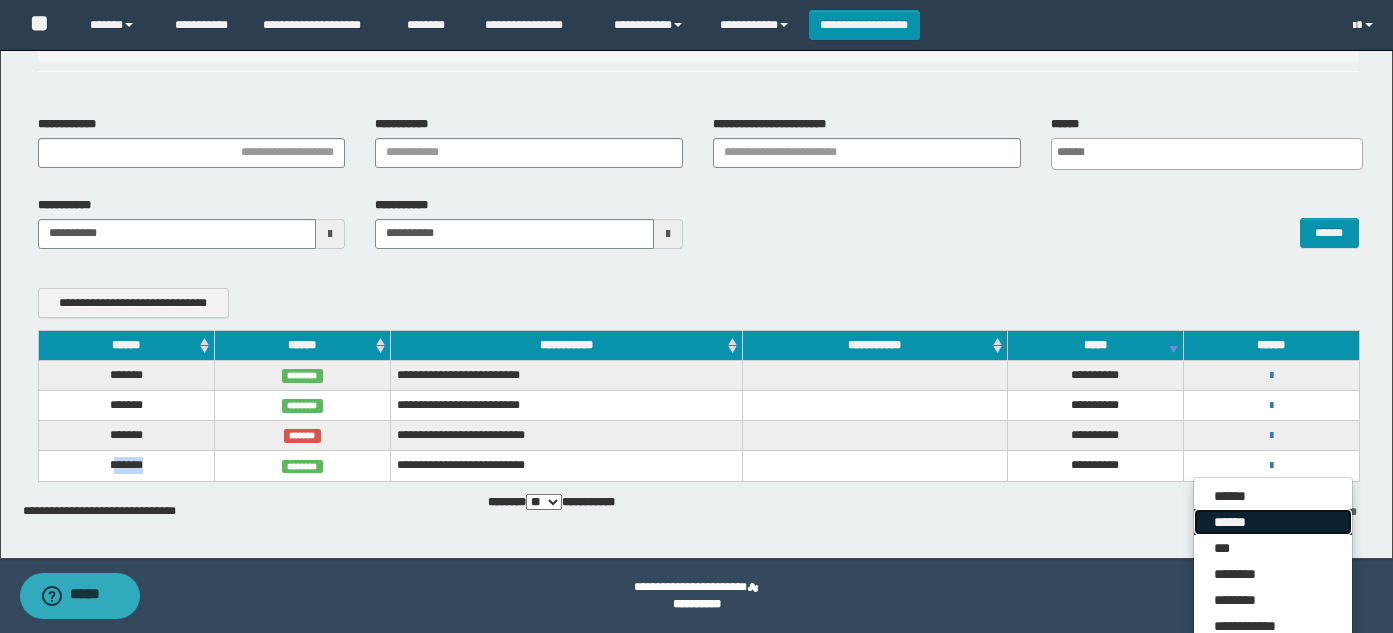 click on "******" at bounding box center (1273, 522) 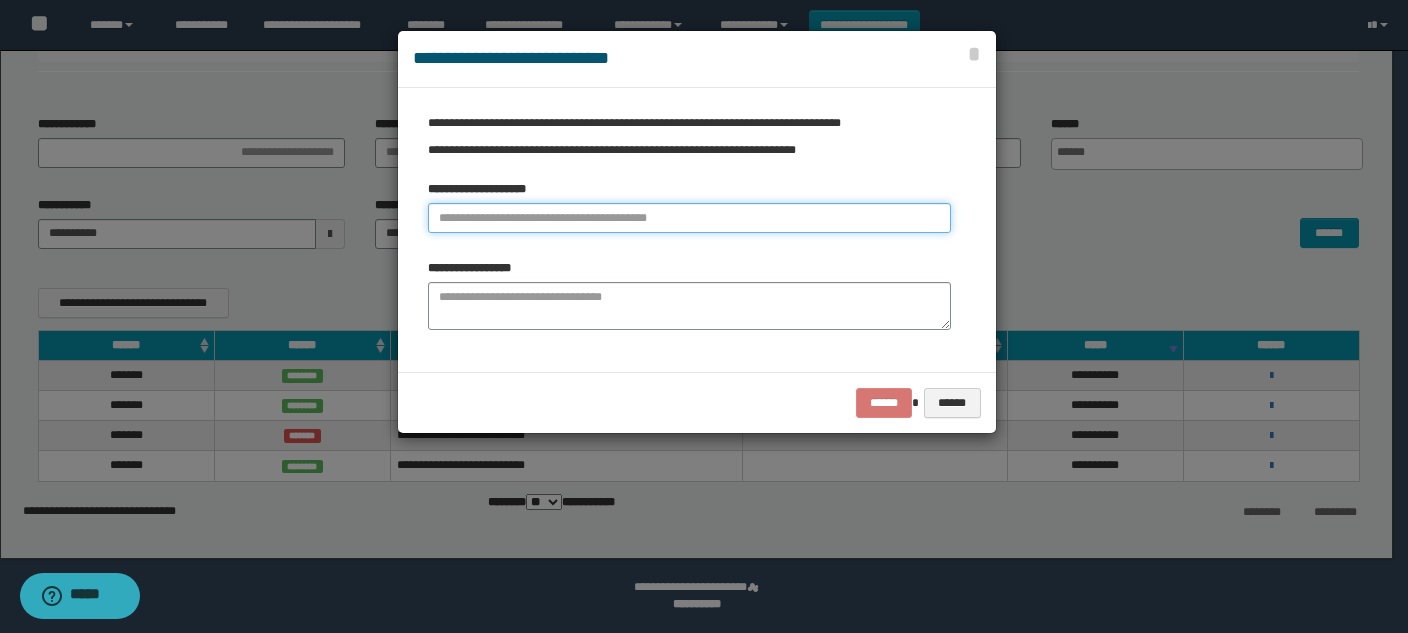 click at bounding box center (689, 218) 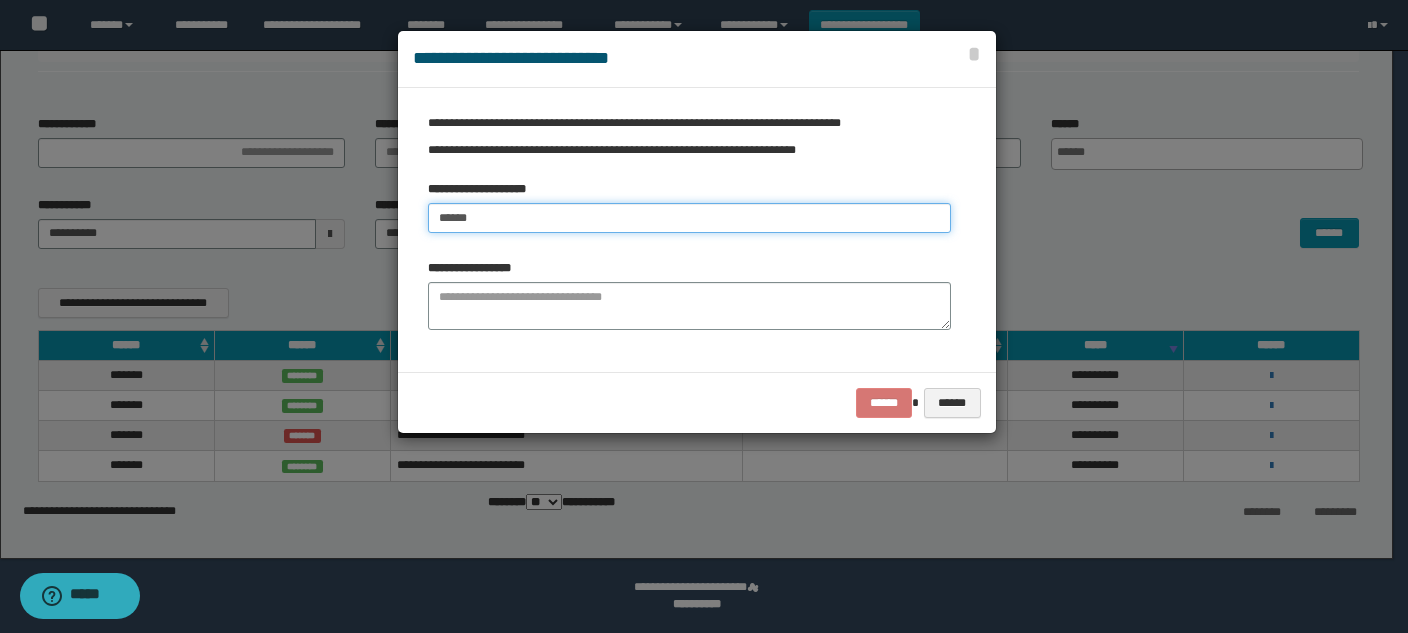 type on "******" 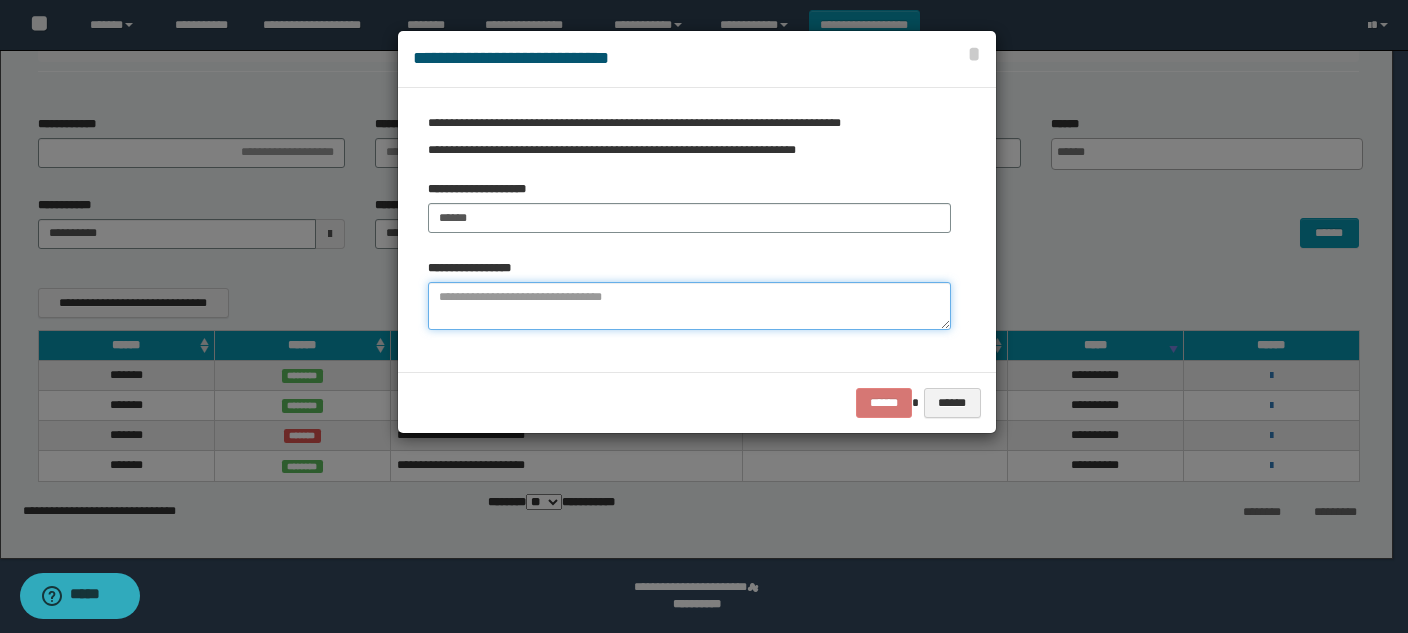 click at bounding box center [689, 306] 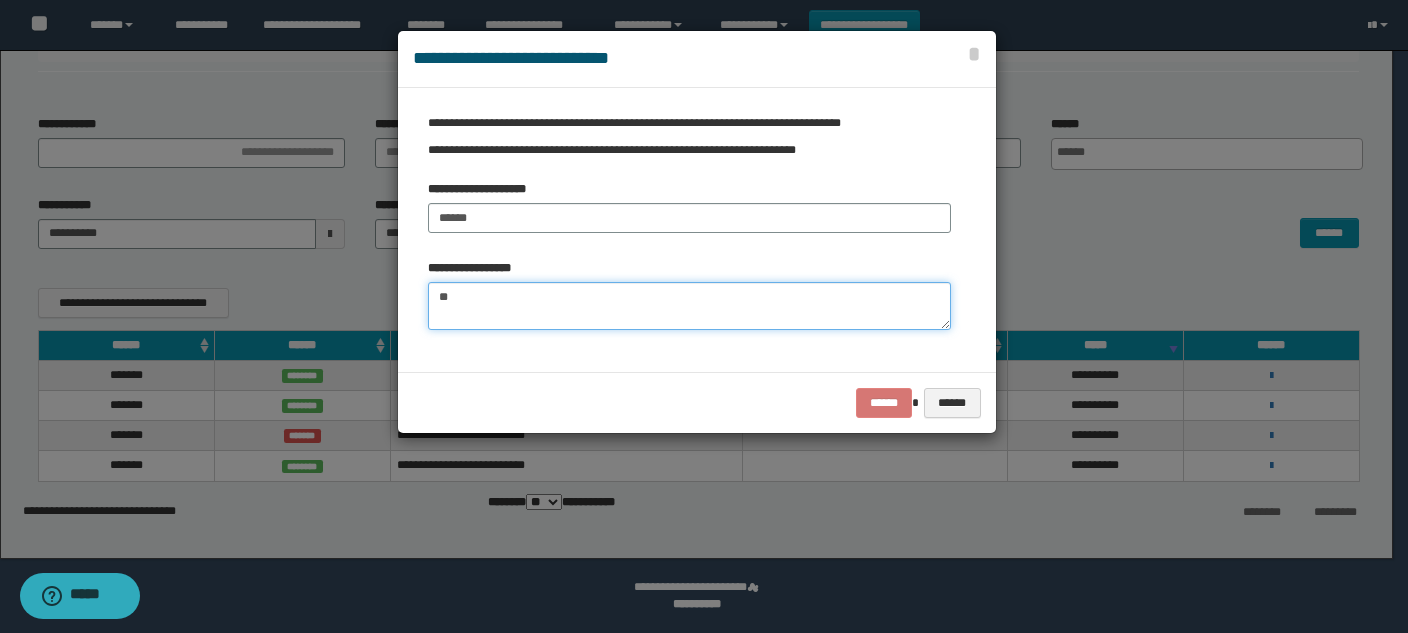 type on "*" 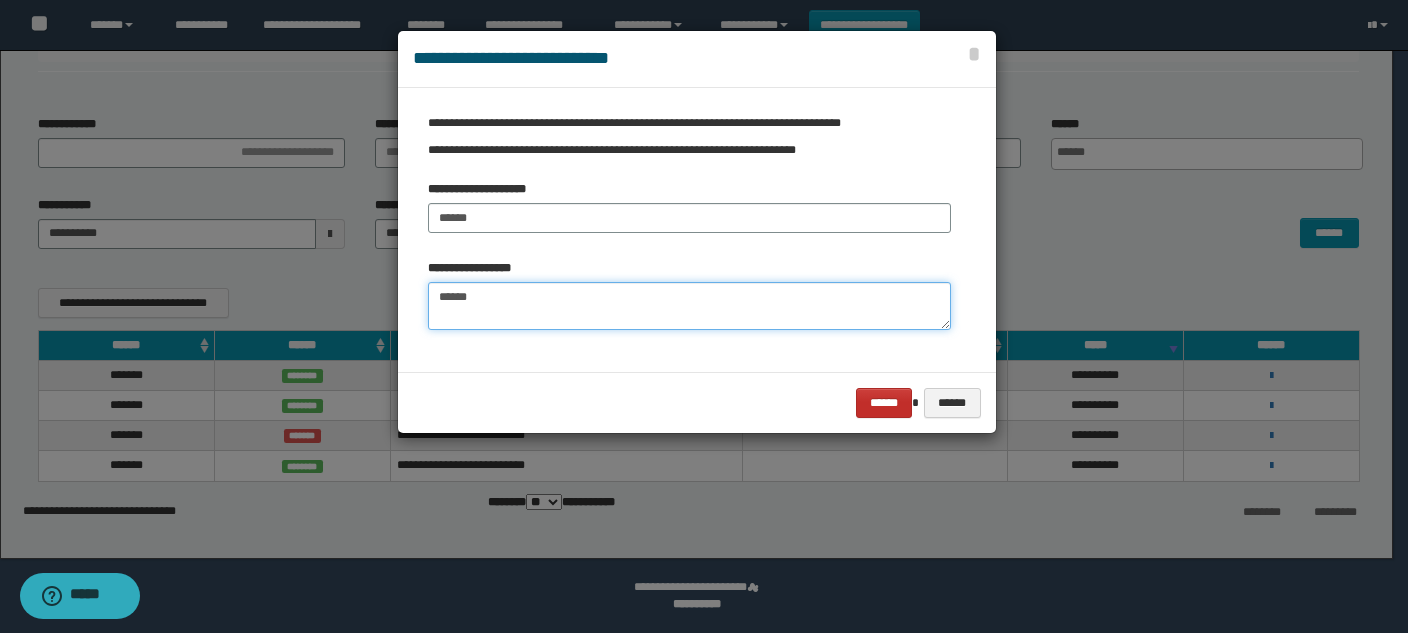 type on "******" 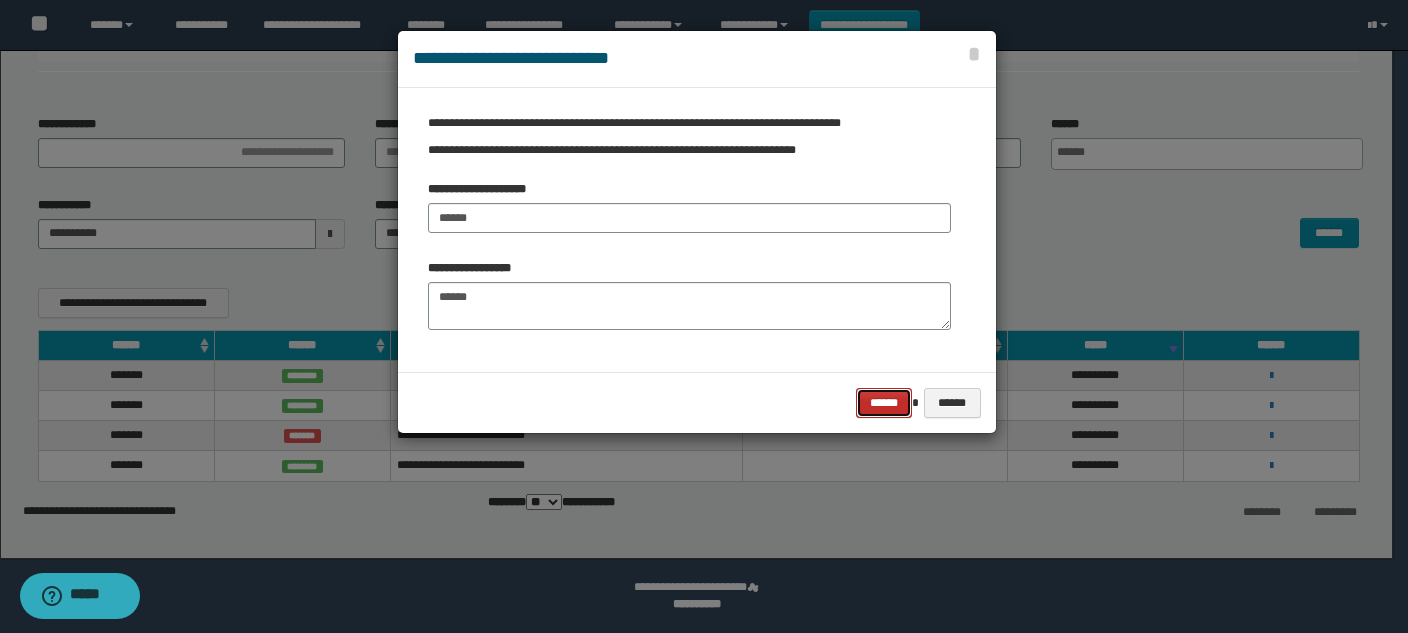click on "******" at bounding box center [884, 403] 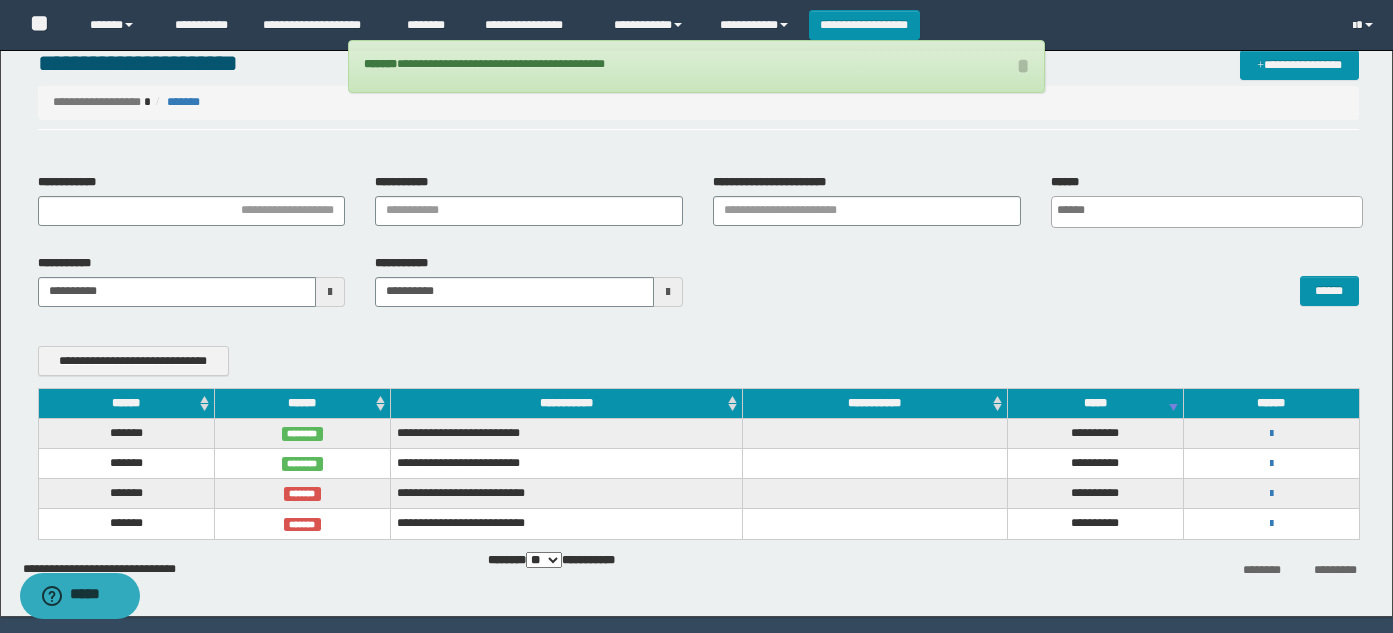 scroll, scrollTop: 0, scrollLeft: 0, axis: both 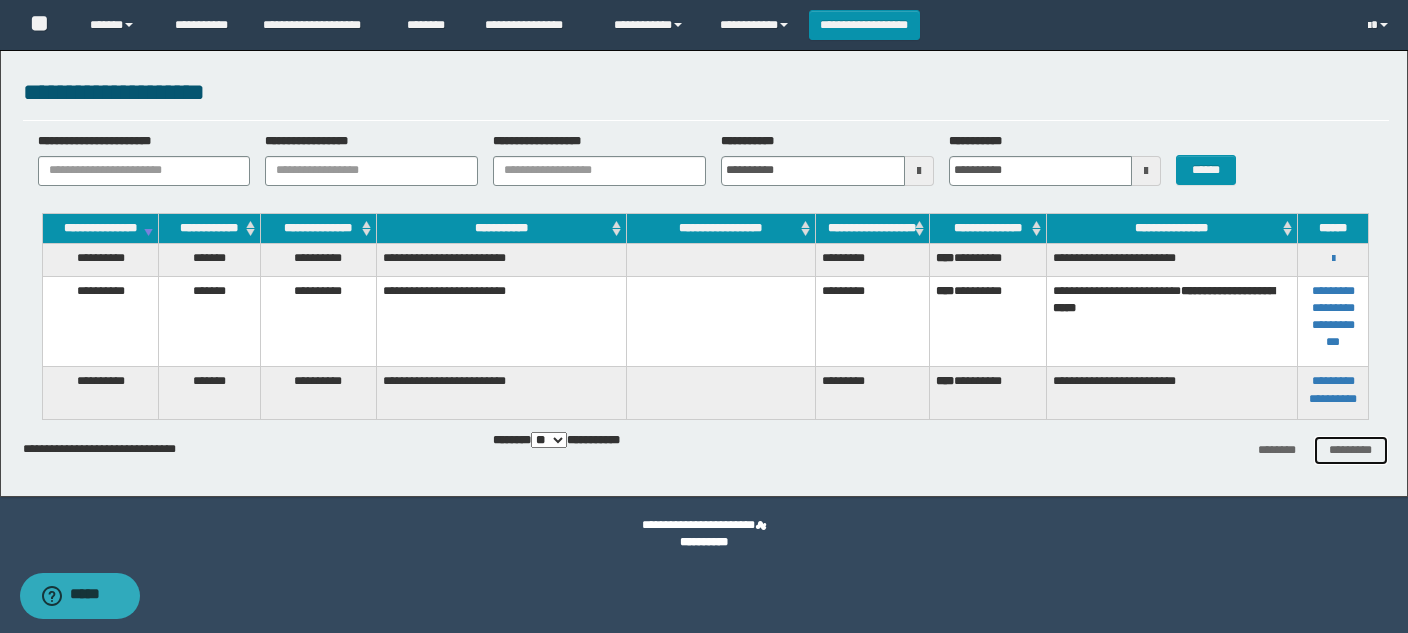 click on "*********" at bounding box center (1351, 450) 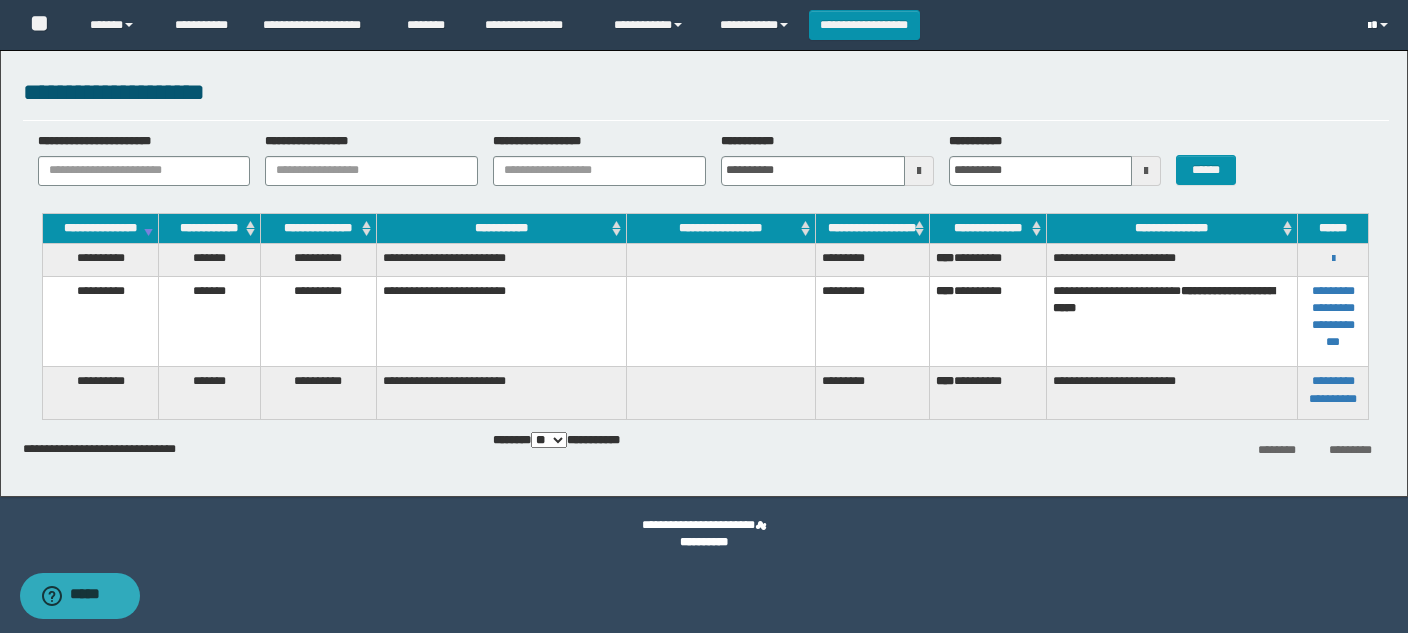 click at bounding box center [1384, 25] 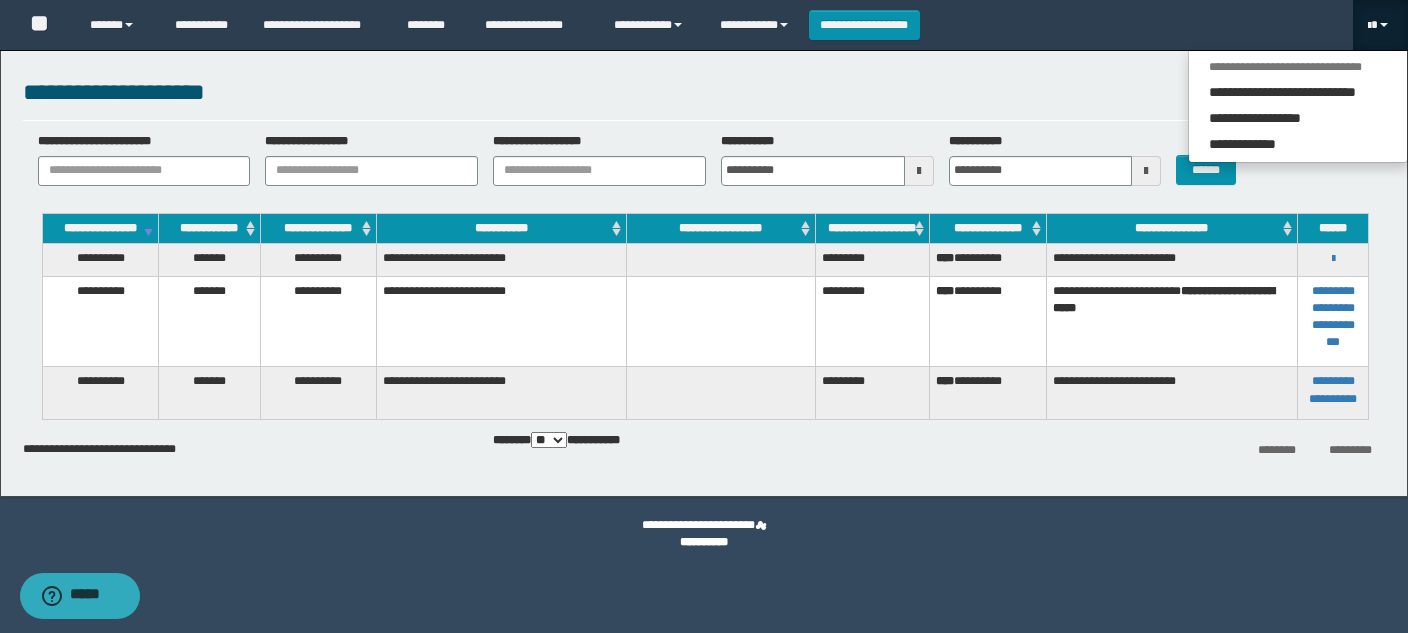click at bounding box center [1384, 25] 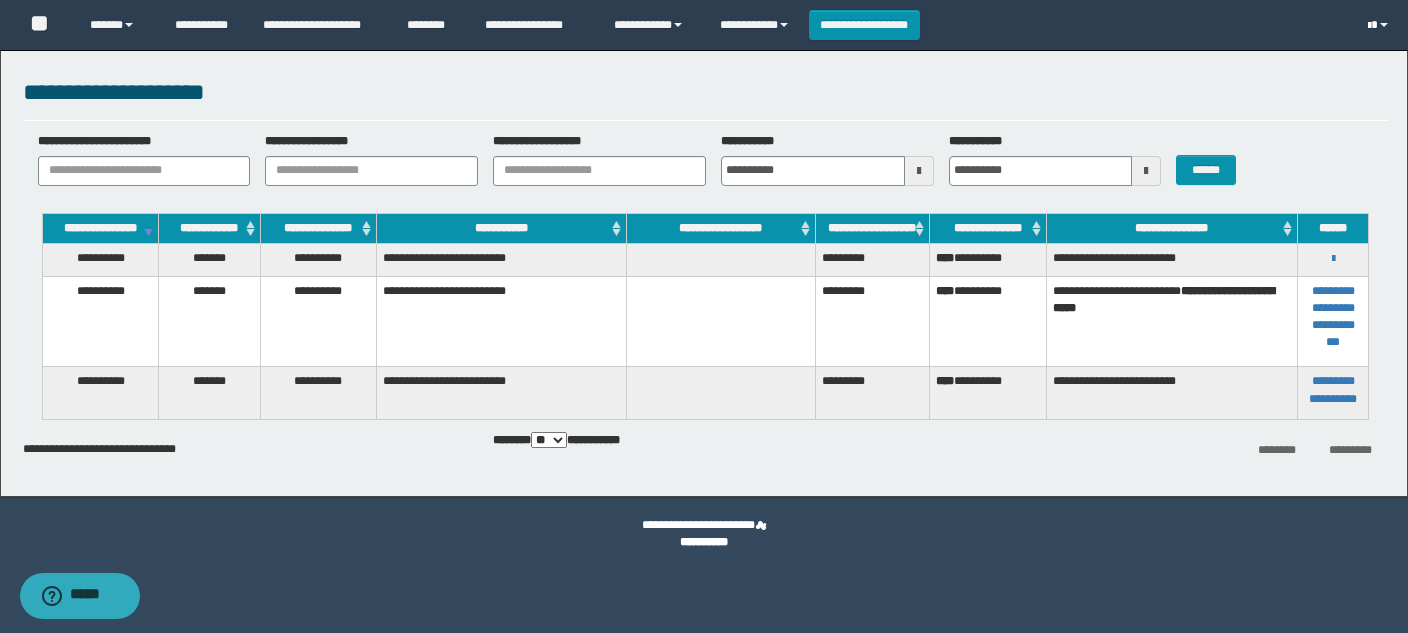 click at bounding box center [1380, 25] 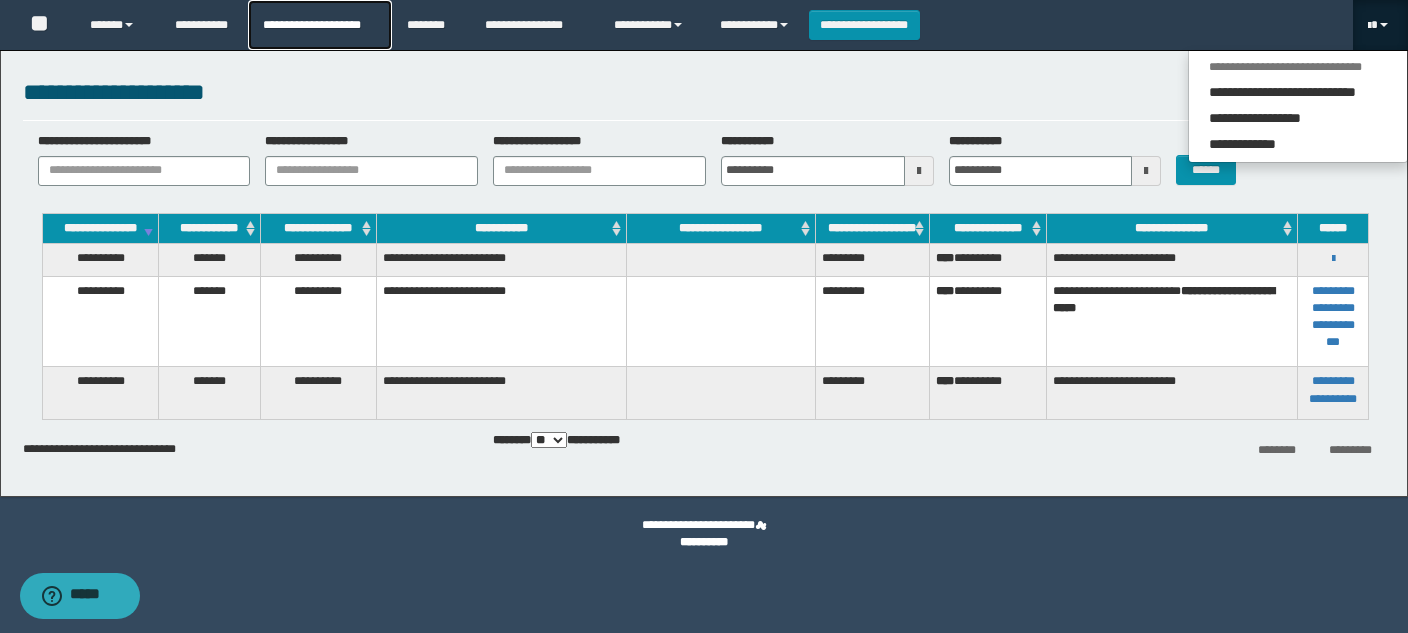 click on "**********" at bounding box center (319, 25) 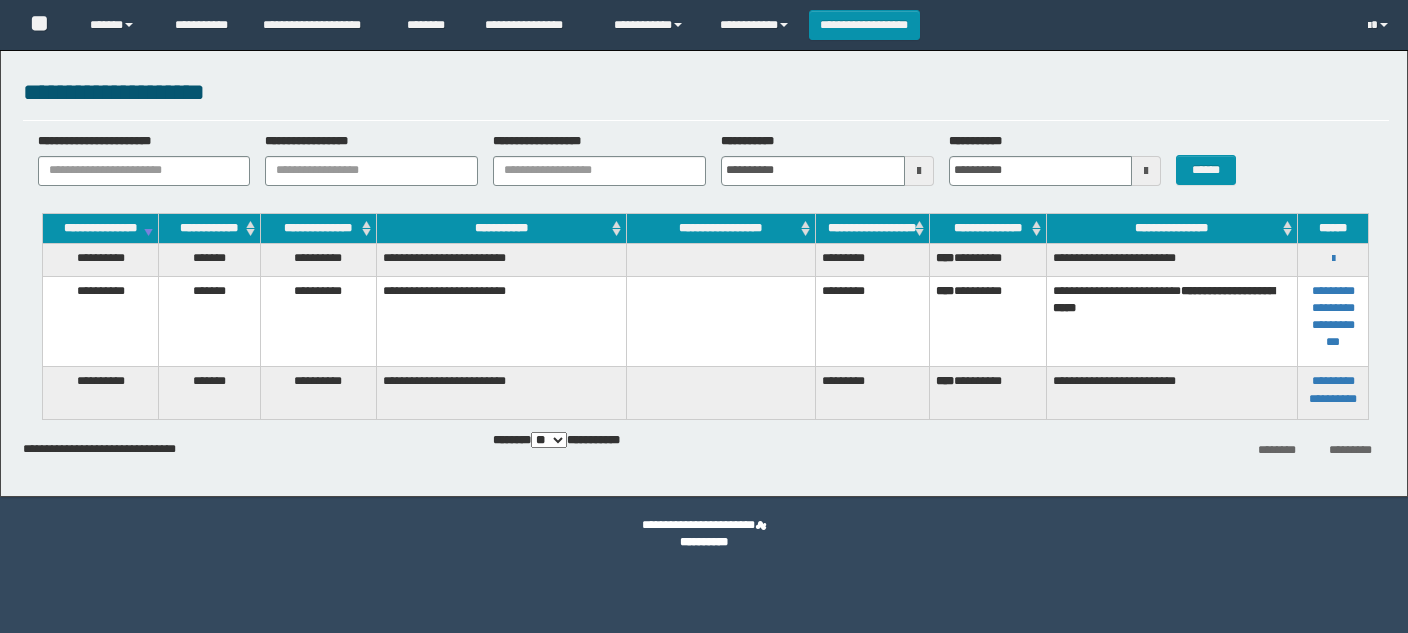 scroll, scrollTop: 0, scrollLeft: 0, axis: both 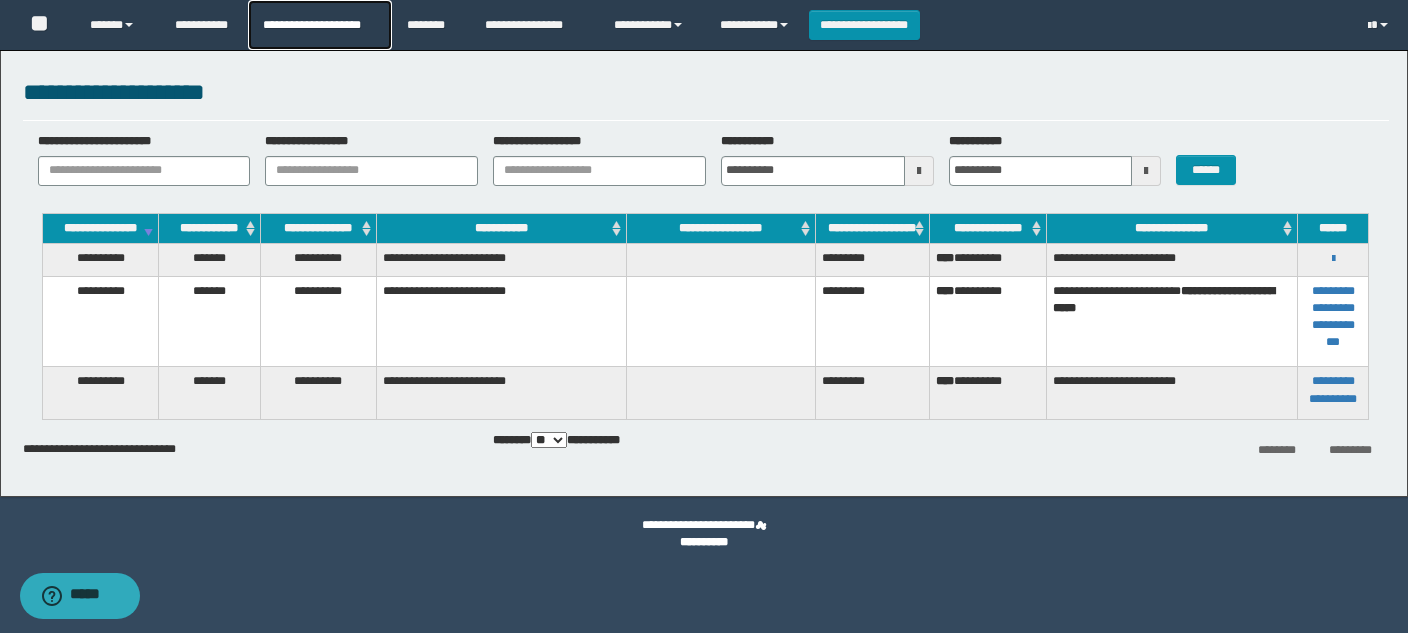 click on "**********" at bounding box center [319, 25] 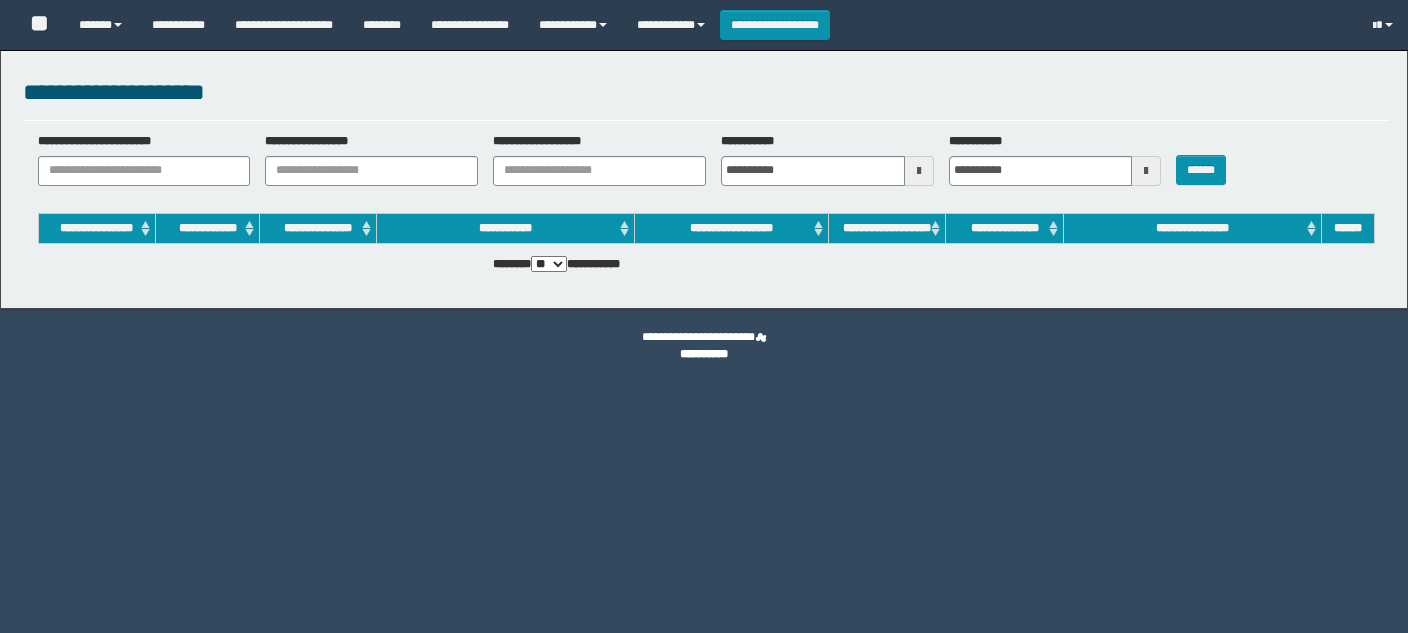 scroll, scrollTop: 0, scrollLeft: 0, axis: both 